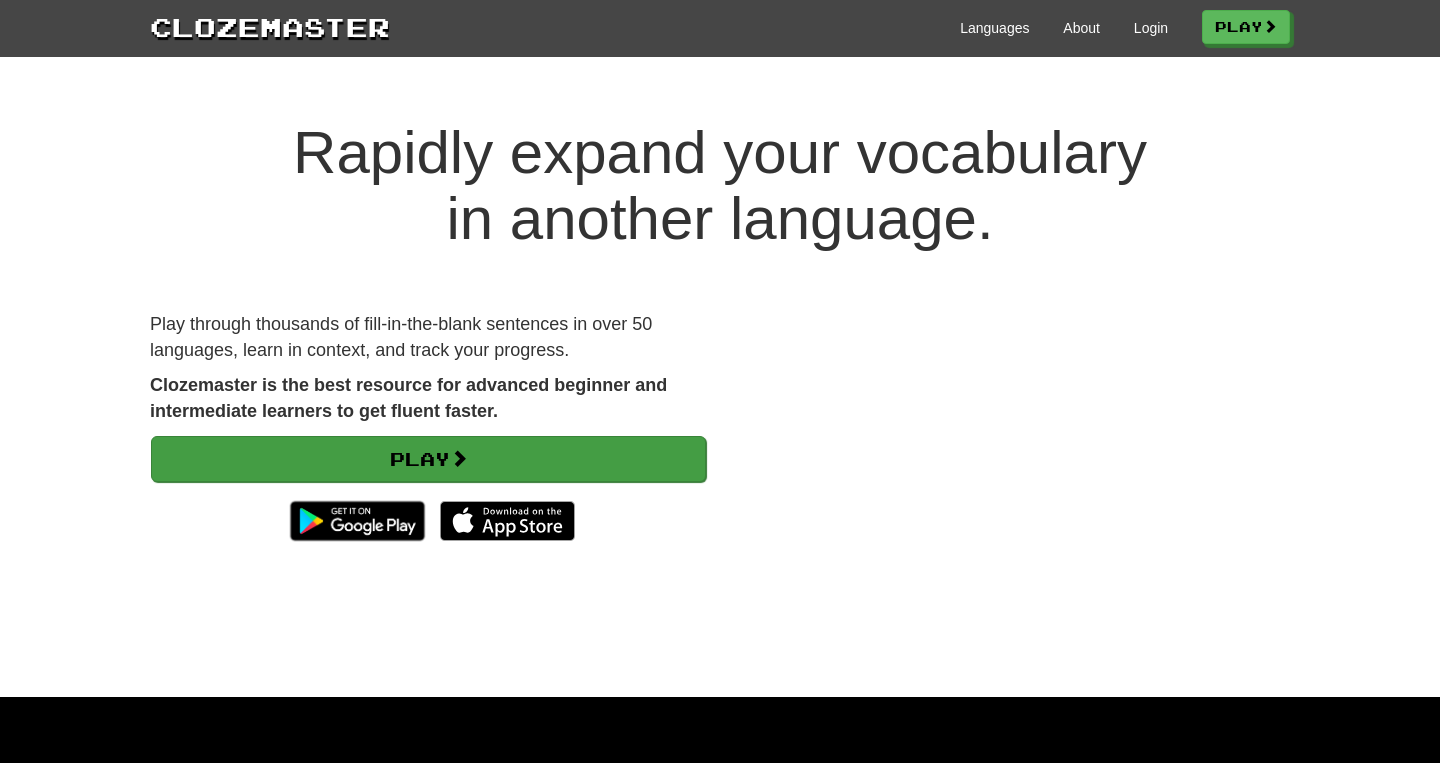 scroll, scrollTop: 0, scrollLeft: 0, axis: both 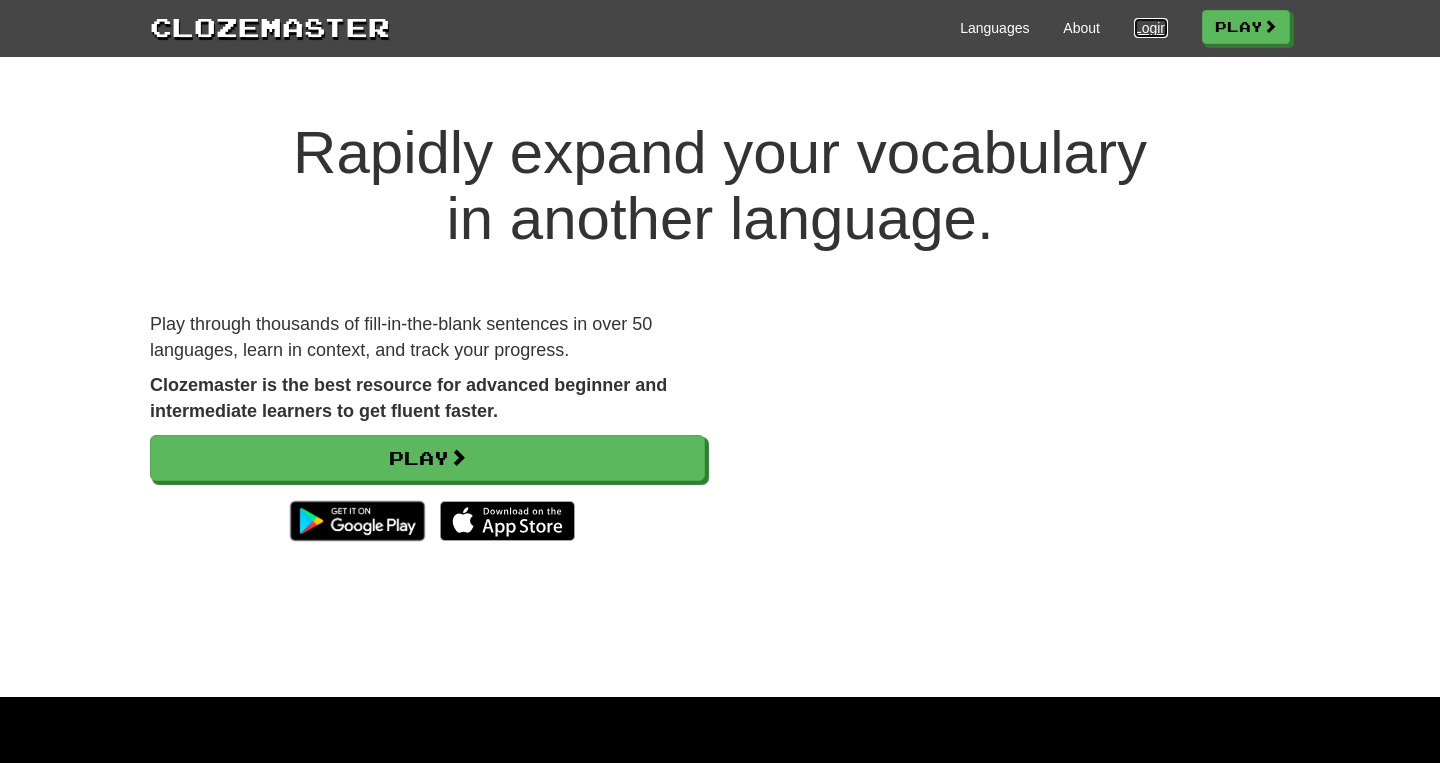 click on "Login" at bounding box center (1151, 28) 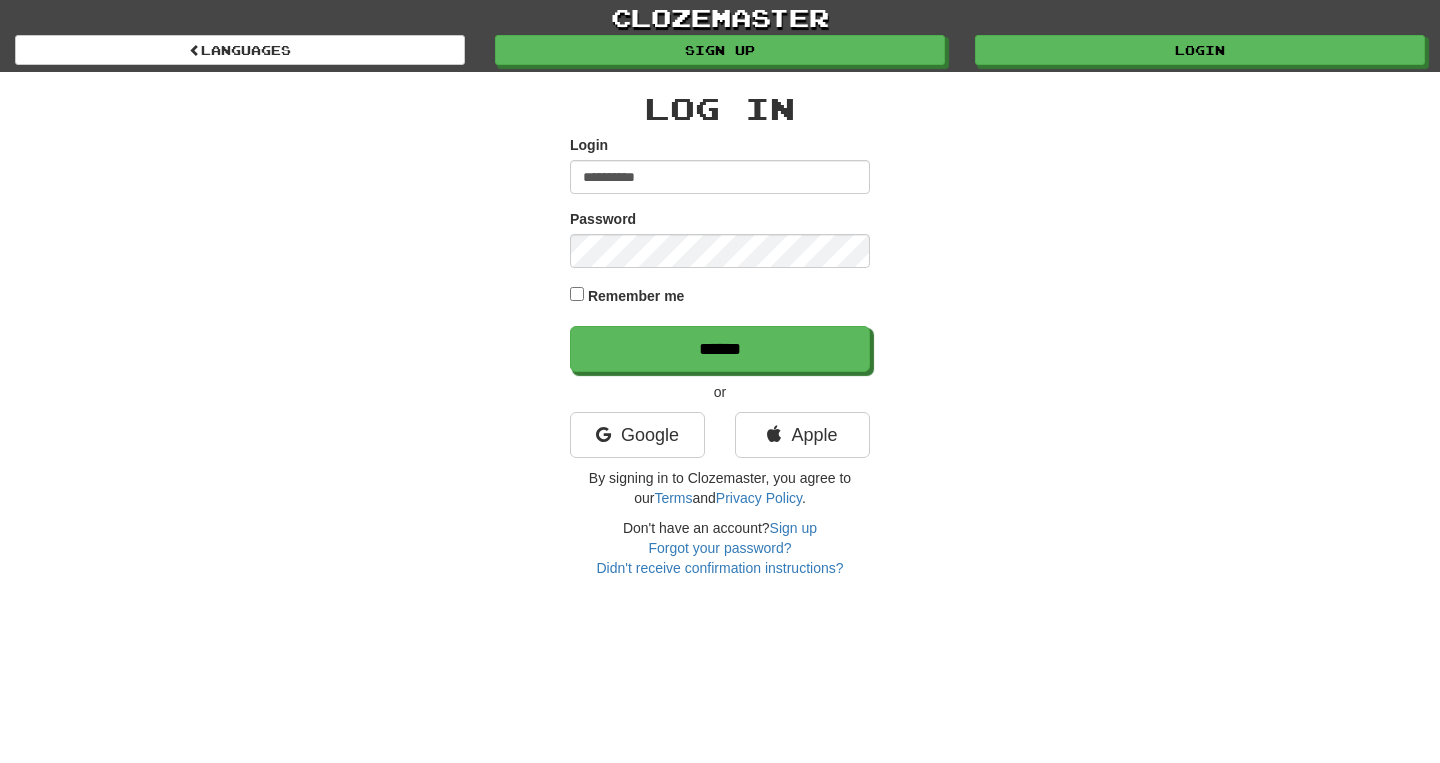 scroll, scrollTop: 0, scrollLeft: 0, axis: both 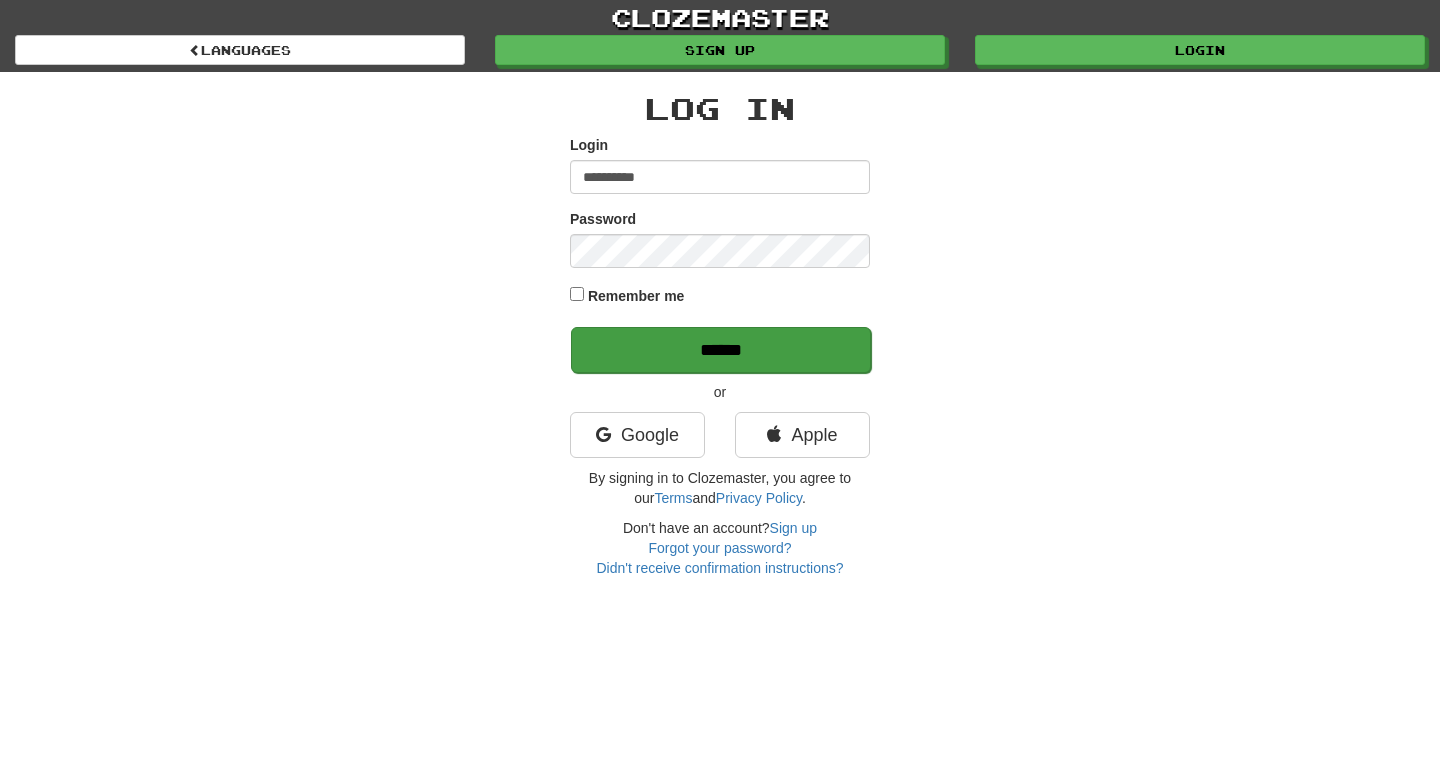 type on "**********" 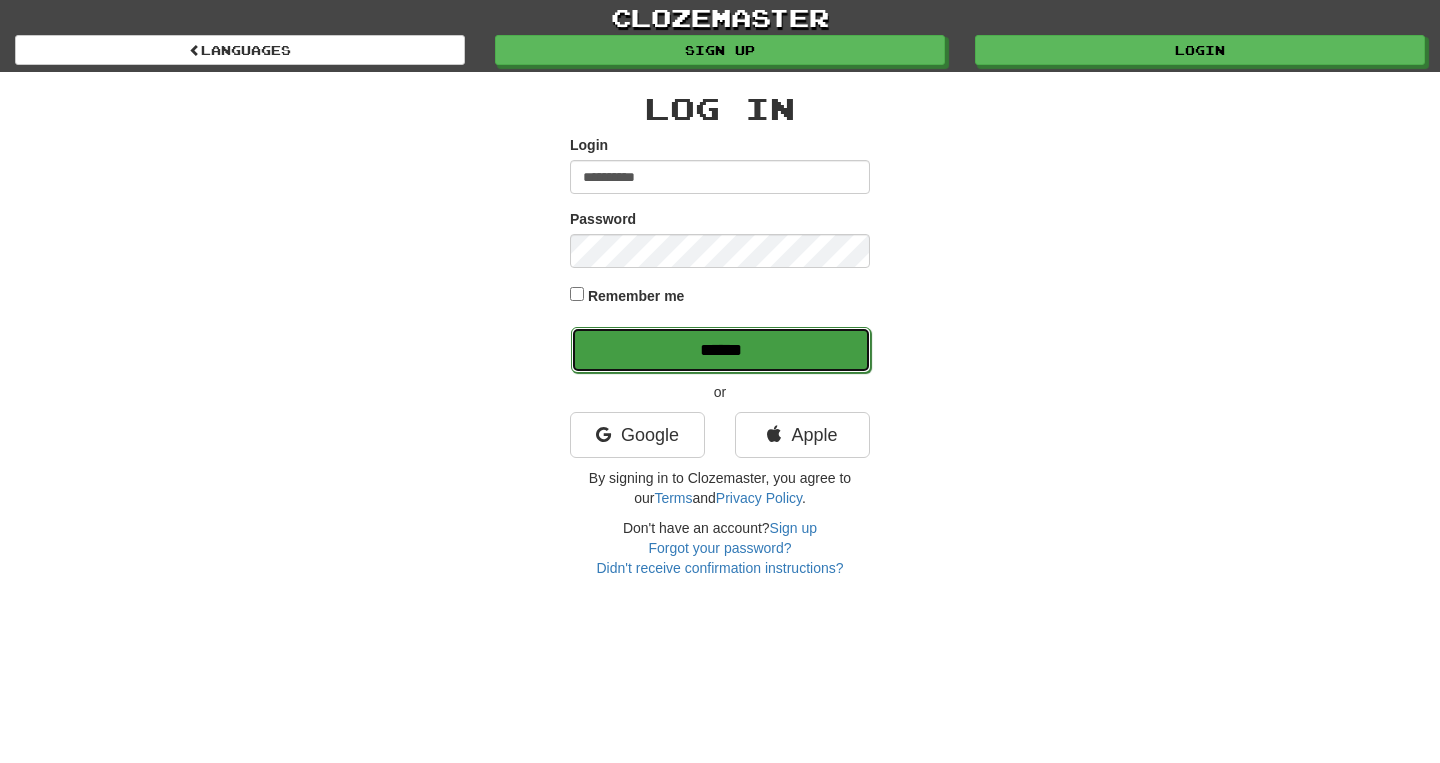 click on "******" at bounding box center [721, 350] 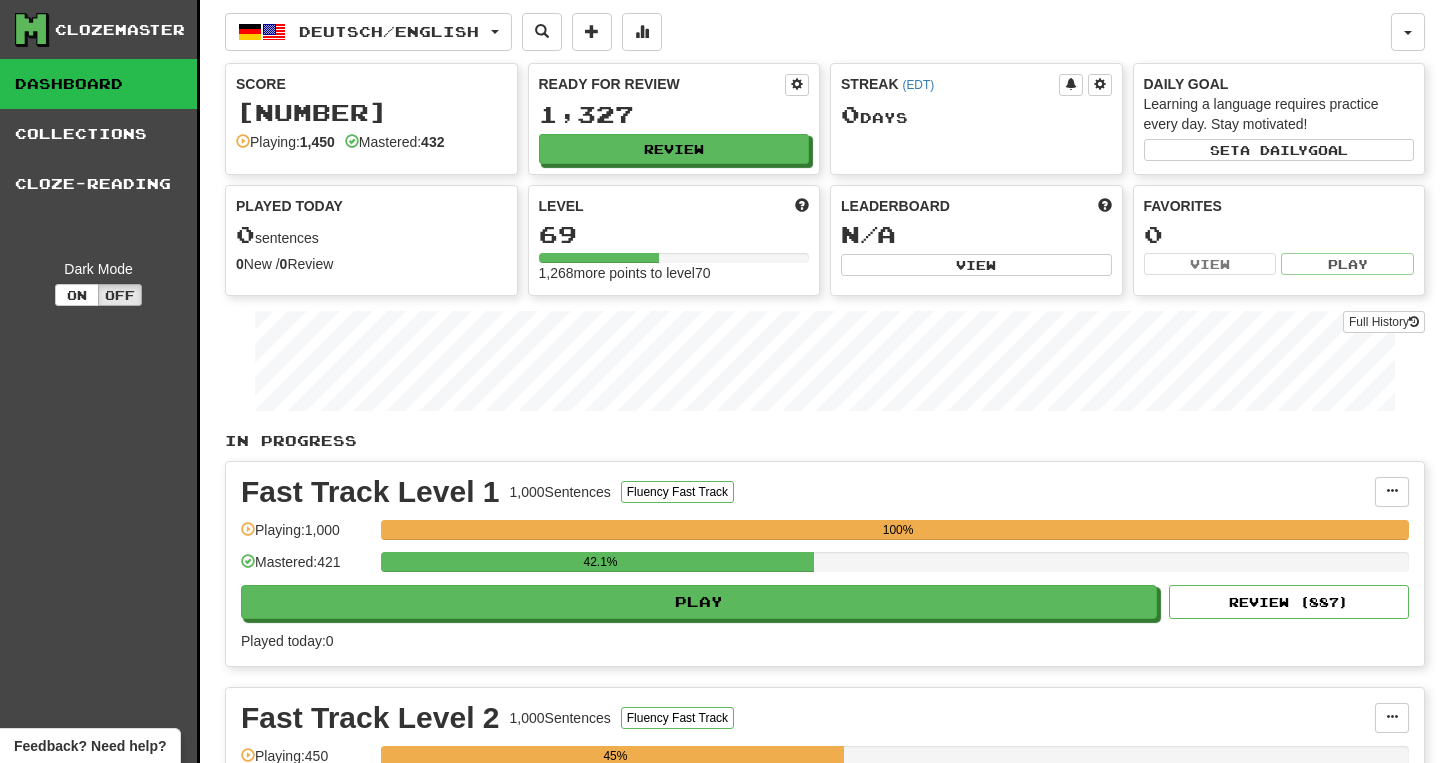 scroll, scrollTop: 0, scrollLeft: 0, axis: both 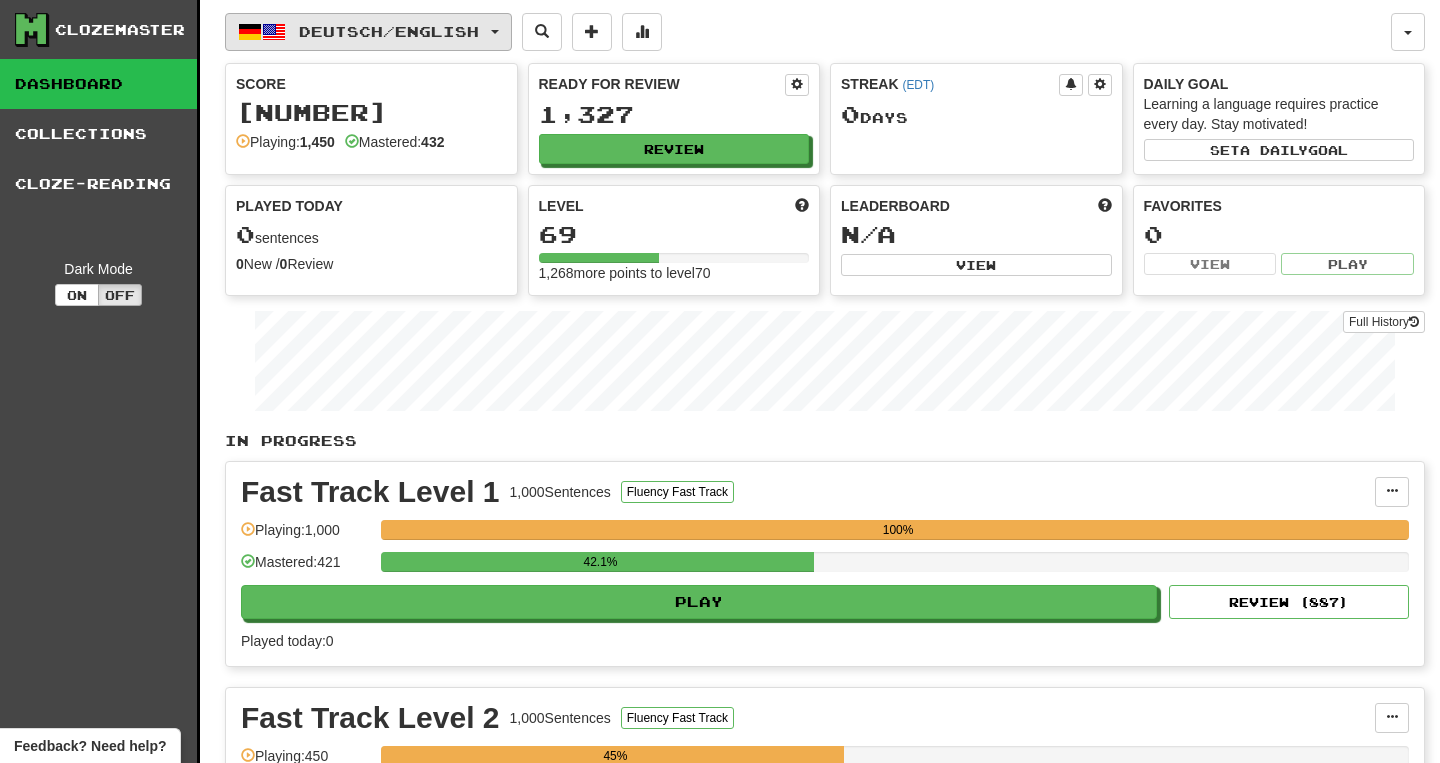 click on "Deutsch  /  English" at bounding box center (368, 32) 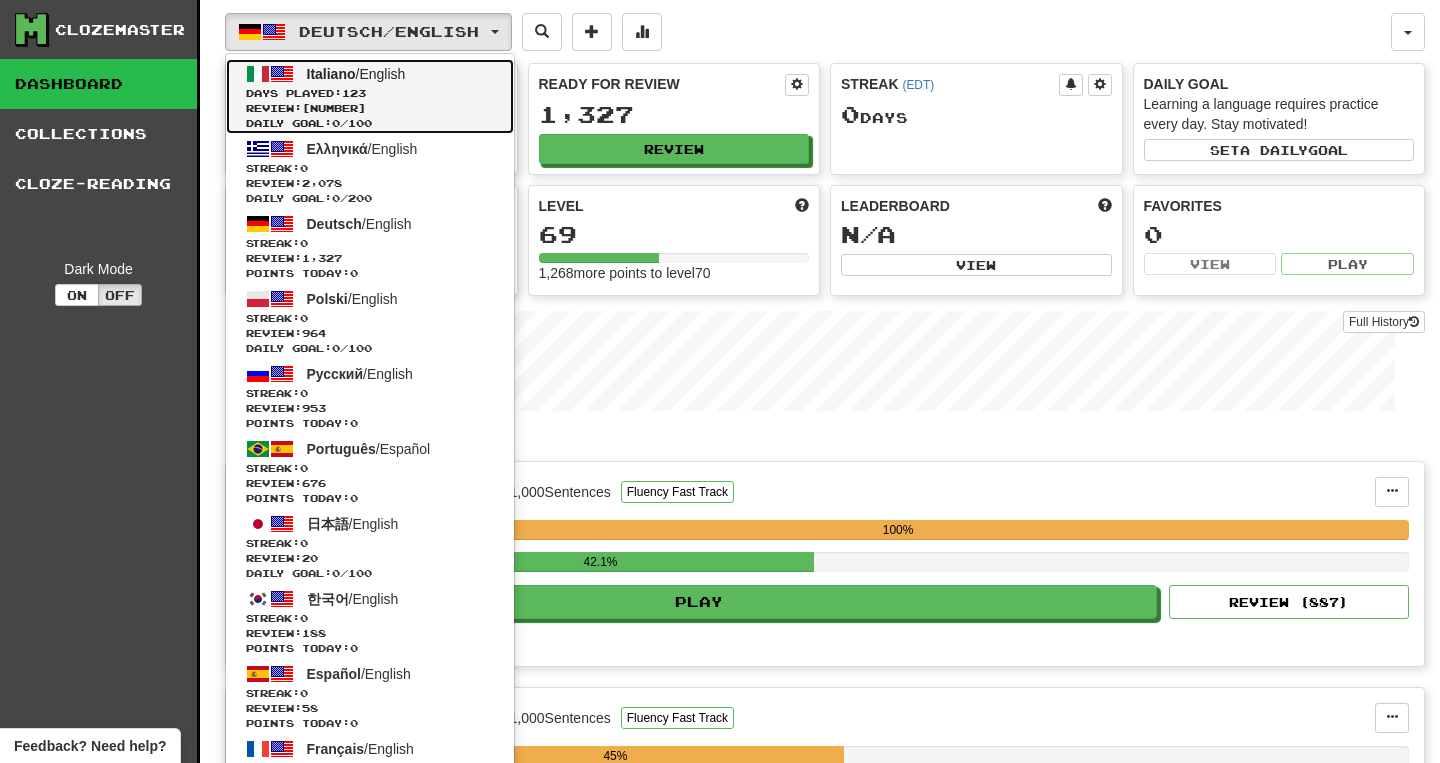 click on "Daily Goal:  0  /  100" at bounding box center (370, 123) 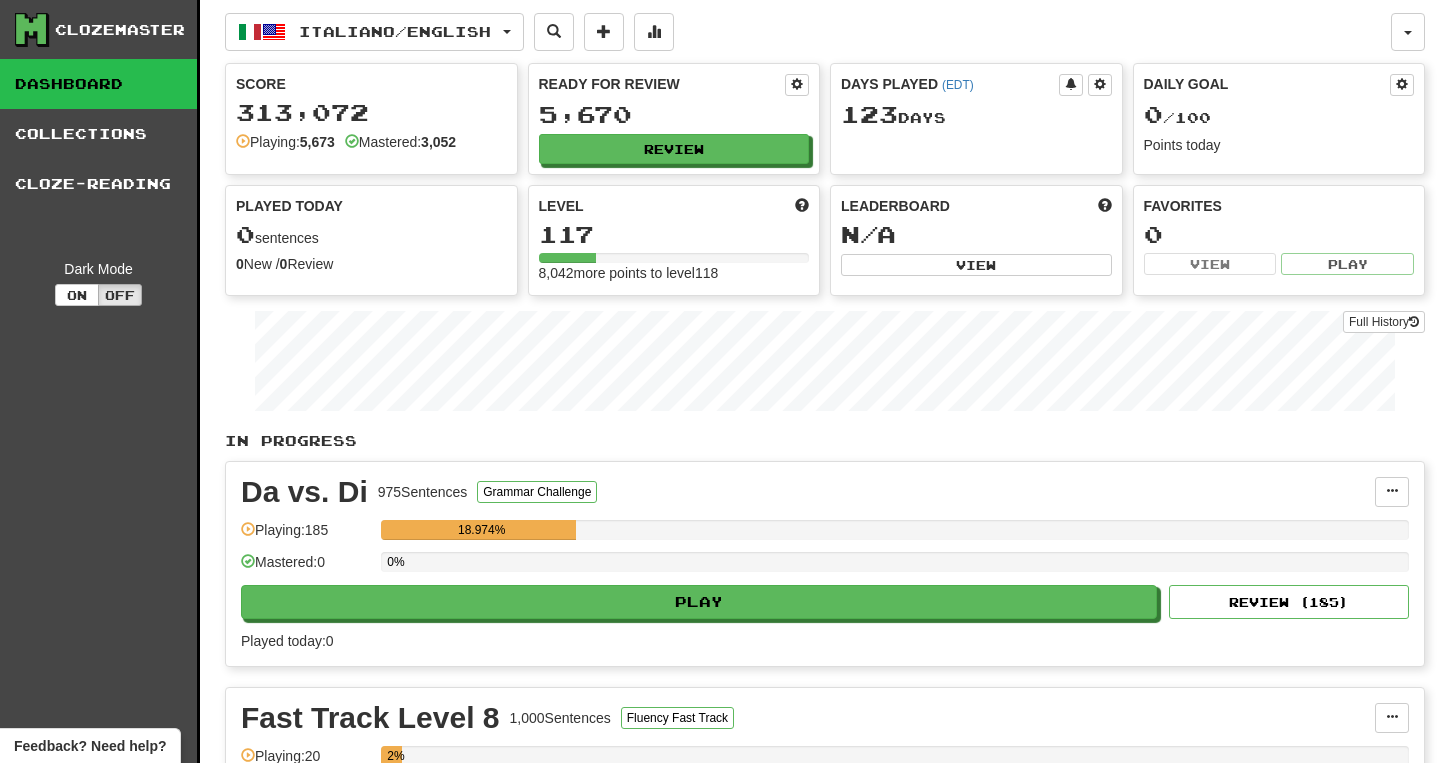 scroll, scrollTop: 0, scrollLeft: 0, axis: both 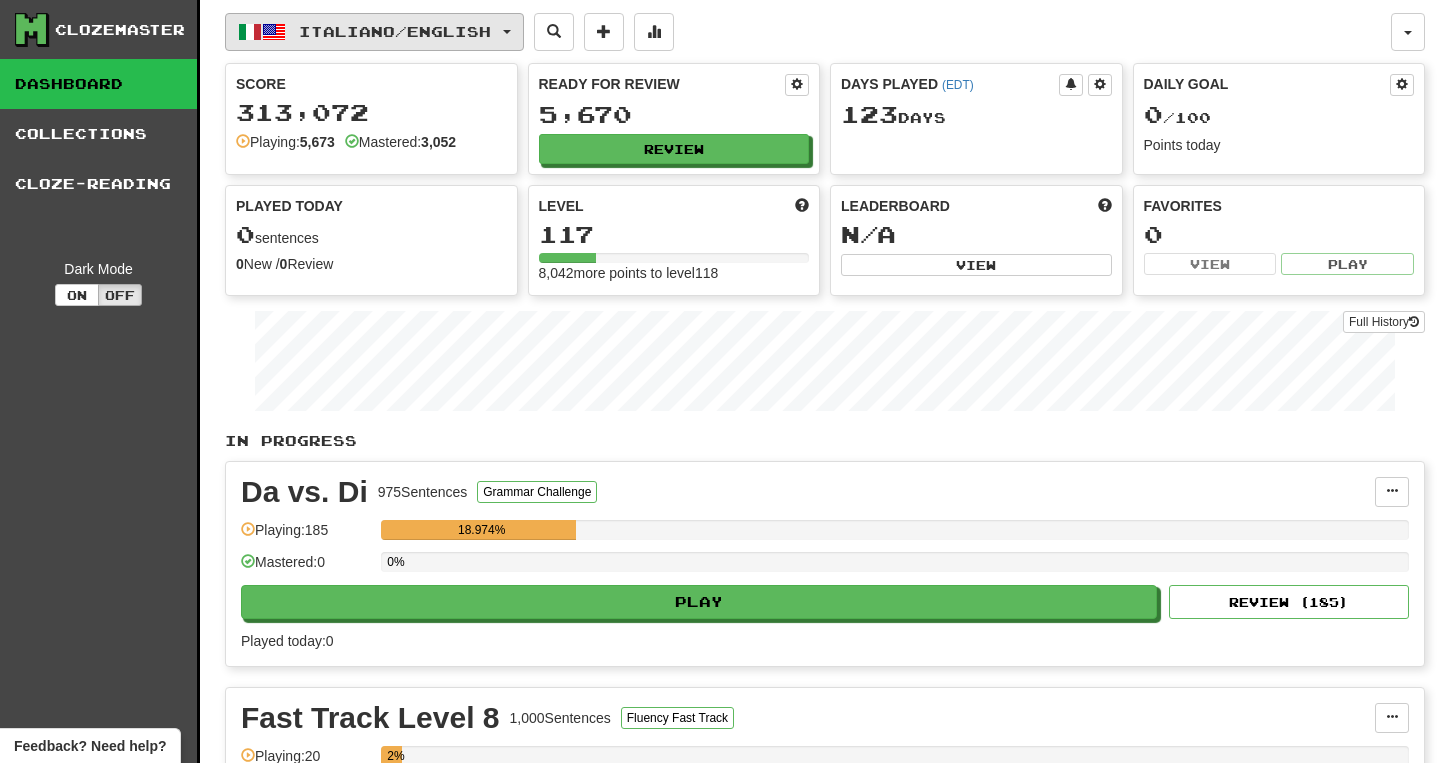click at bounding box center (274, 32) 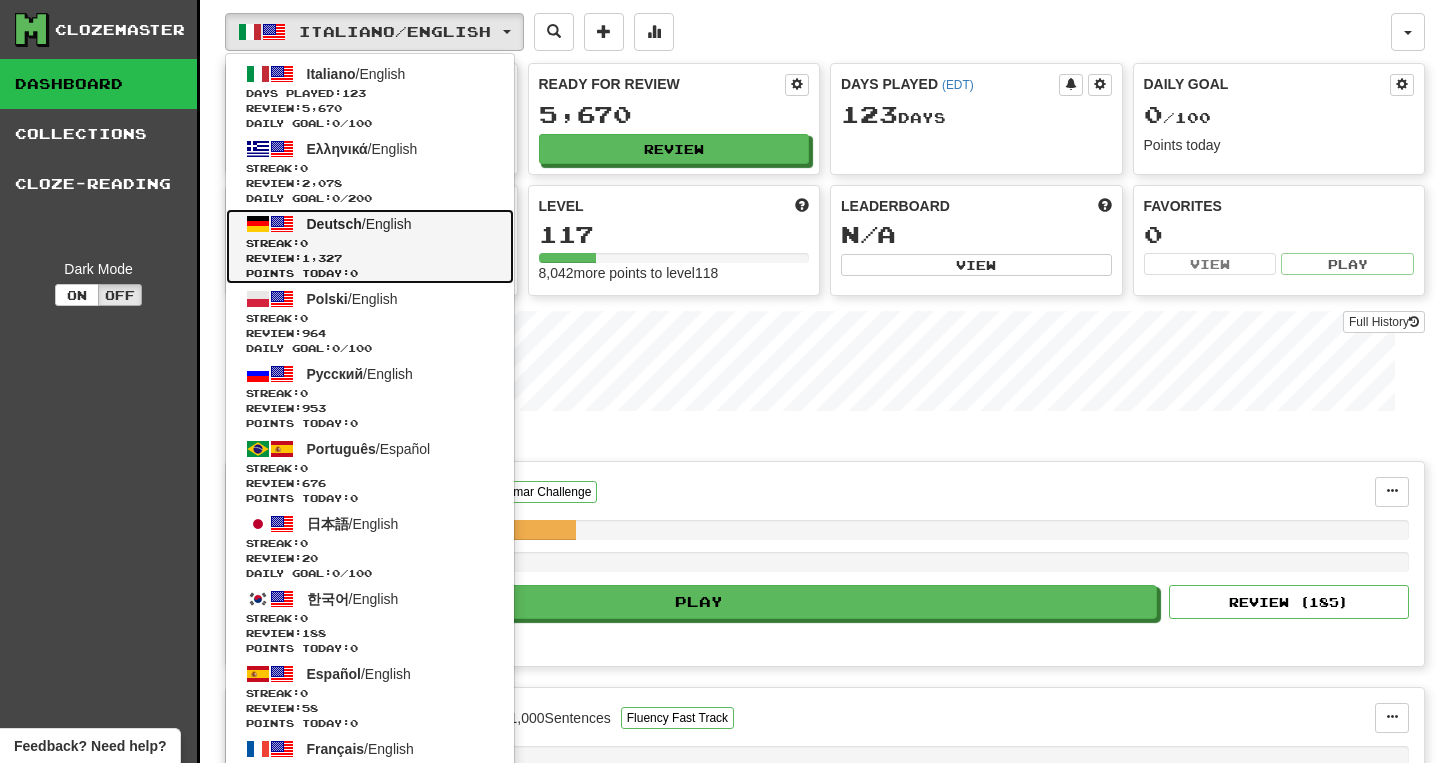 click on "Review:  1,327" at bounding box center [370, 258] 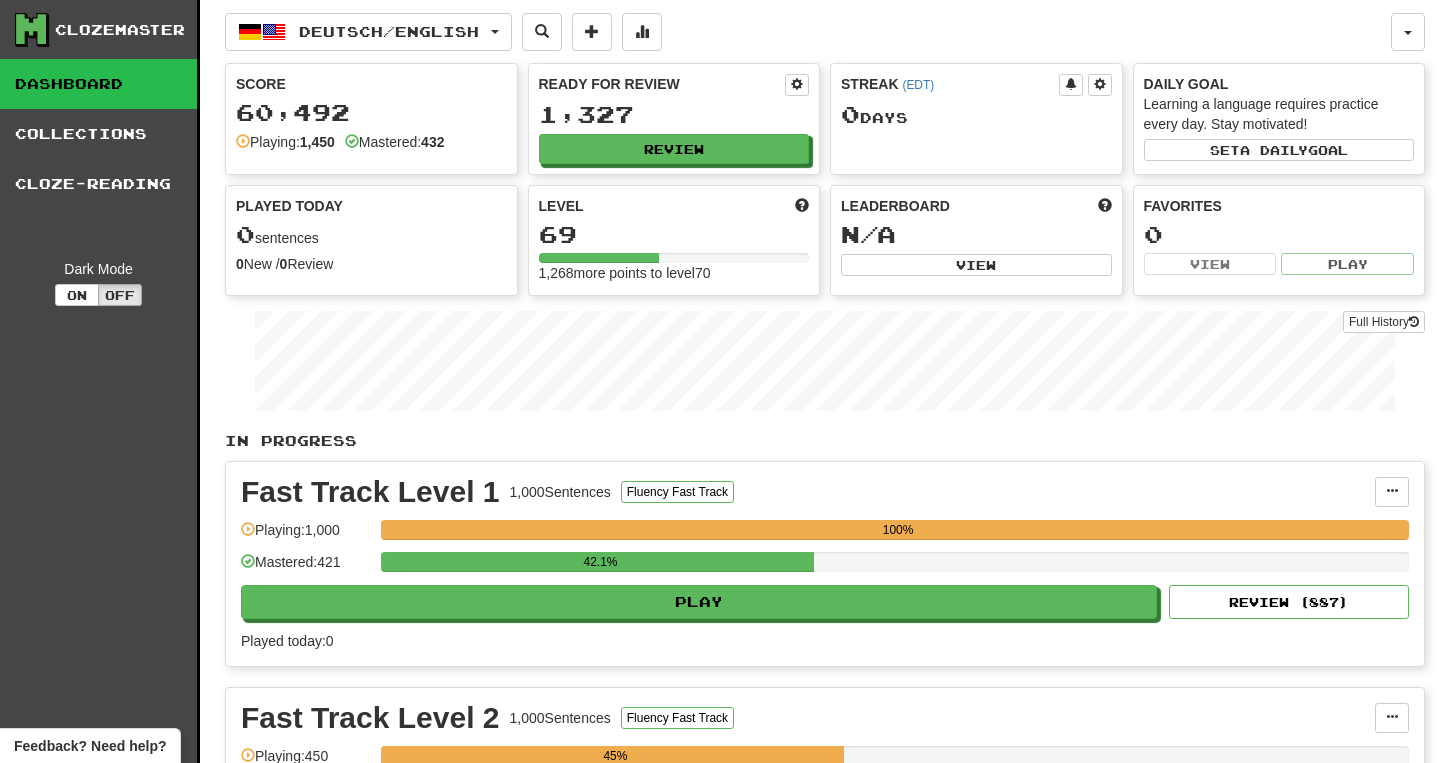 scroll, scrollTop: 0, scrollLeft: 0, axis: both 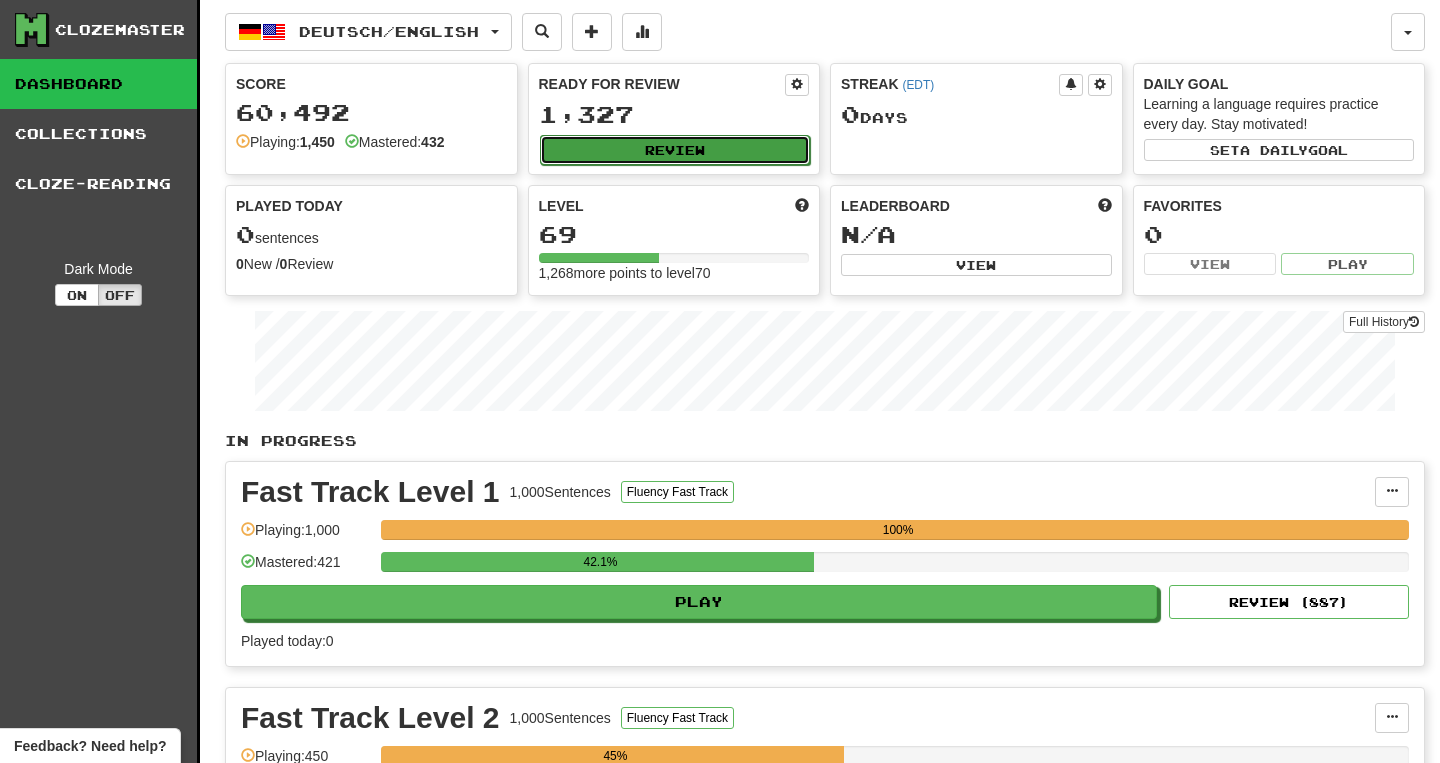 click on "Review" at bounding box center [675, 150] 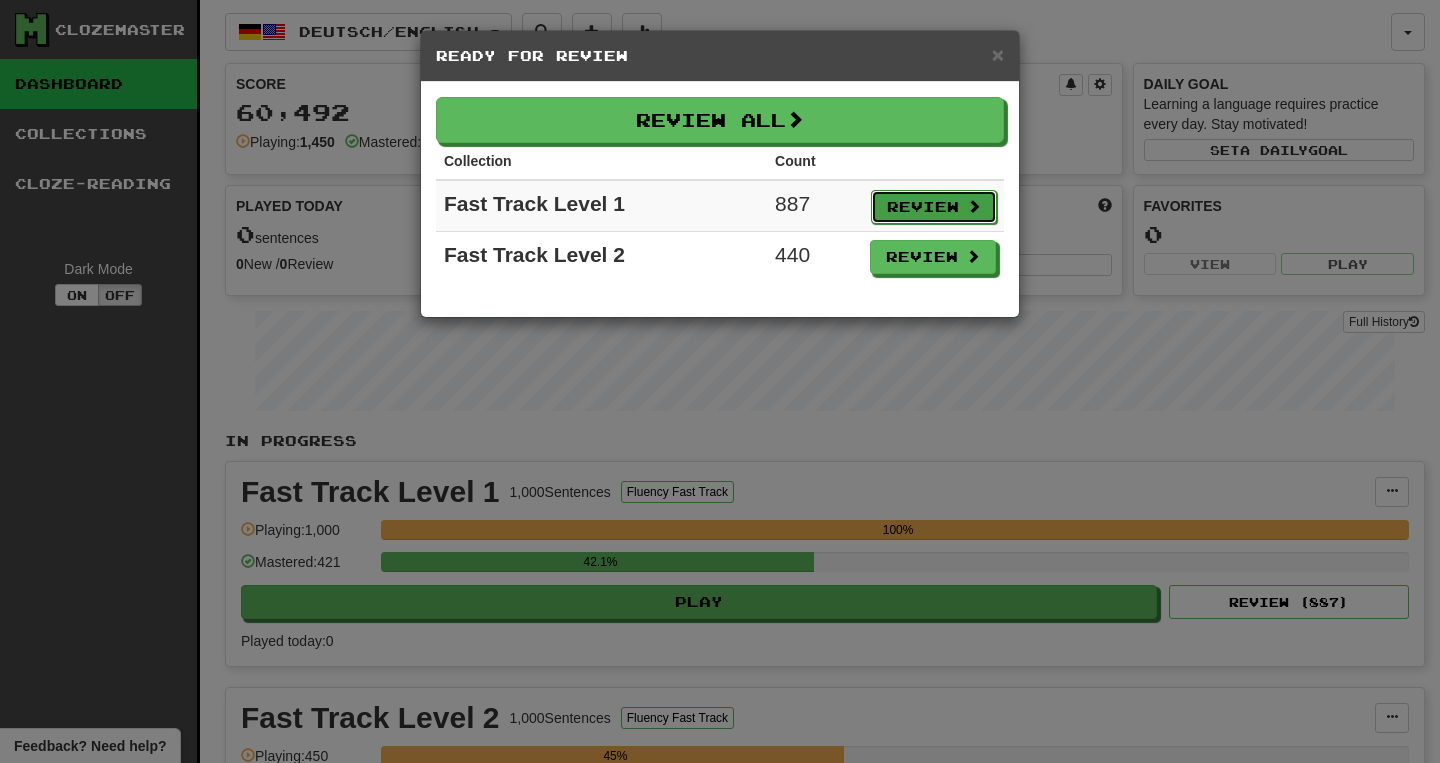 click on "Review" at bounding box center [934, 207] 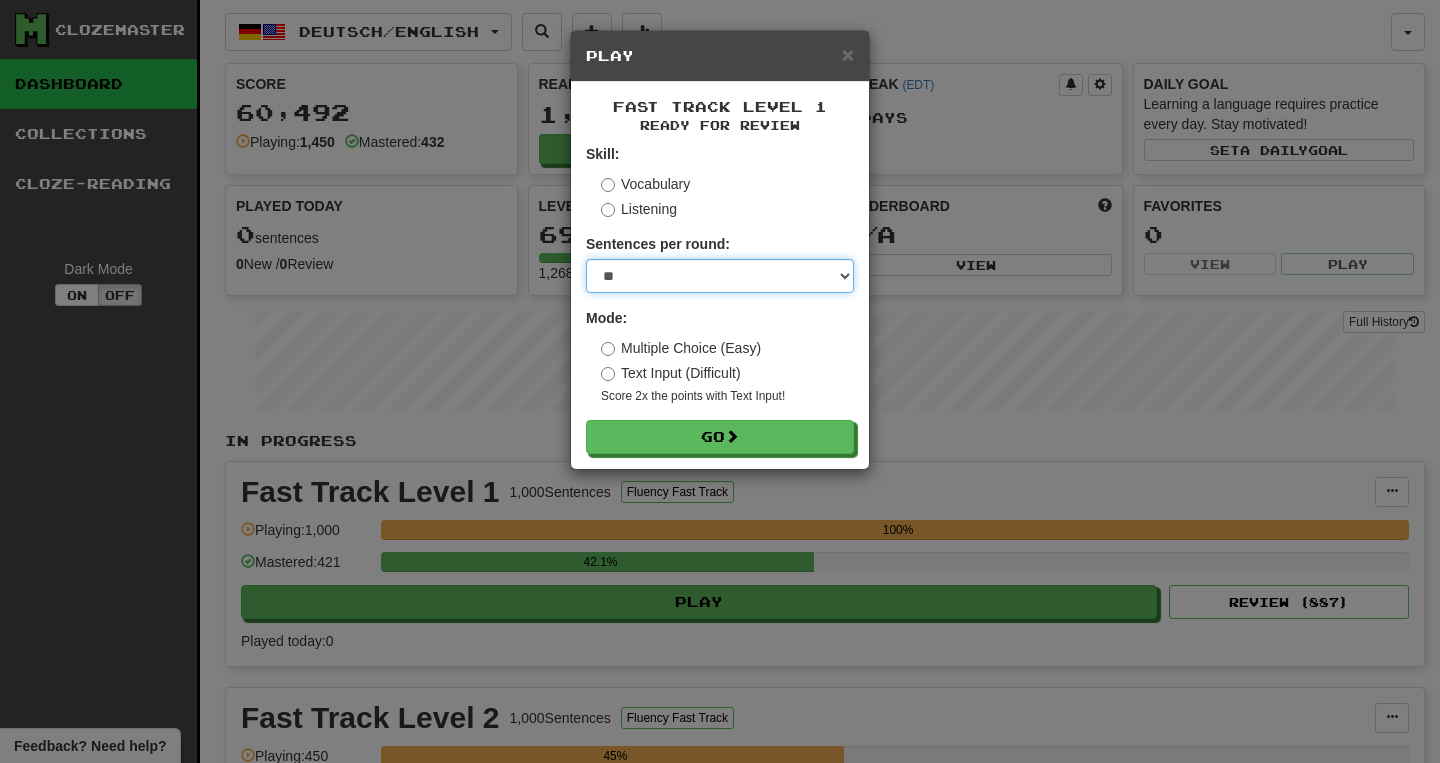 select on "**" 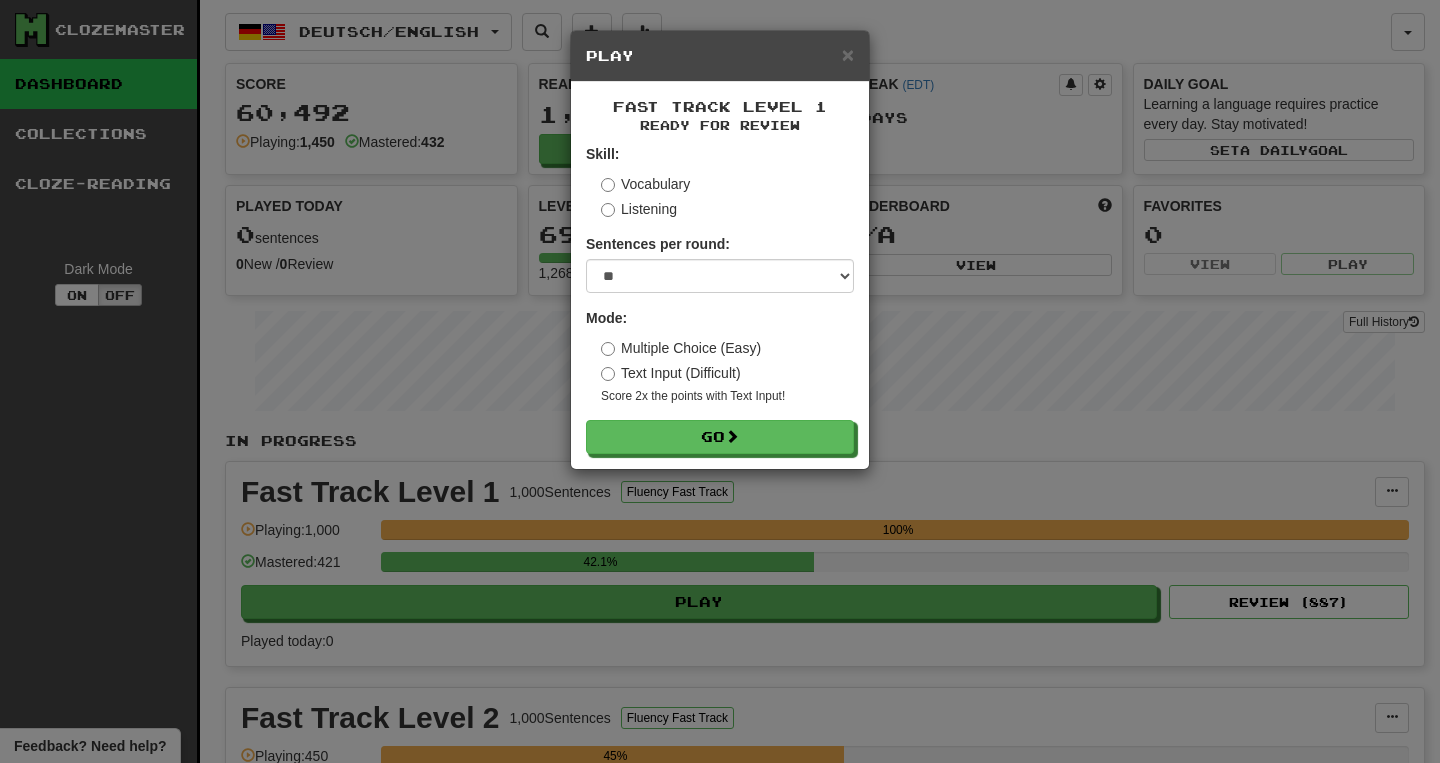 click on "Text Input (Difficult)" at bounding box center [671, 373] 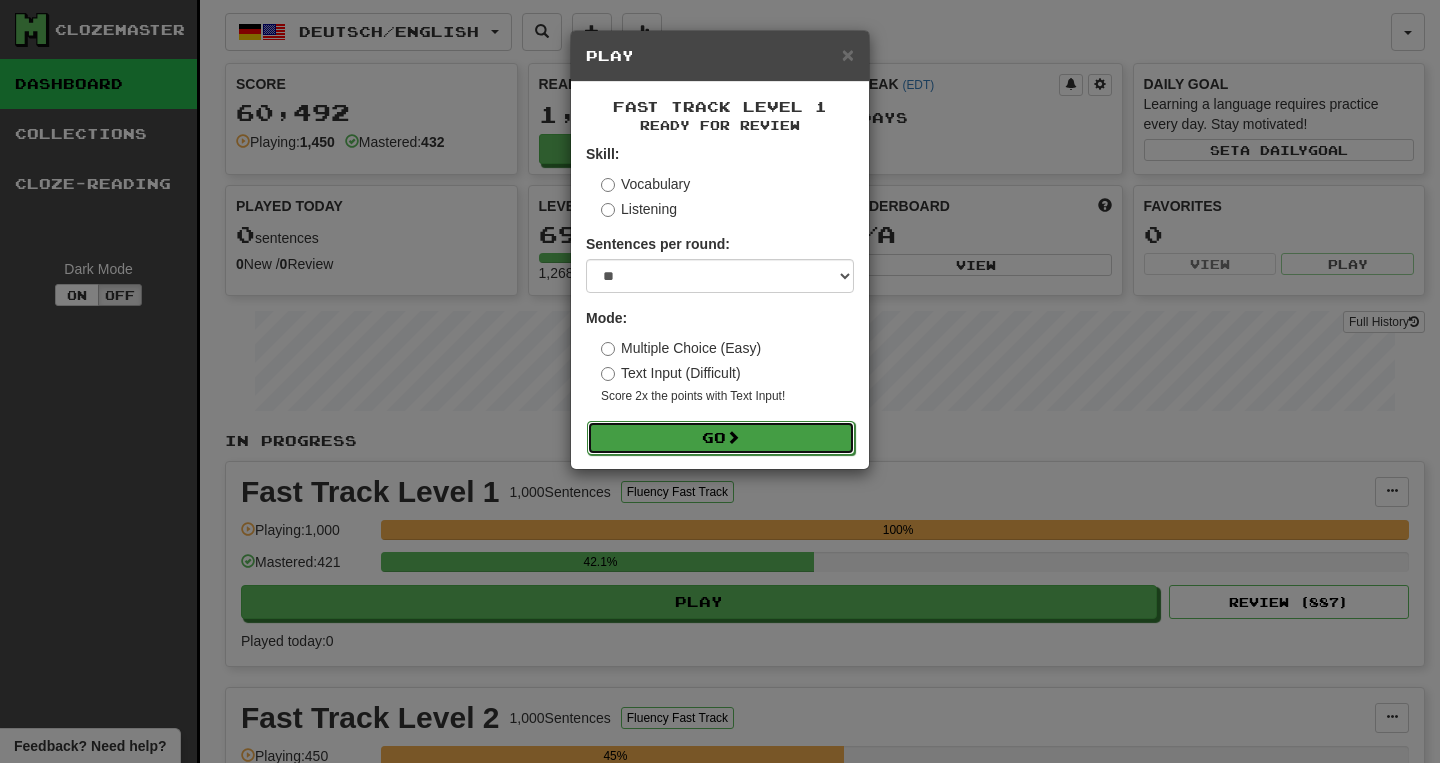 click on "Go" at bounding box center [721, 438] 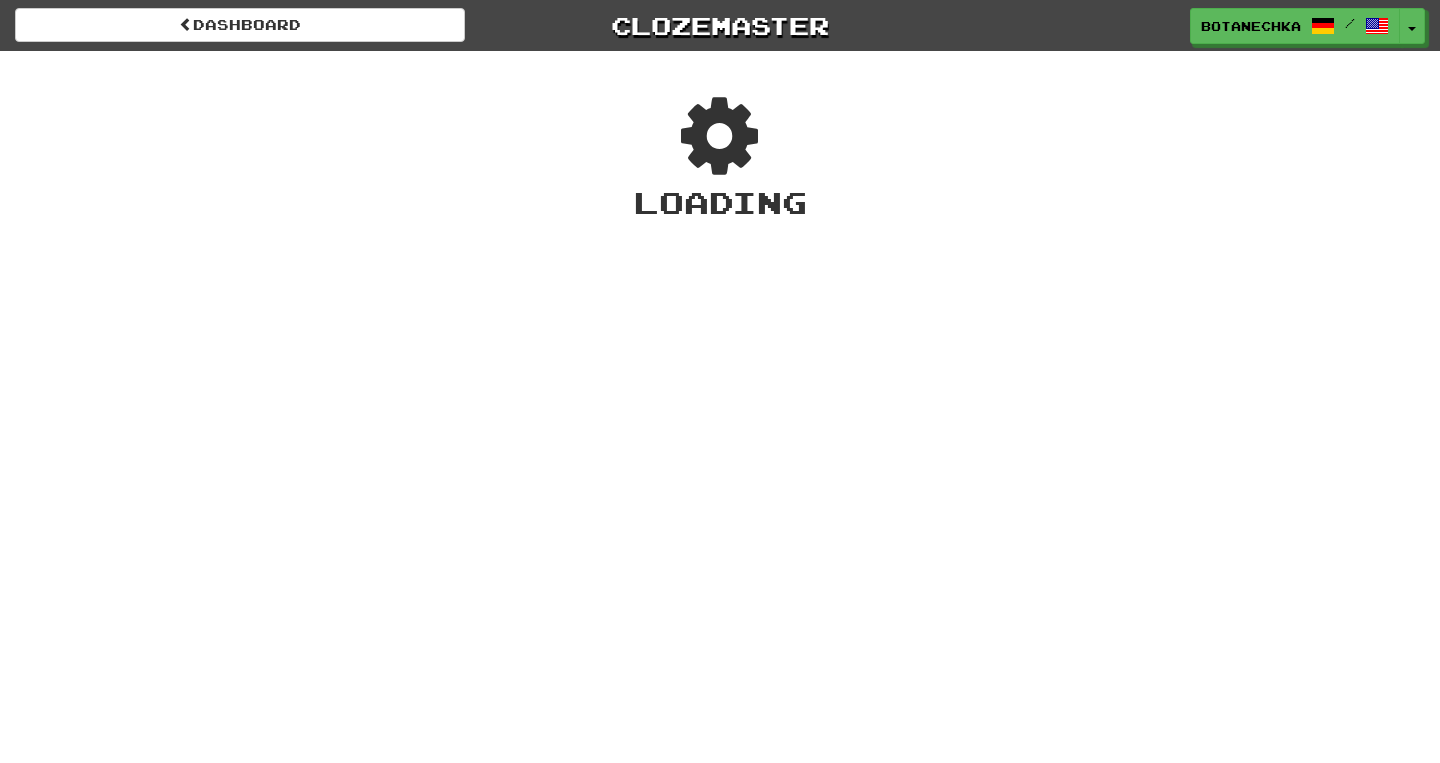 scroll, scrollTop: 0, scrollLeft: 0, axis: both 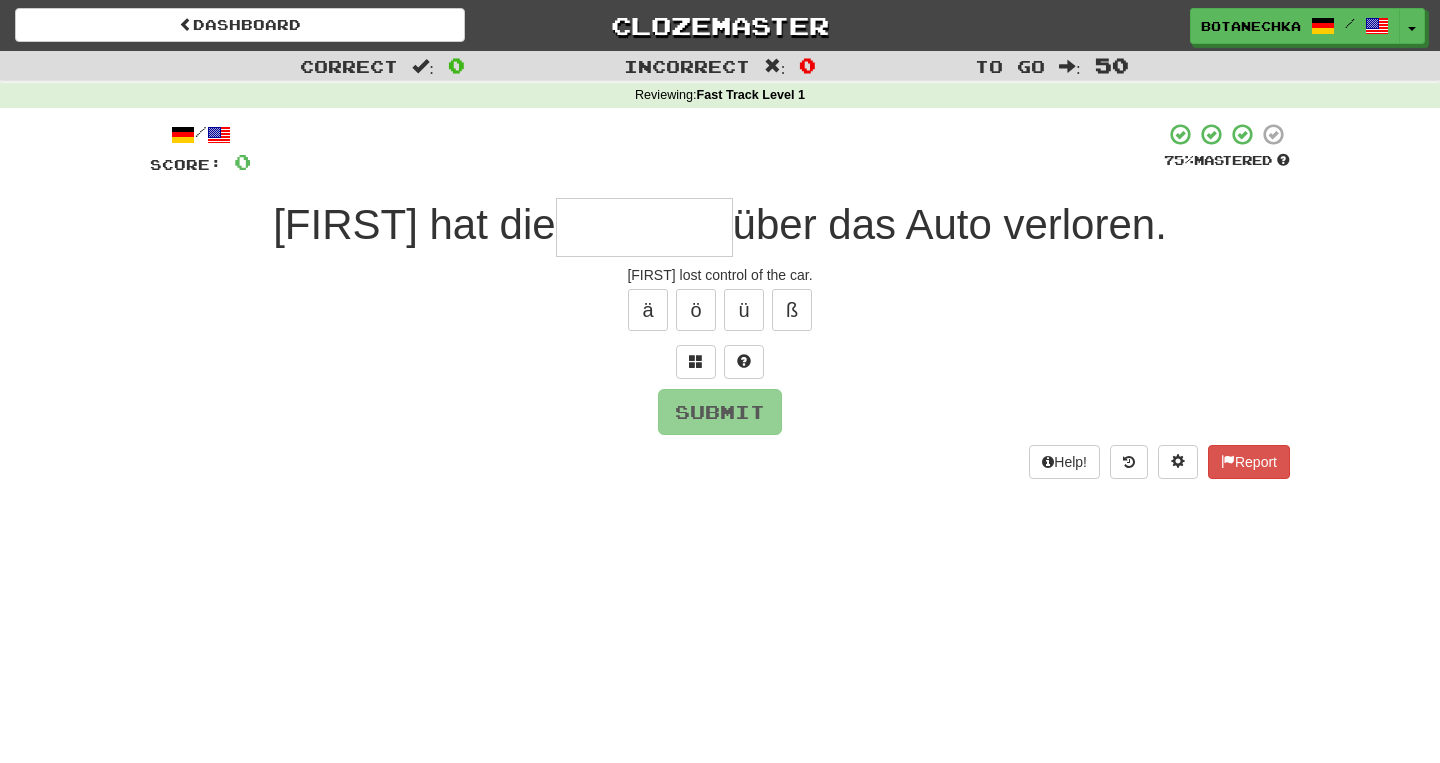 click at bounding box center (644, 227) 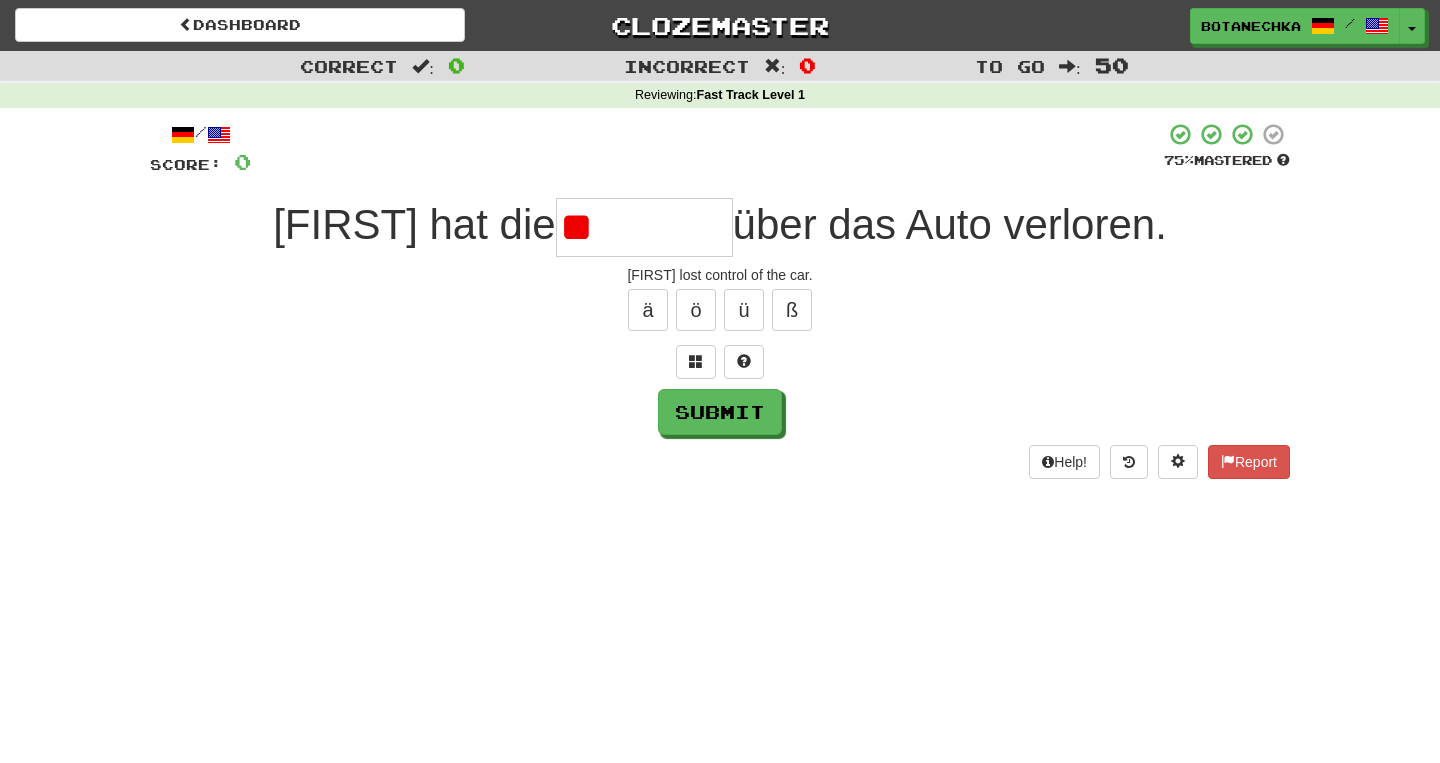 type on "*" 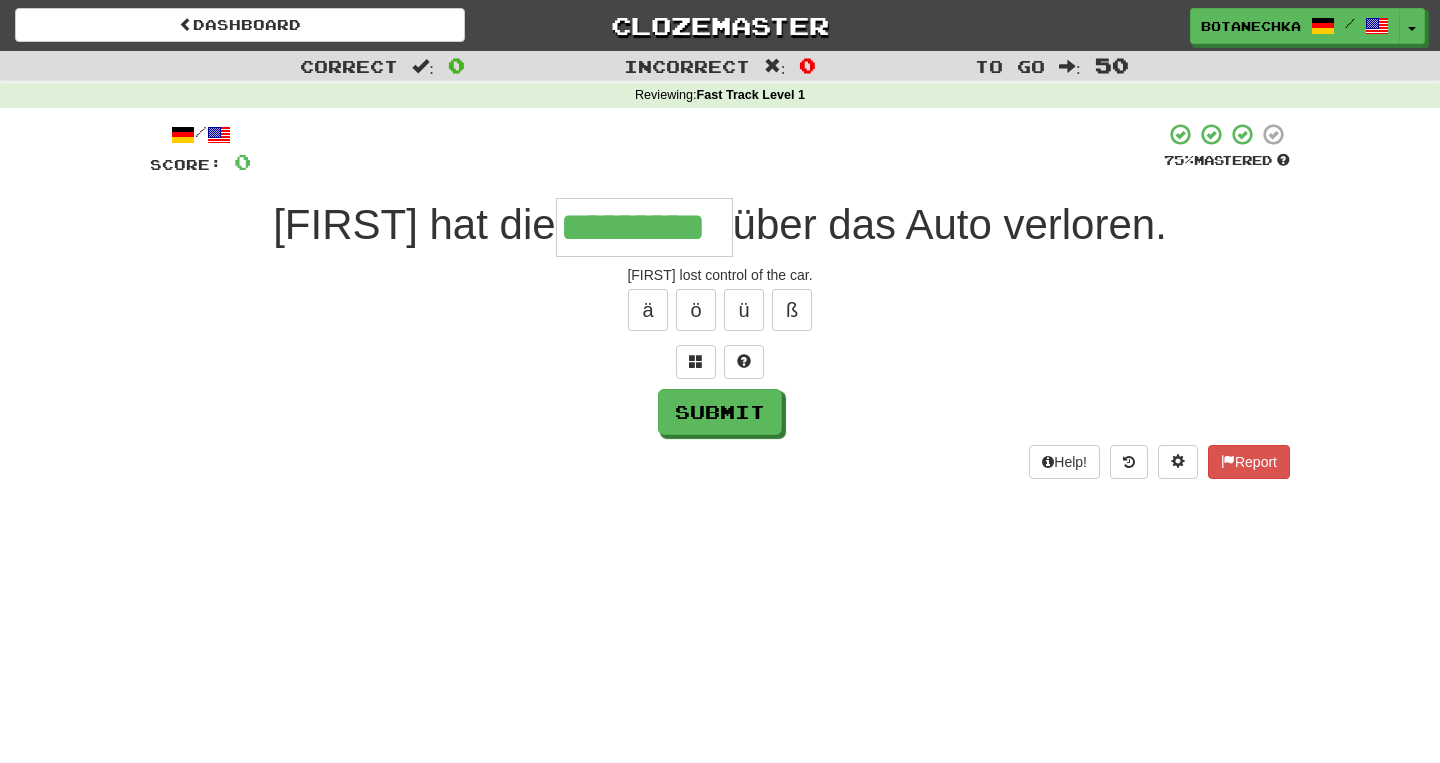 type on "*********" 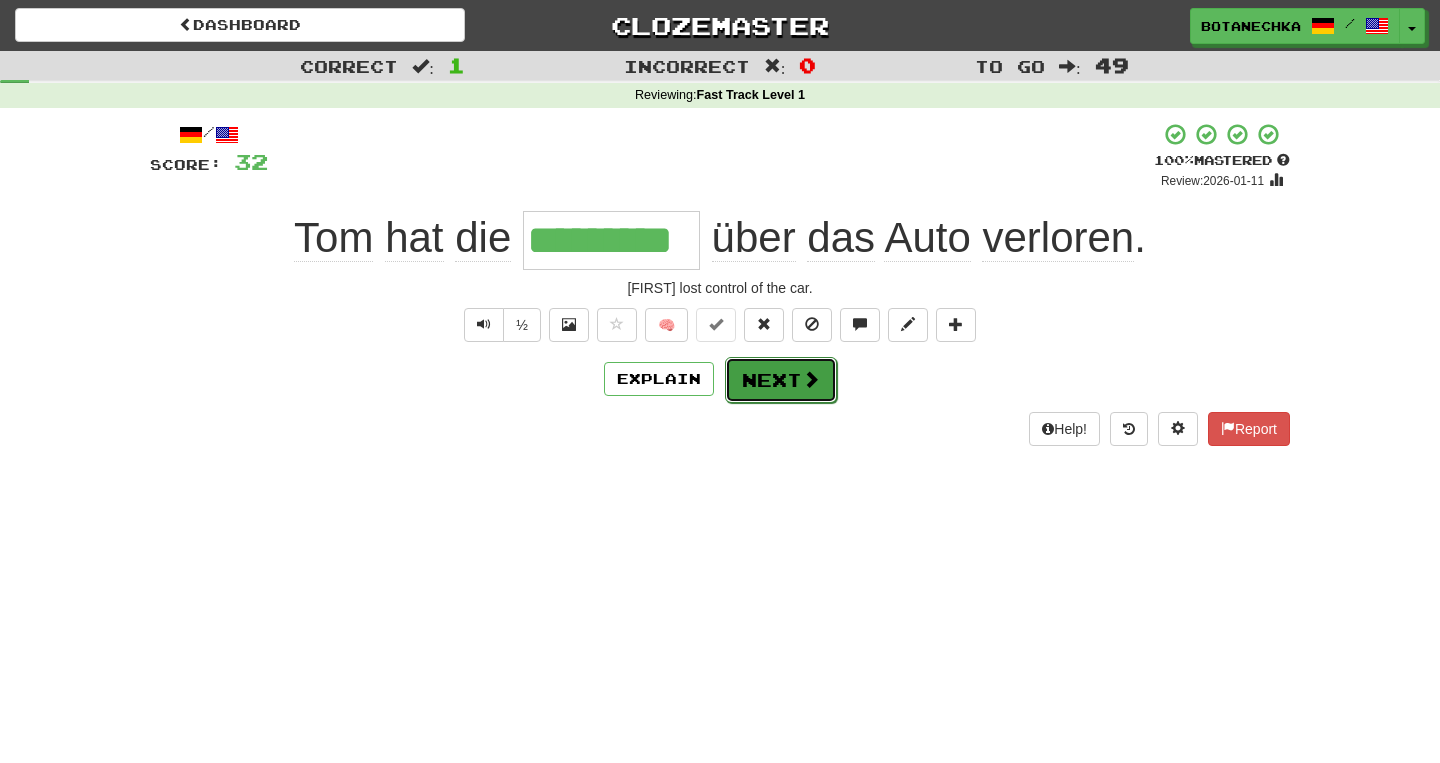 click on "Next" at bounding box center (781, 380) 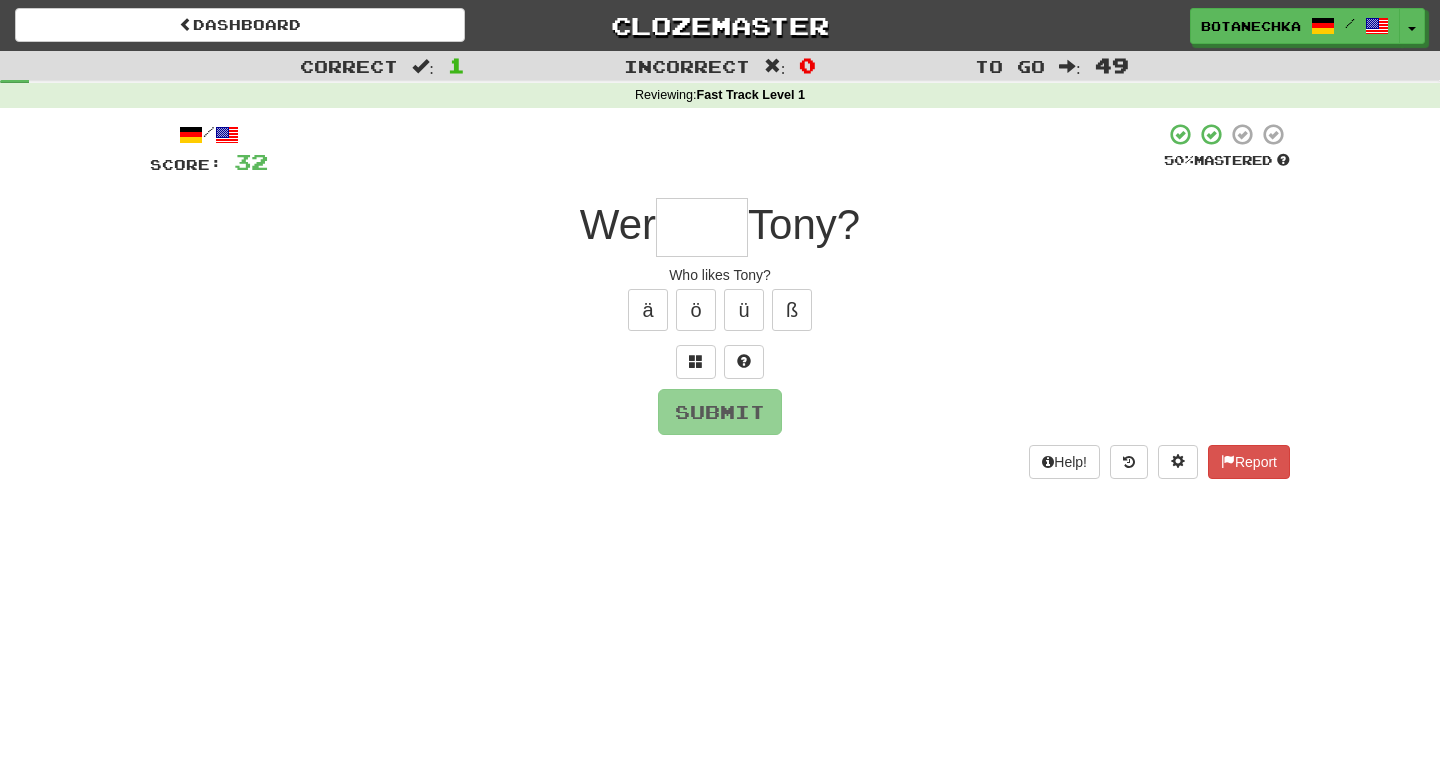 click at bounding box center [702, 227] 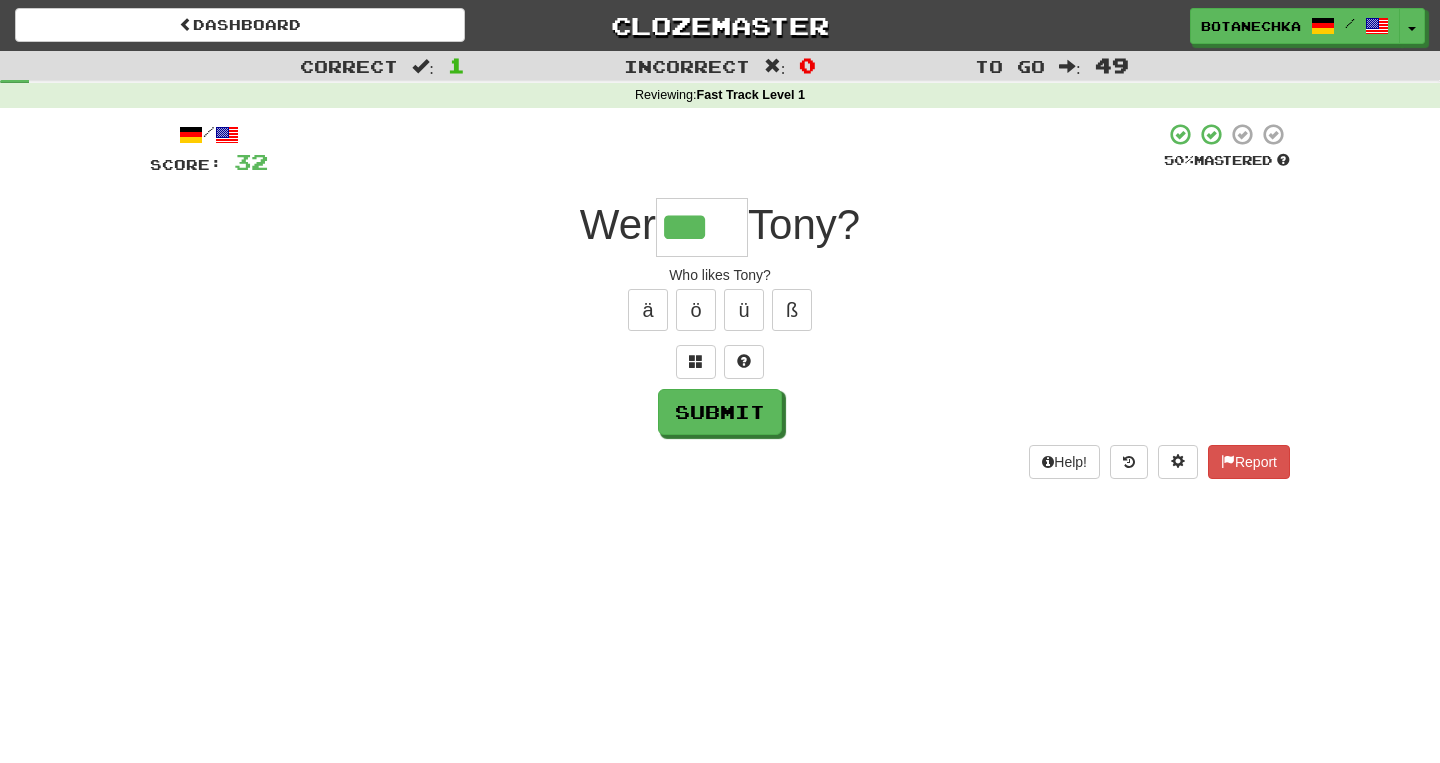 scroll, scrollTop: 0, scrollLeft: 0, axis: both 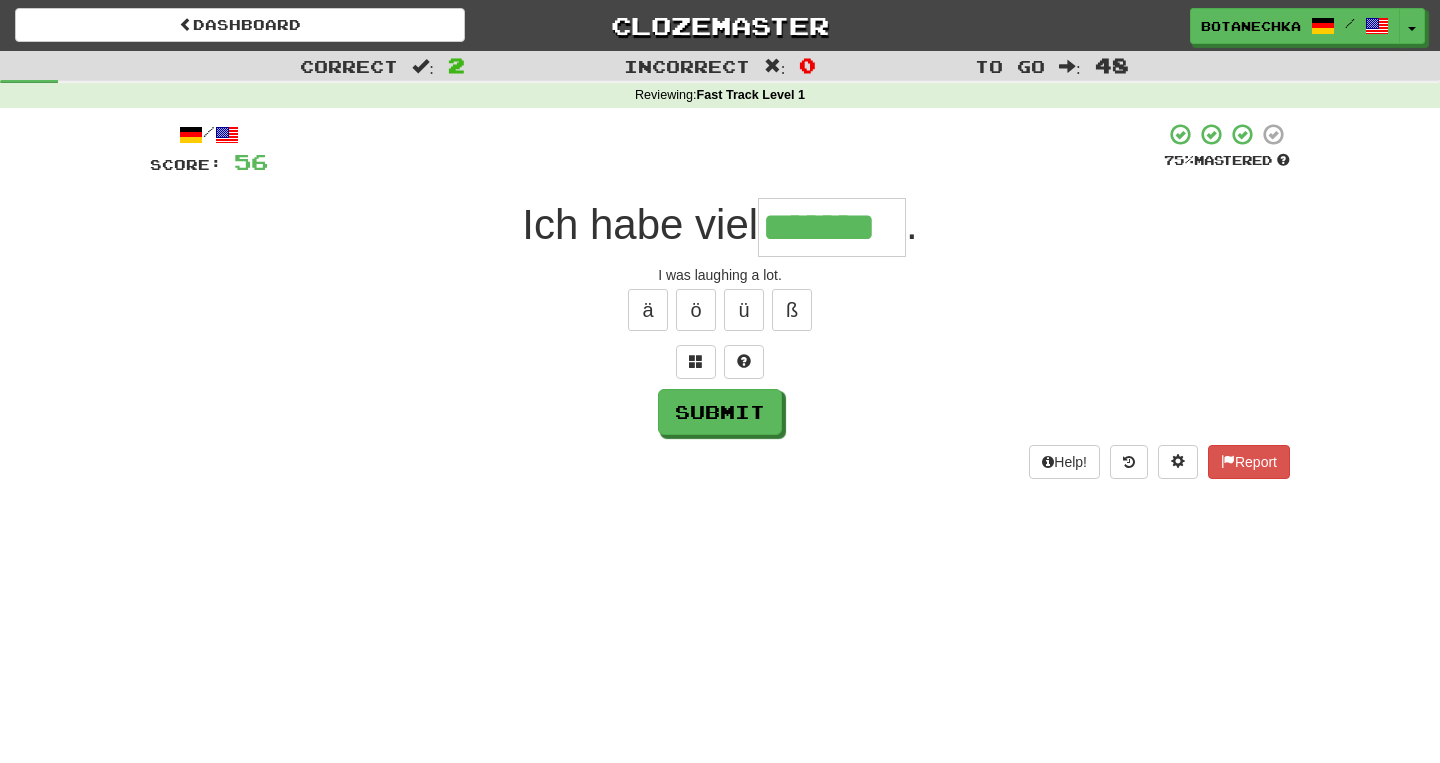 type on "*******" 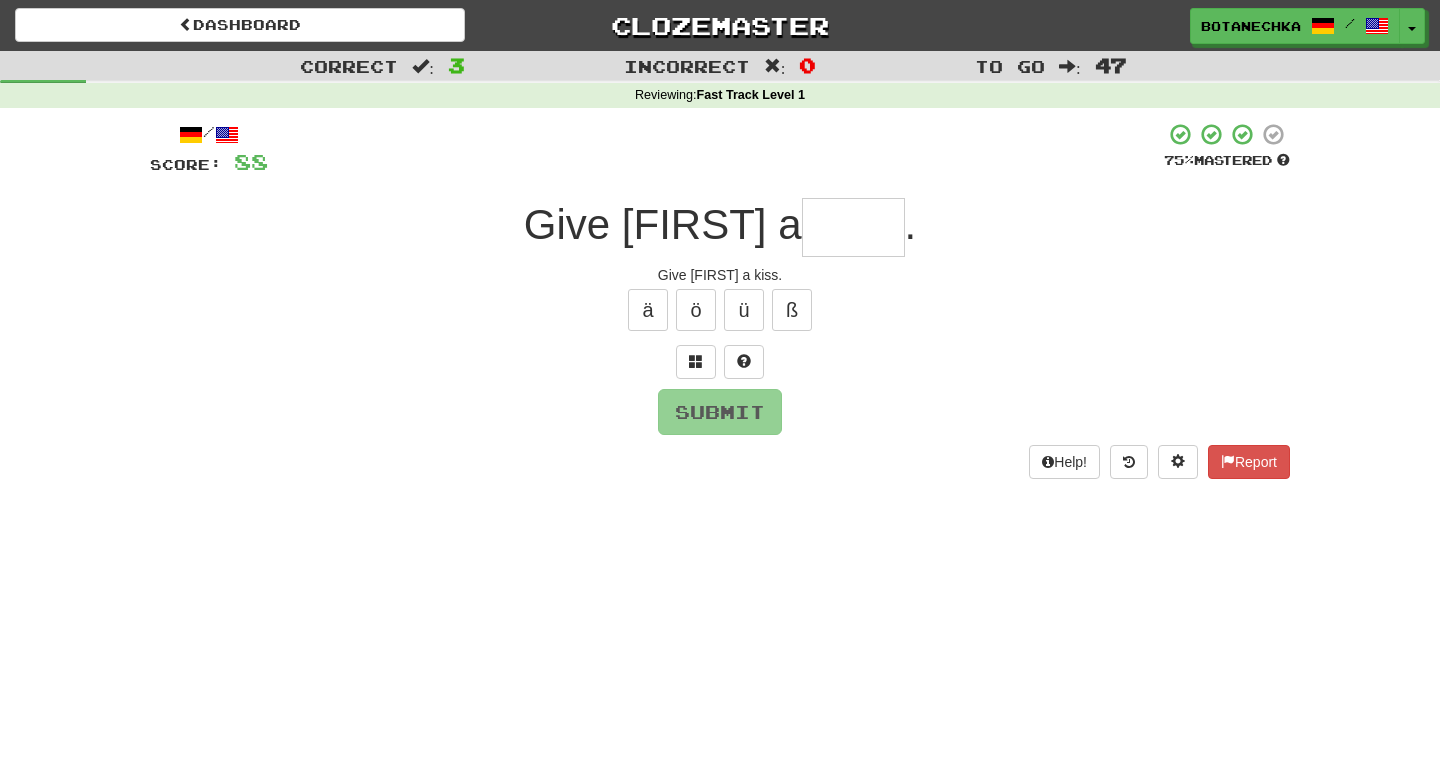 click at bounding box center [853, 227] 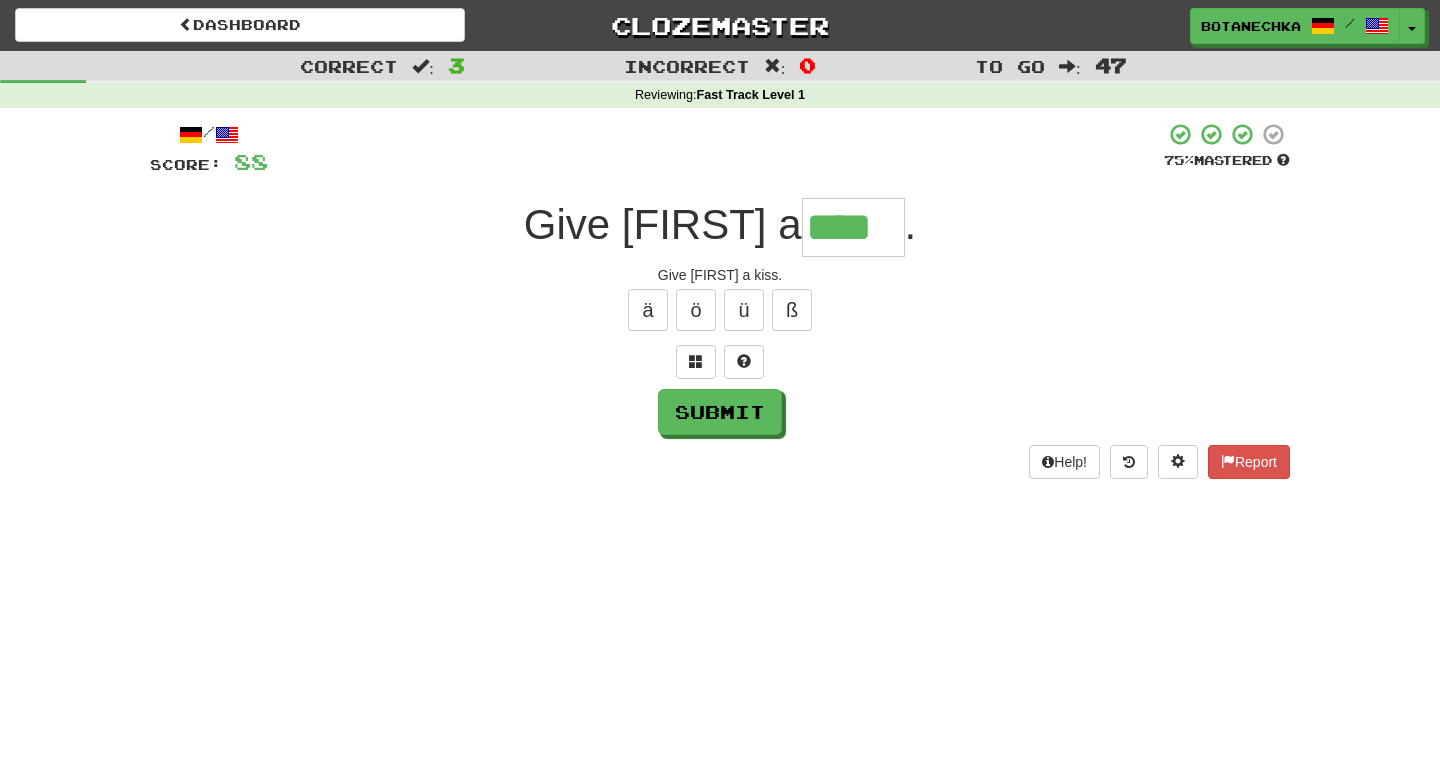 type on "****" 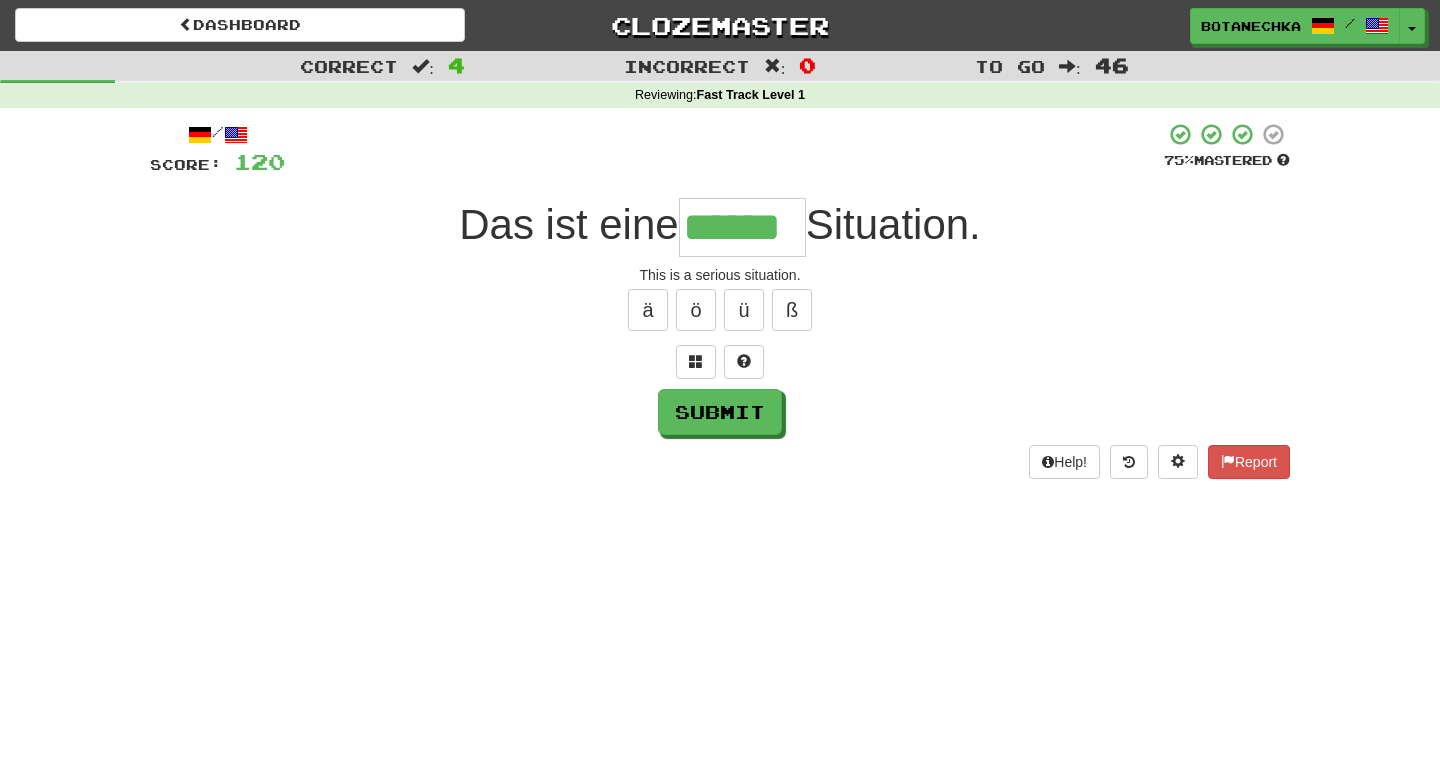 type on "******" 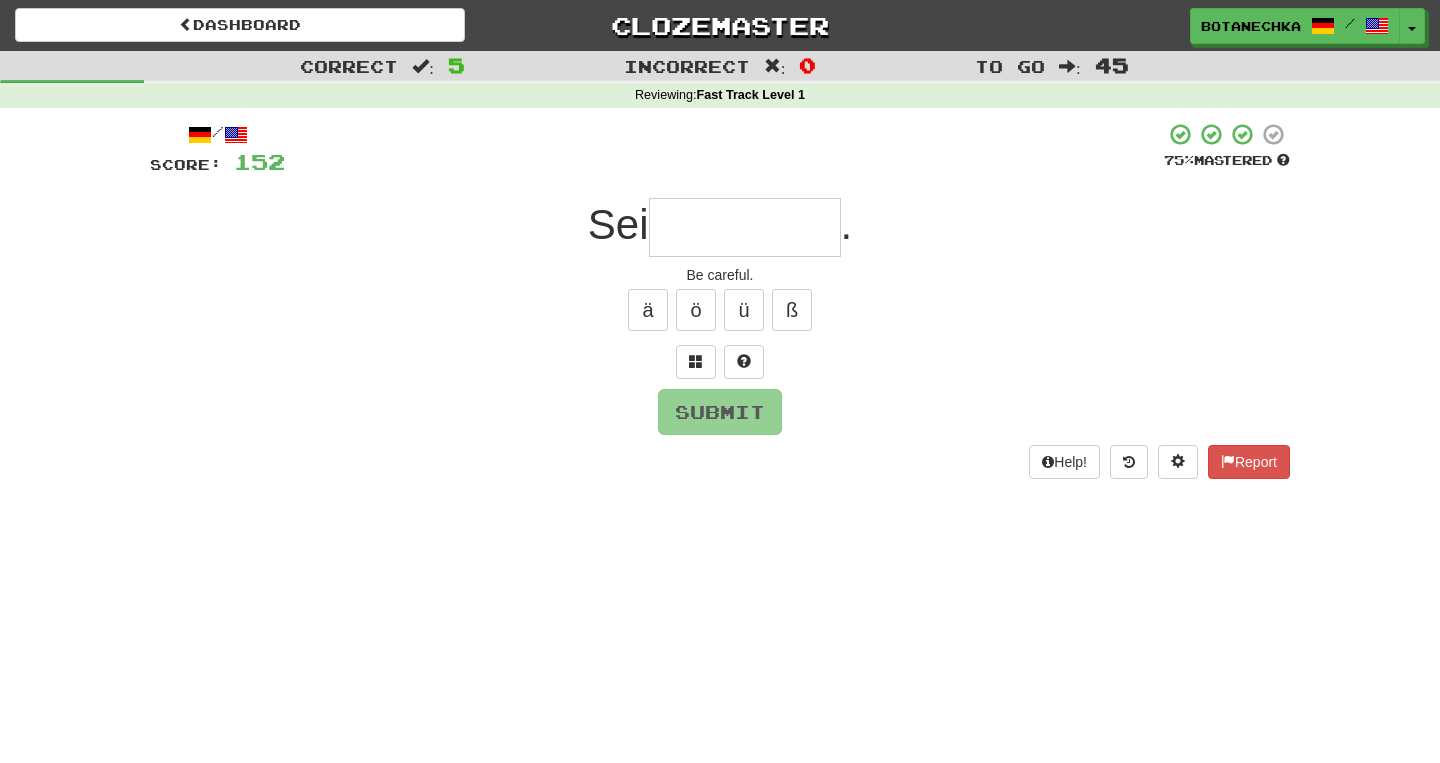 click on "Sei" at bounding box center (618, 224) 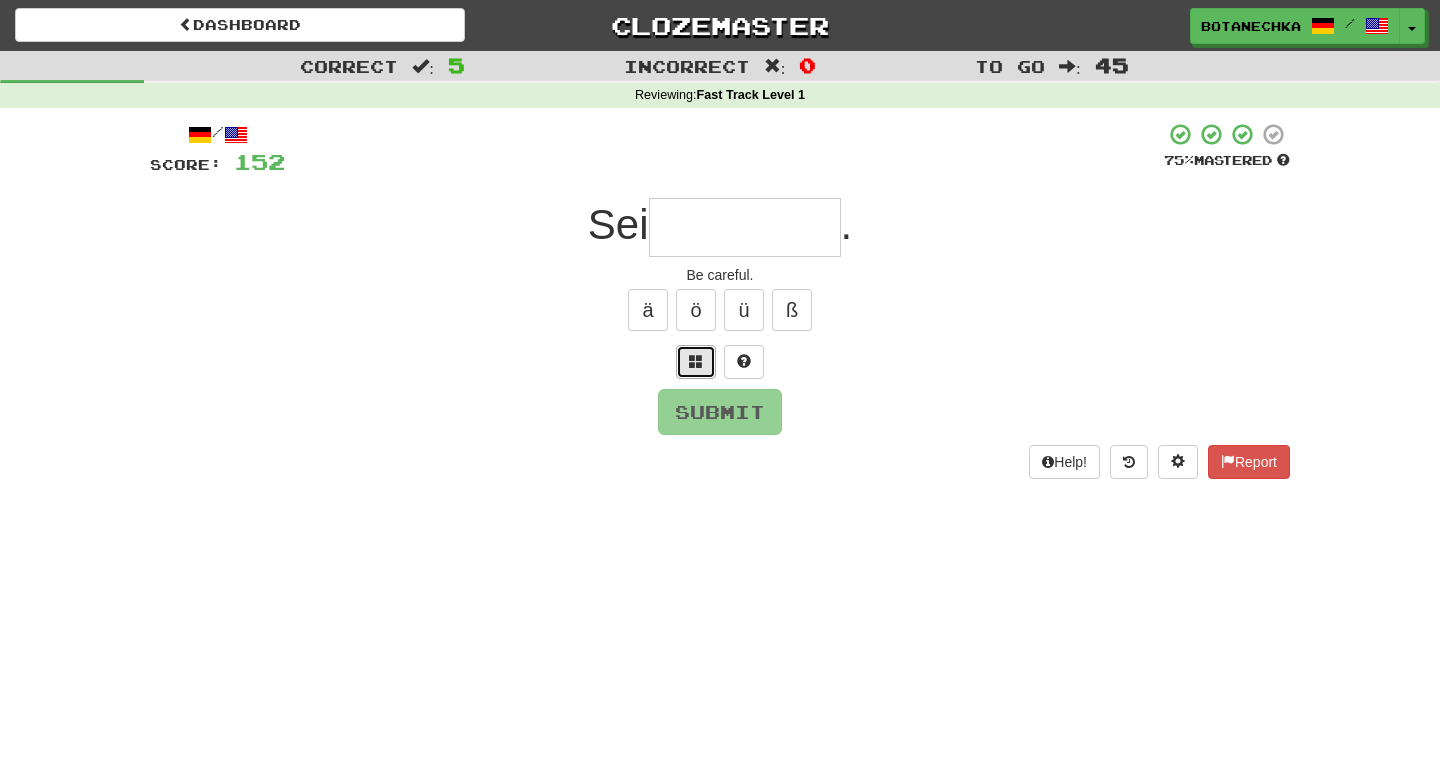 click at bounding box center [696, 362] 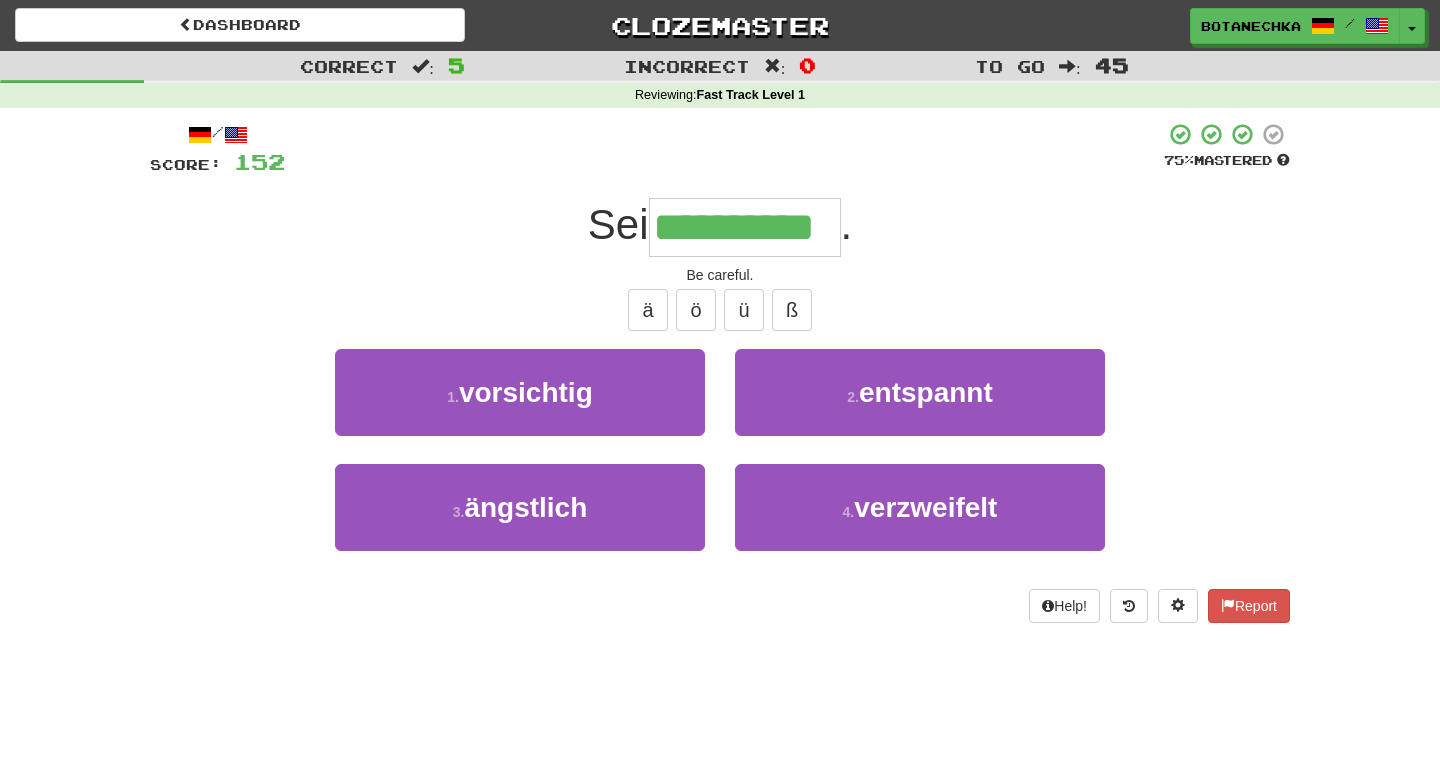 type on "**********" 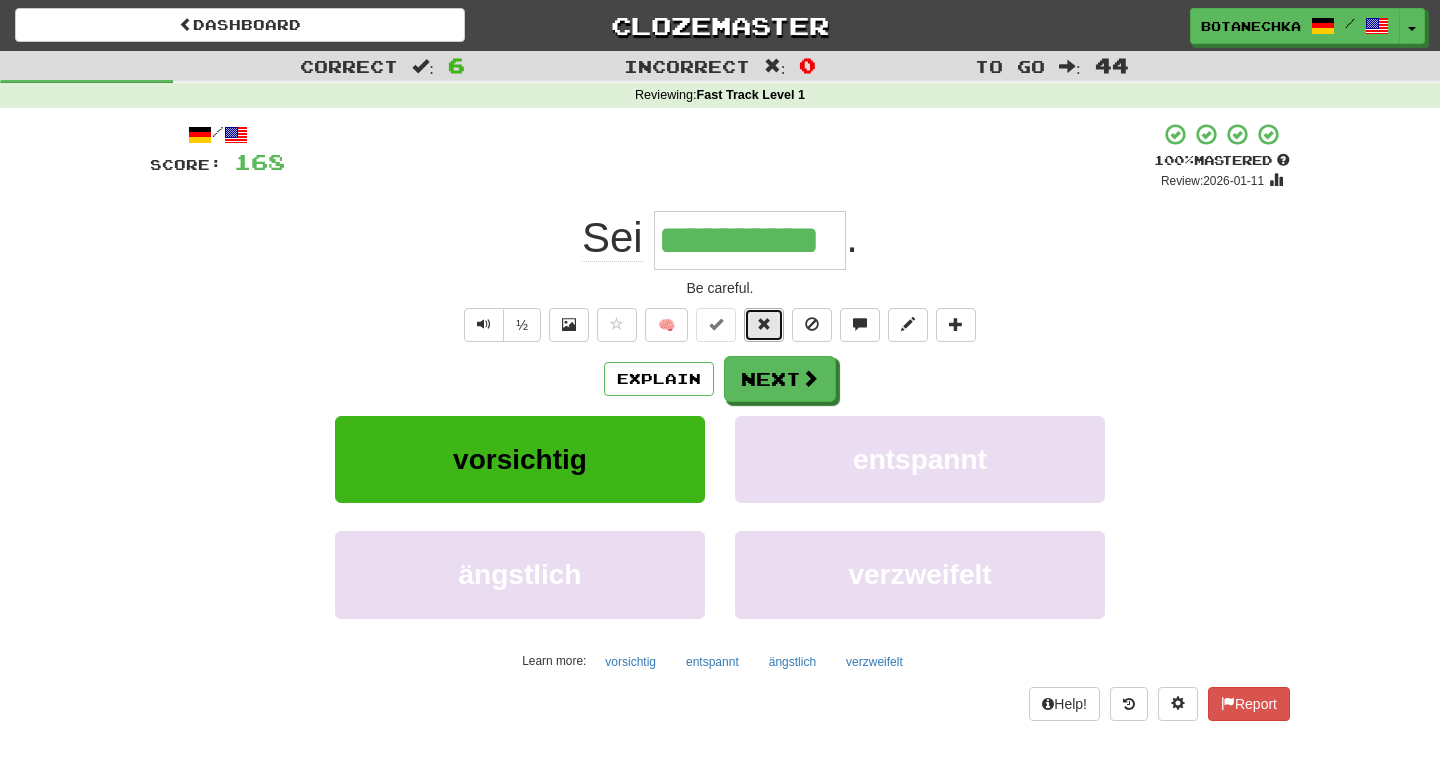 click at bounding box center (764, 324) 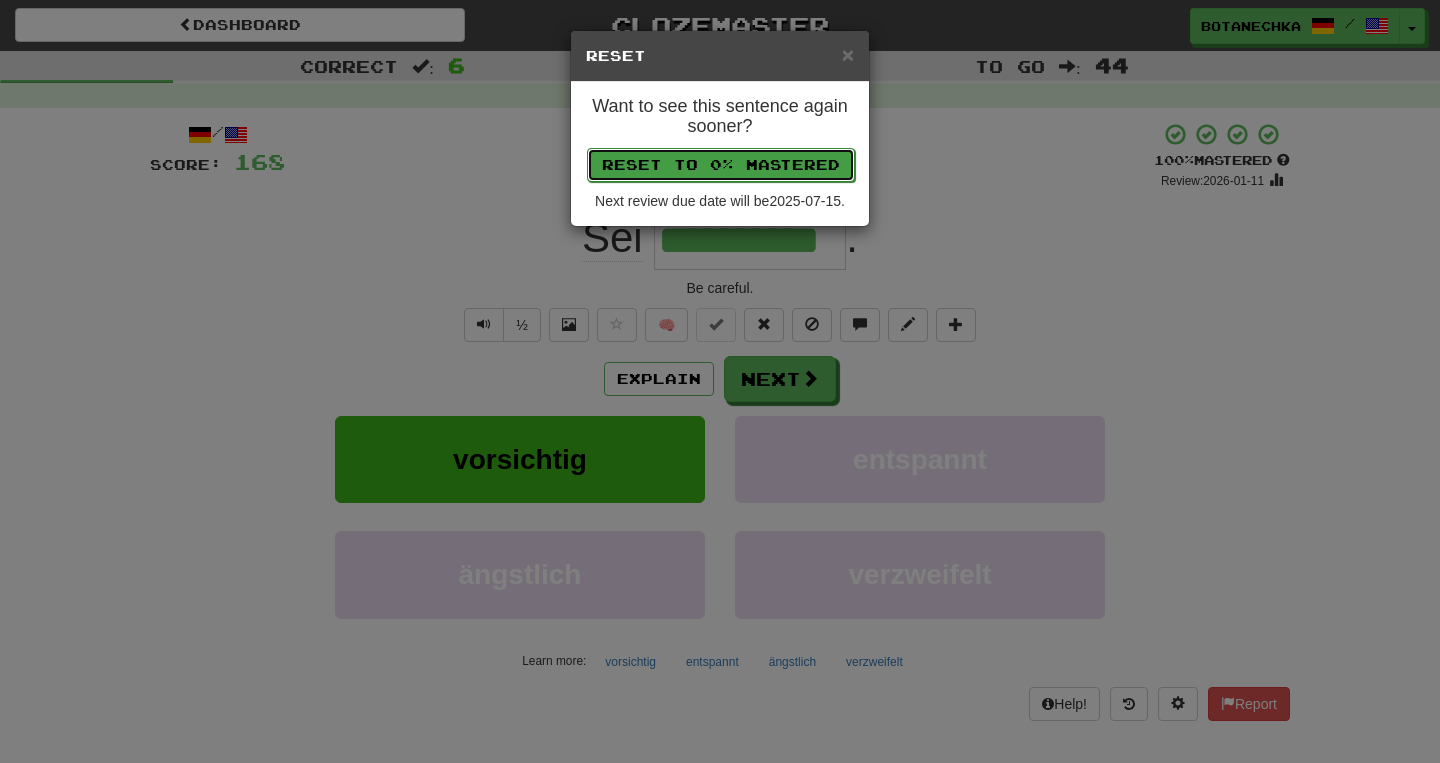 click on "Reset to 0% Mastered" at bounding box center (721, 165) 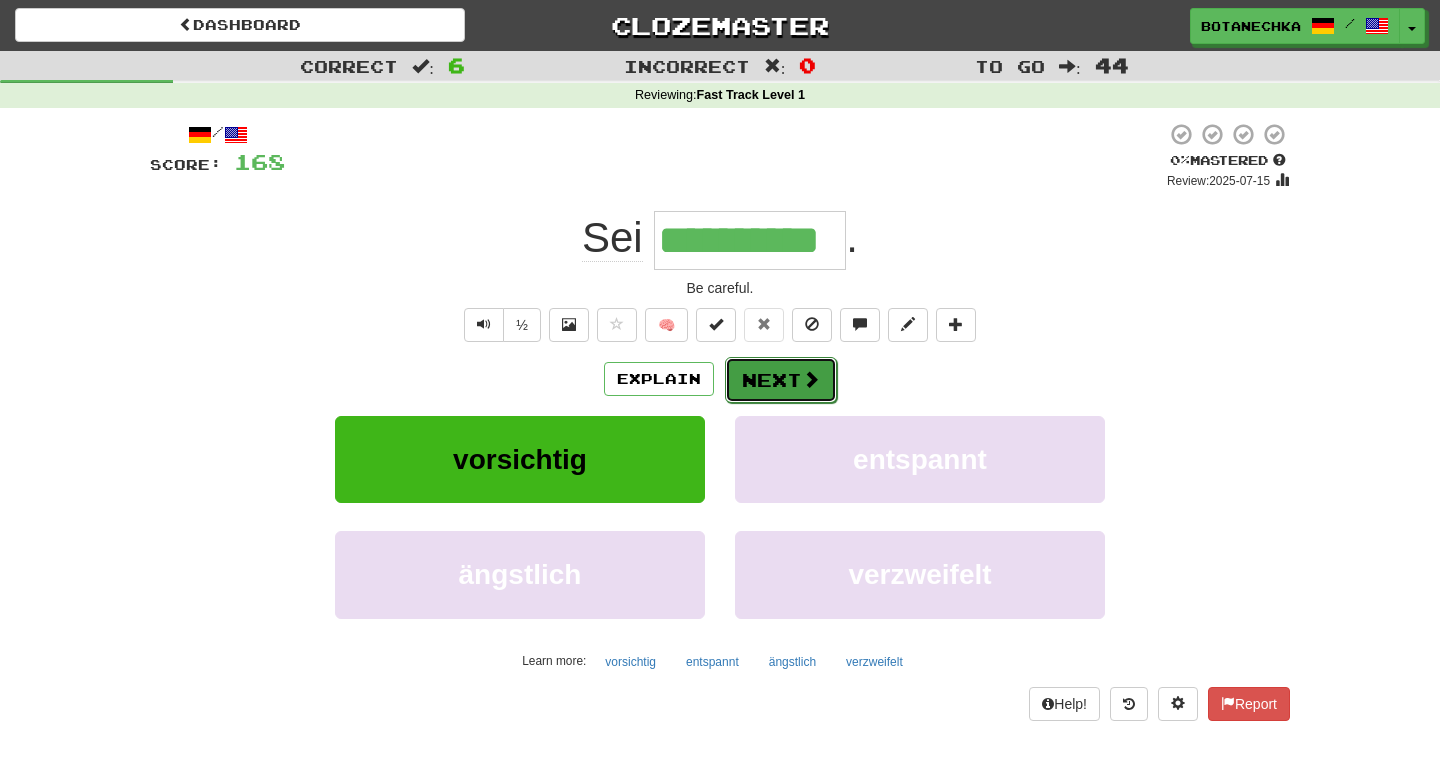 click on "Next" at bounding box center [781, 380] 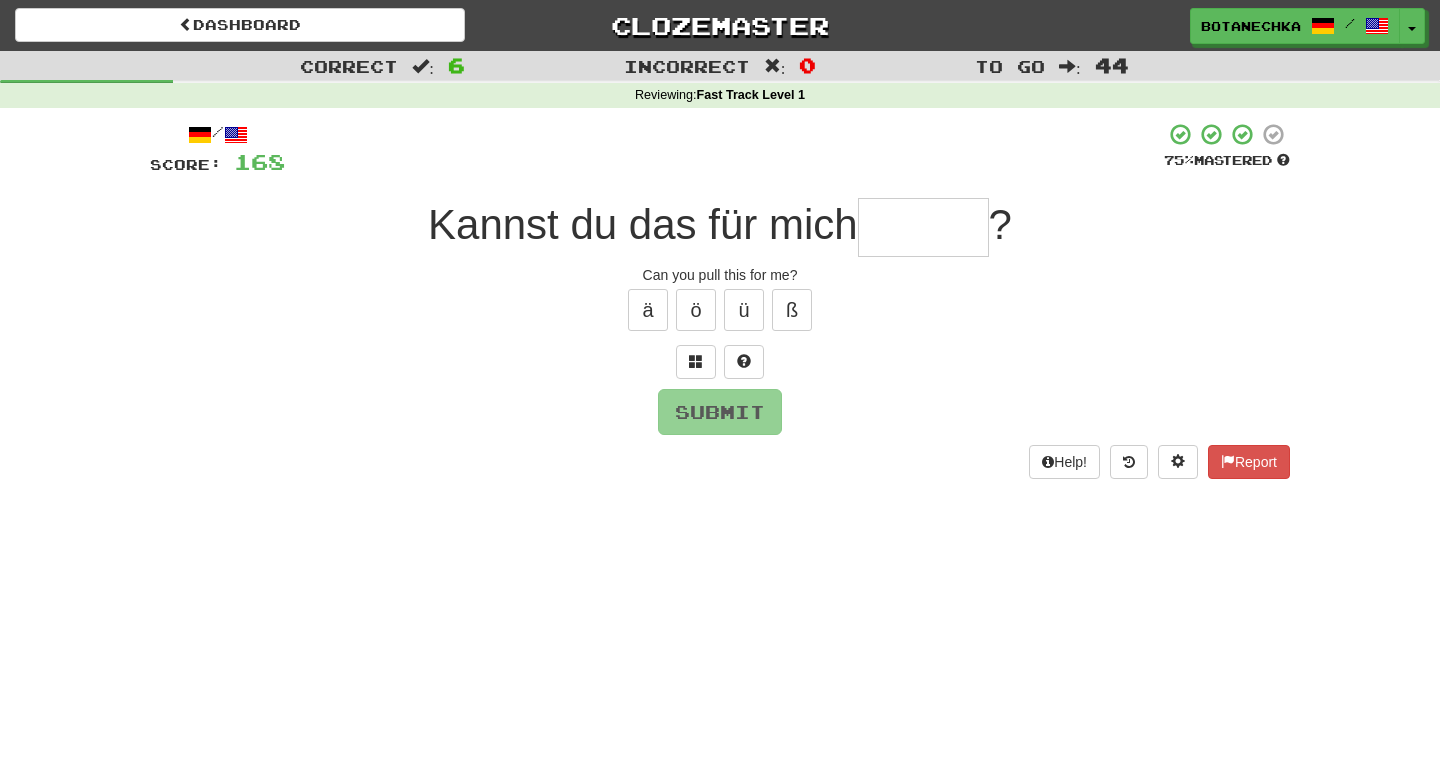click on "Kannst du das für mich" at bounding box center [643, 224] 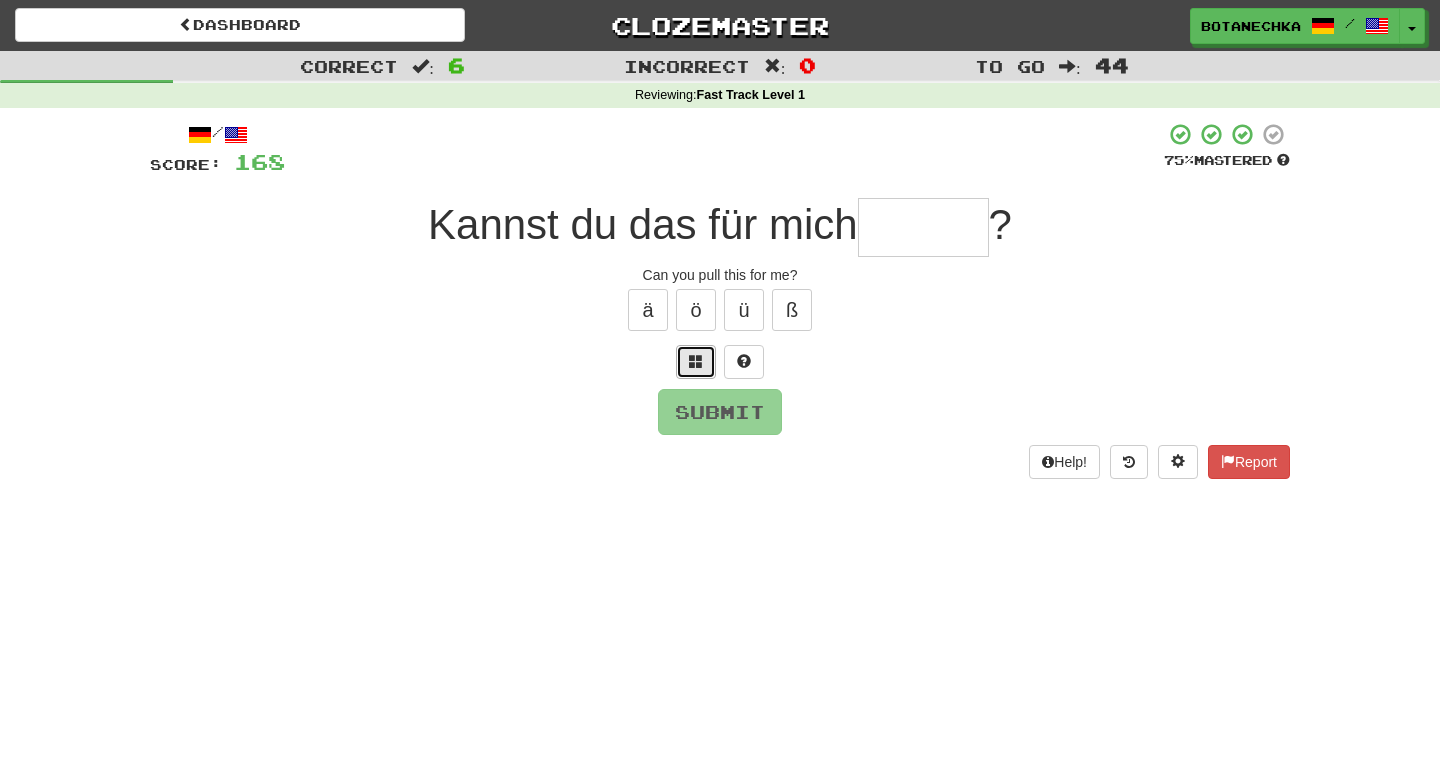 click at bounding box center [696, 362] 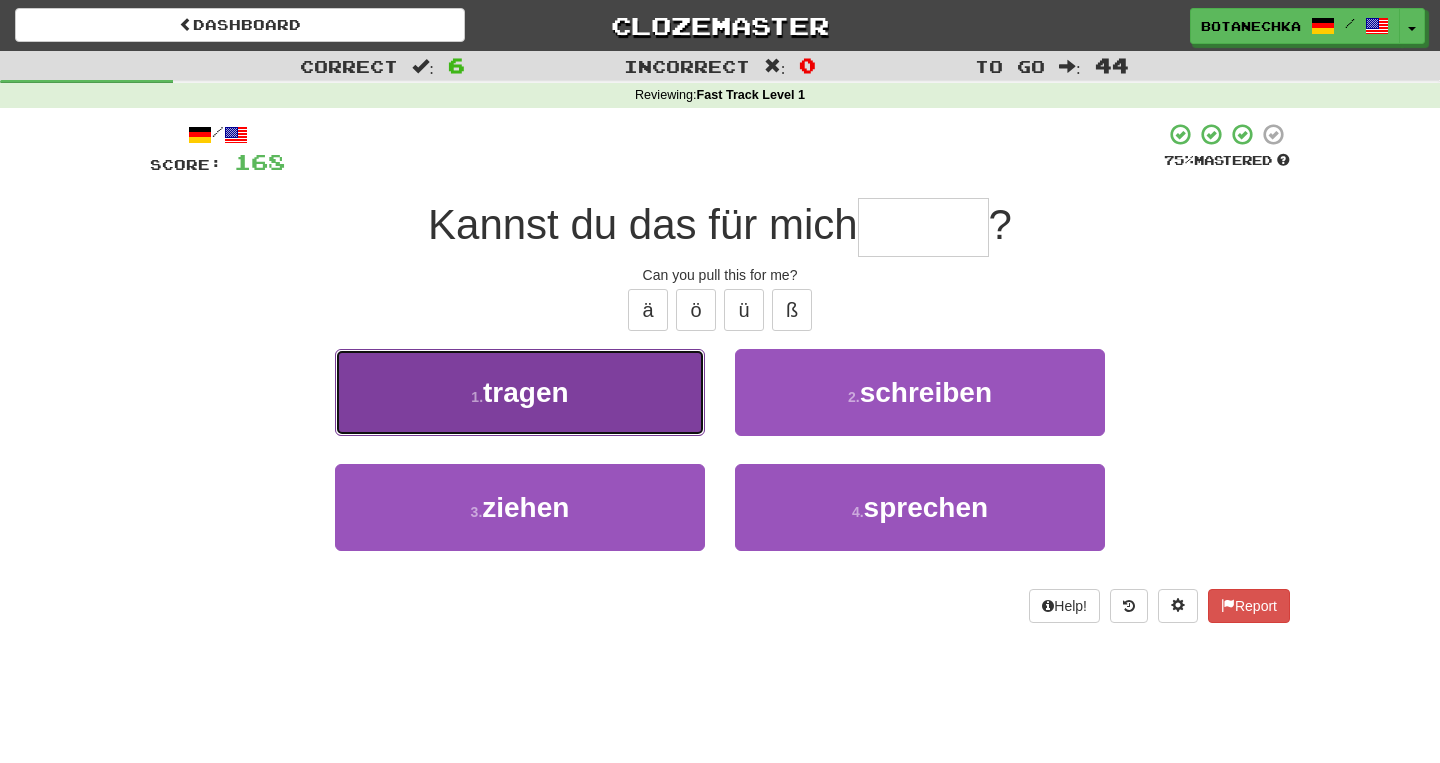 click on "1 .  tragen" at bounding box center [520, 392] 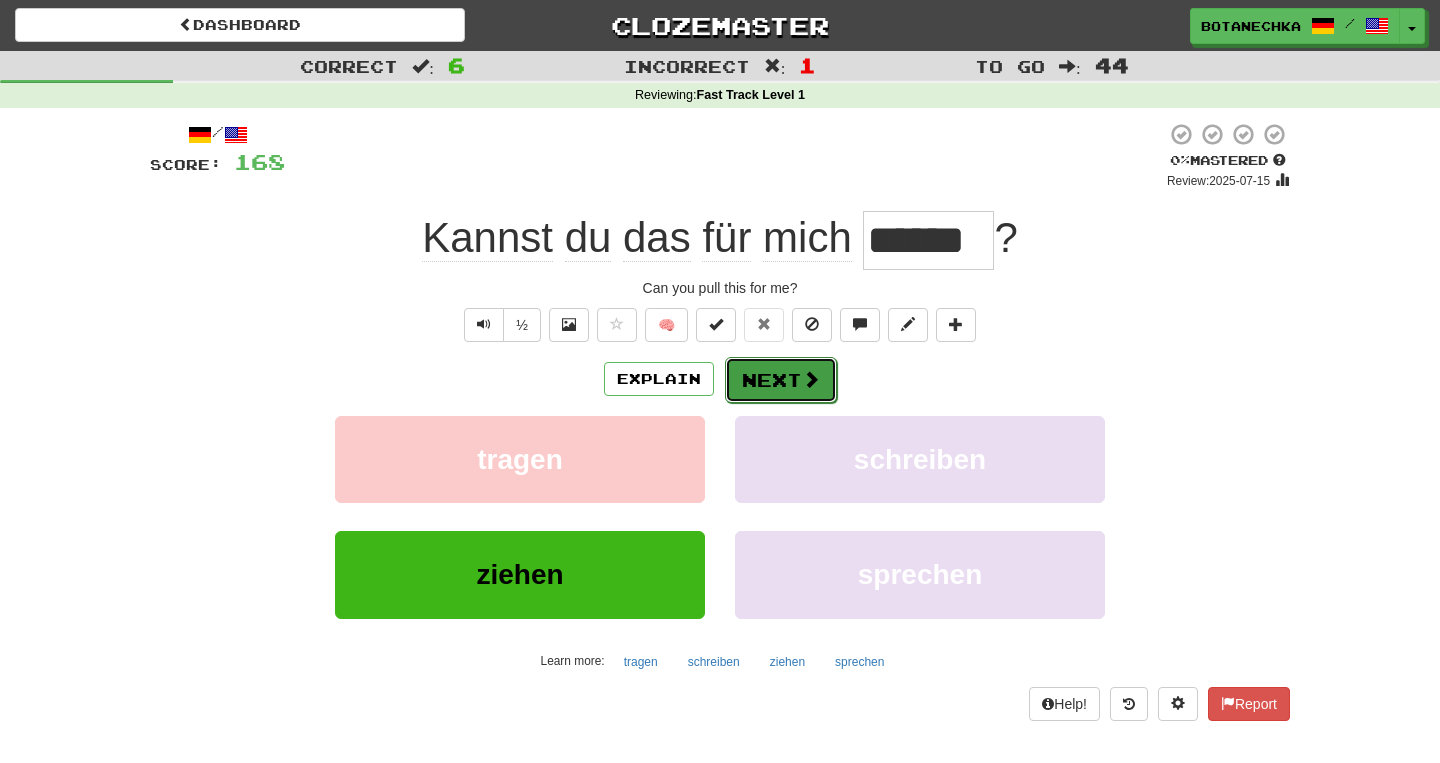 click on "Next" at bounding box center [781, 380] 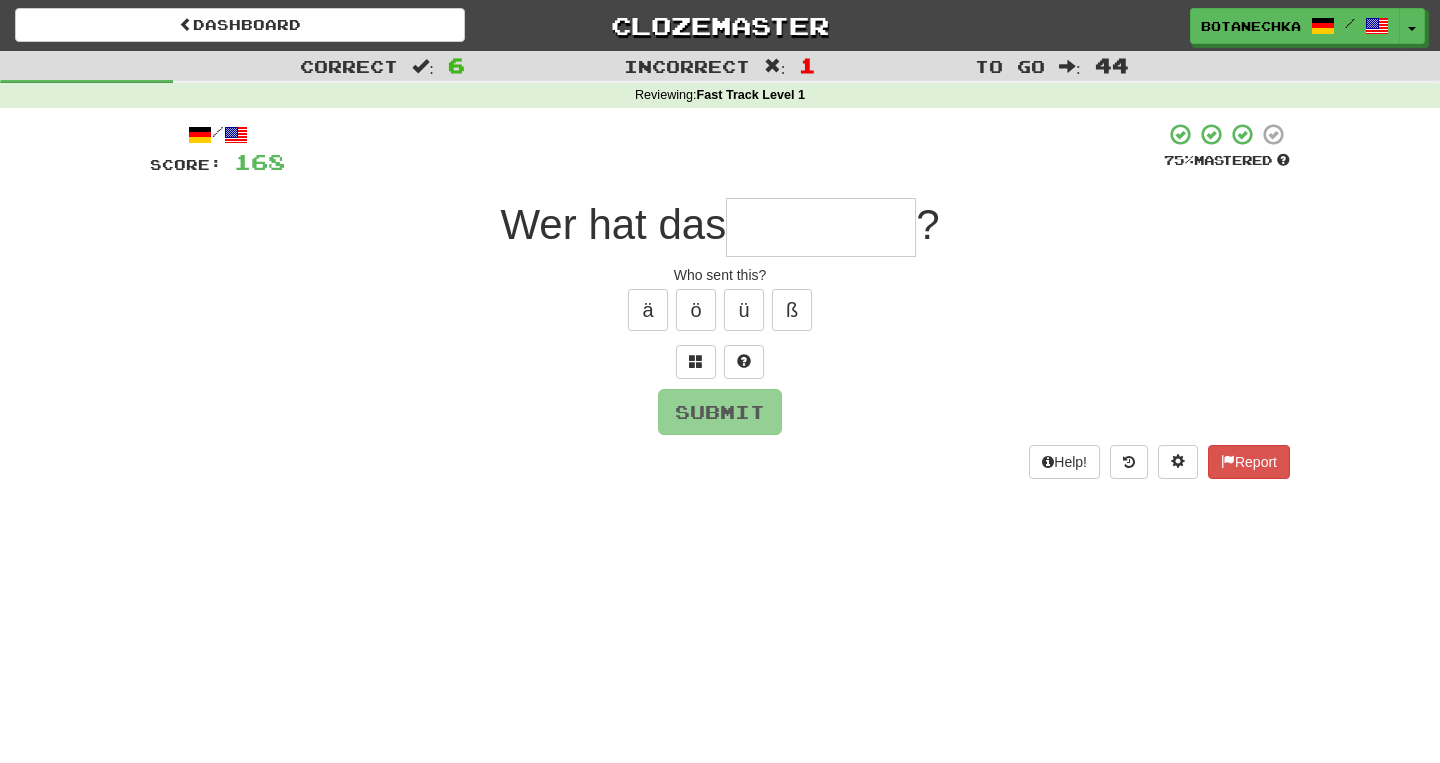 click at bounding box center (821, 227) 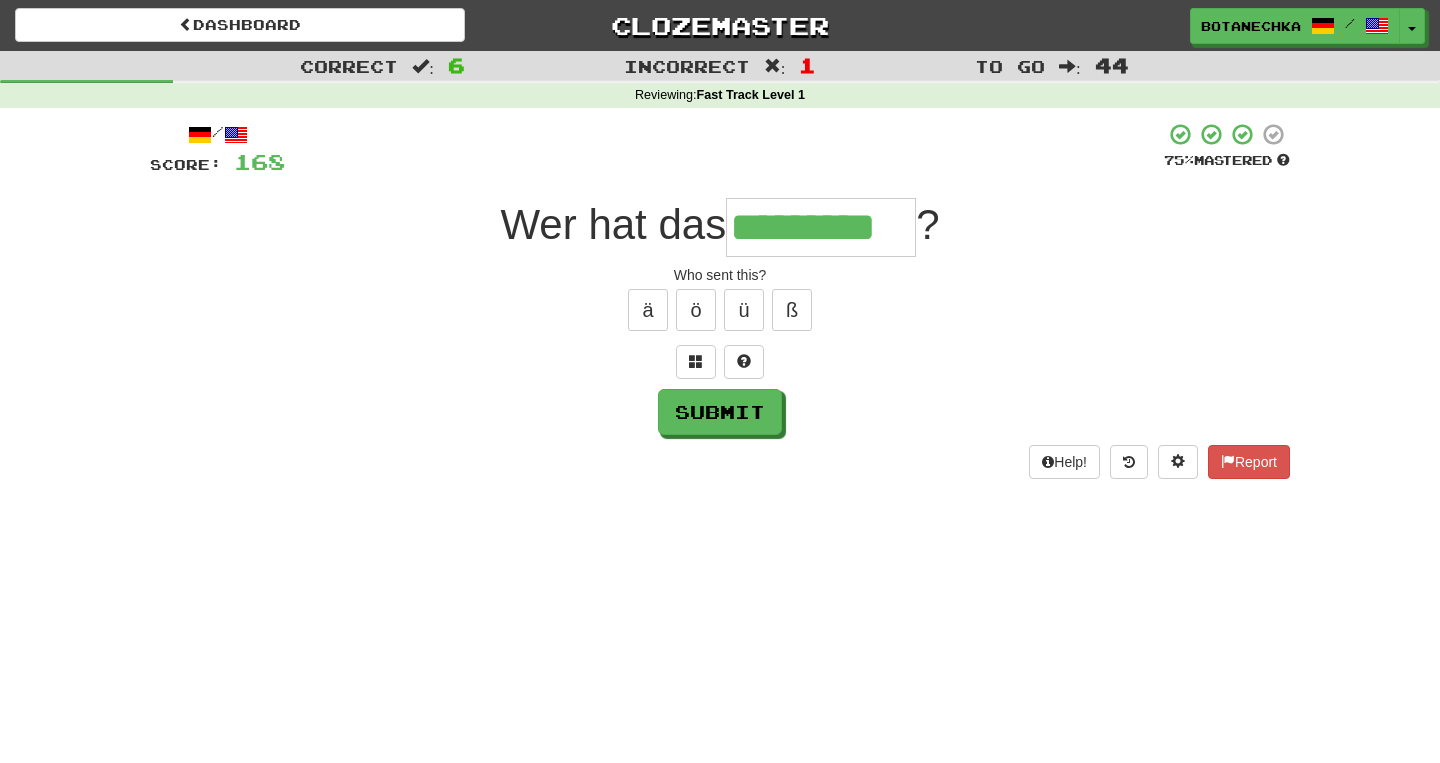 type on "*********" 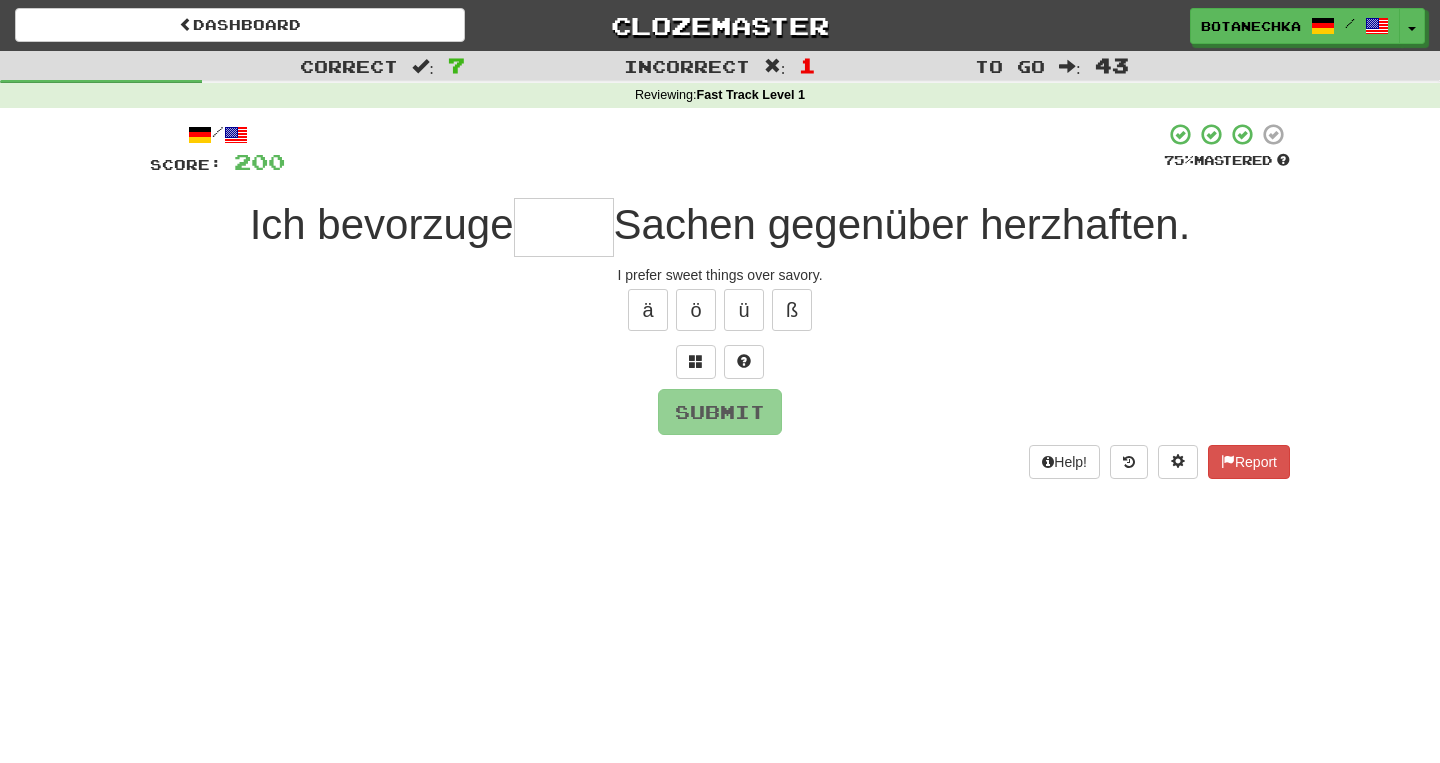 click at bounding box center [564, 227] 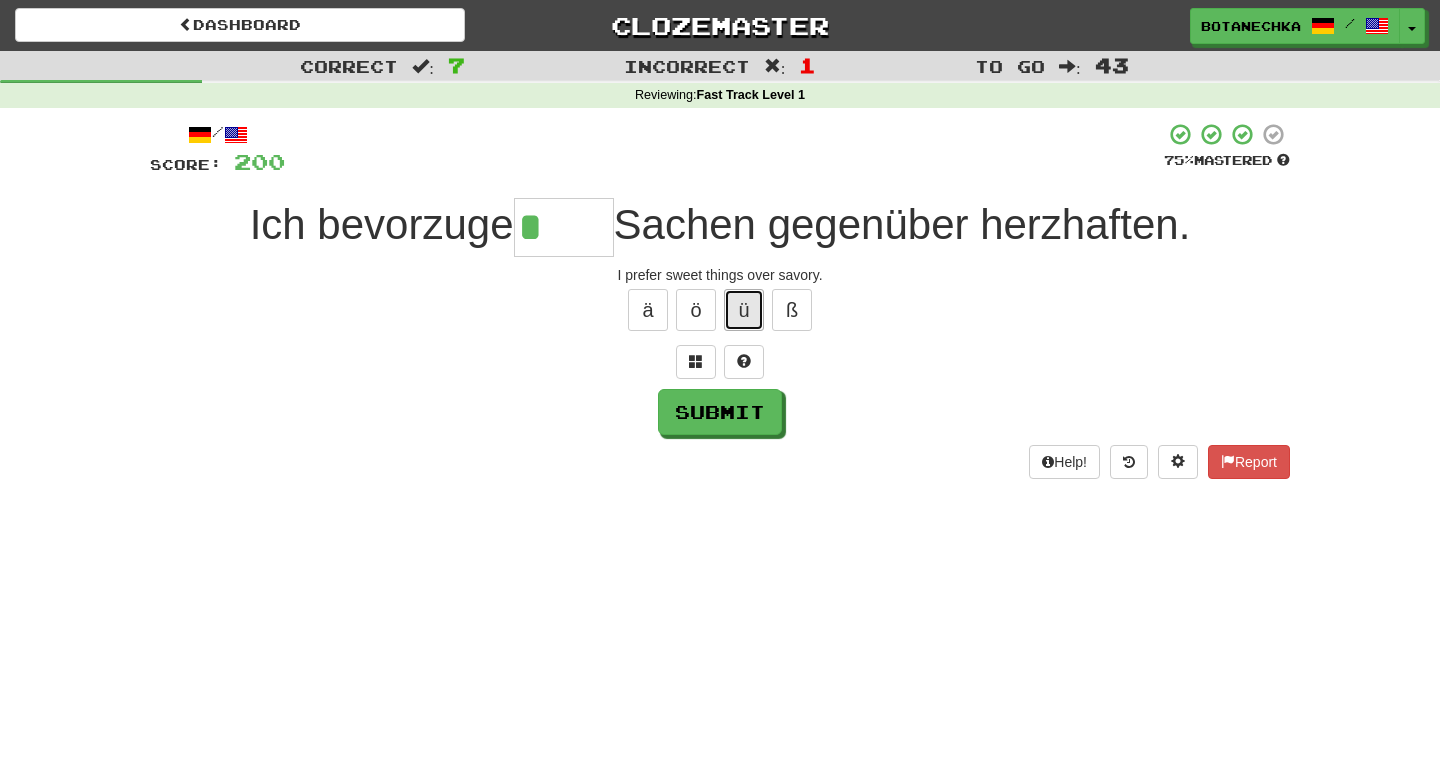click on "ü" at bounding box center [744, 310] 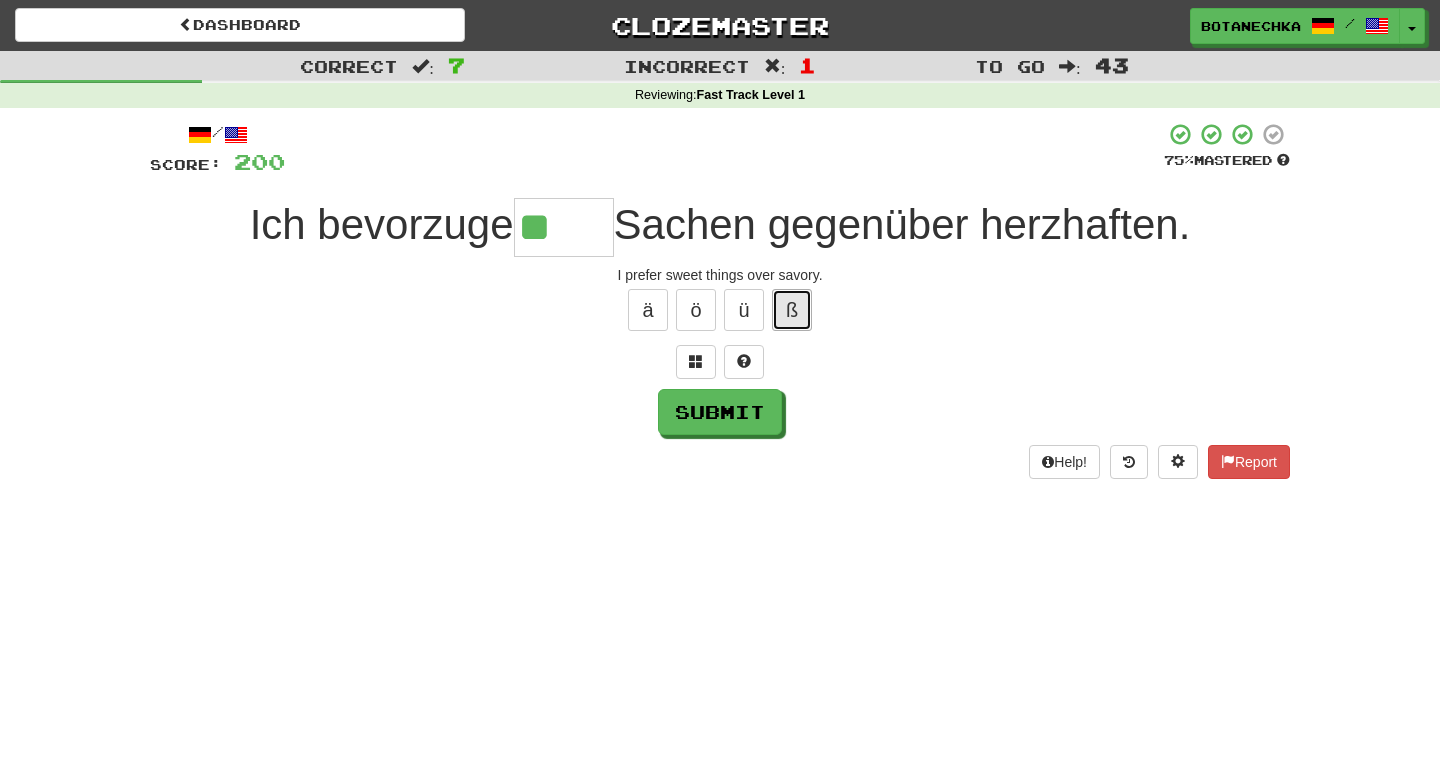 click on "ß" at bounding box center [792, 310] 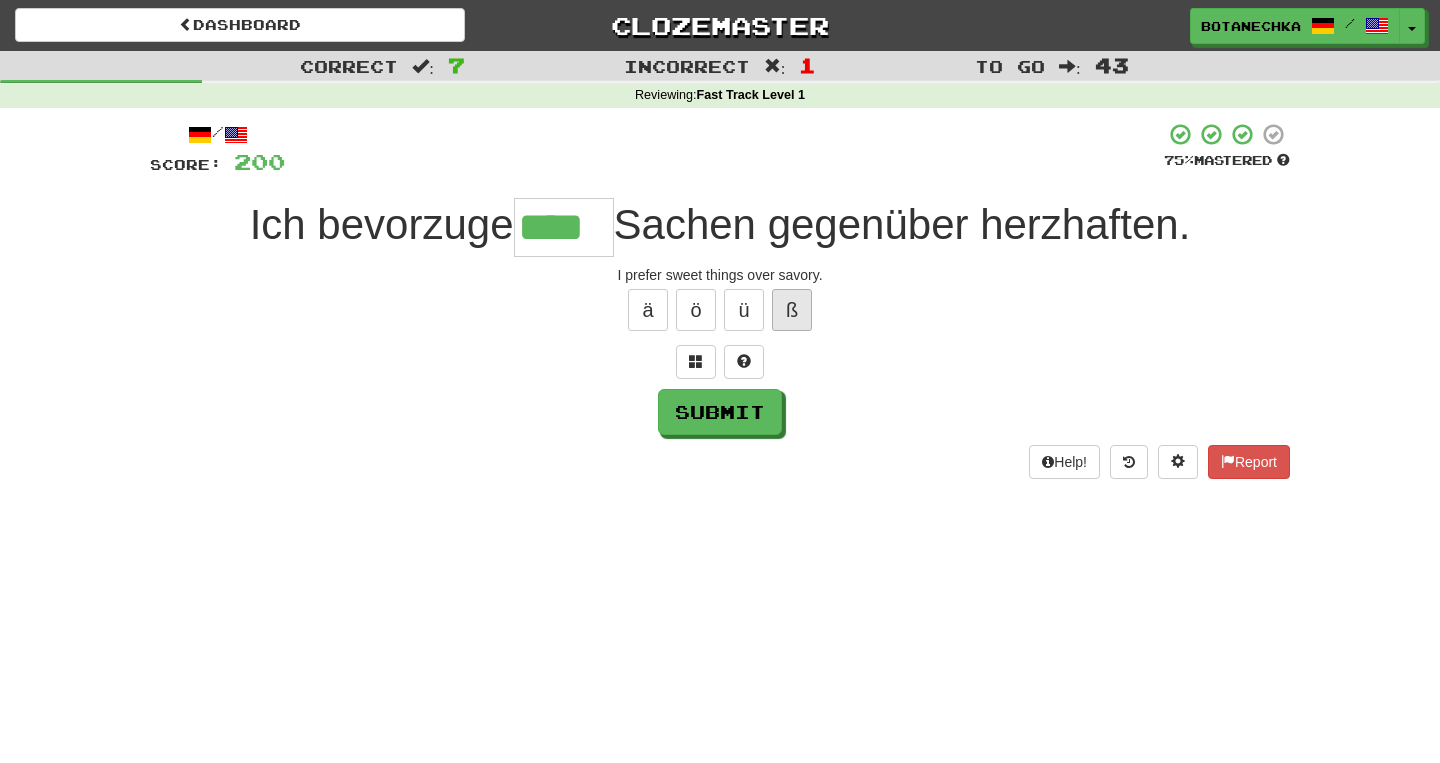 type on "****" 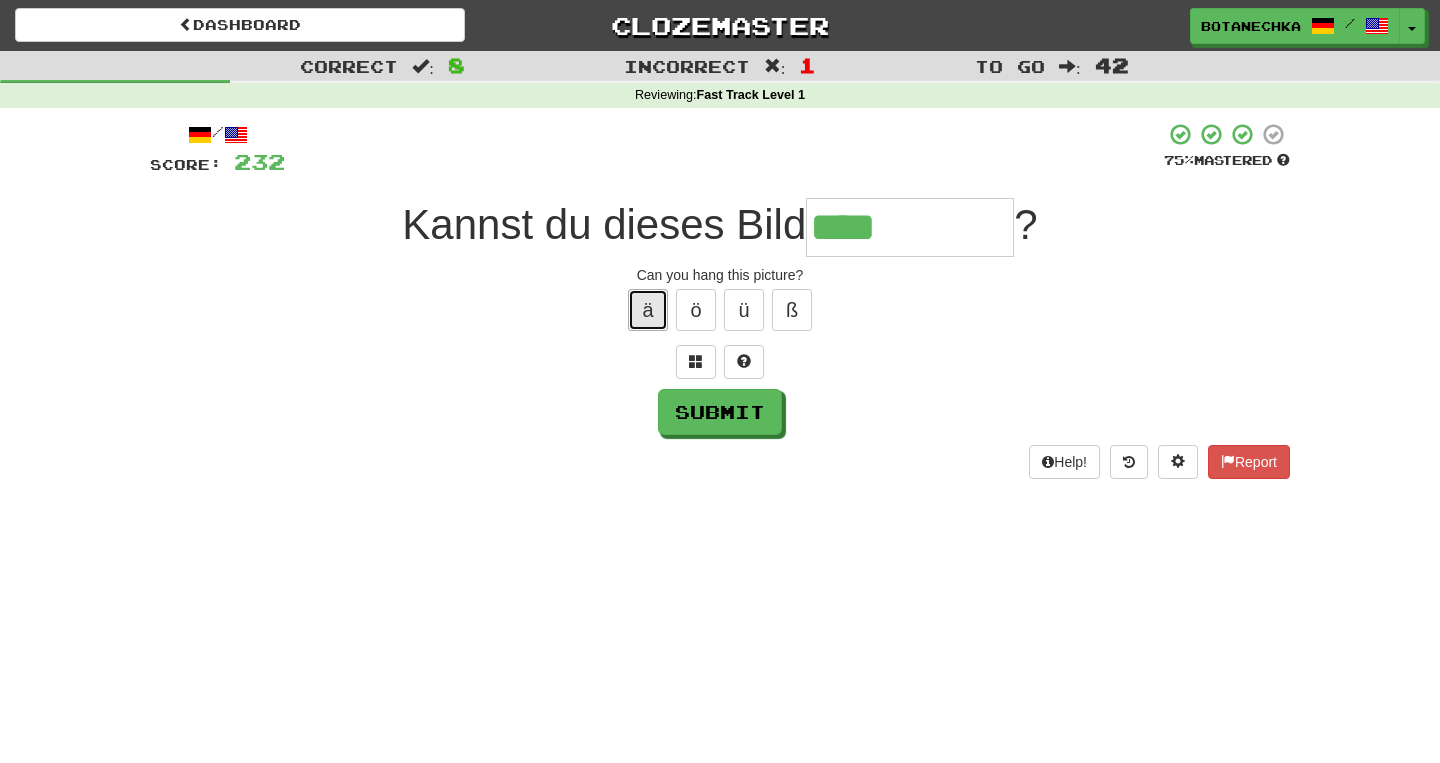 click on "ä" at bounding box center (648, 310) 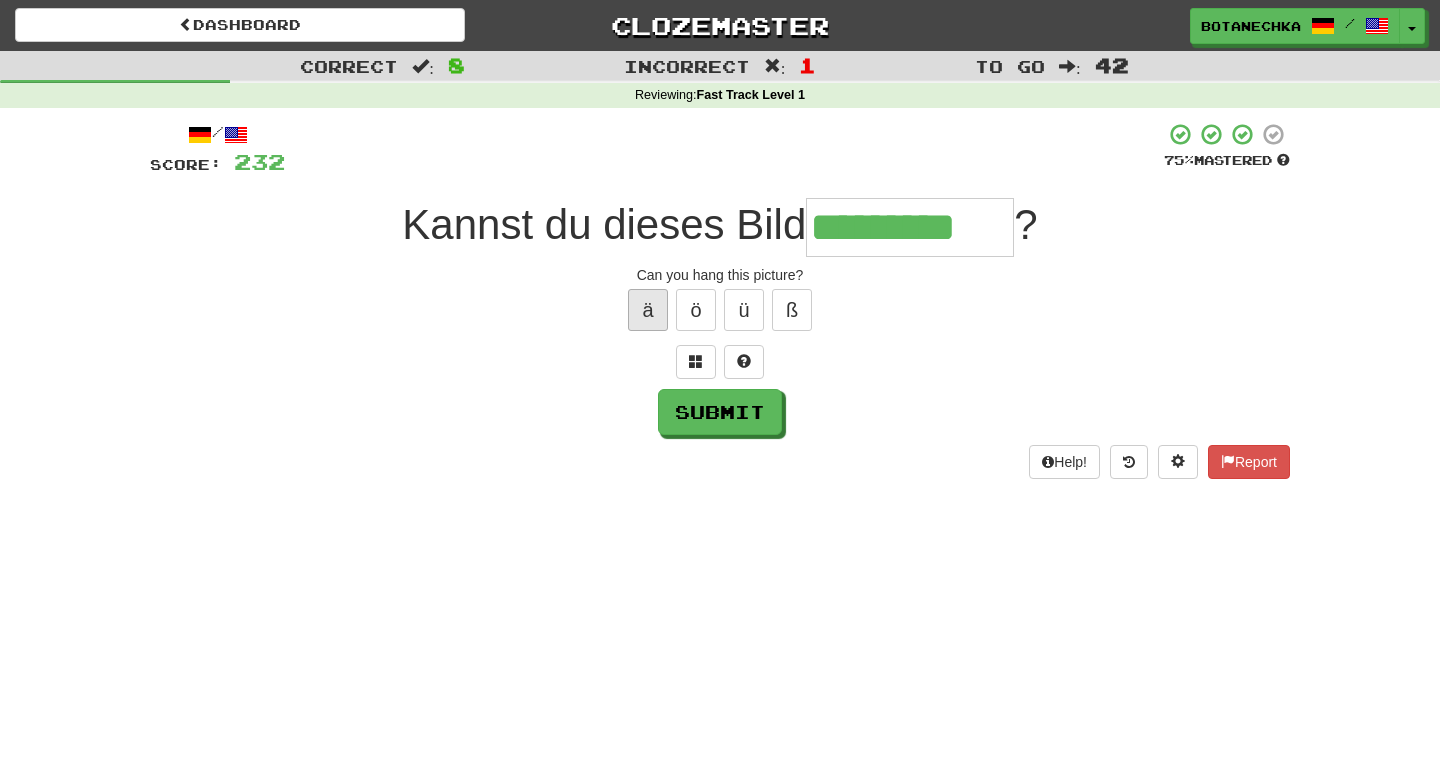 type on "*********" 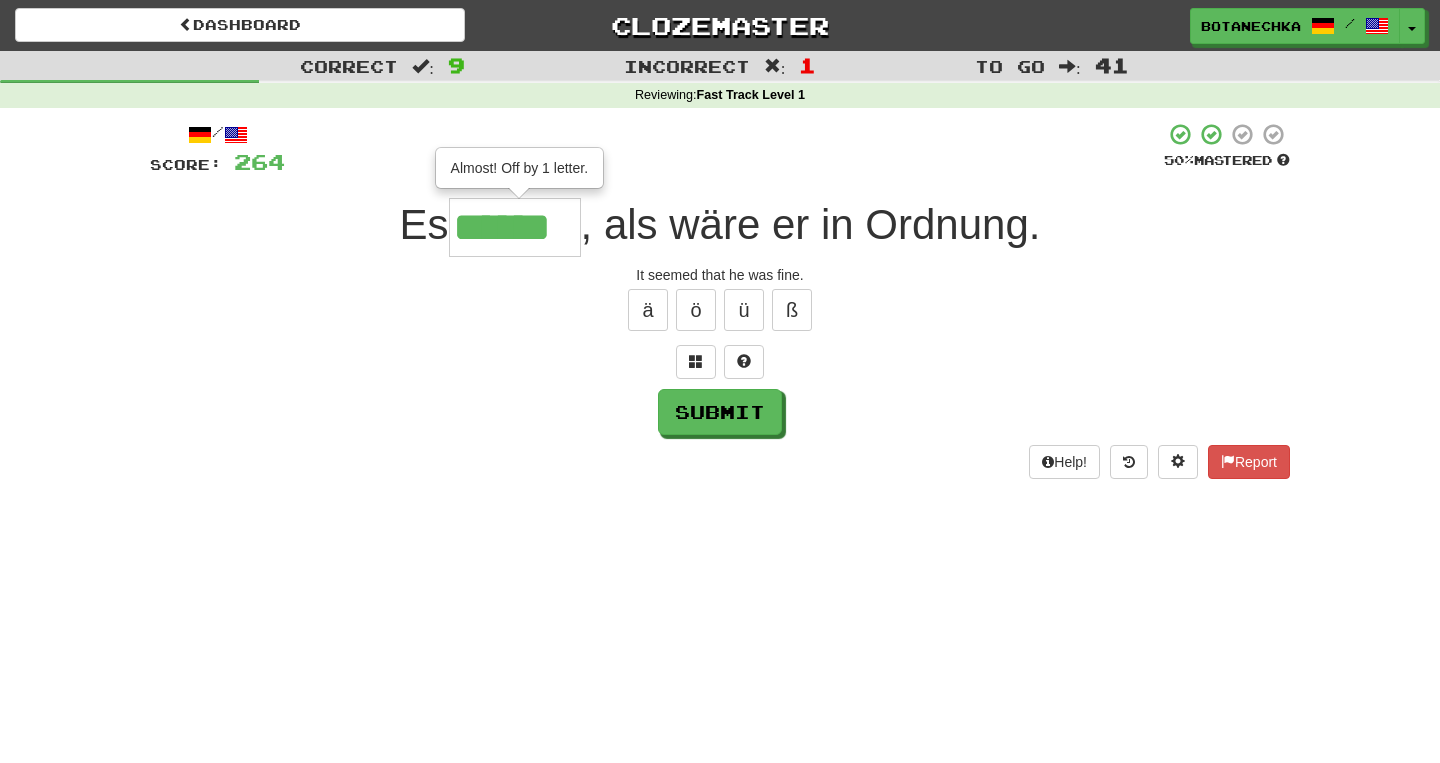 type on "******" 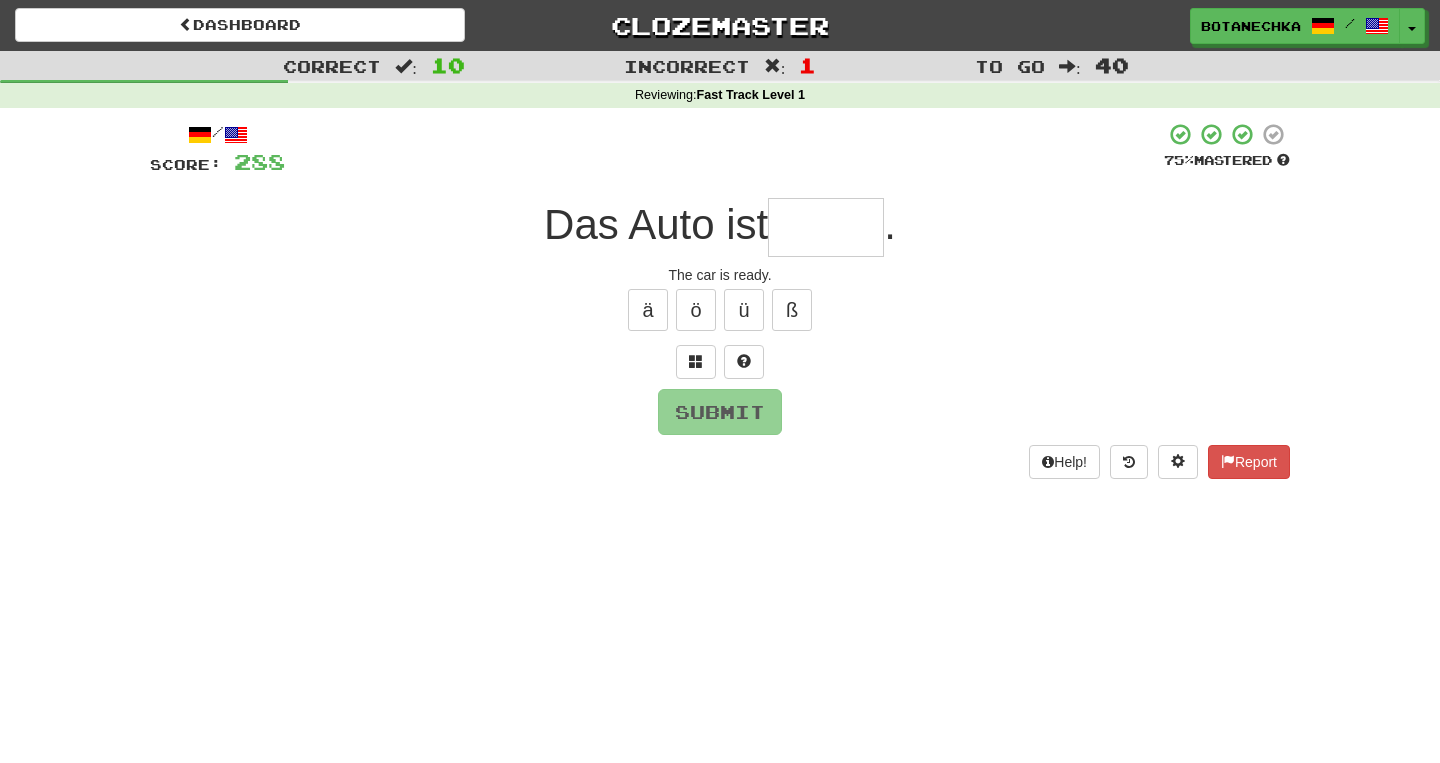 type on "*" 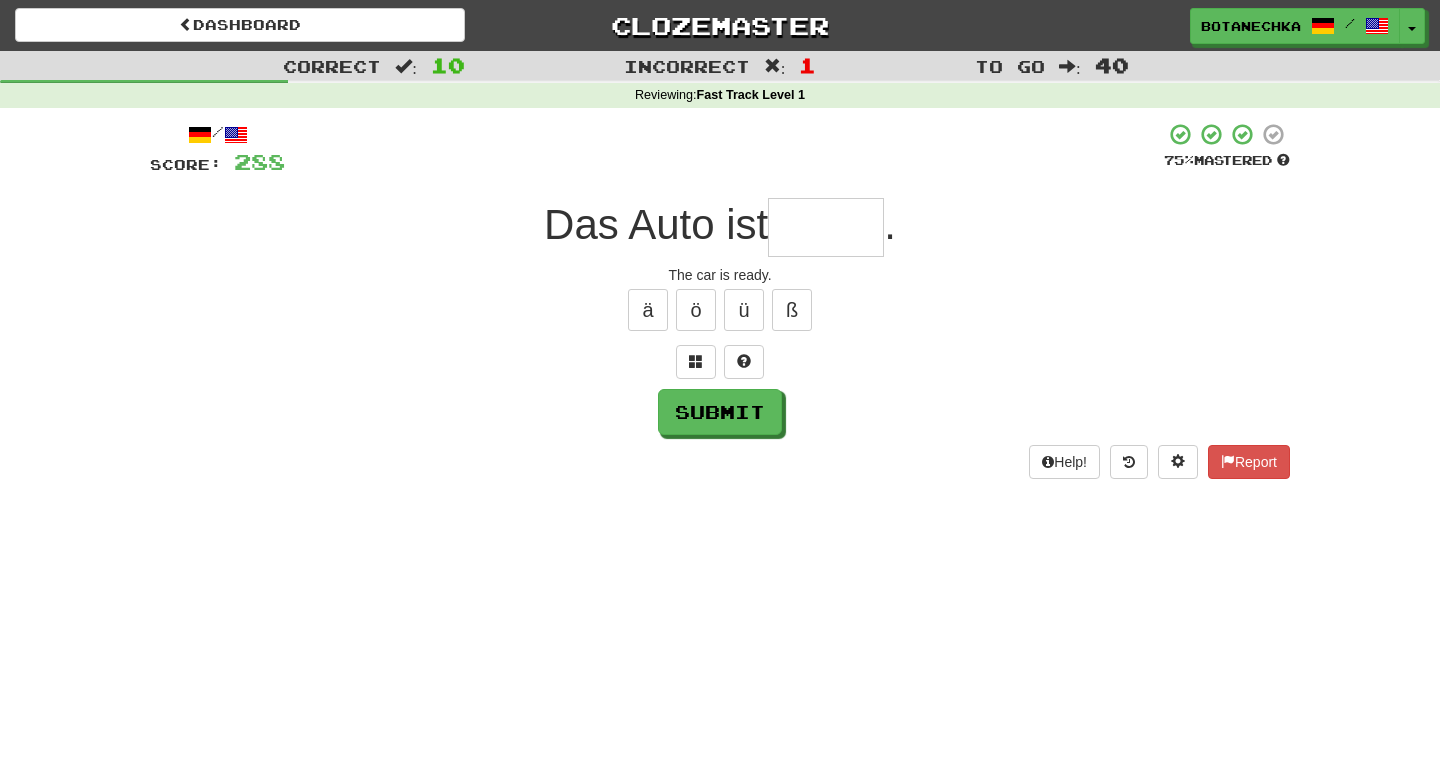 type on "*" 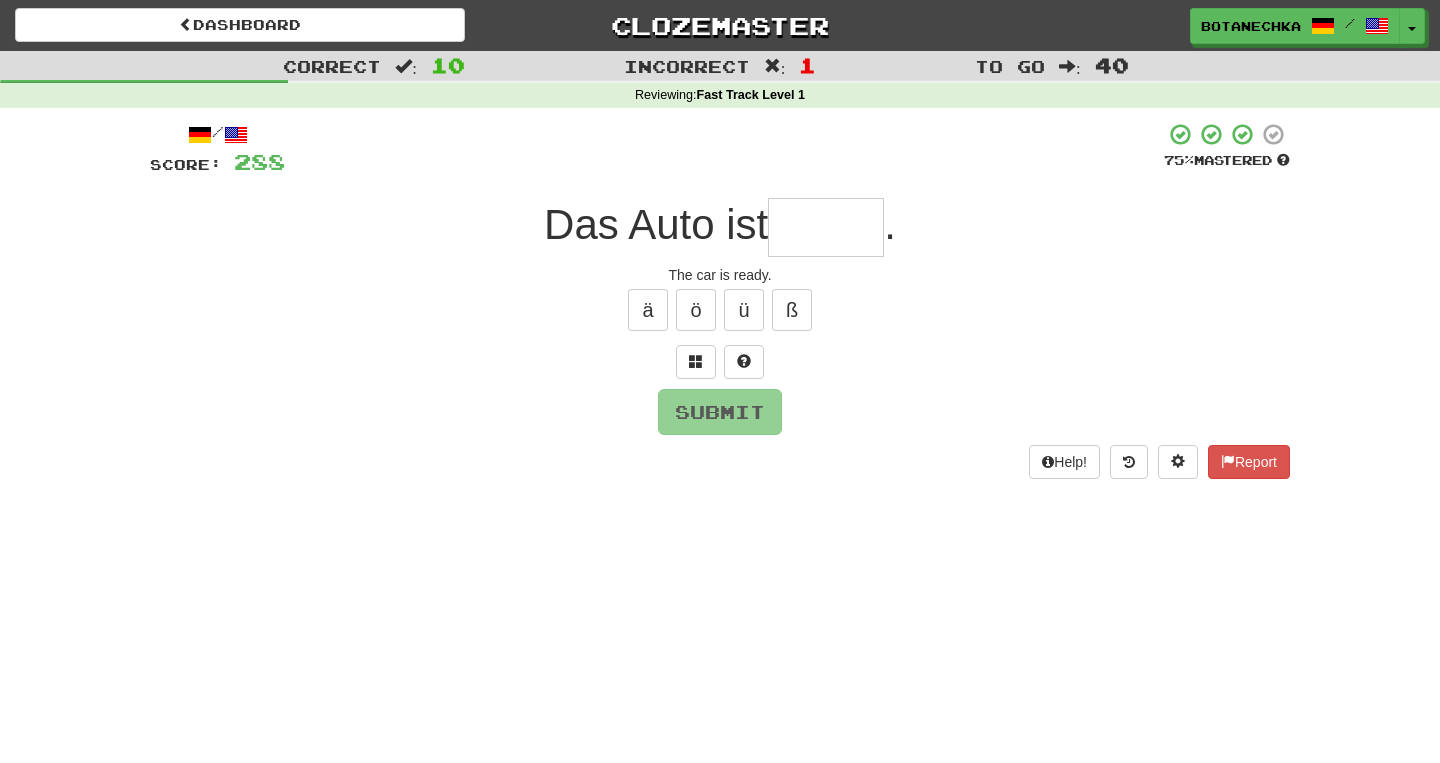 type on "*" 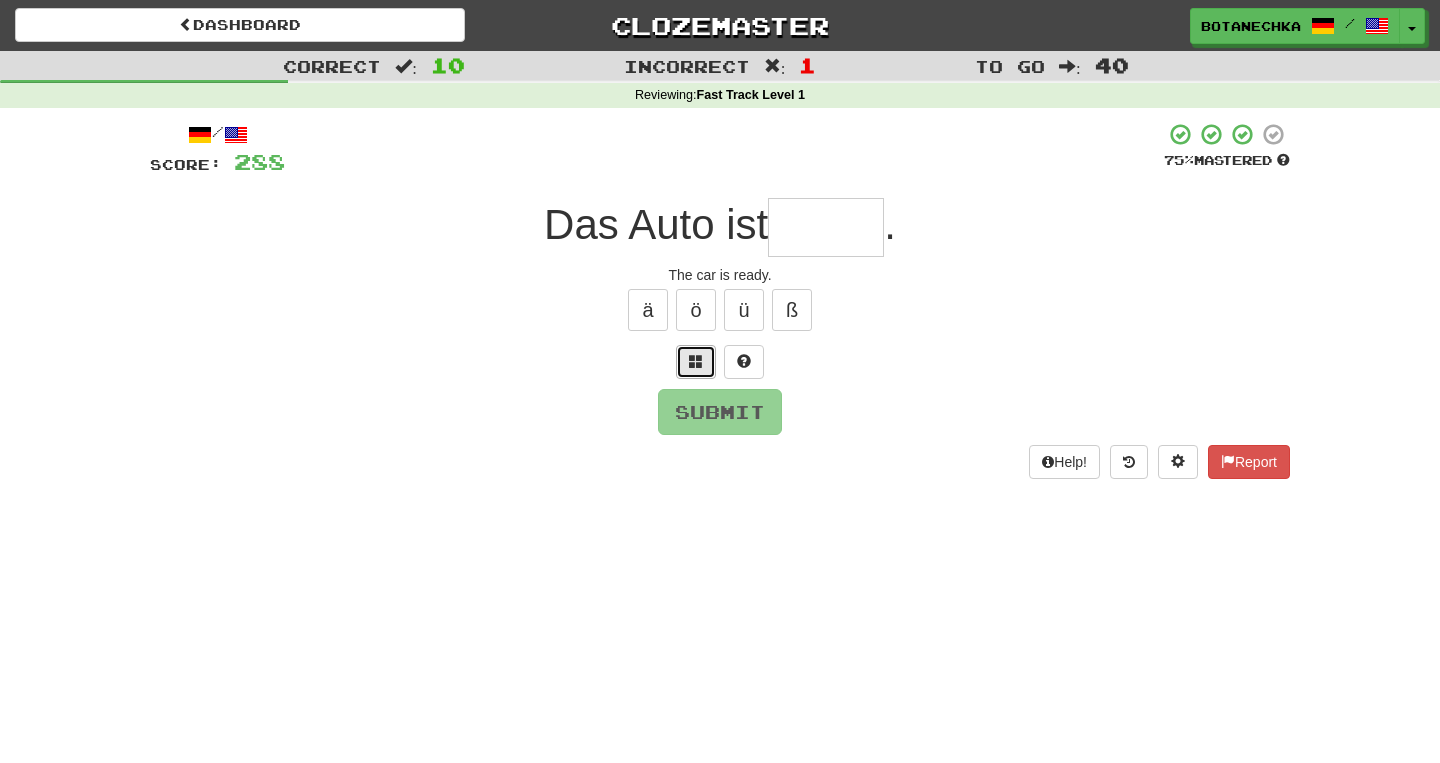 click at bounding box center (696, 361) 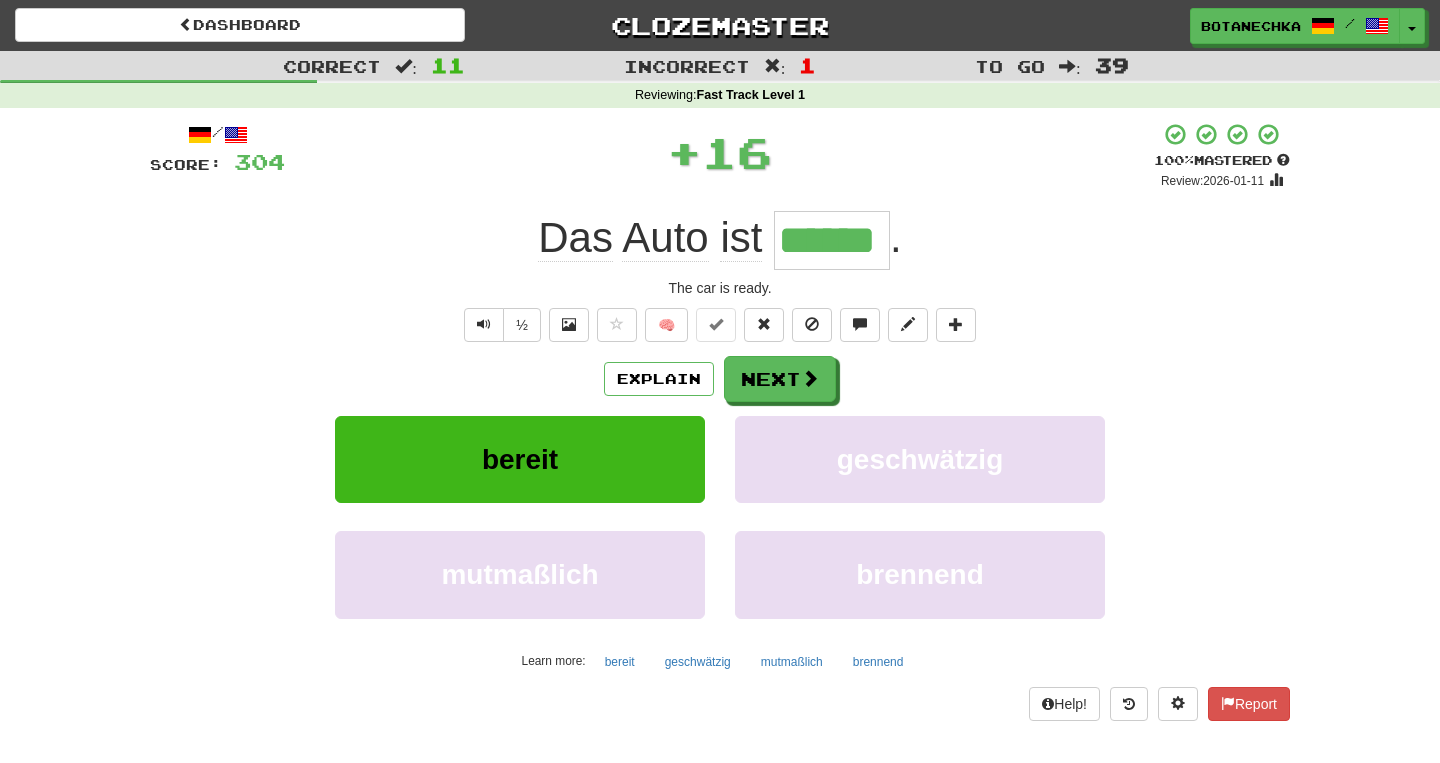 type on "******" 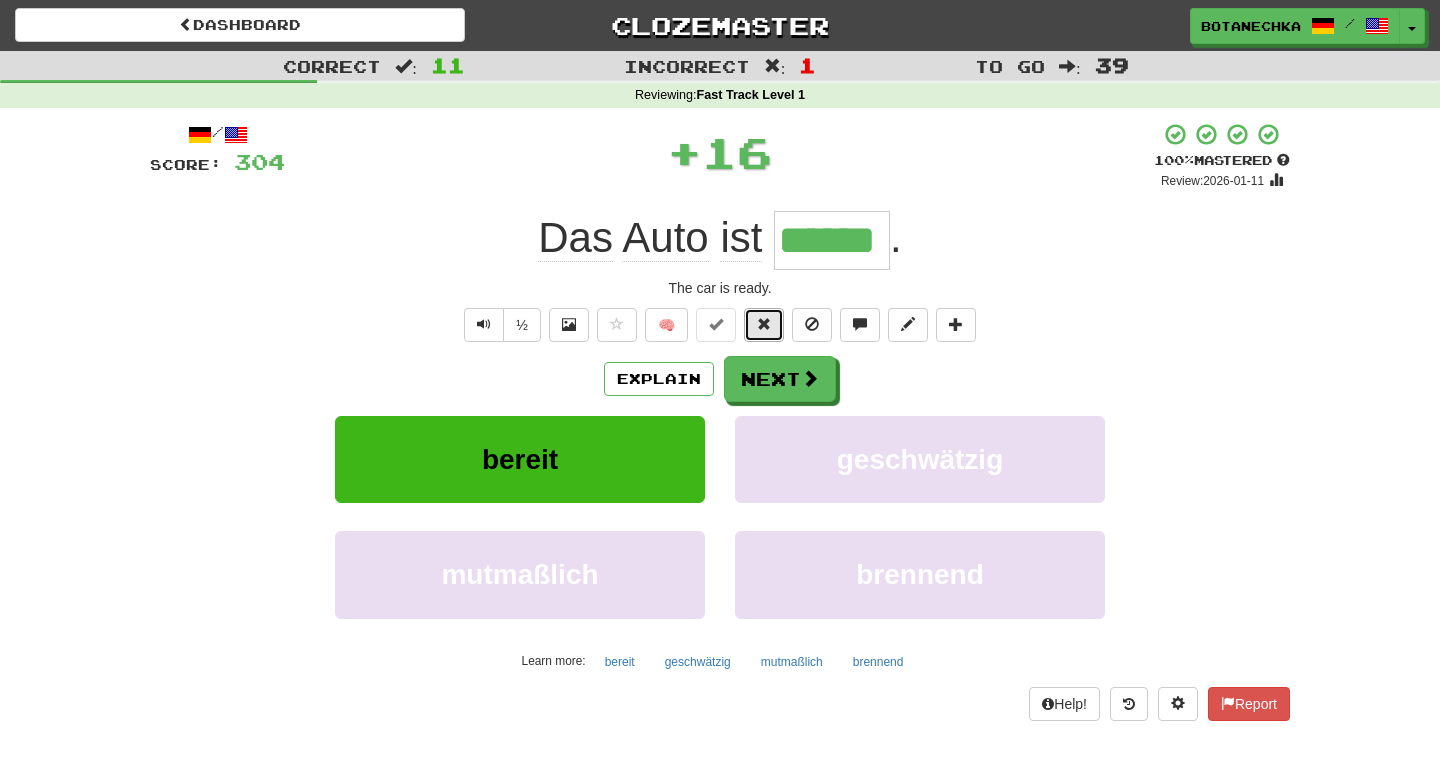 click at bounding box center (764, 325) 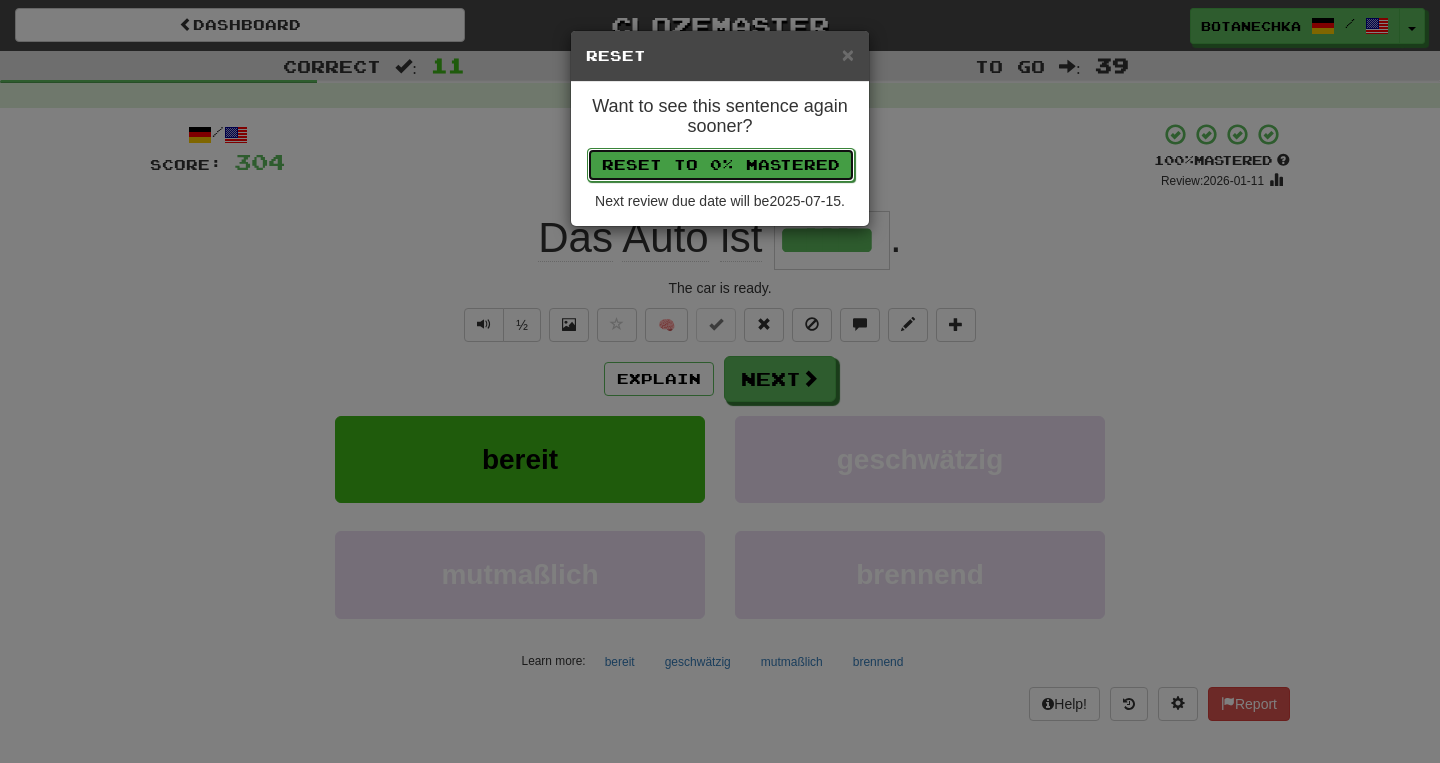 click on "Reset to 0% Mastered" at bounding box center [721, 165] 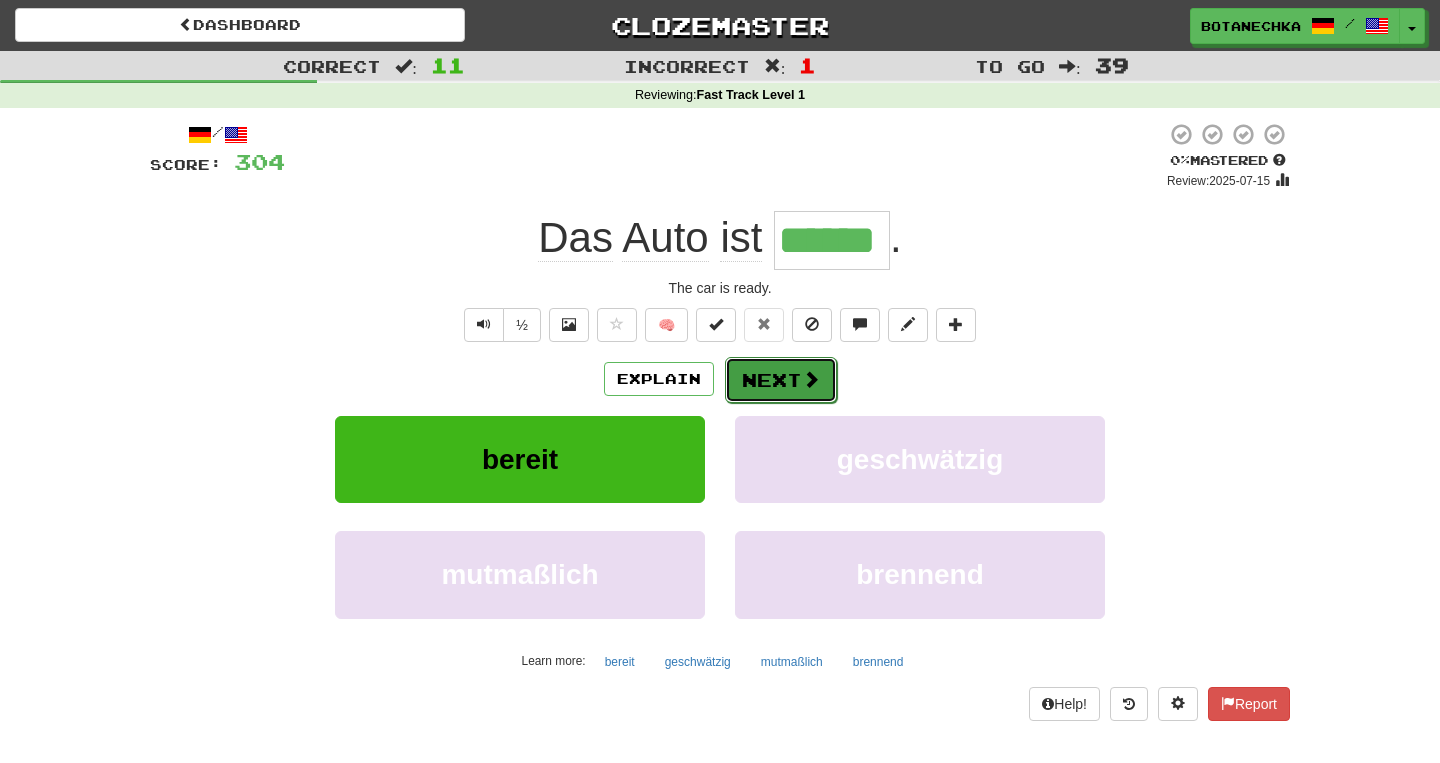 click on "Next" at bounding box center (781, 380) 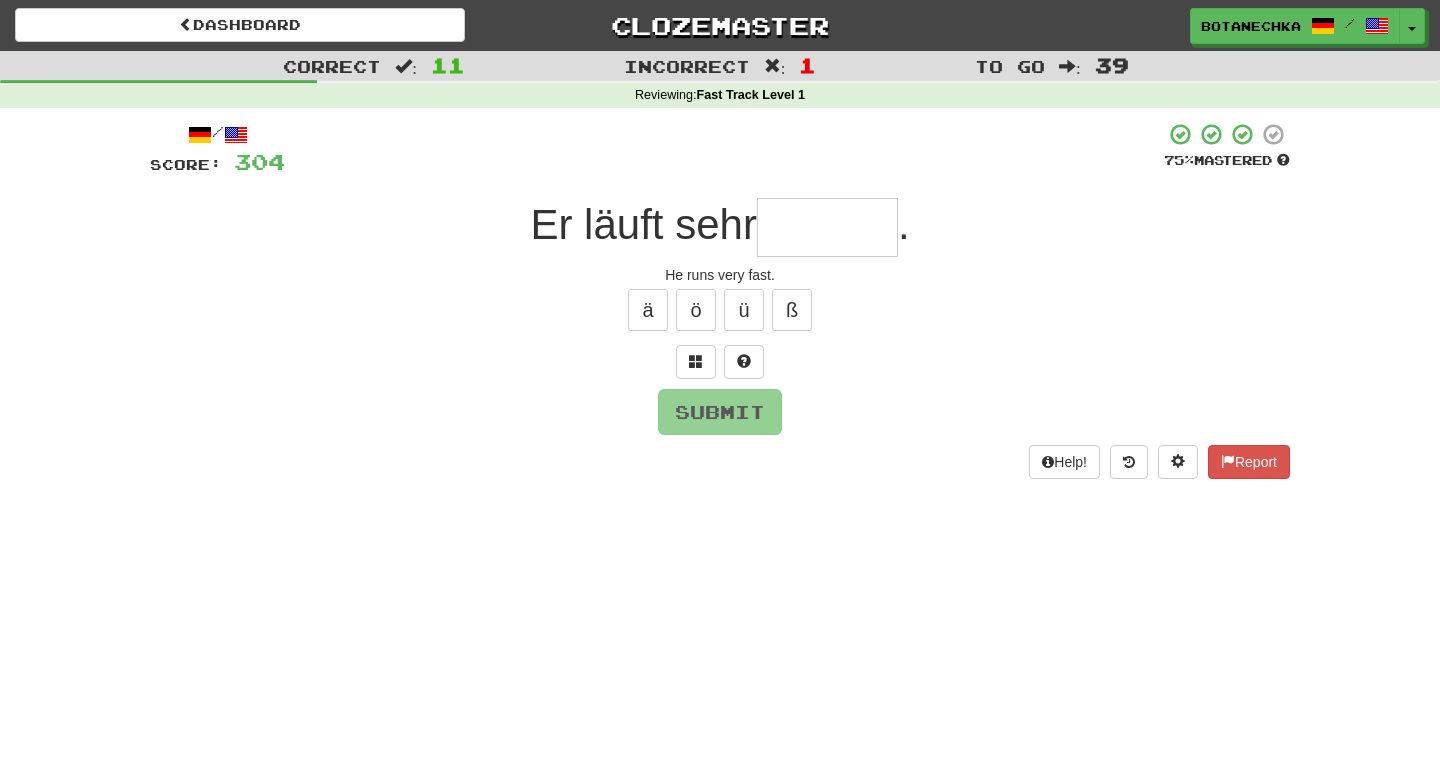 click at bounding box center [827, 227] 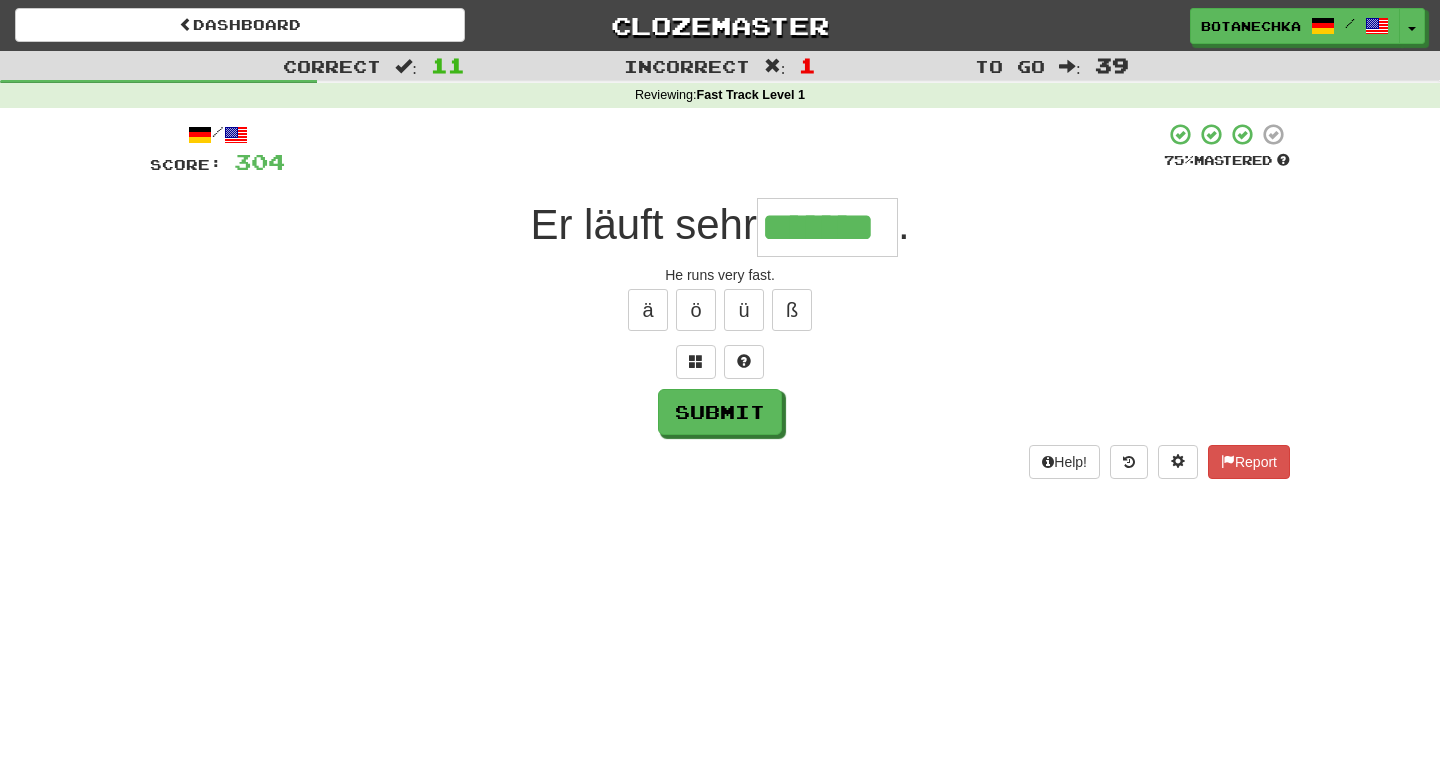 type on "*******" 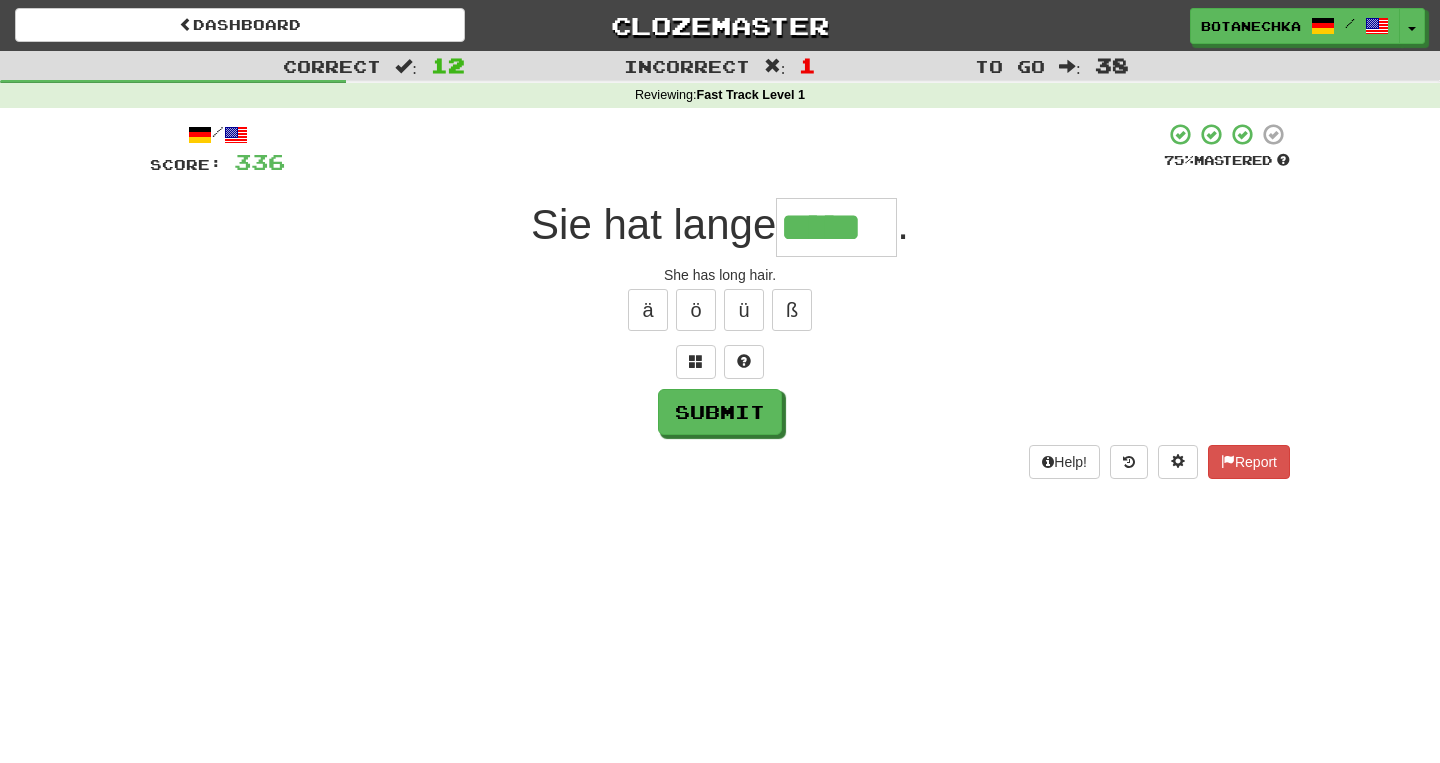 type on "*****" 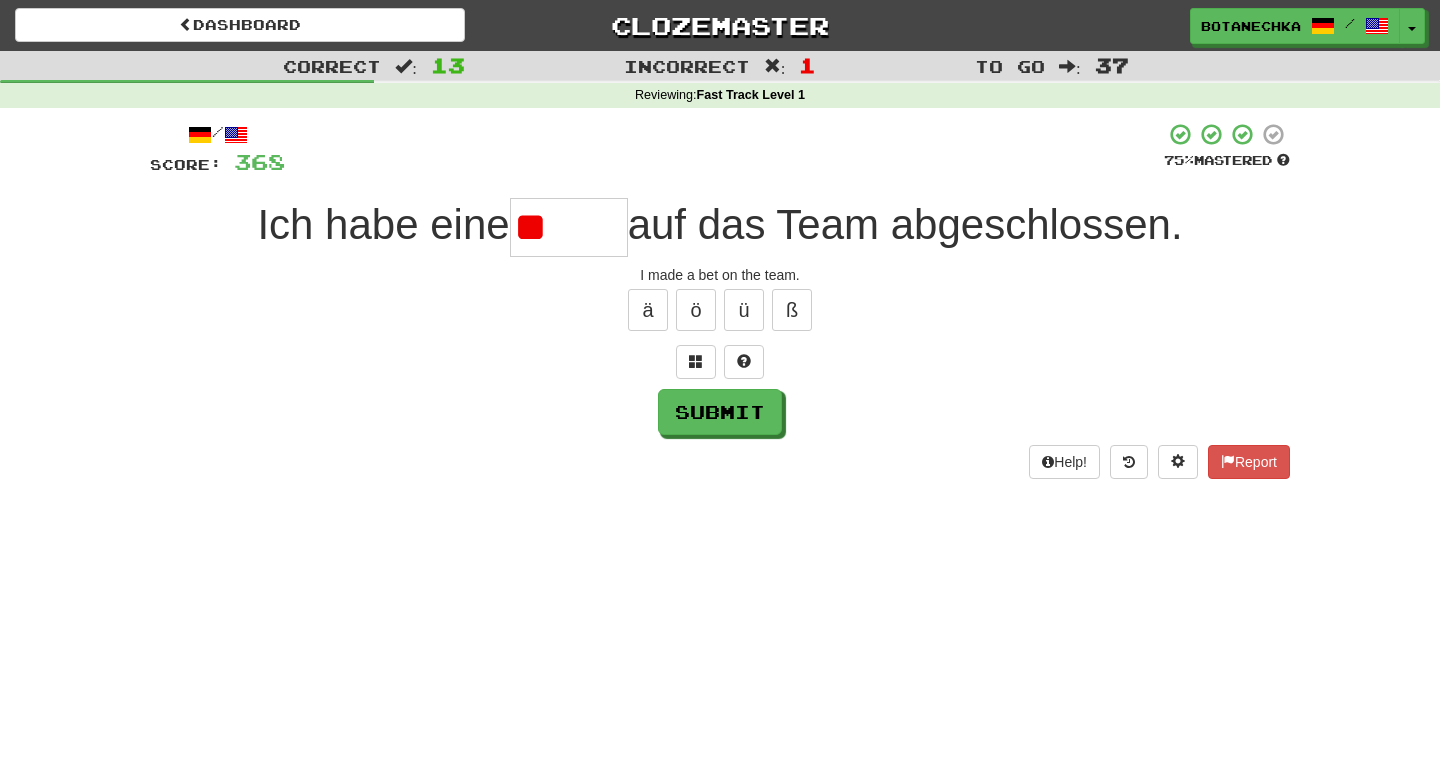 type on "*" 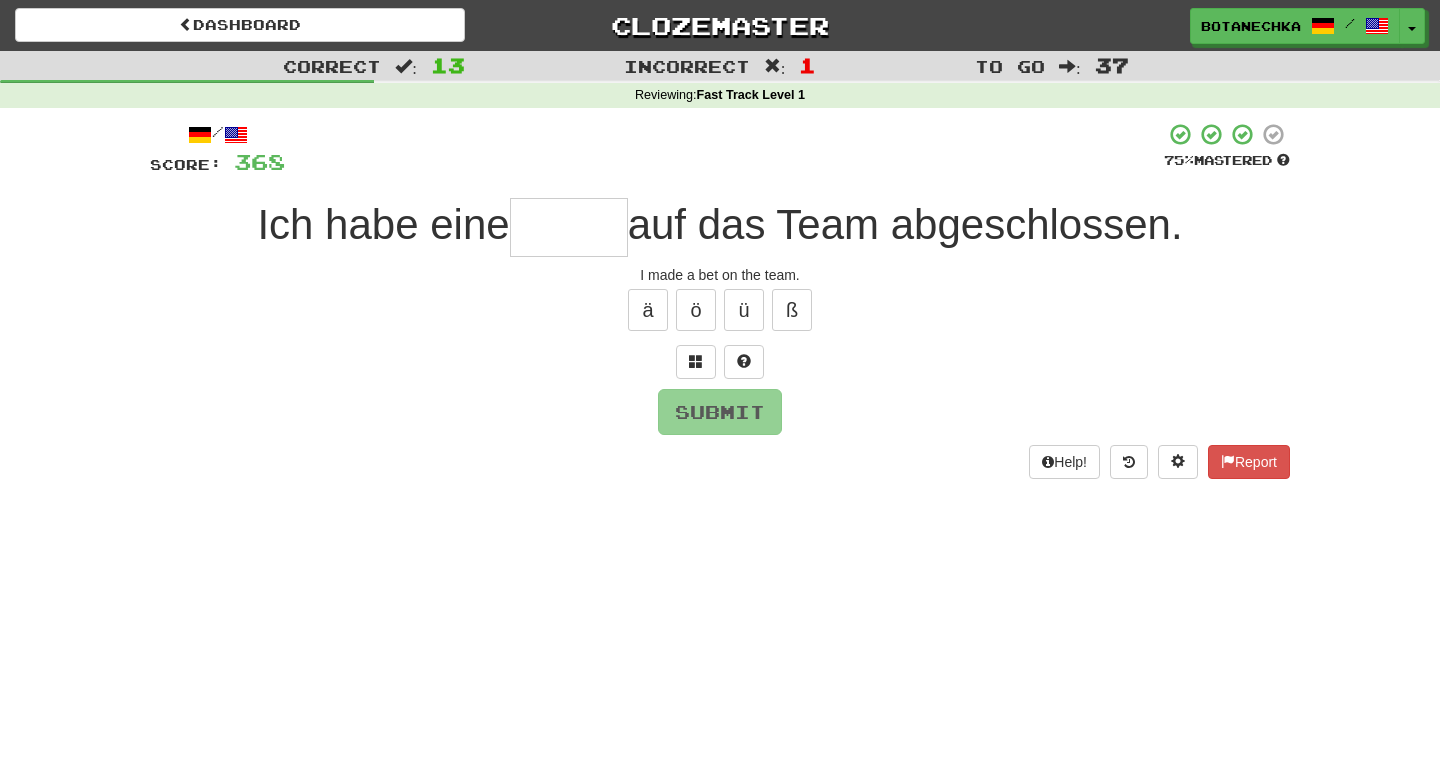 type on "*" 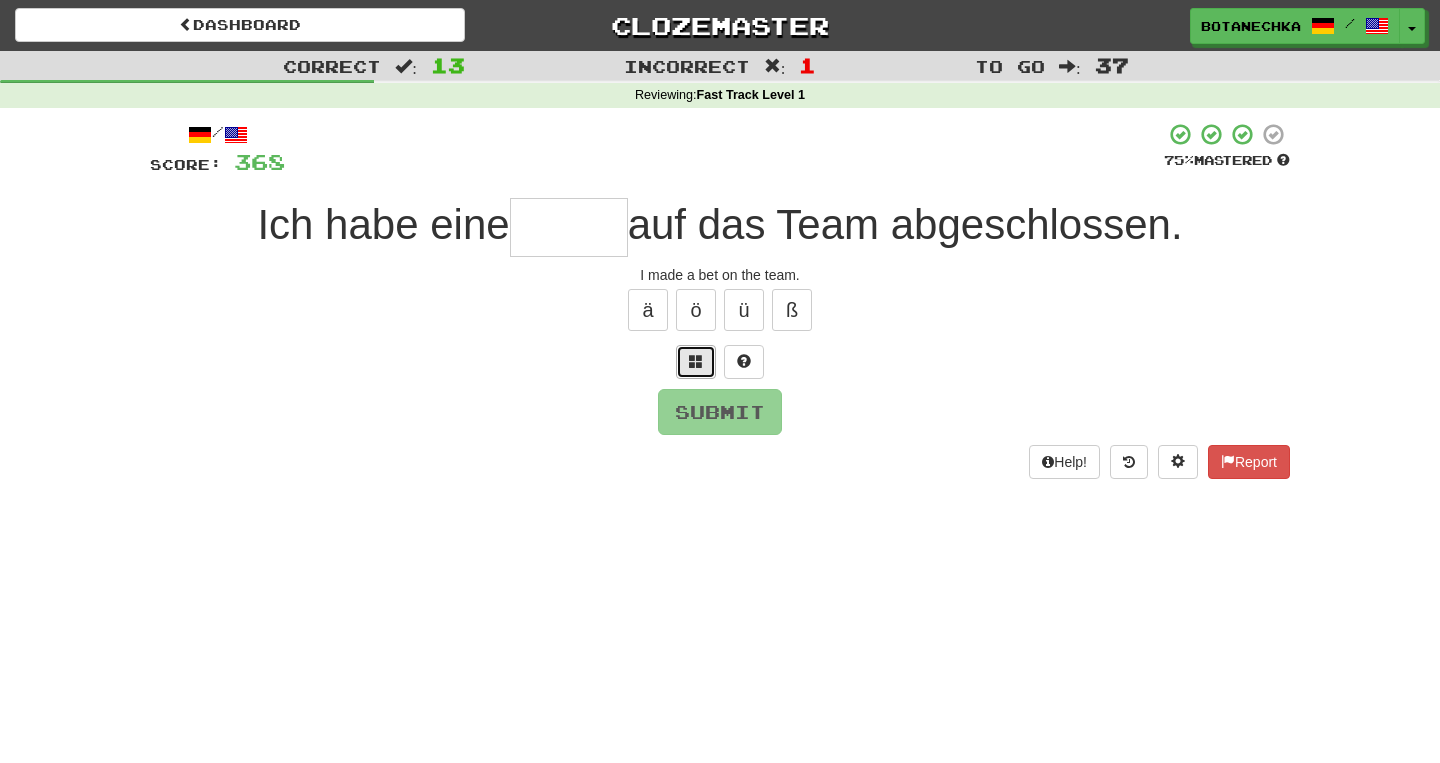 click at bounding box center [696, 362] 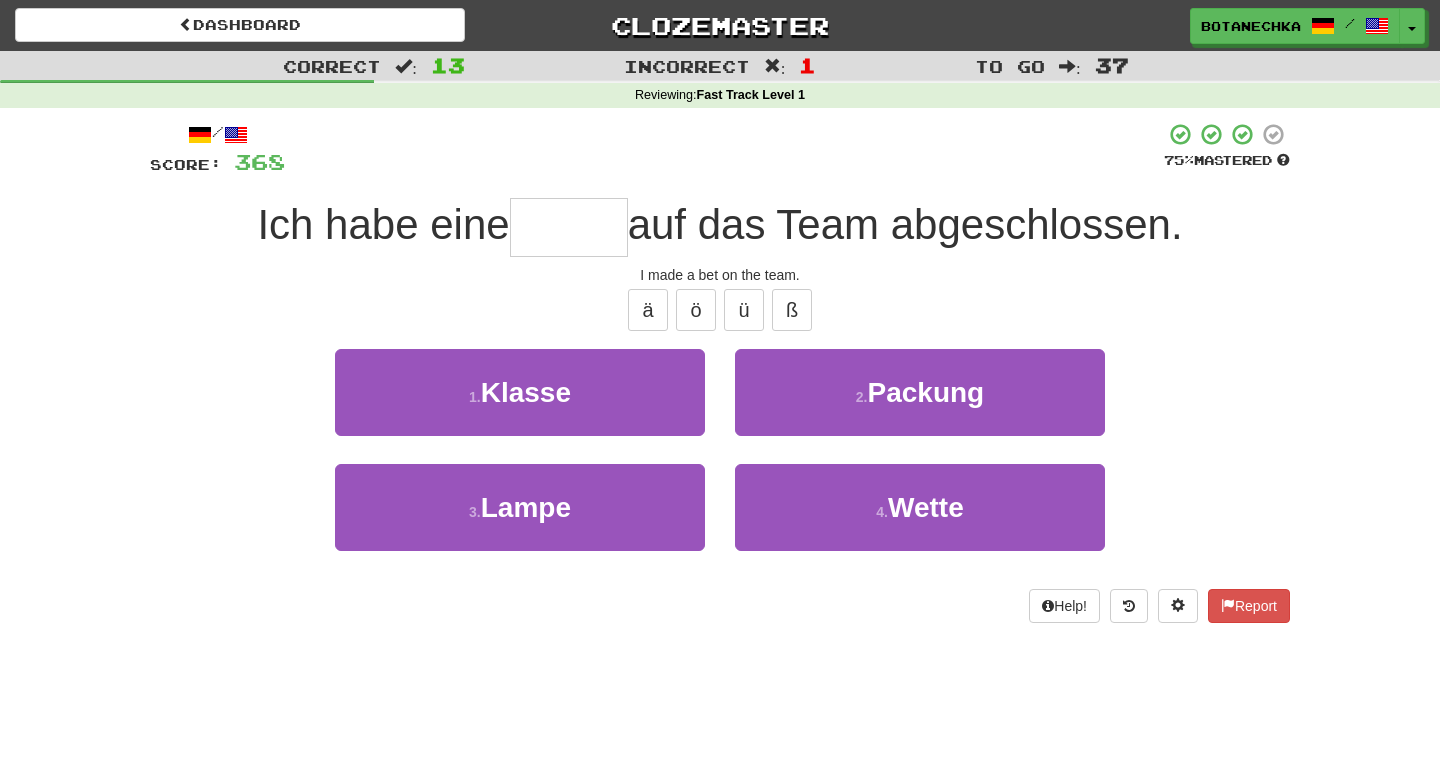 click at bounding box center [569, 227] 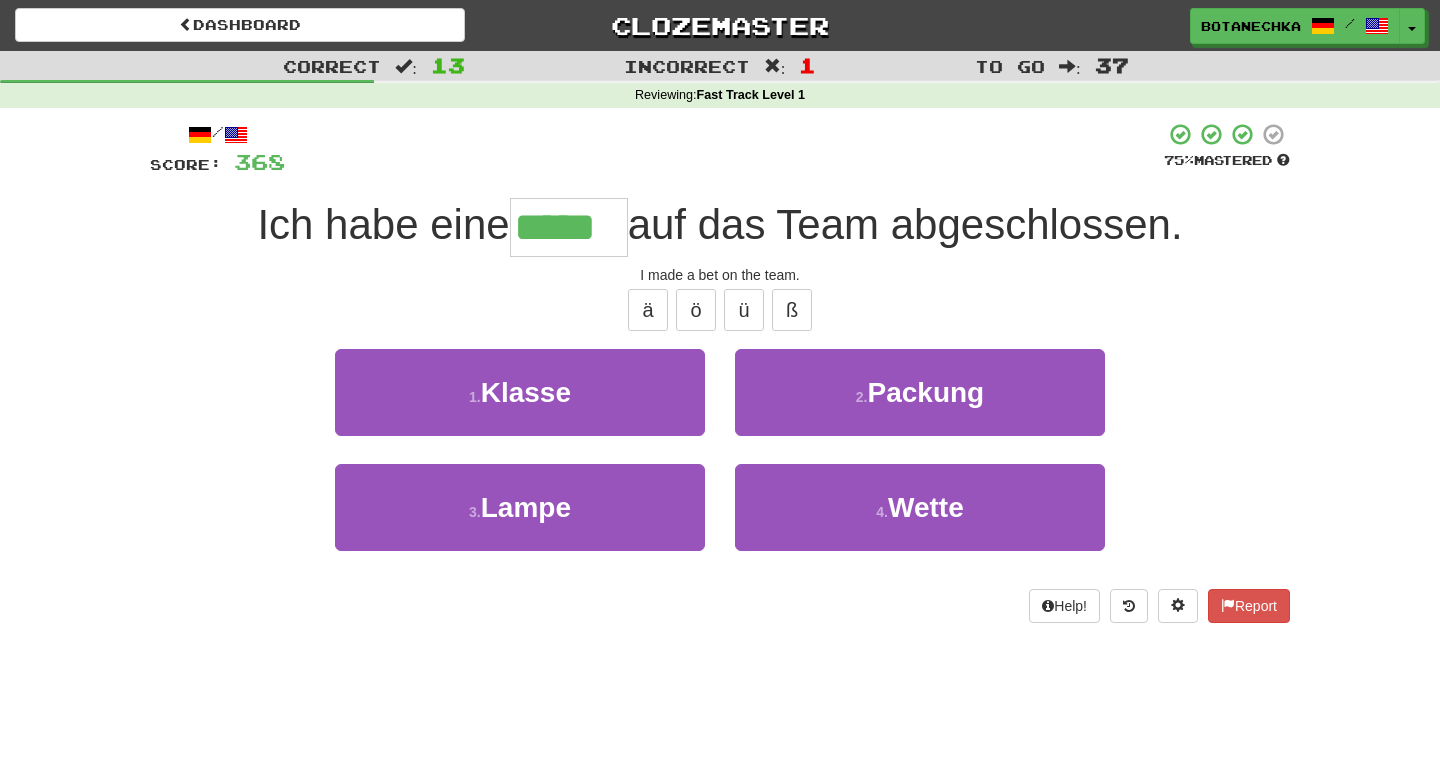 type on "*****" 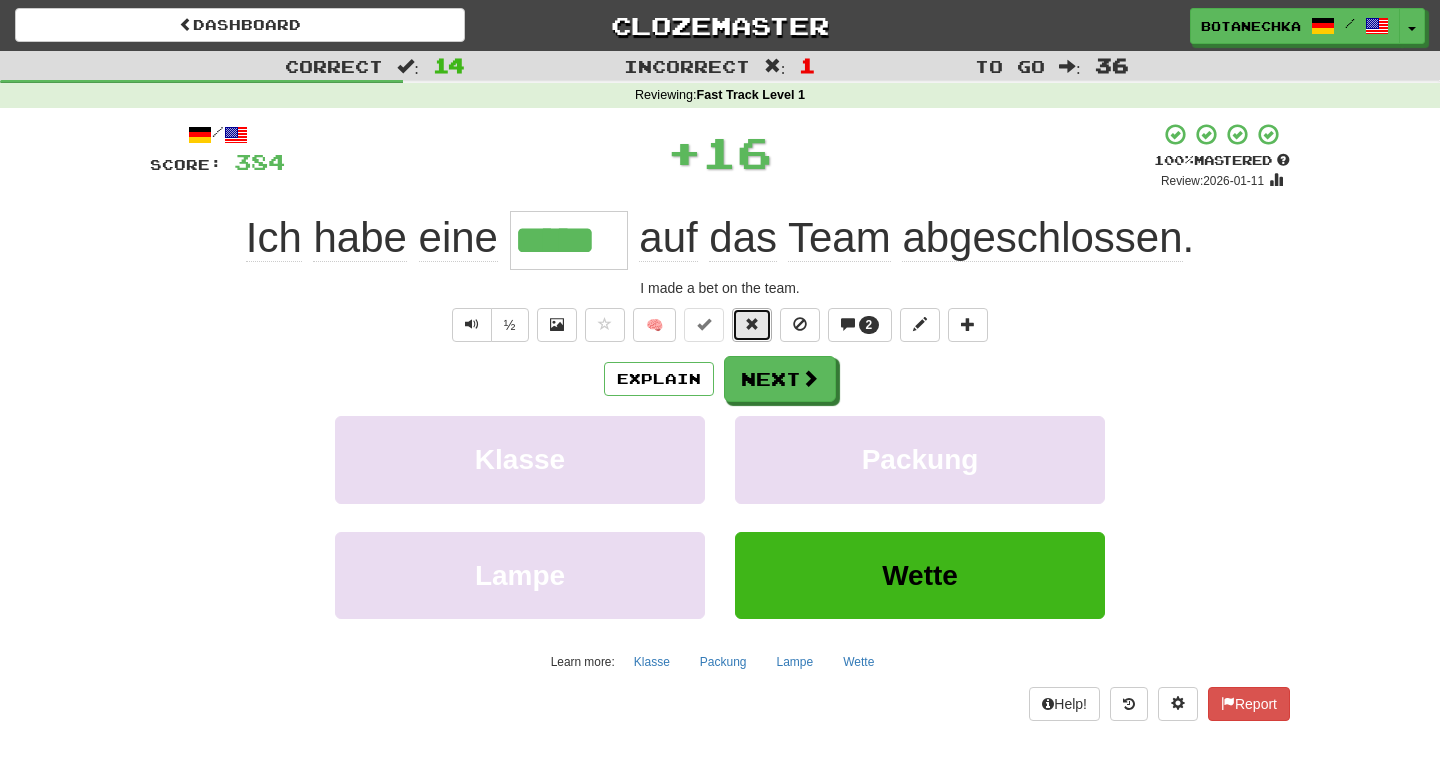 click at bounding box center [752, 324] 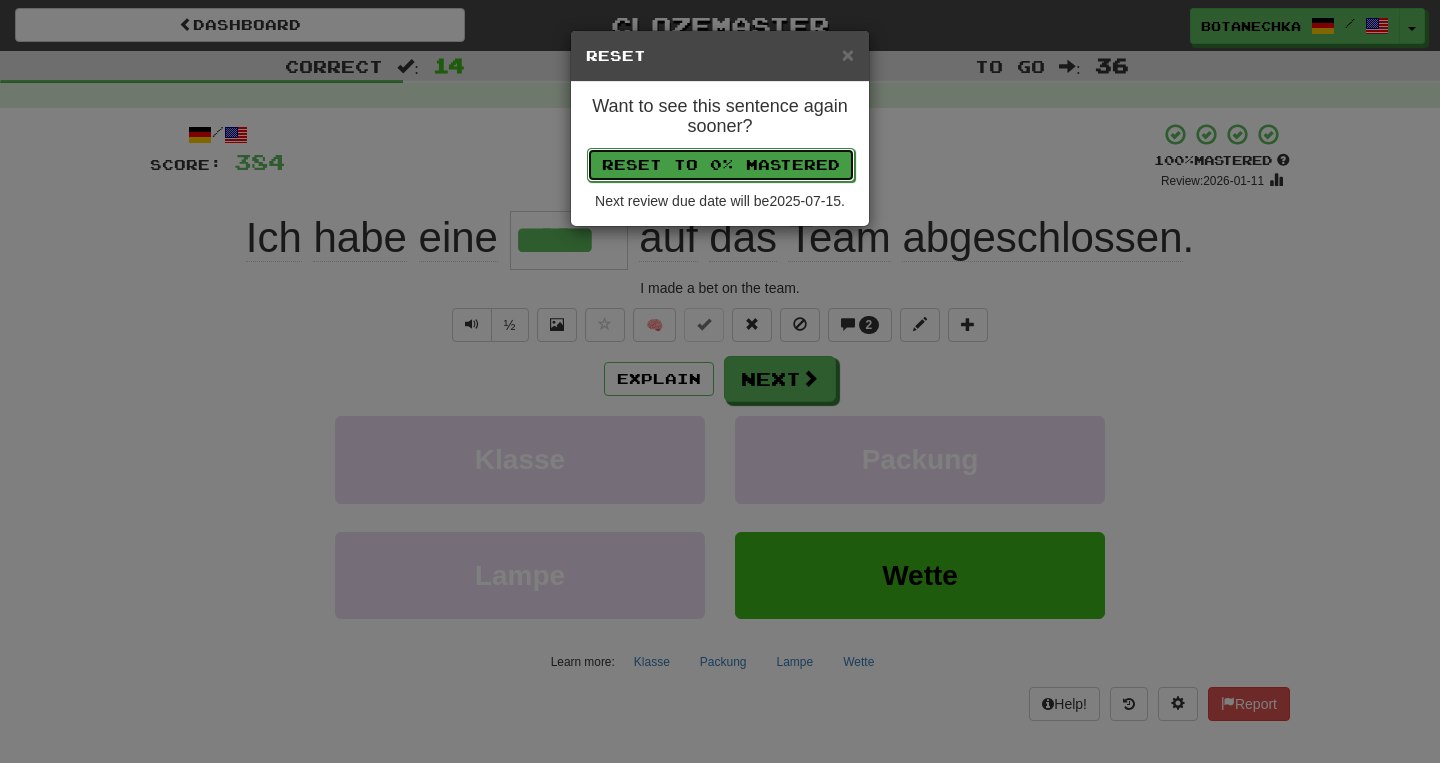 click on "Reset to 0% Mastered" at bounding box center (721, 165) 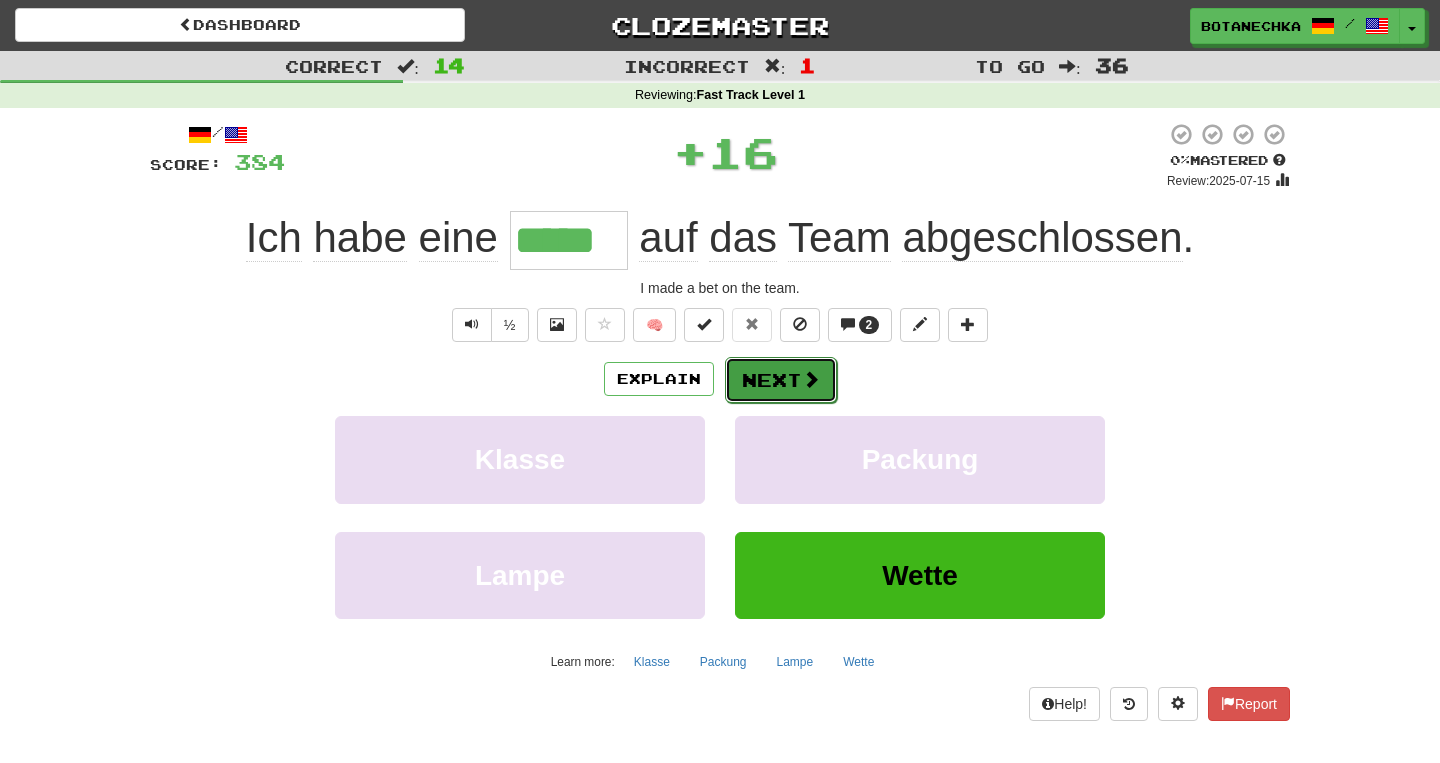 click on "Next" at bounding box center [781, 380] 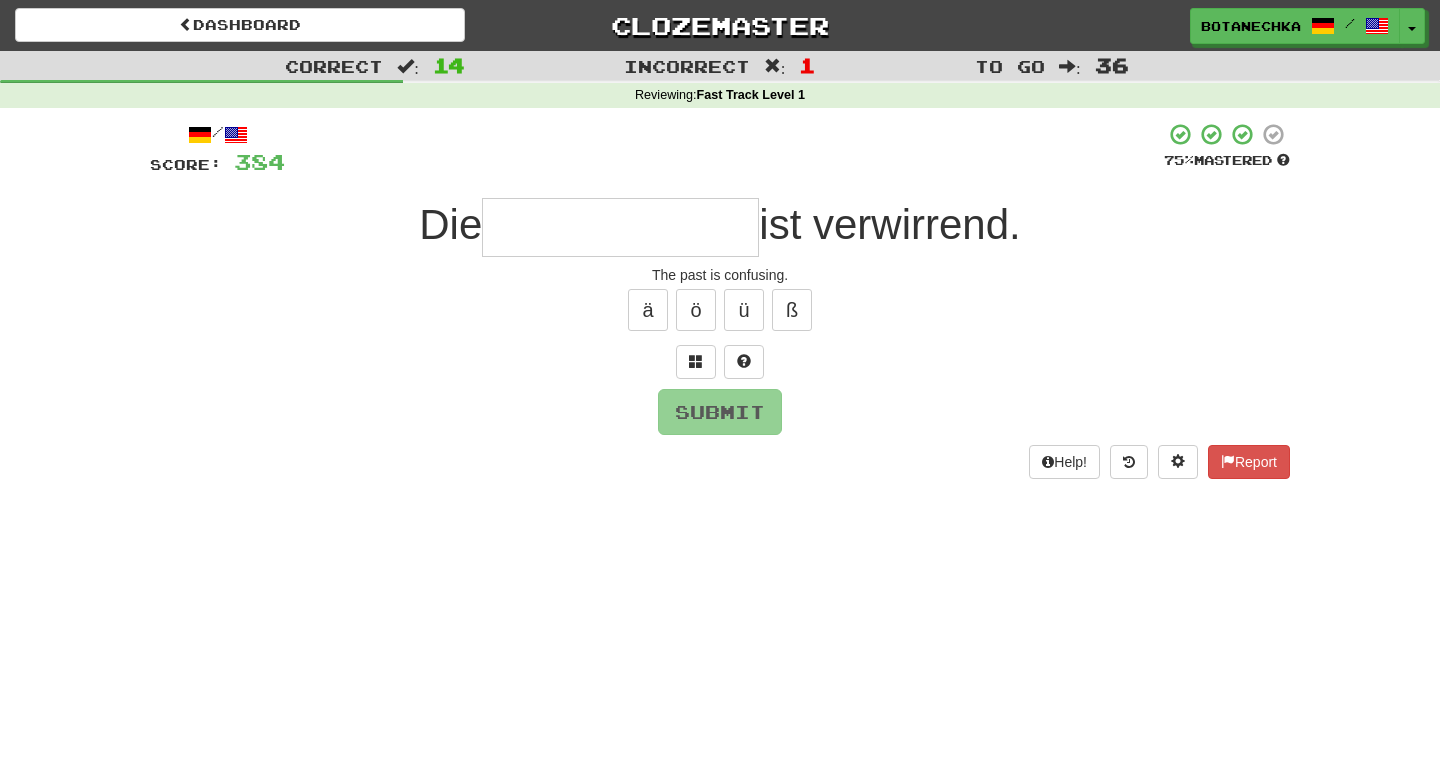 click at bounding box center [620, 227] 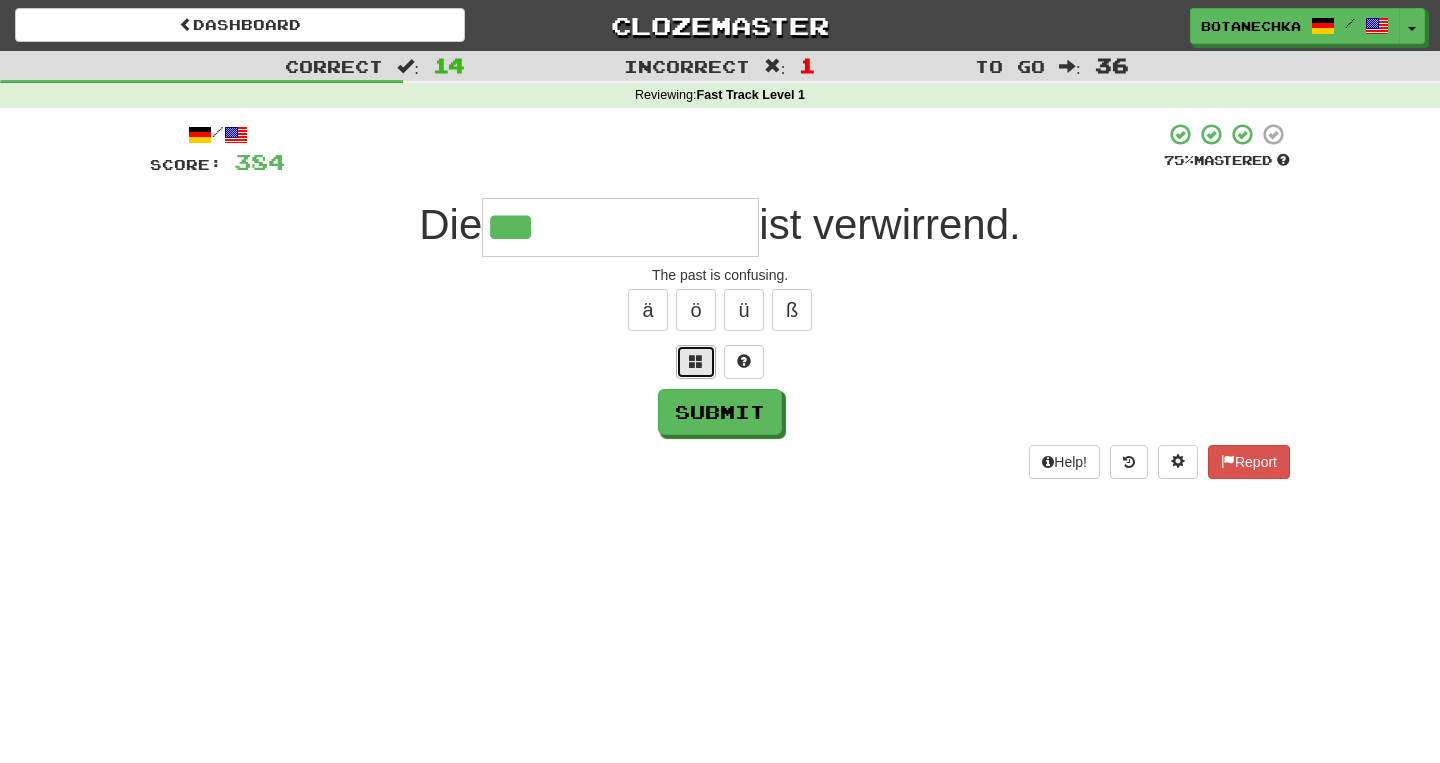 click at bounding box center (696, 362) 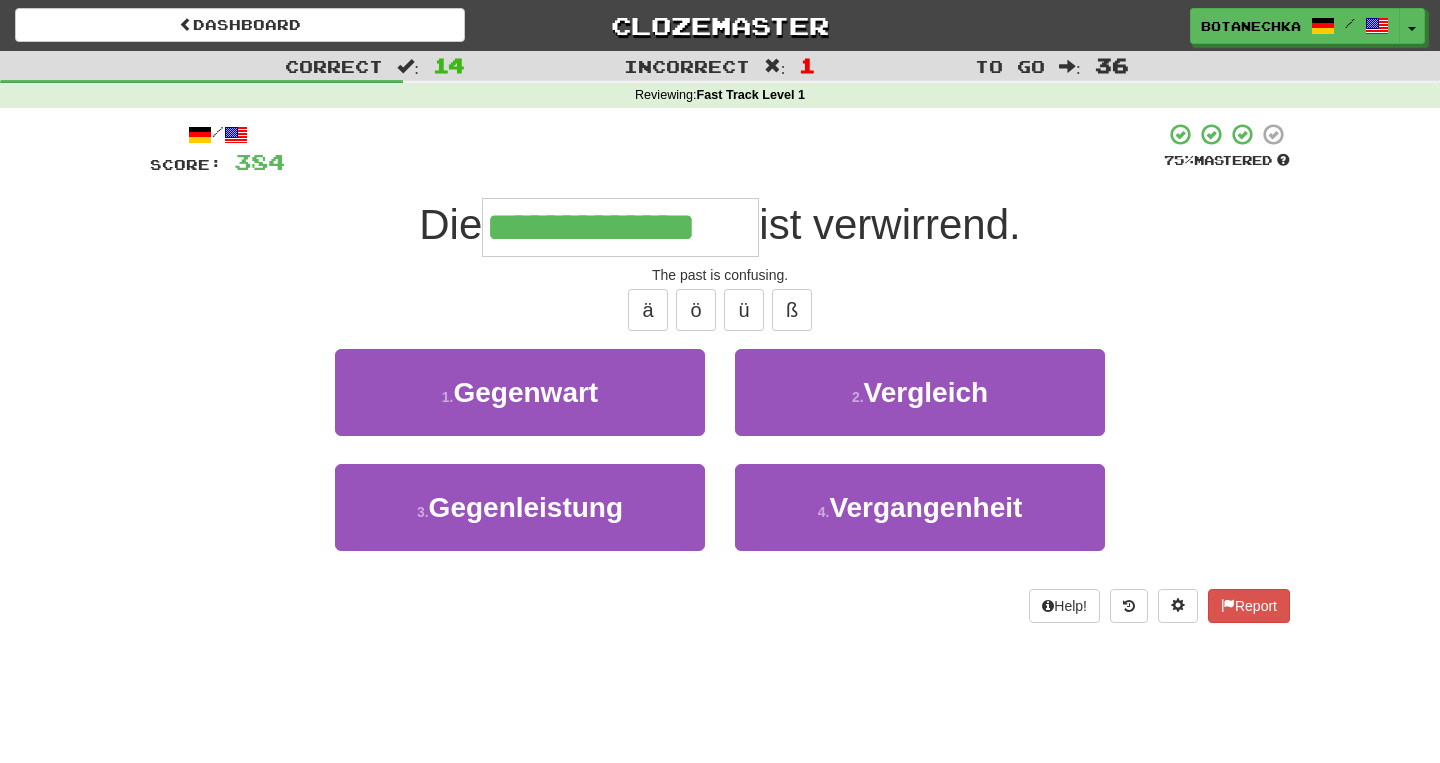 type on "**********" 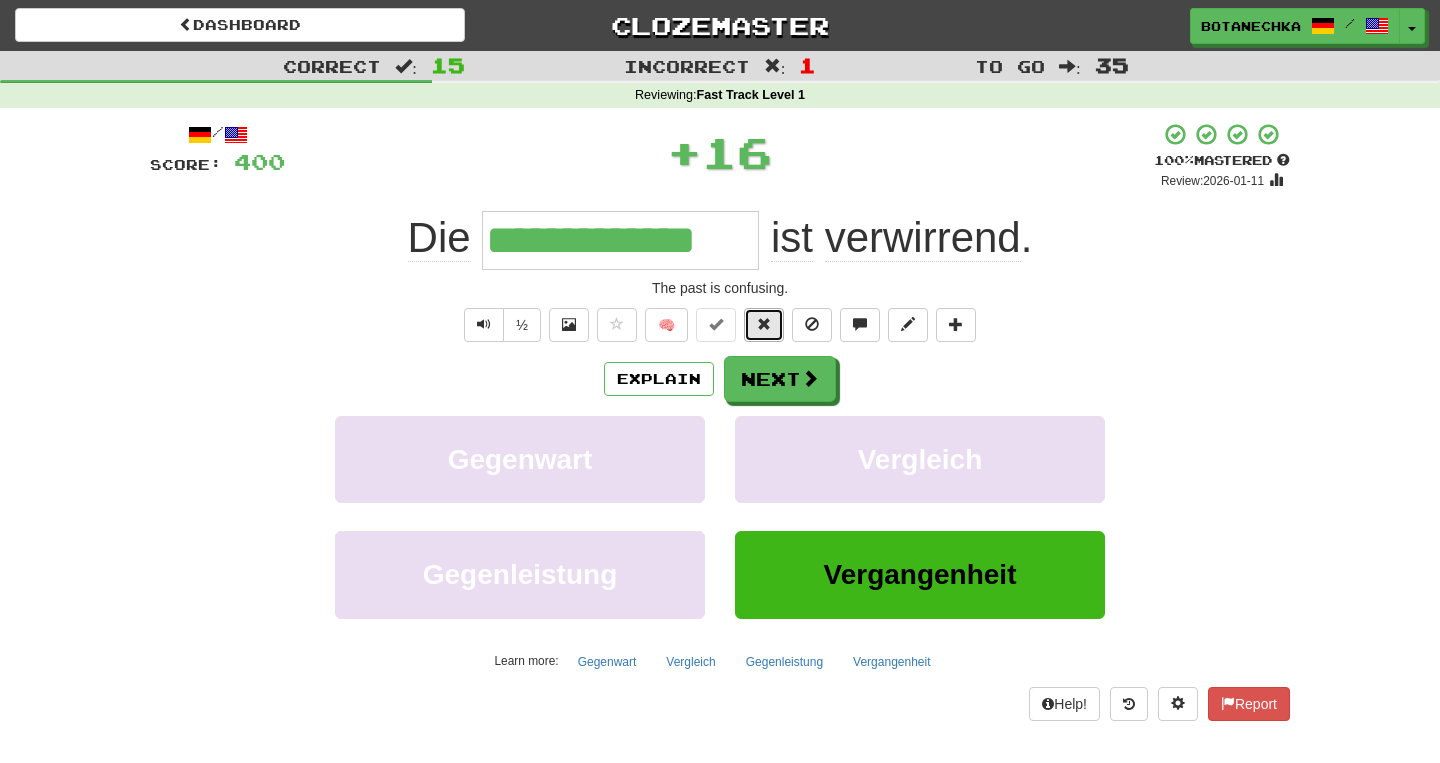 click at bounding box center (764, 325) 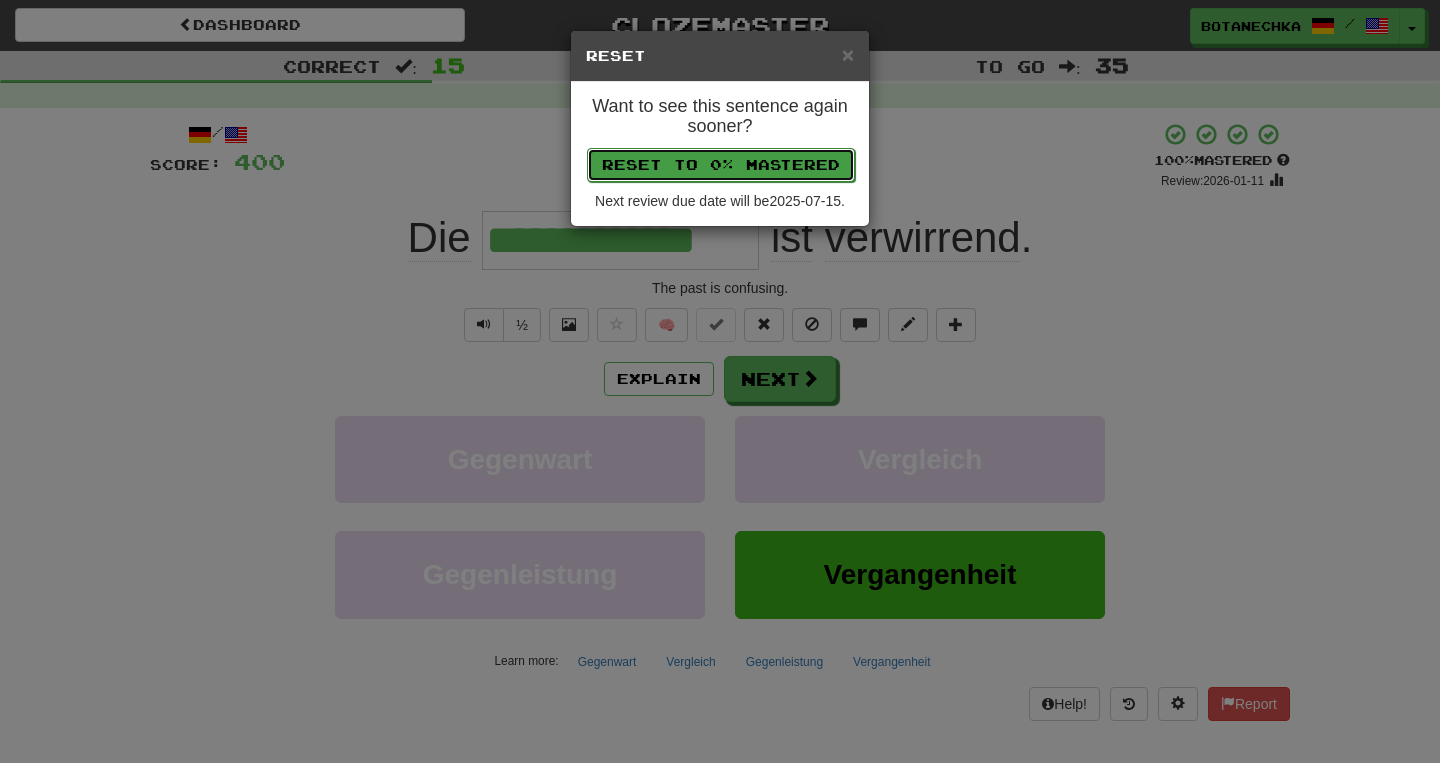 click on "Reset to 0% Mastered" at bounding box center [721, 165] 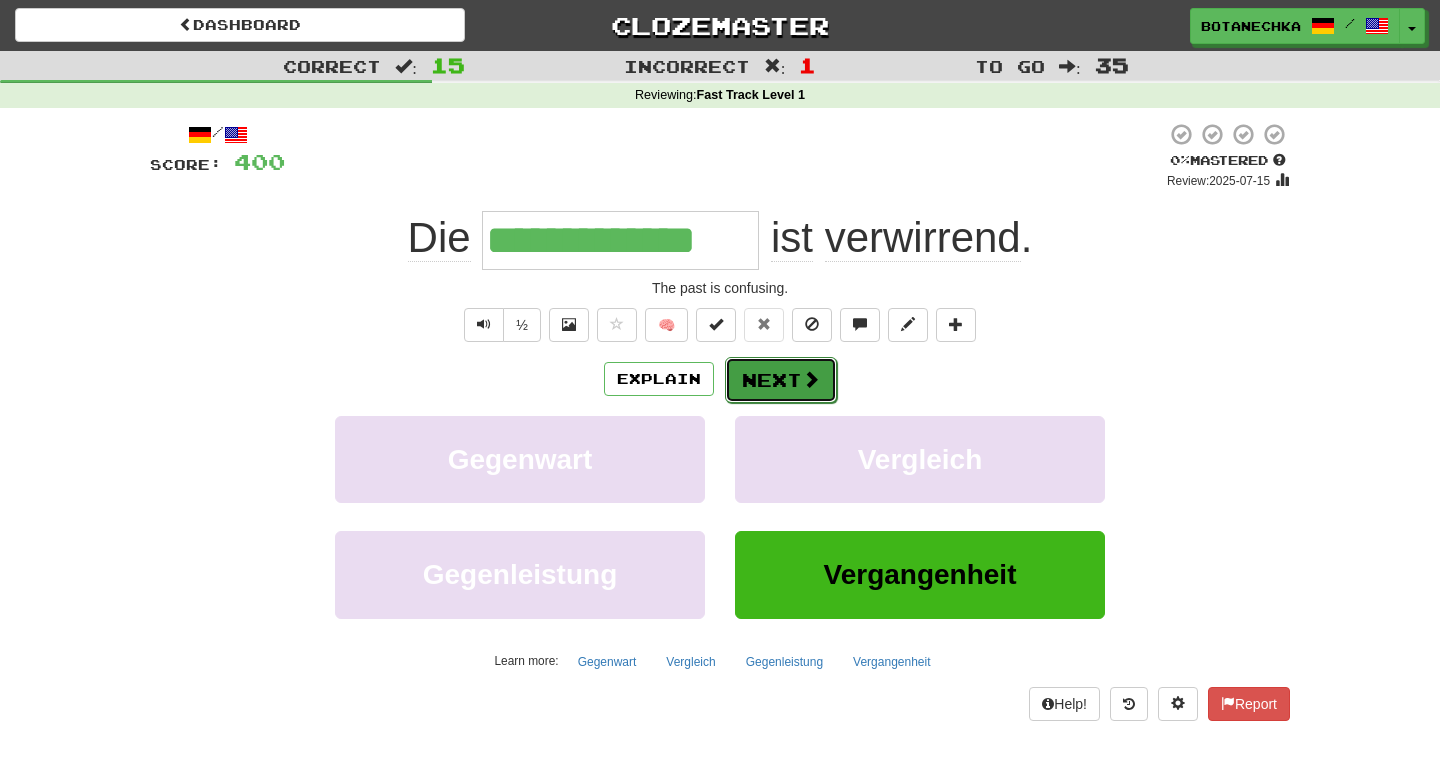 click on "Next" at bounding box center (781, 380) 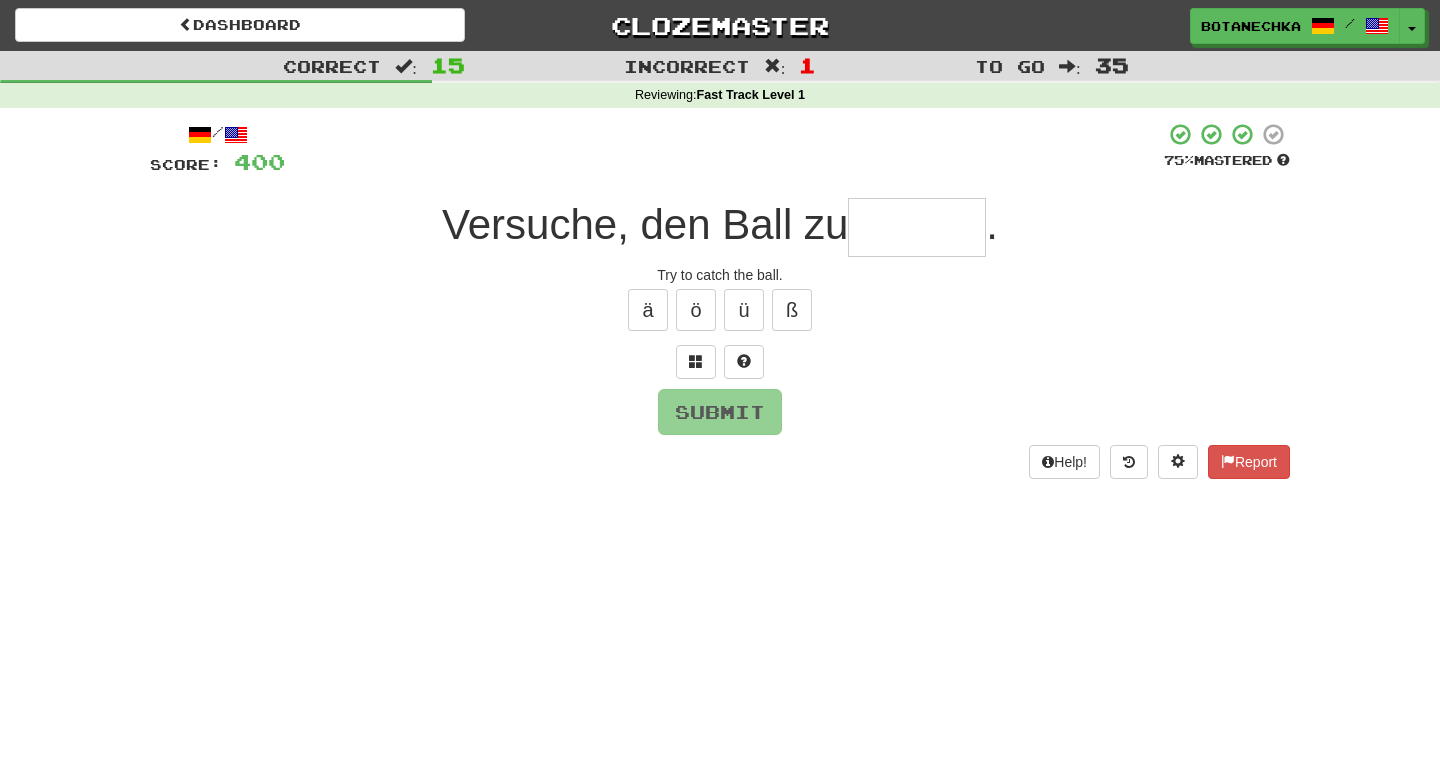 click at bounding box center (917, 227) 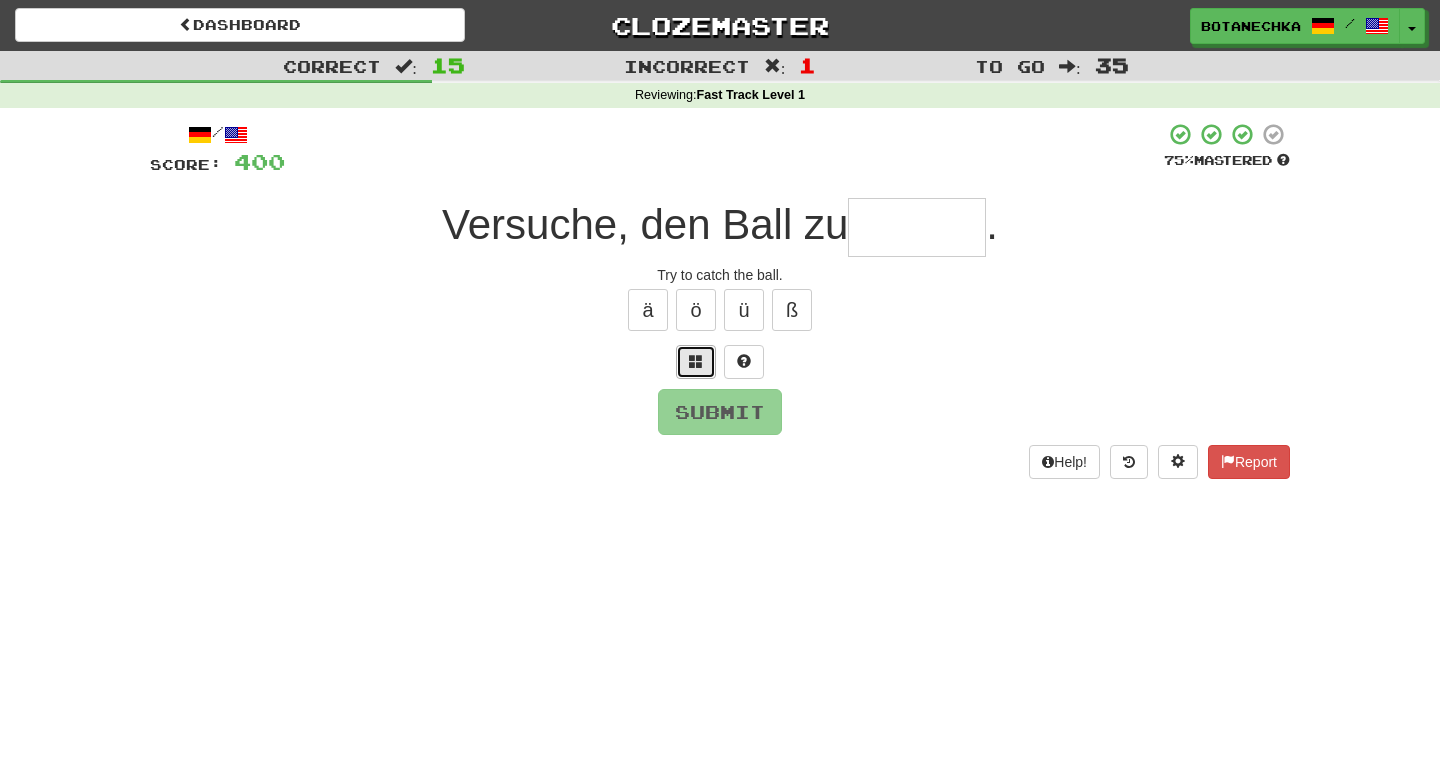 click at bounding box center [696, 361] 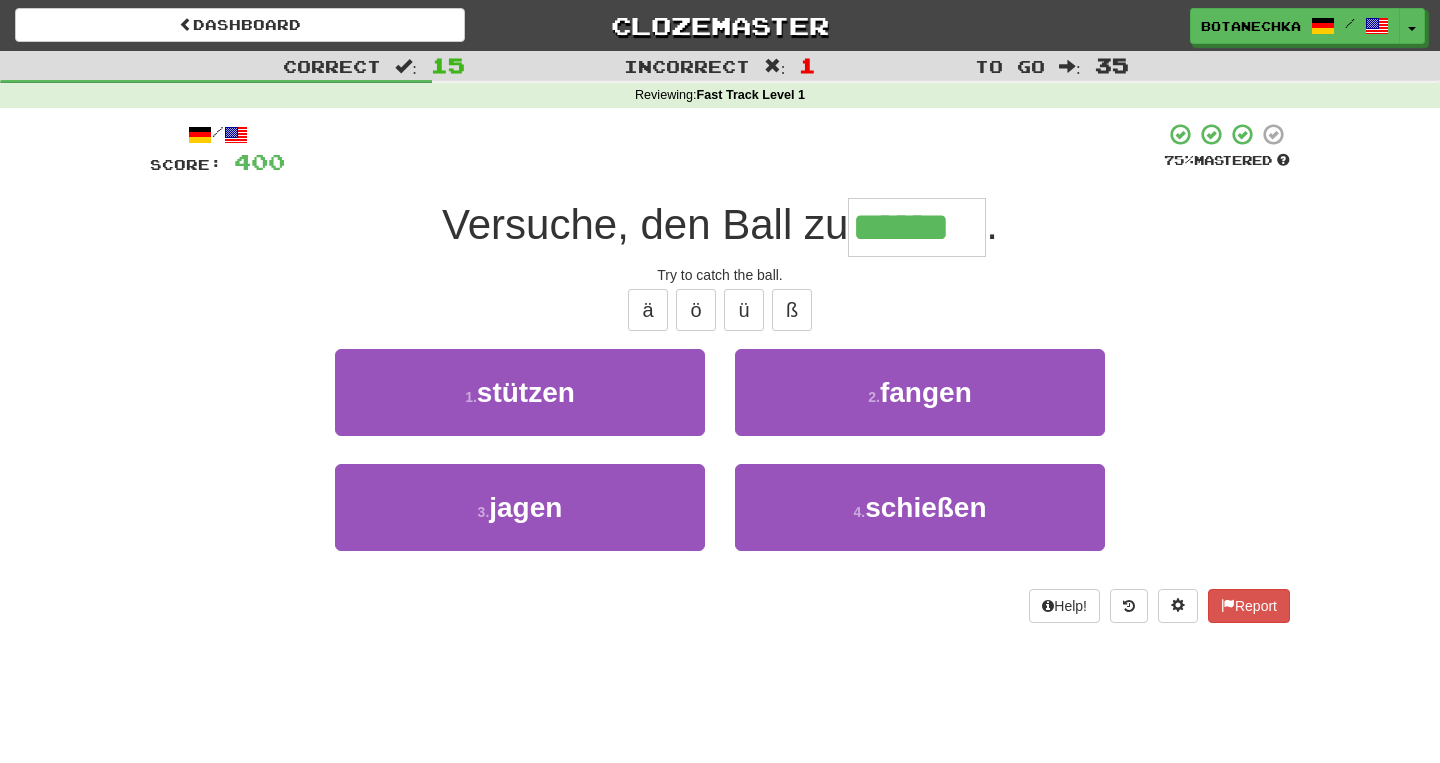 type on "******" 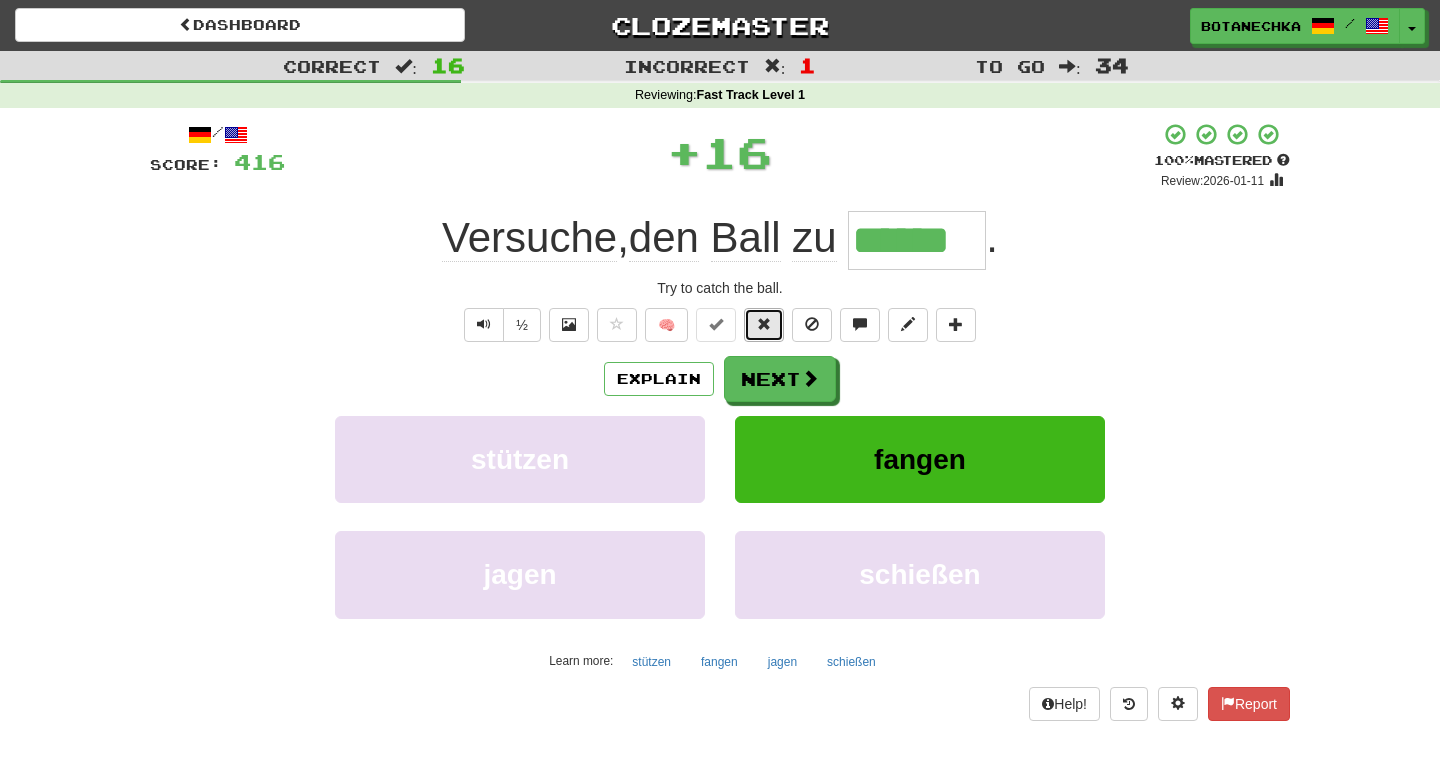 click at bounding box center (764, 324) 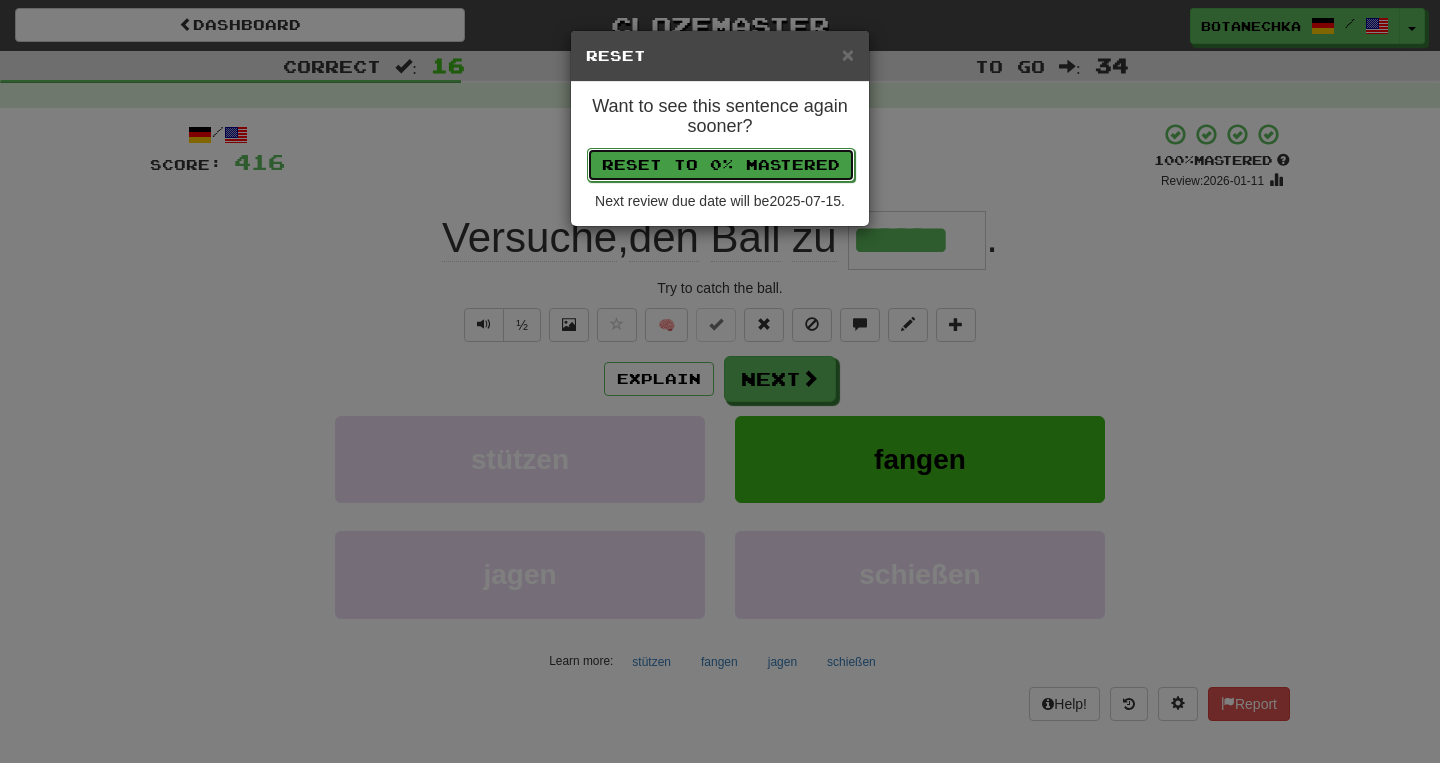 click on "Reset to 0% Mastered" at bounding box center [721, 165] 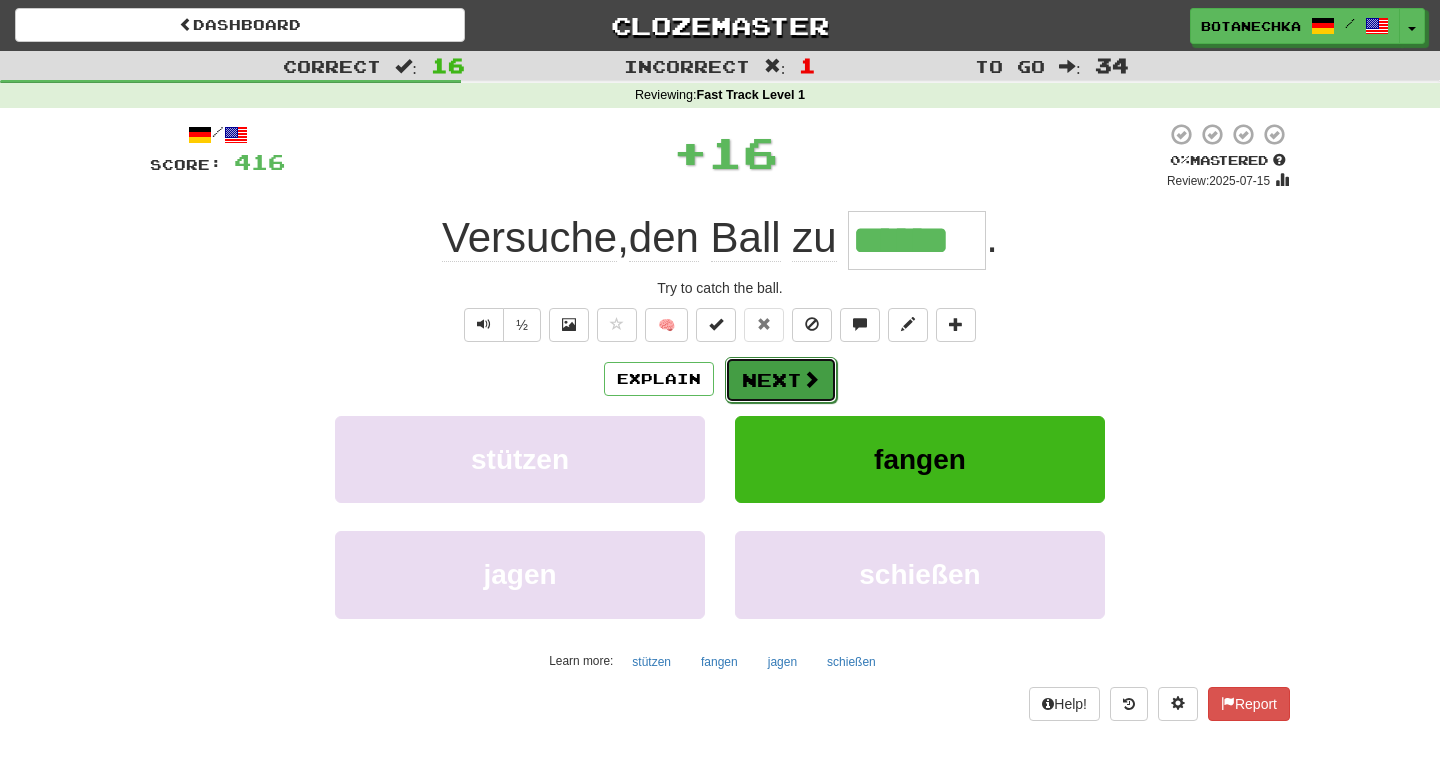 click on "Next" at bounding box center (781, 380) 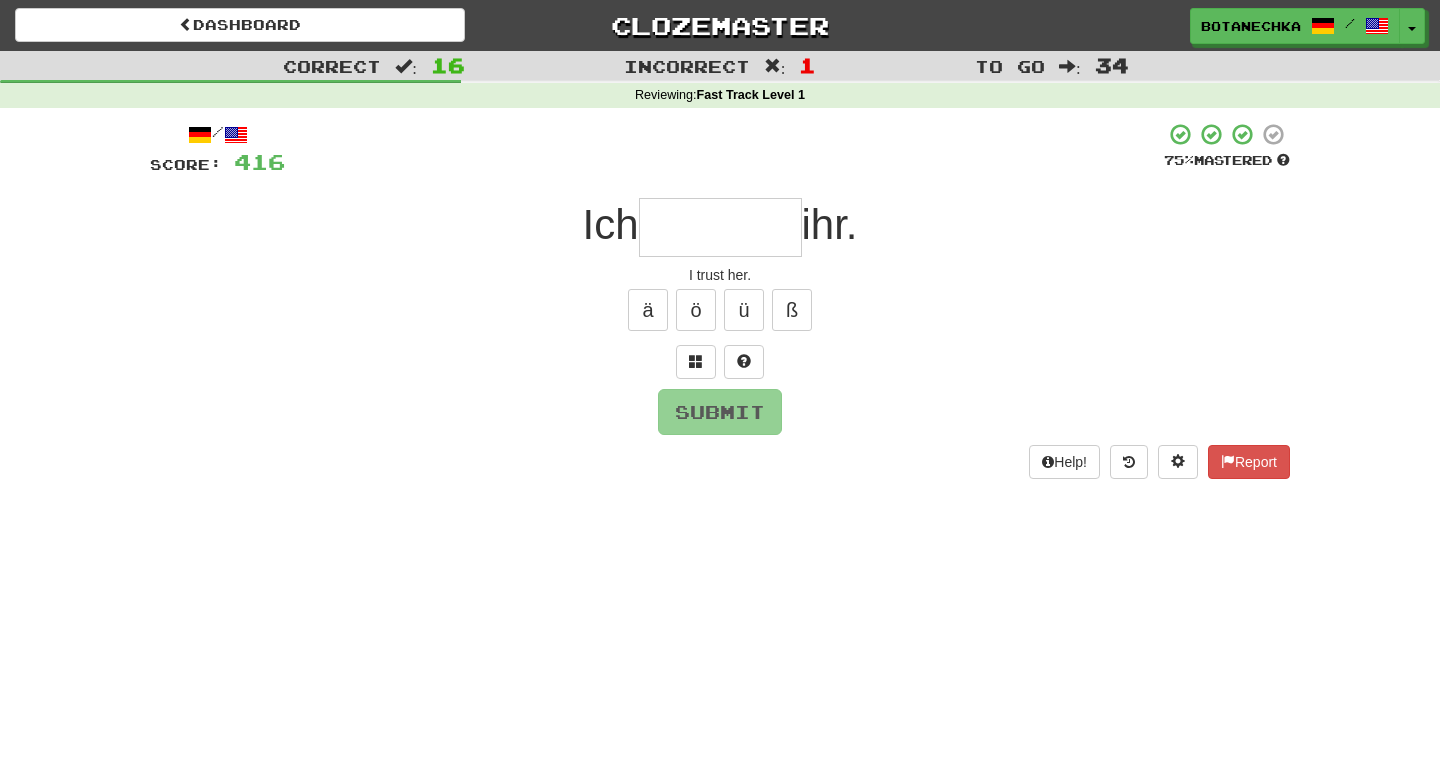 click at bounding box center [720, 227] 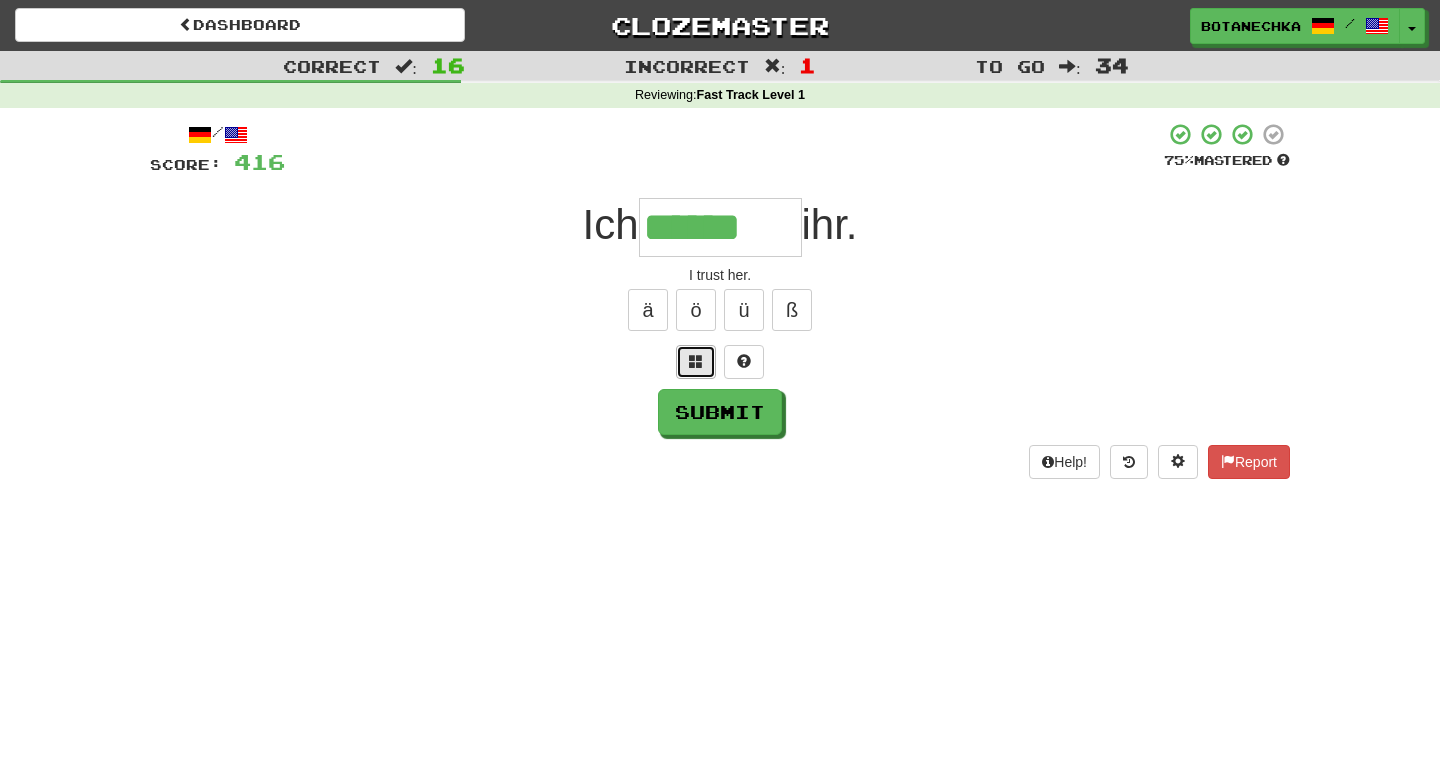 click at bounding box center (696, 361) 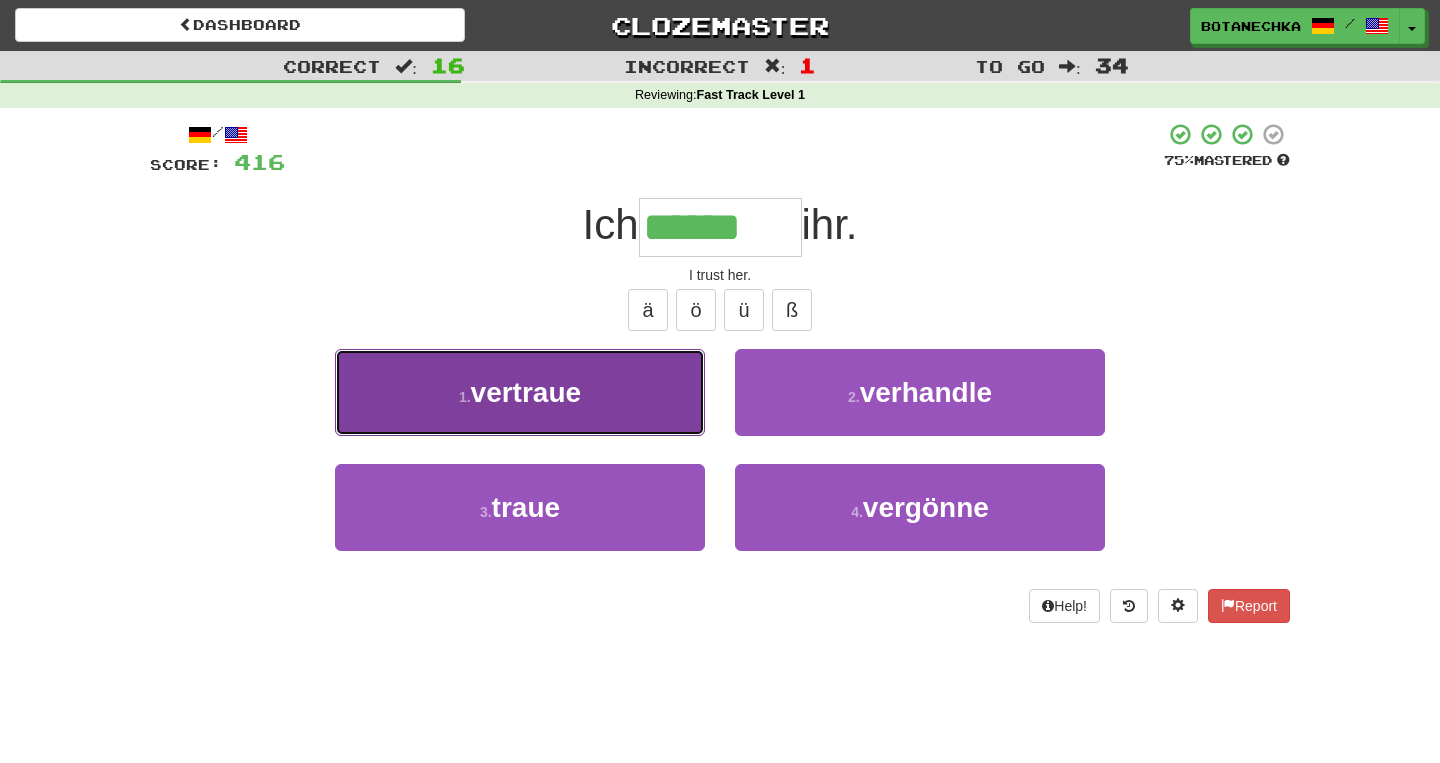 click on "1 .  vertraue" at bounding box center (520, 392) 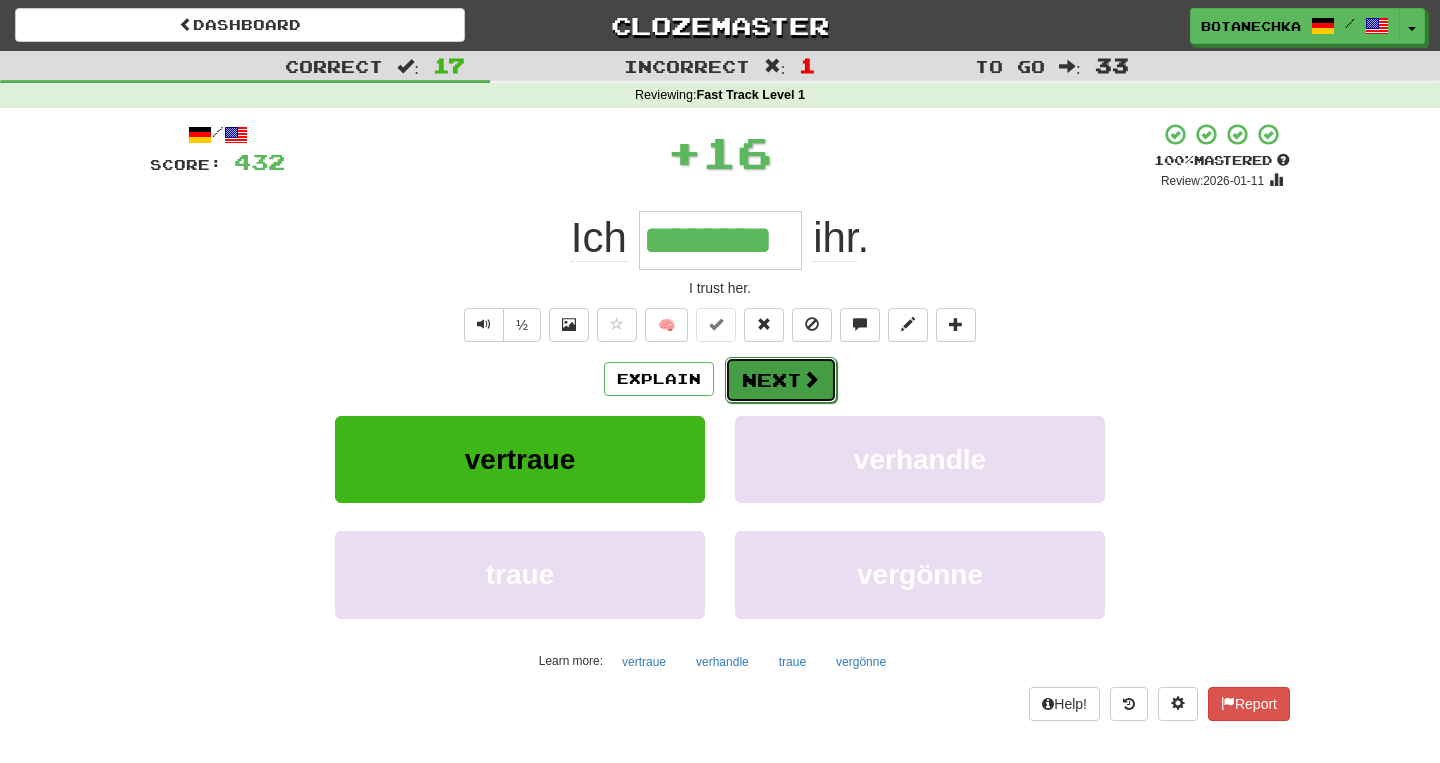 click on "Next" at bounding box center (781, 380) 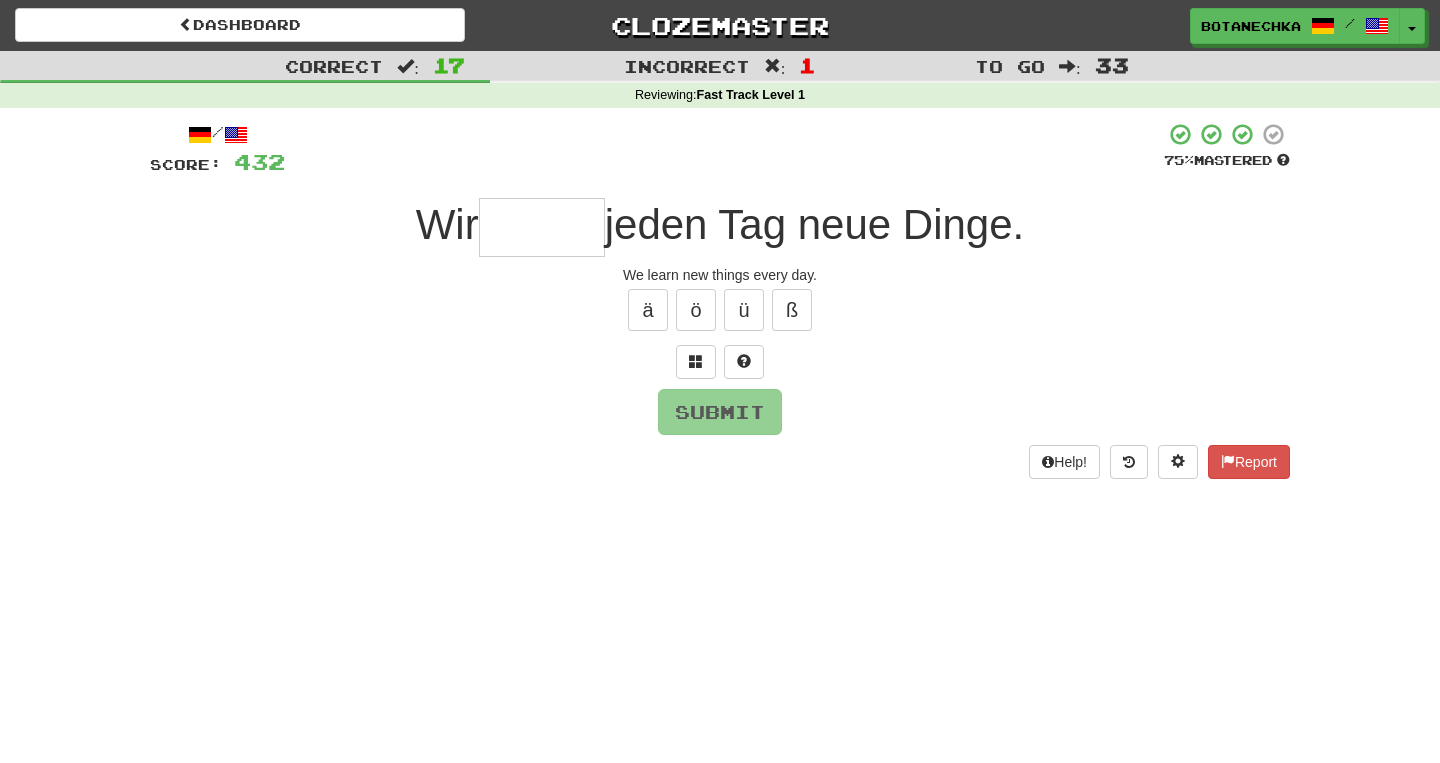 click on "ä ö ü ß" at bounding box center (720, 310) 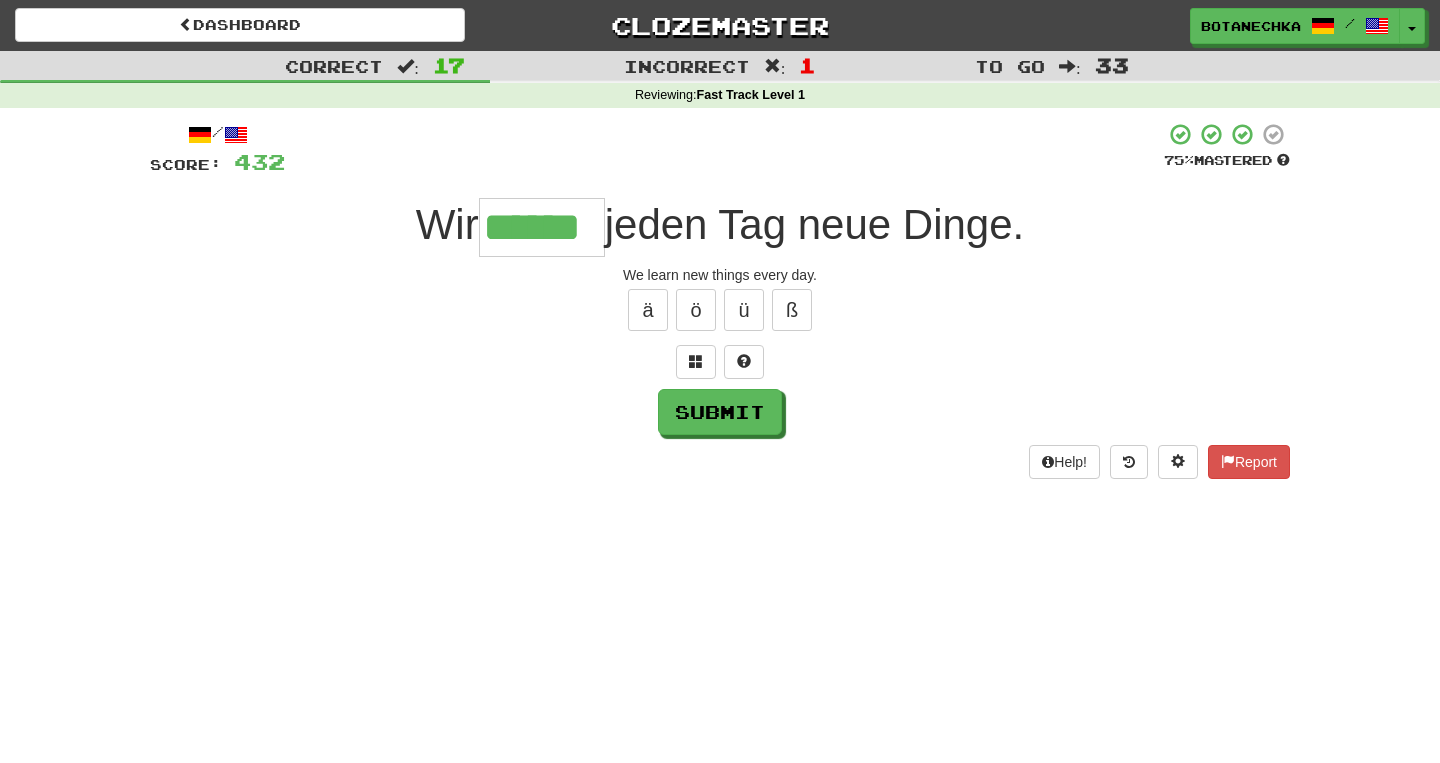 type on "******" 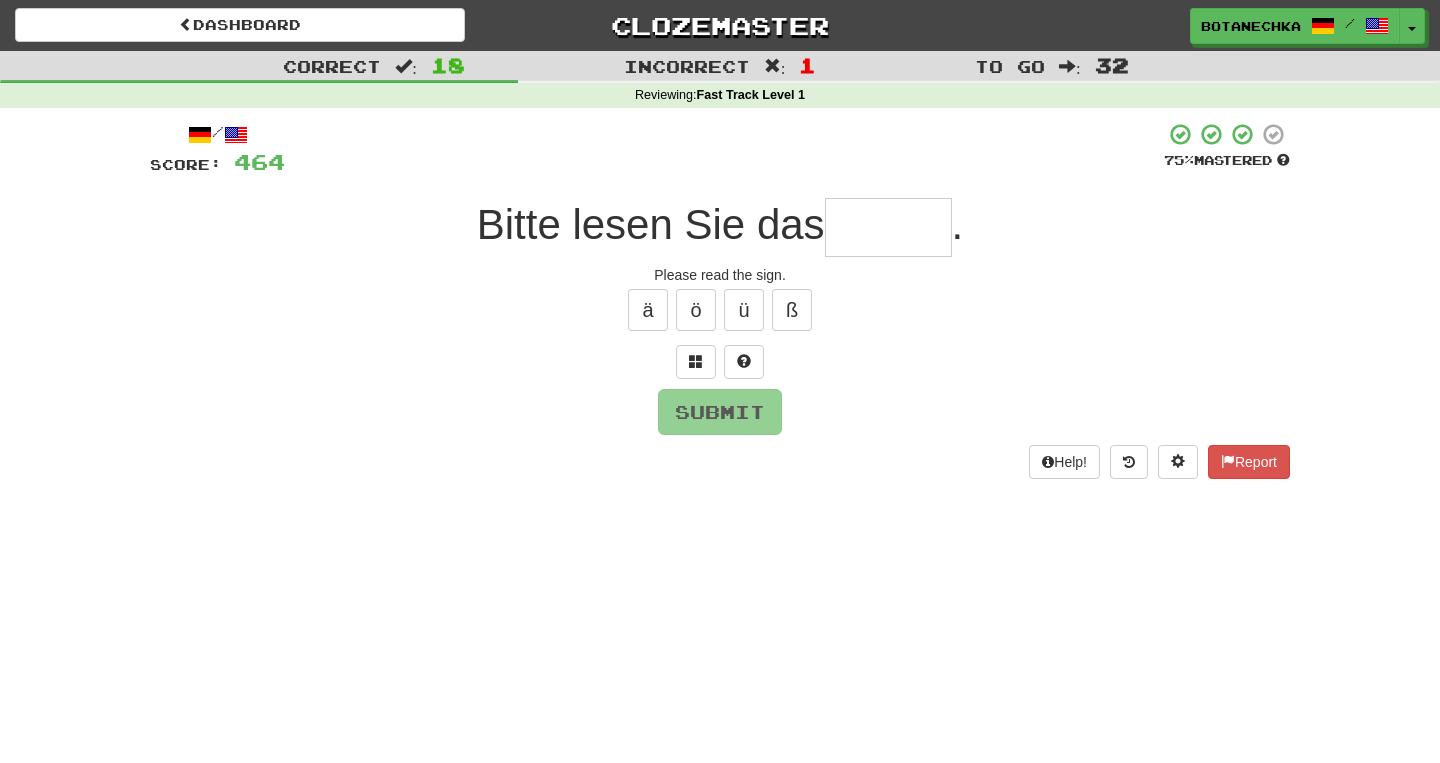 type on "*" 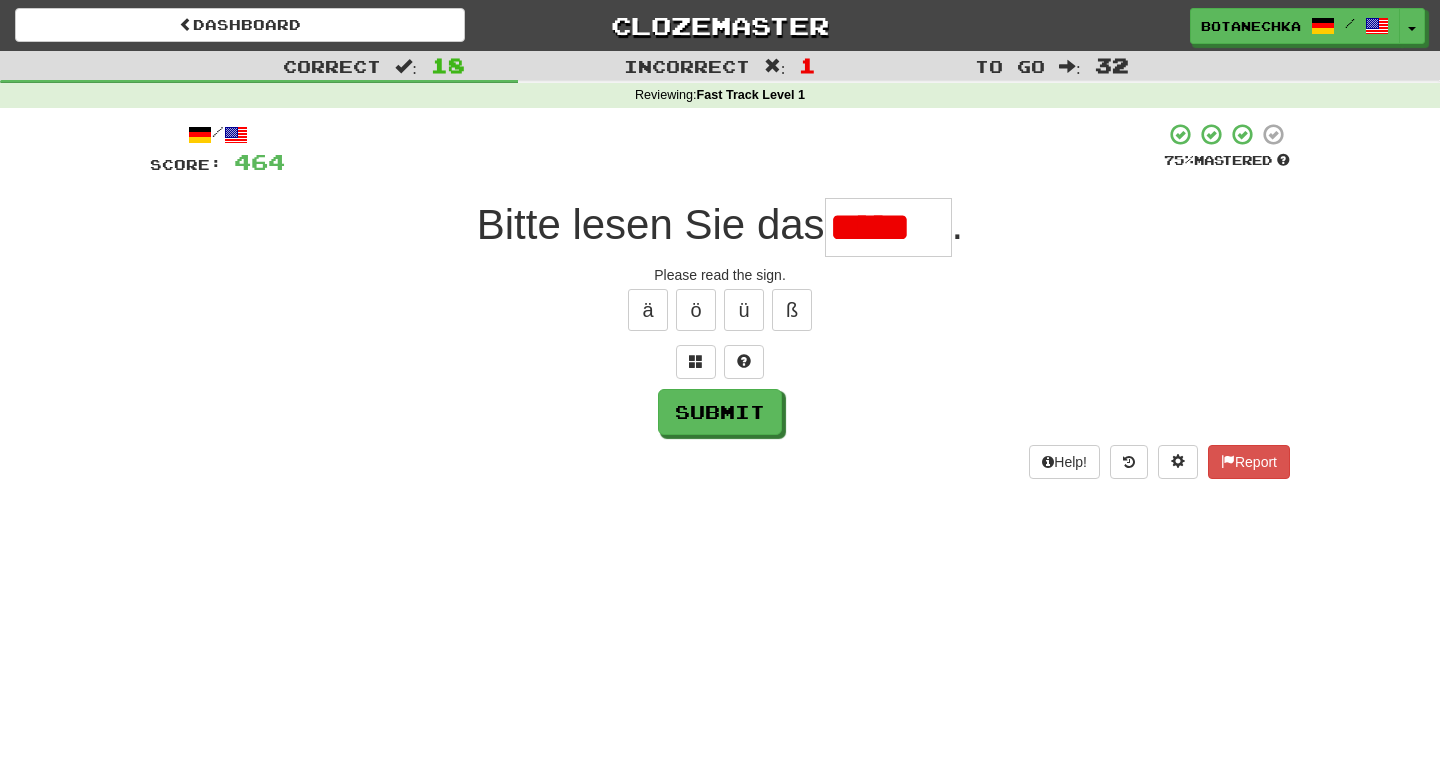 scroll, scrollTop: 0, scrollLeft: 0, axis: both 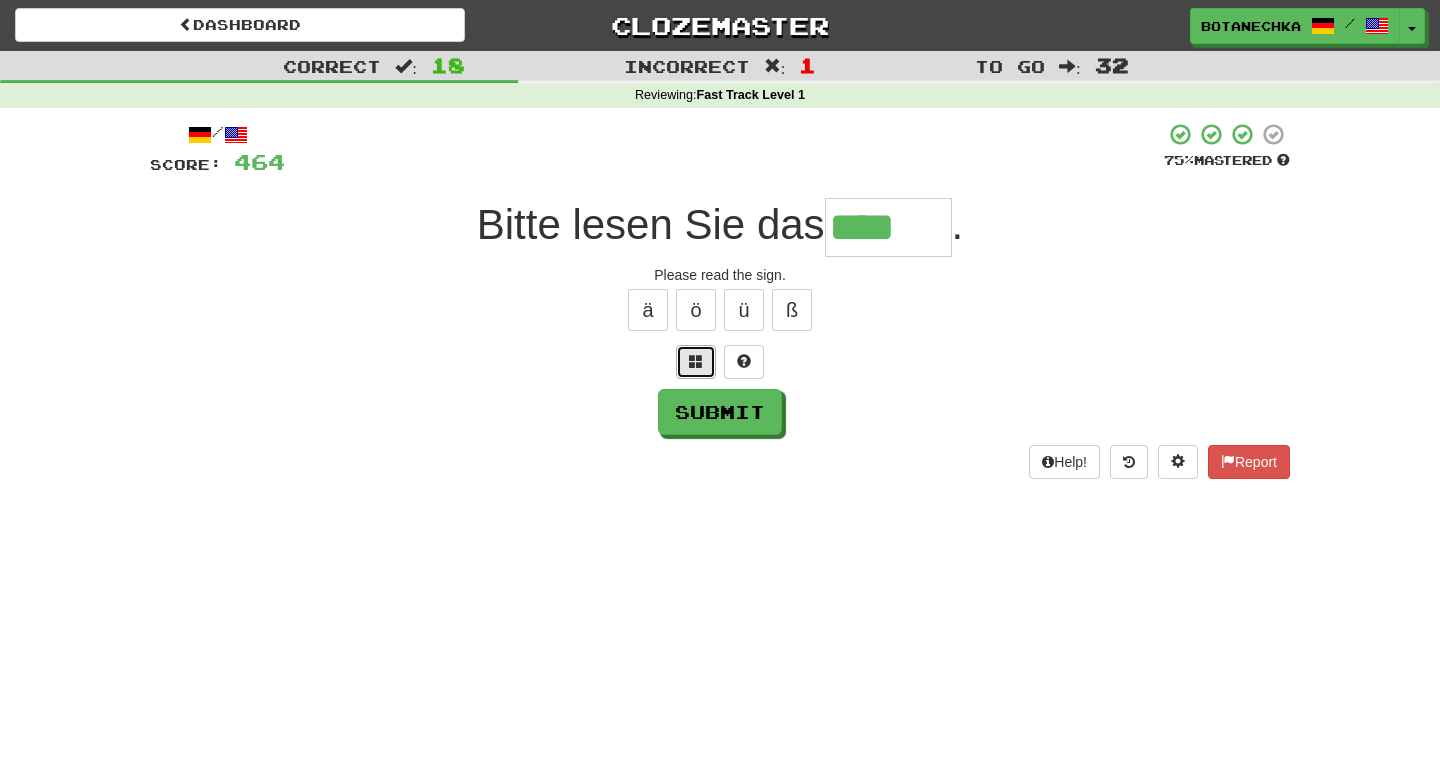 click at bounding box center [696, 362] 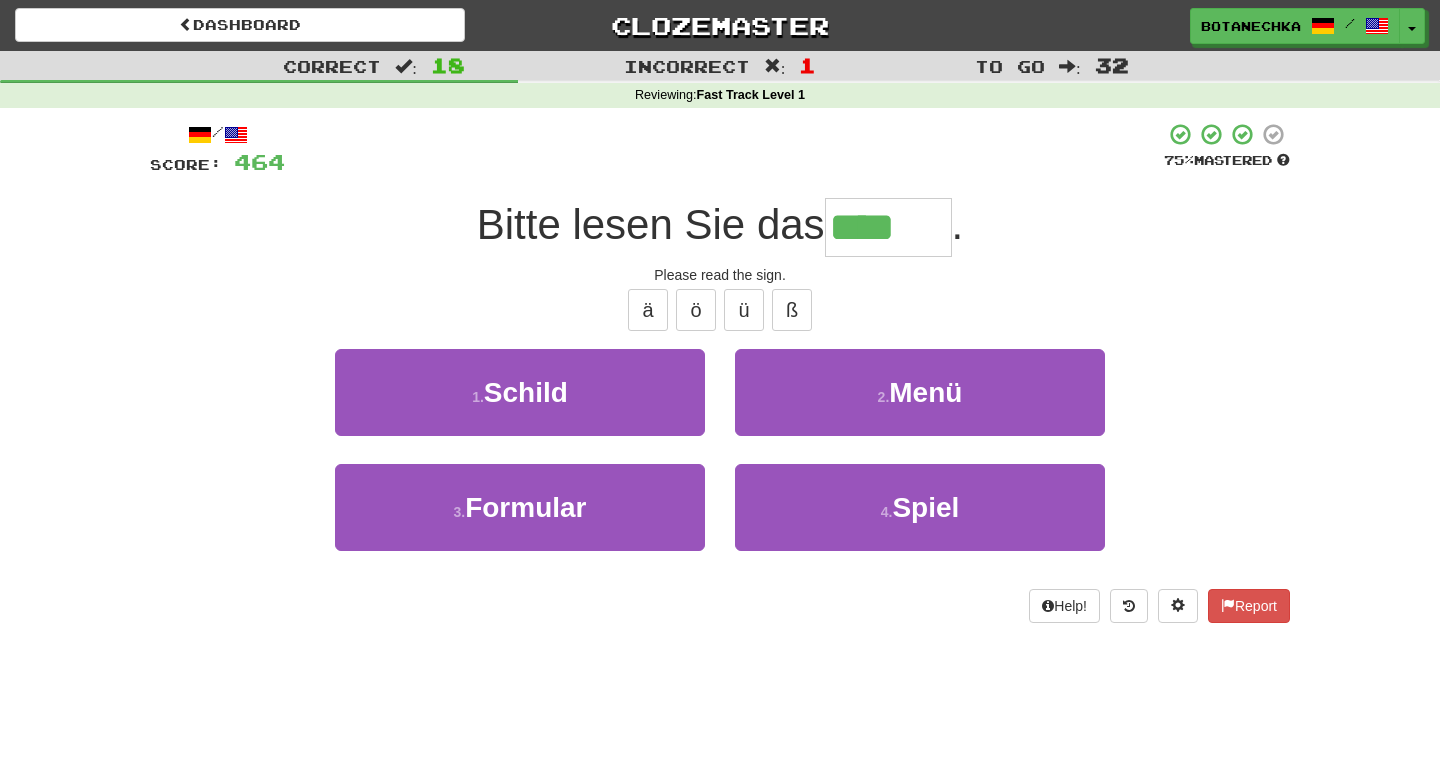 click on "****" at bounding box center (888, 227) 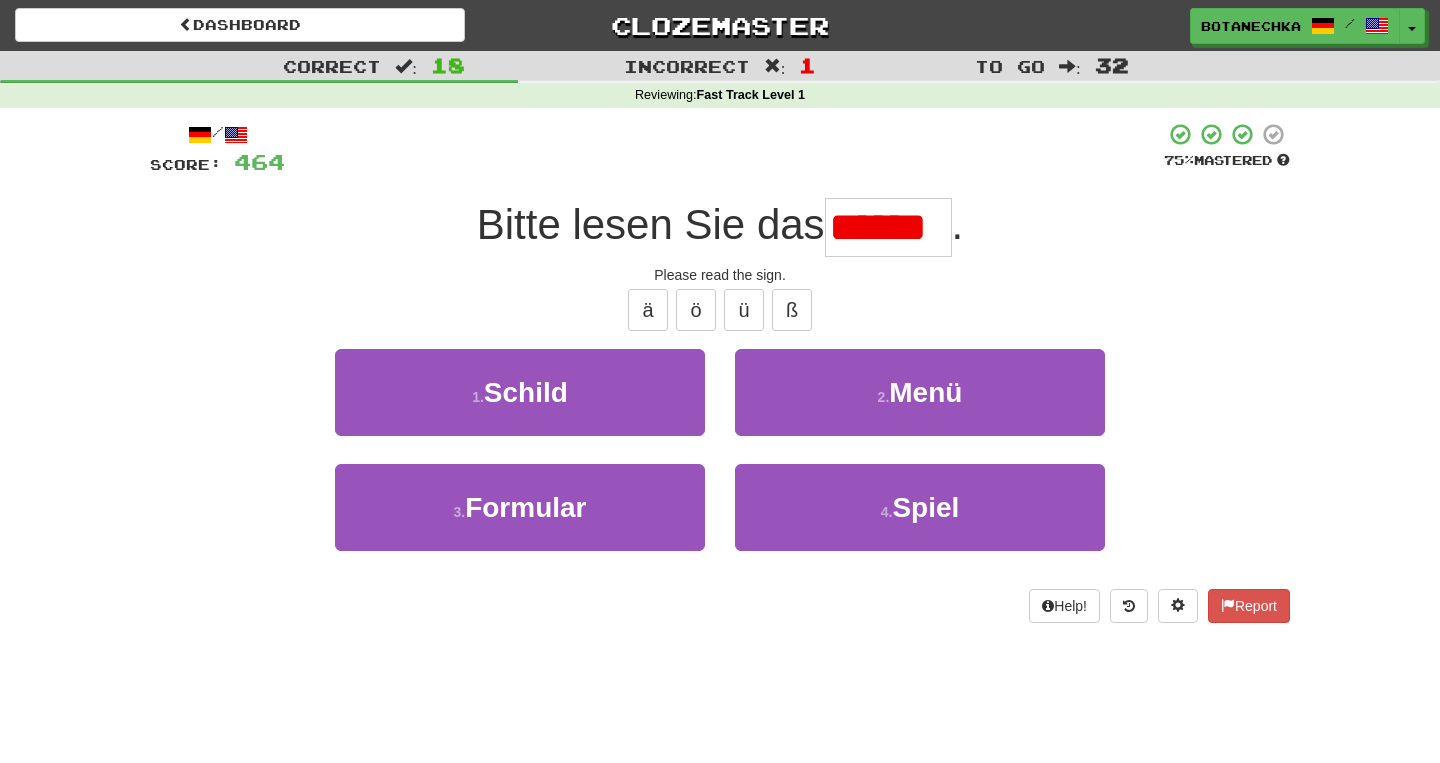 scroll, scrollTop: 0, scrollLeft: 0, axis: both 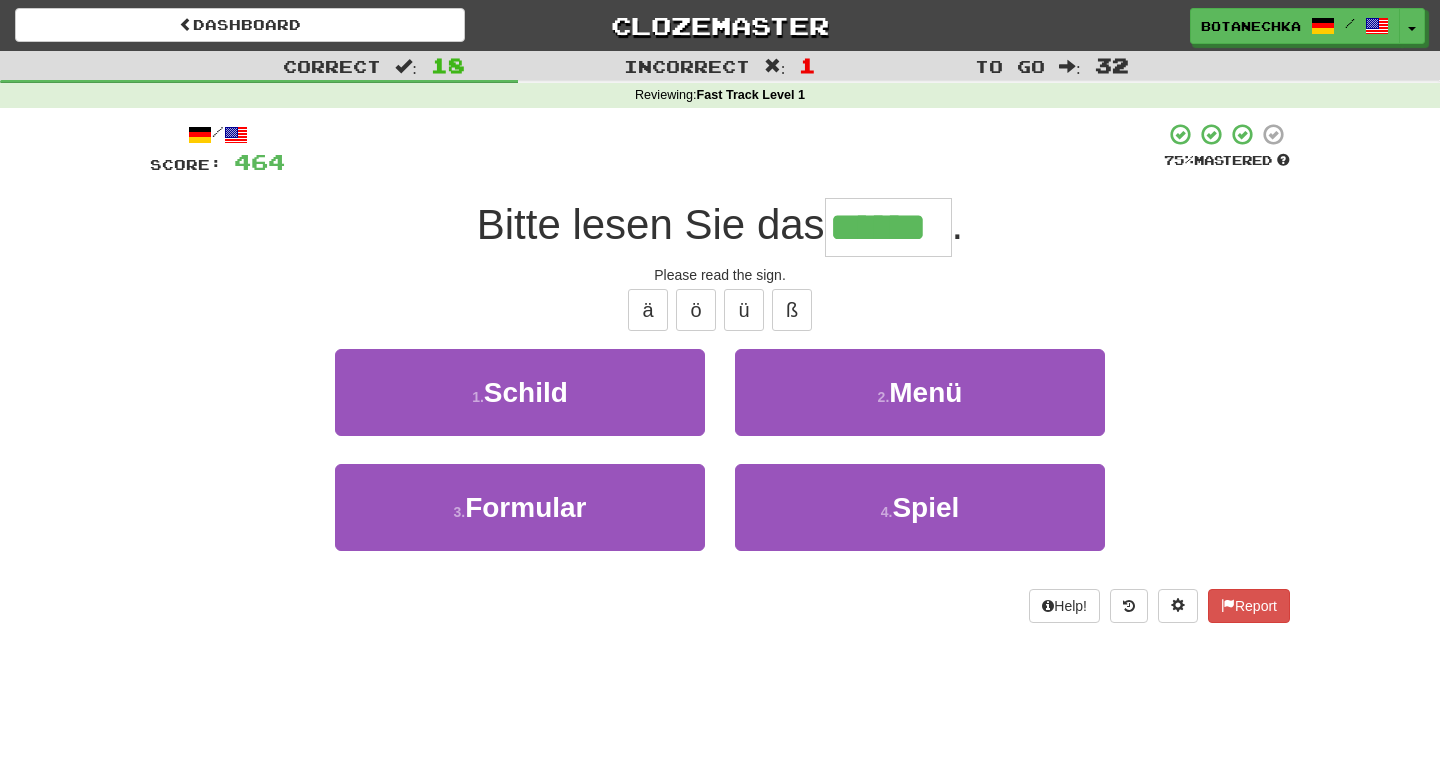 type on "******" 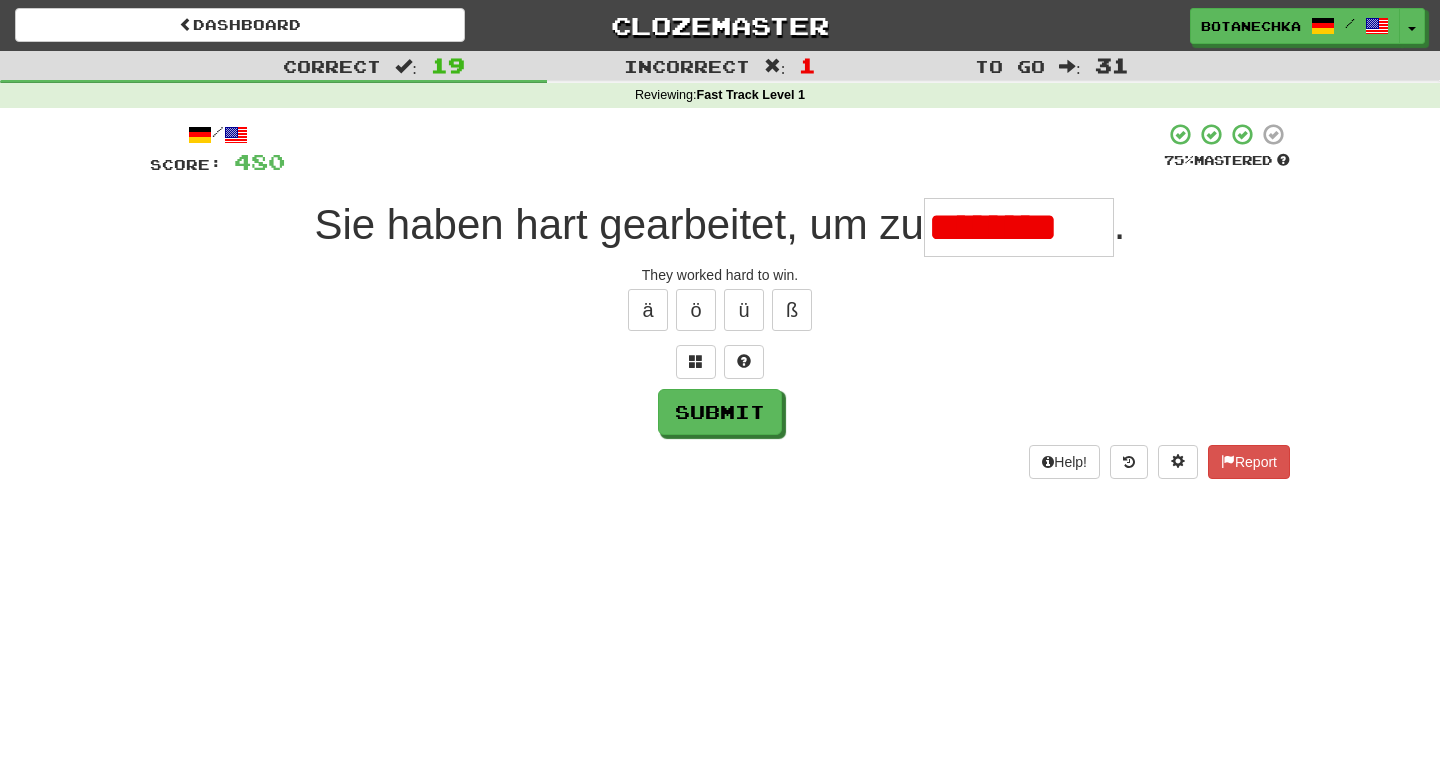 scroll, scrollTop: 0, scrollLeft: 0, axis: both 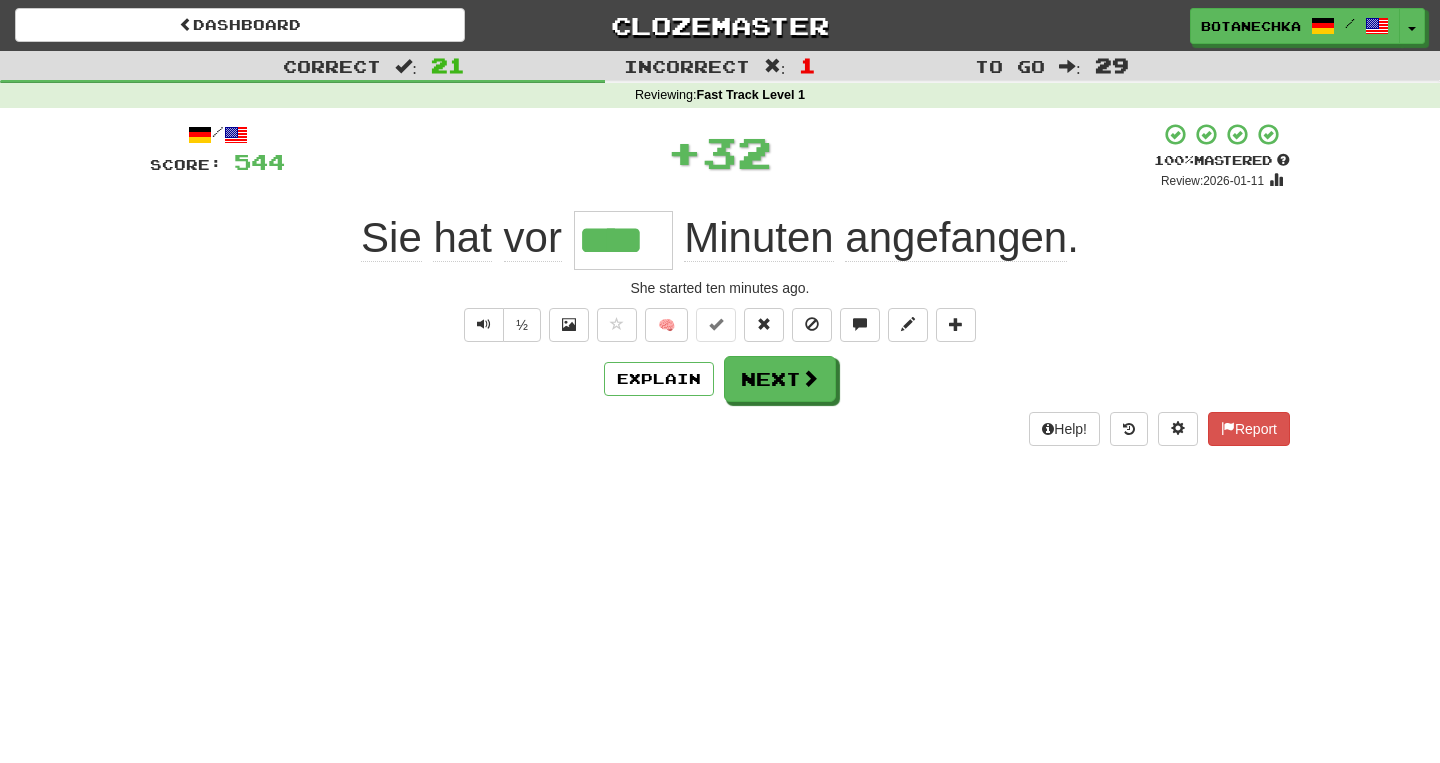 type on "****" 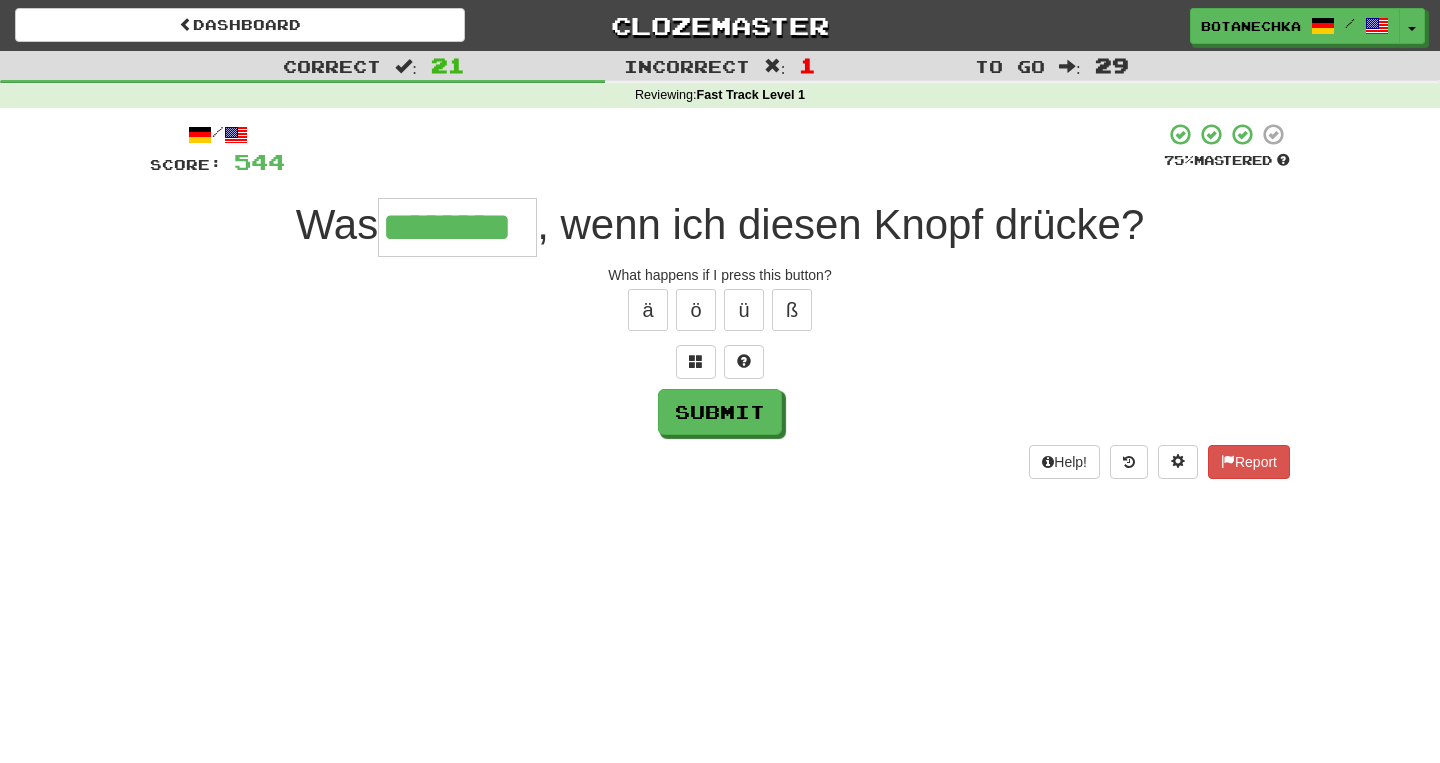 type on "********" 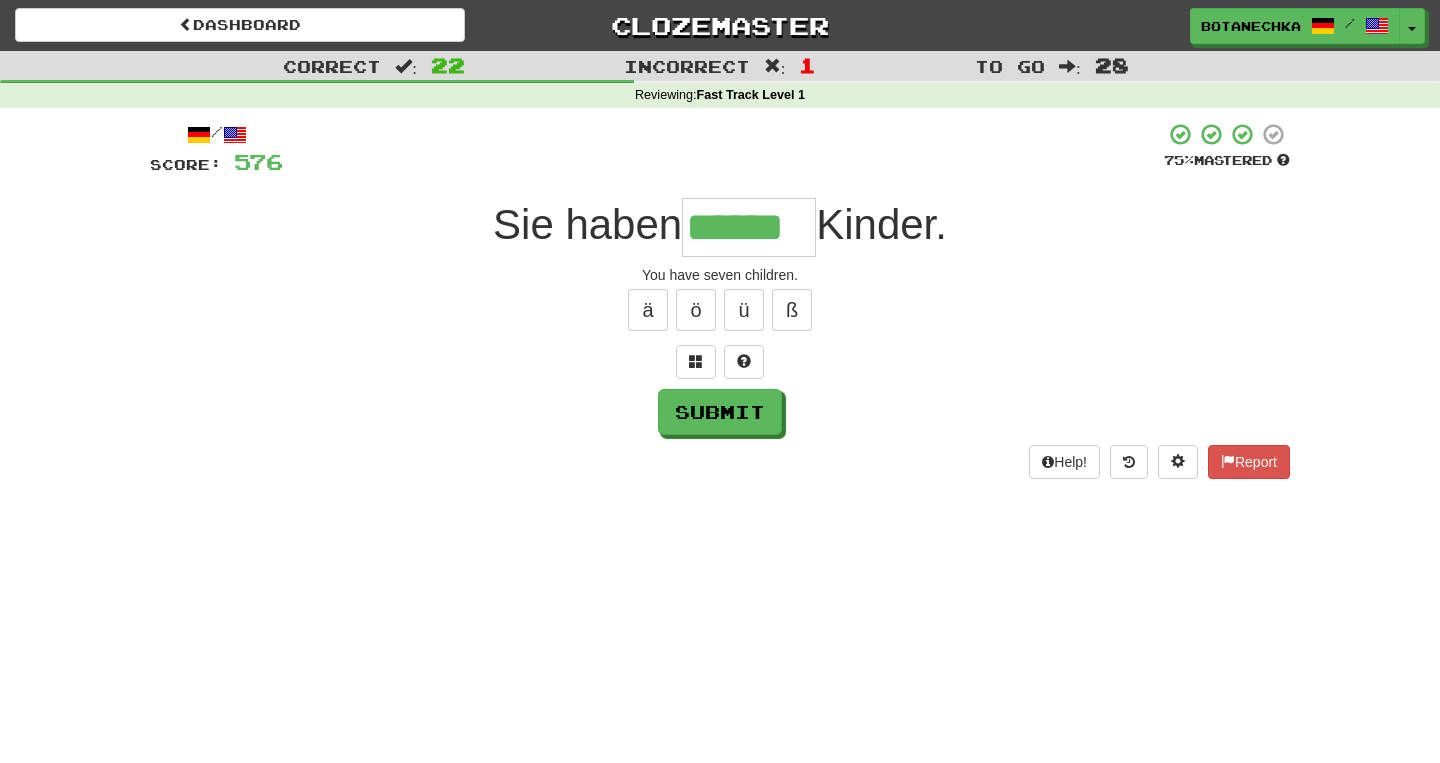 type on "******" 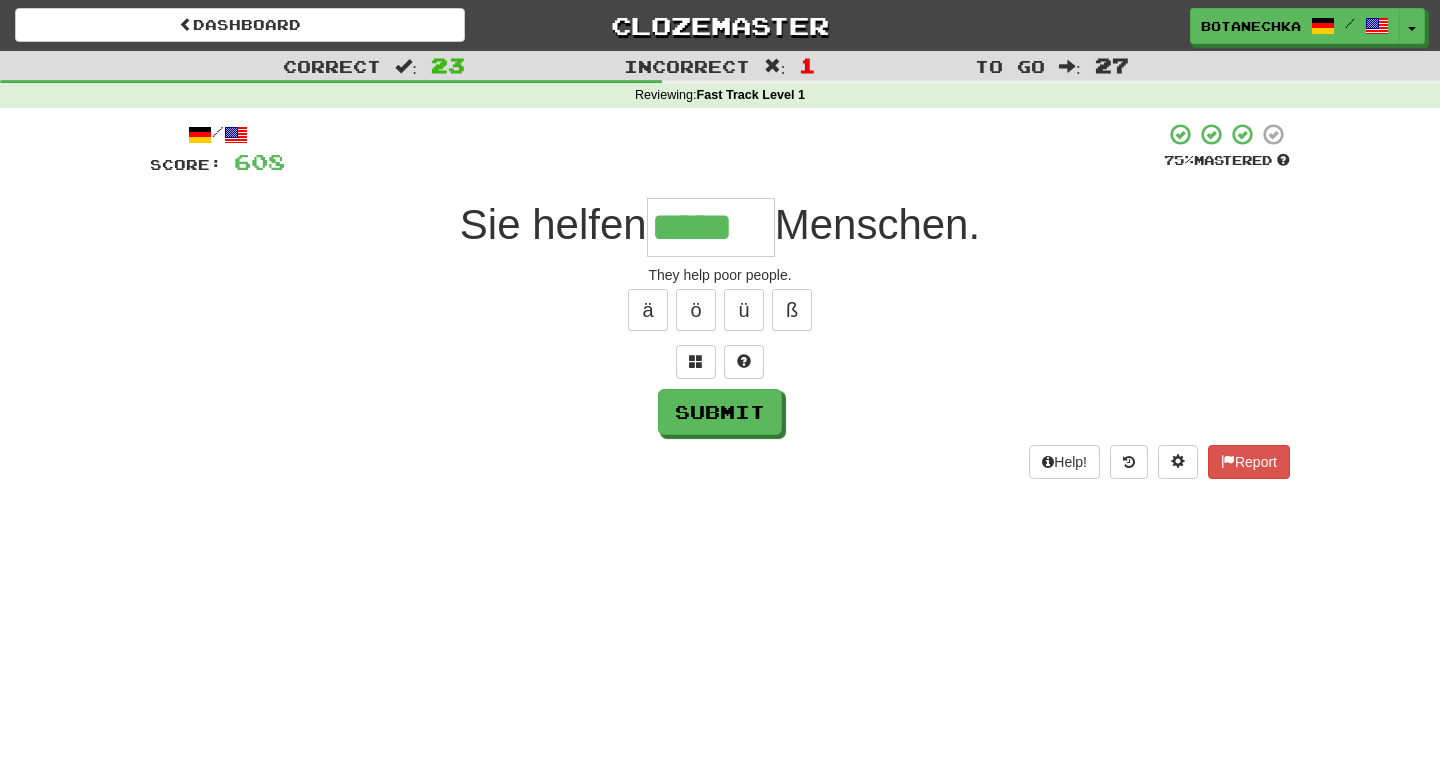 type on "*****" 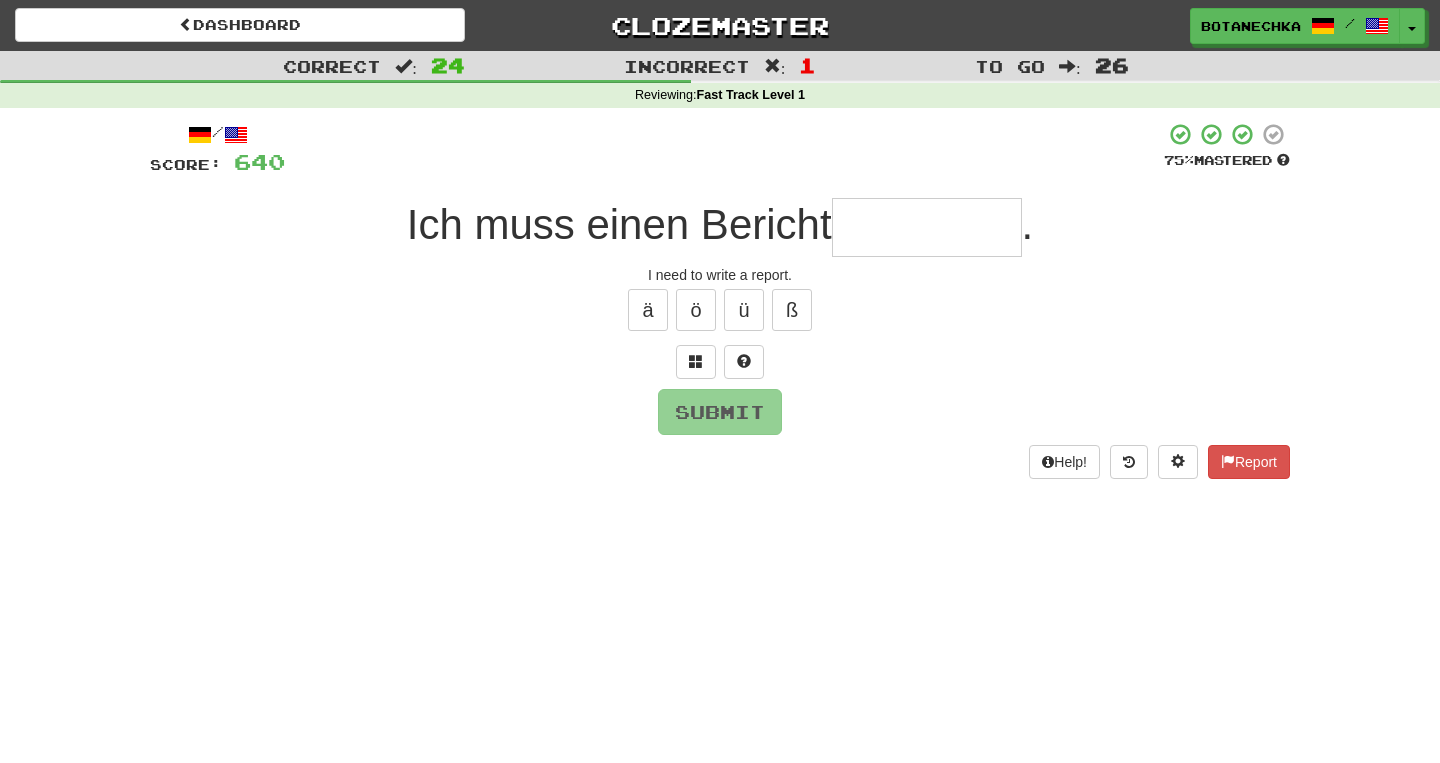 type on "*" 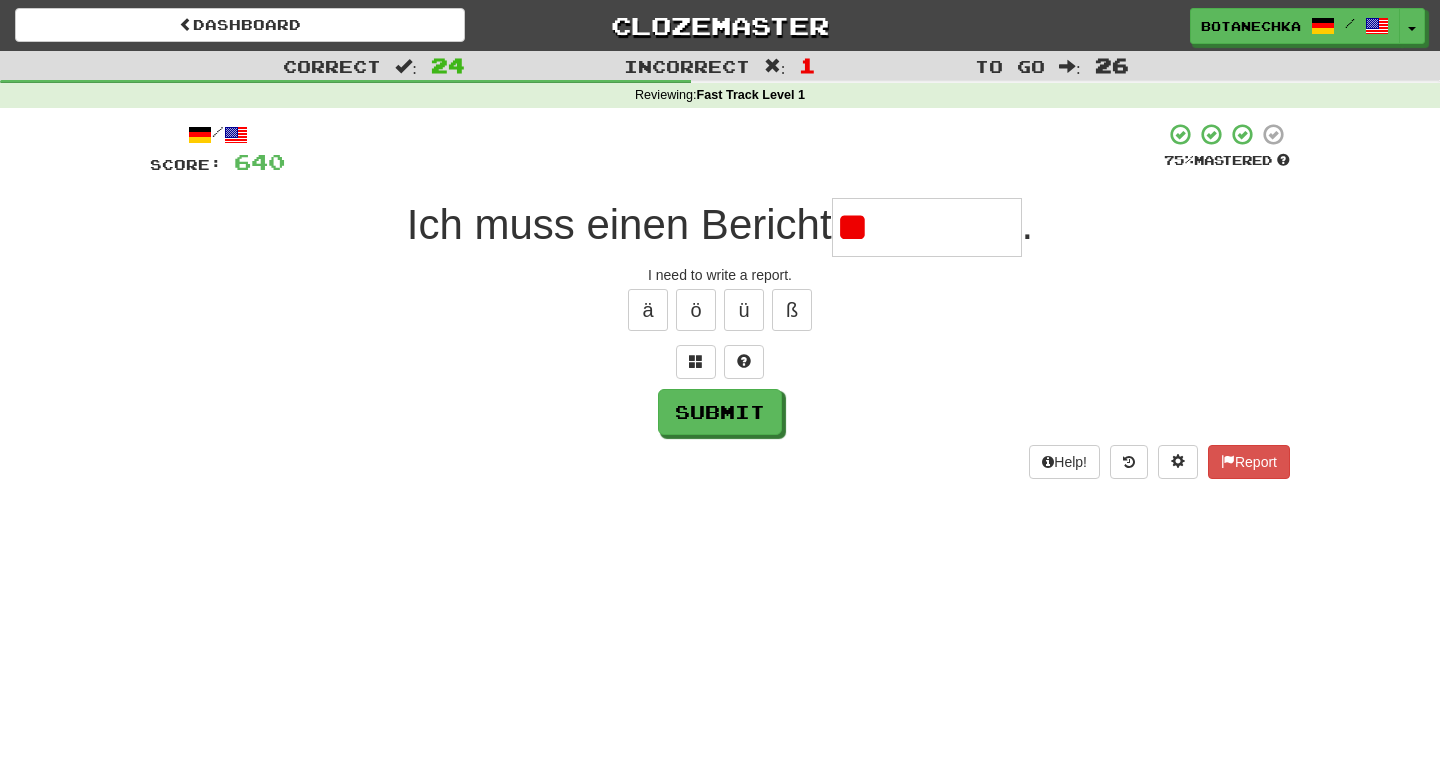 type on "*" 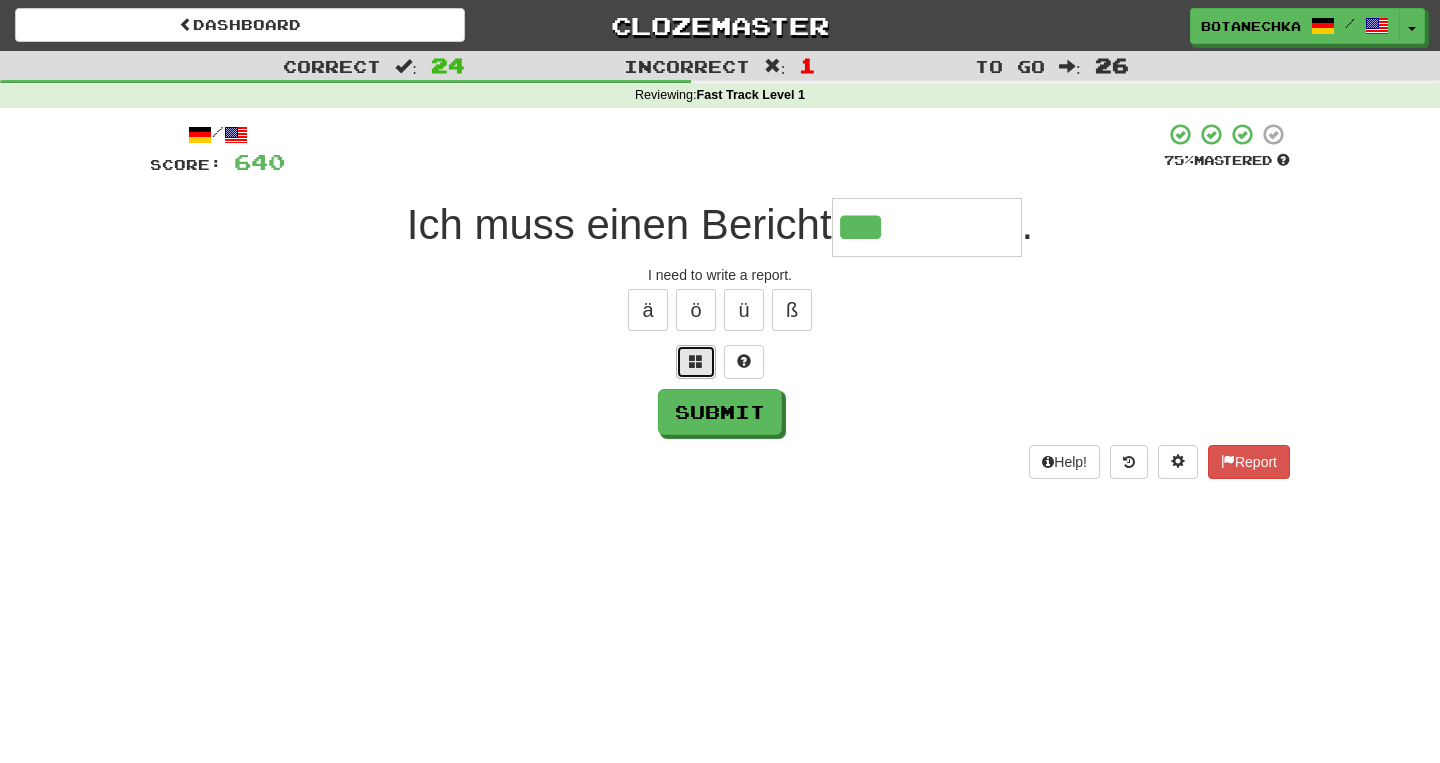 click at bounding box center [696, 361] 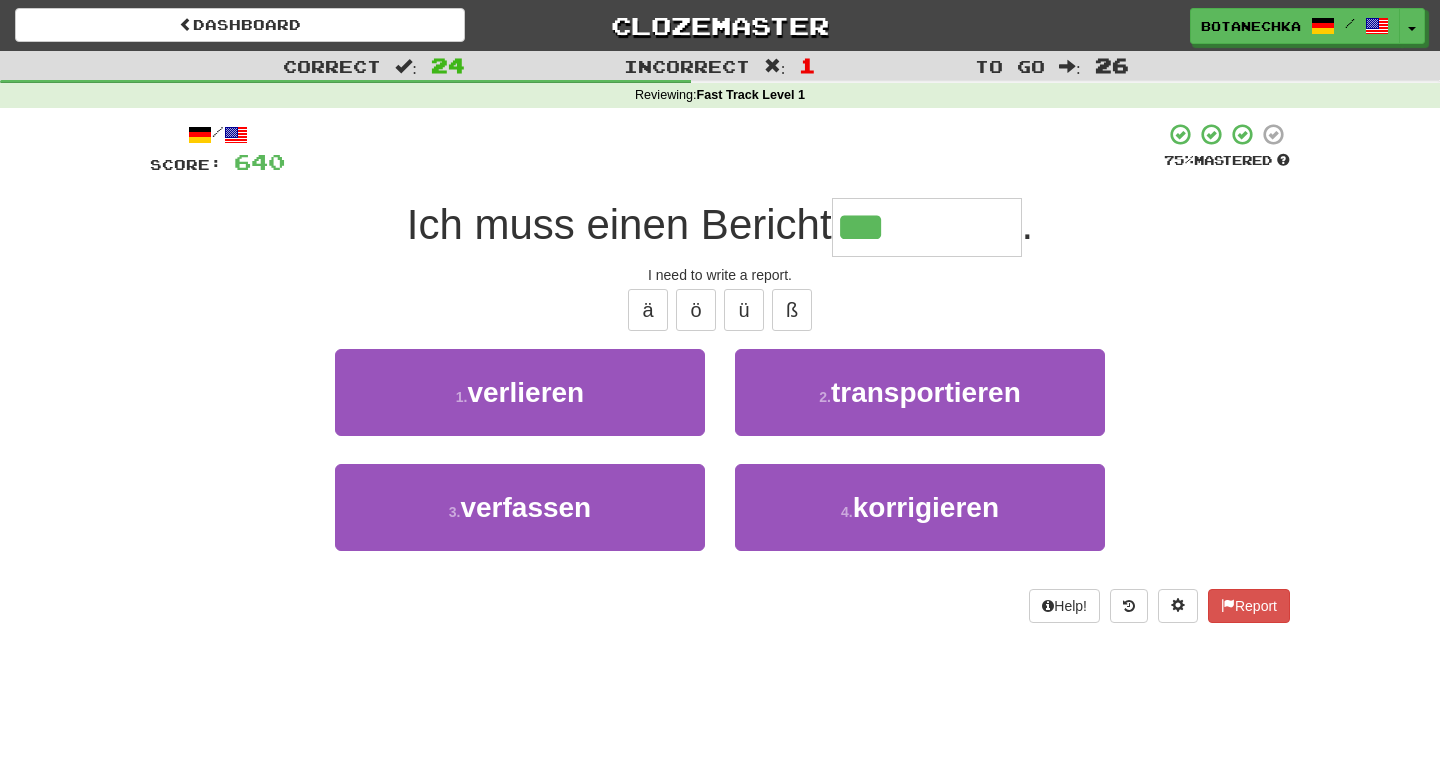 click on "***" at bounding box center (927, 227) 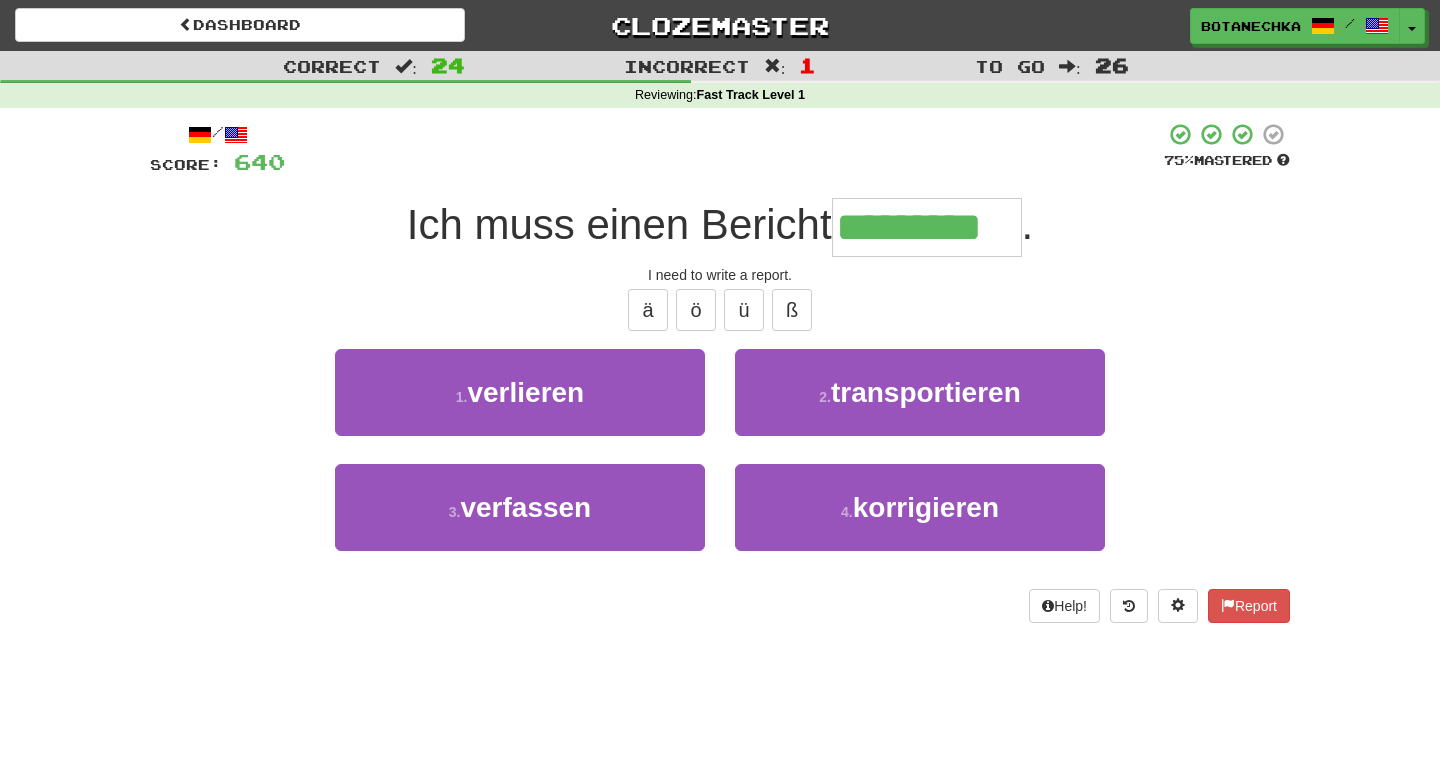 type on "*********" 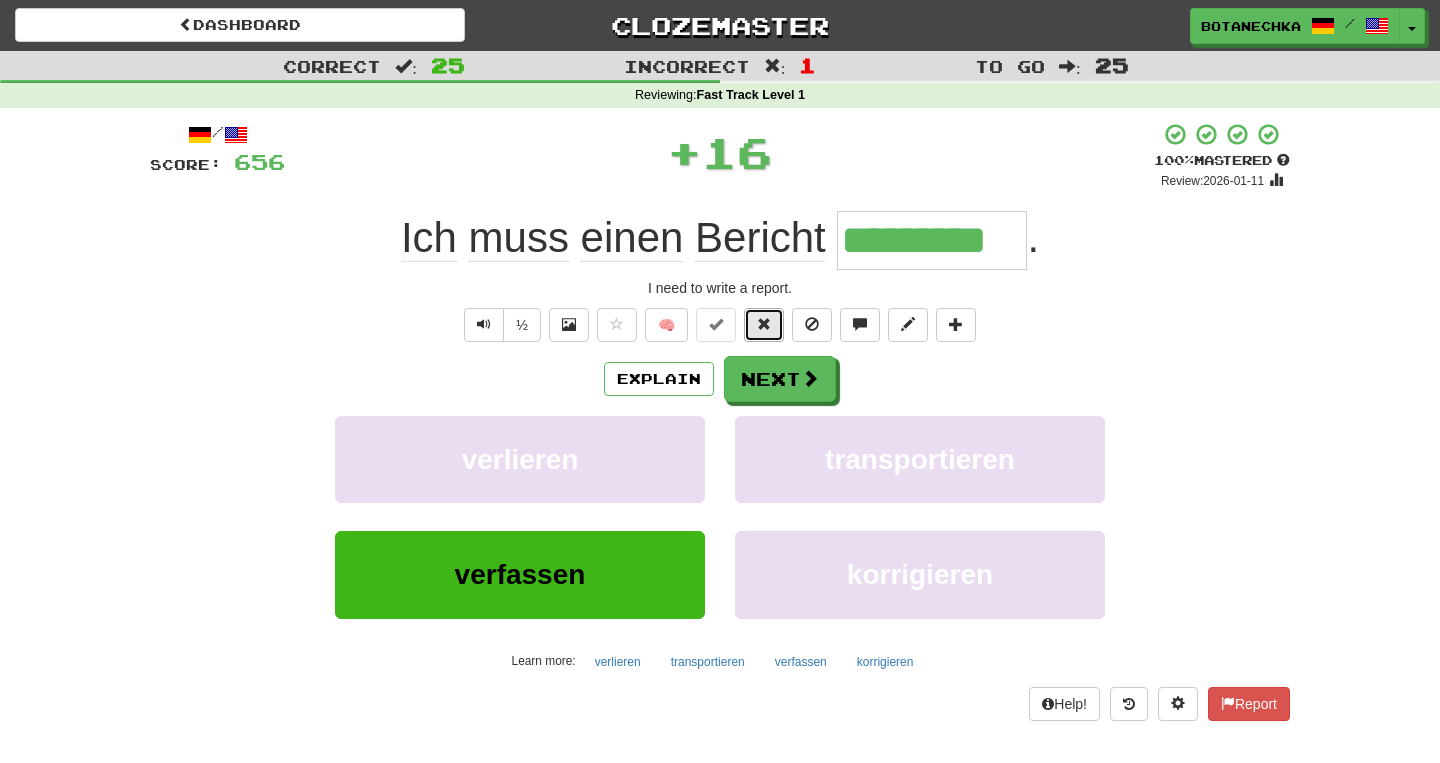 click at bounding box center (764, 325) 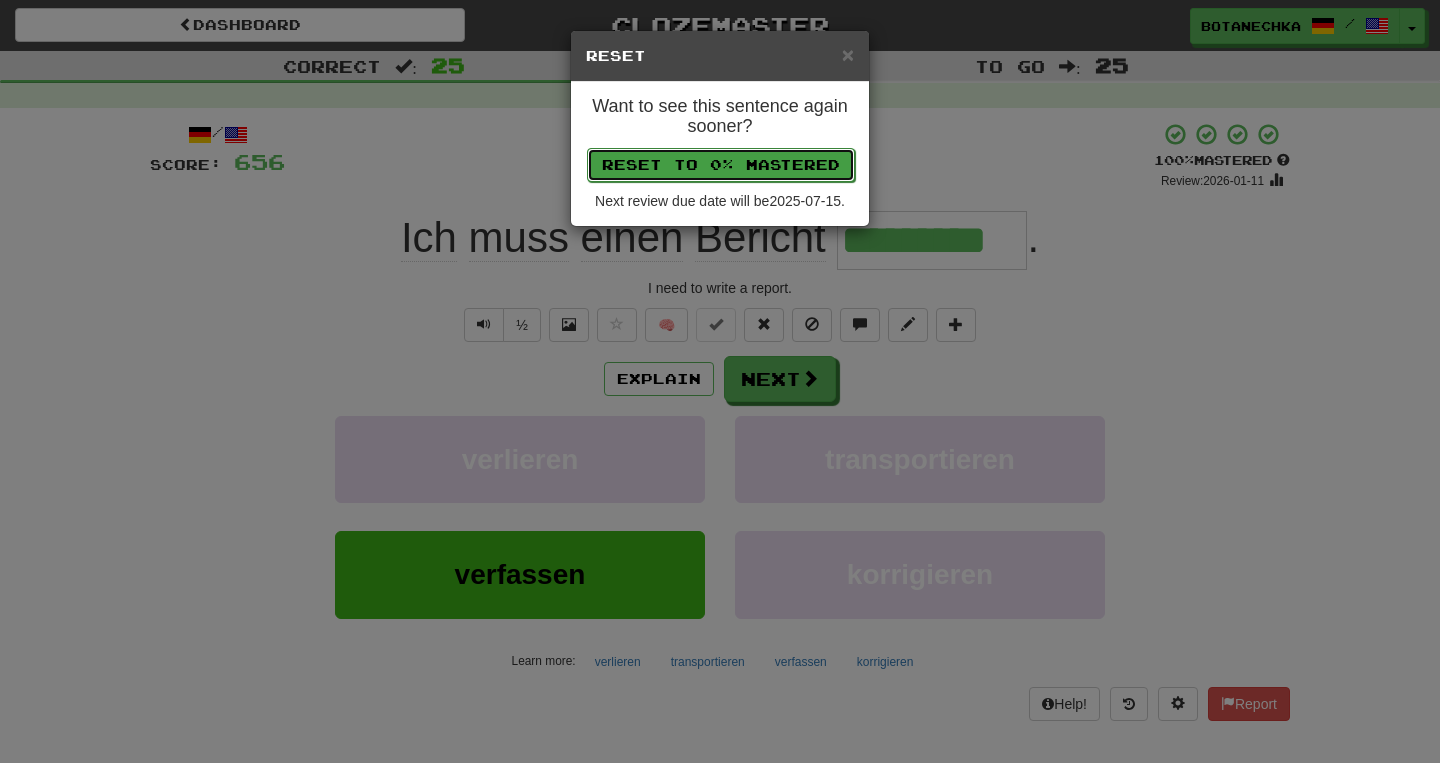 click on "Reset to 0% Mastered" at bounding box center (721, 165) 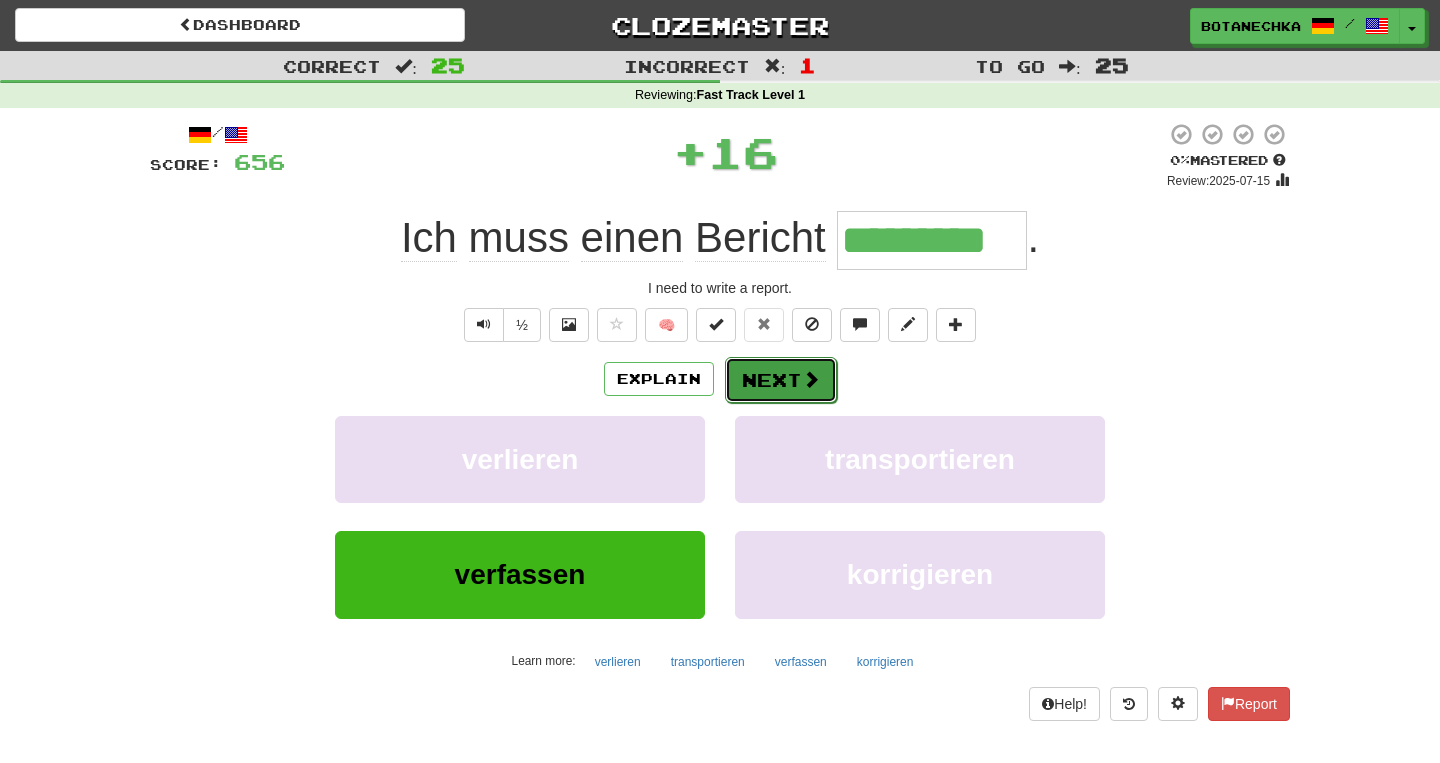 click on "Next" at bounding box center [781, 380] 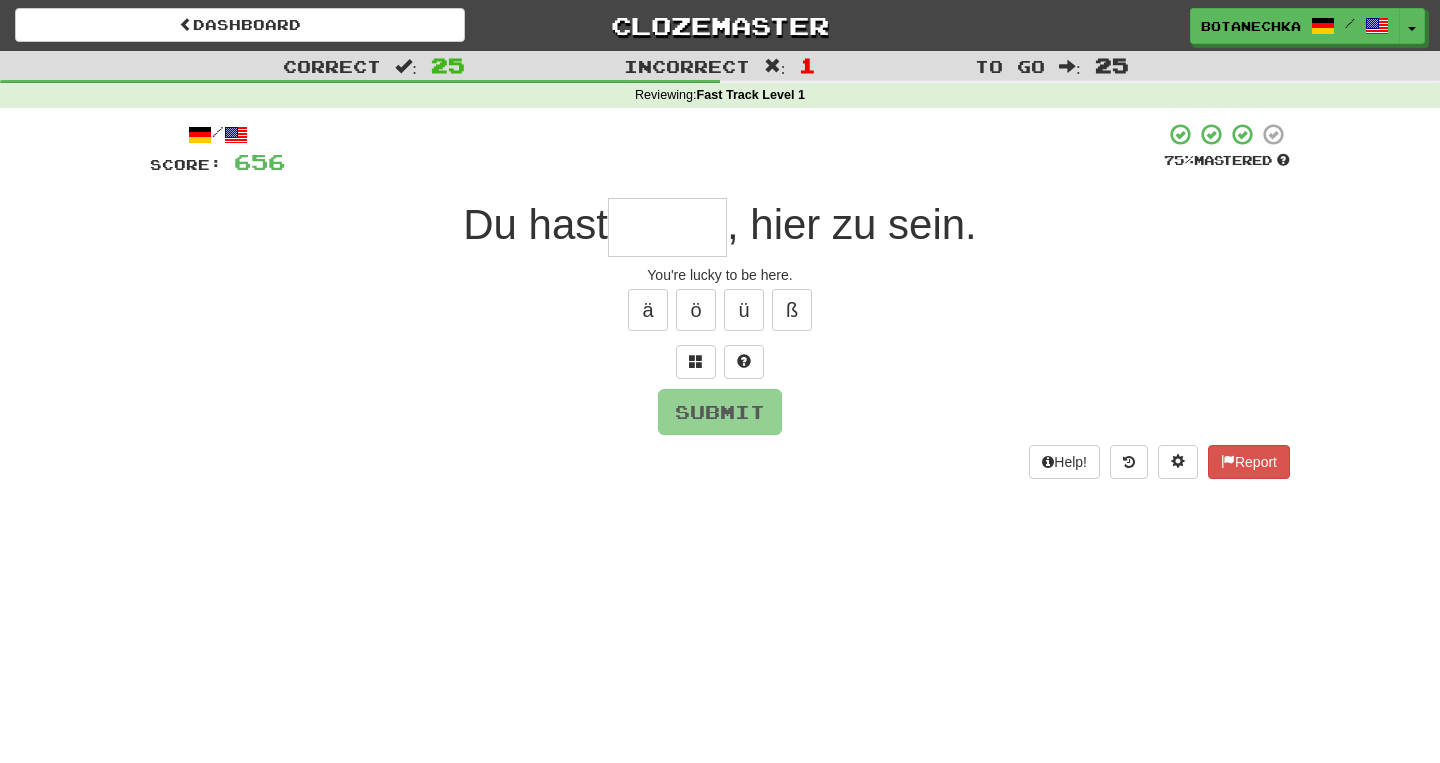 click at bounding box center (667, 227) 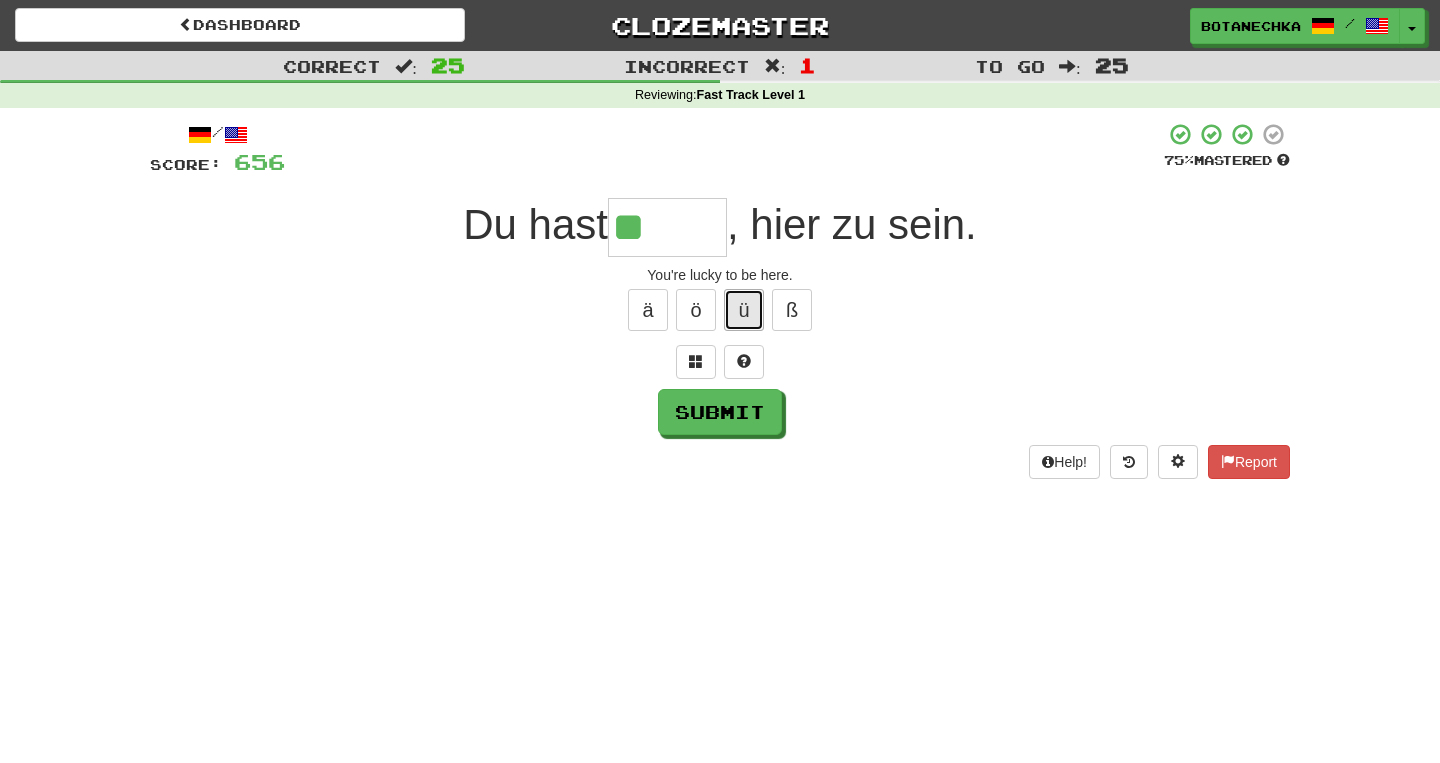 click on "ü" at bounding box center [744, 310] 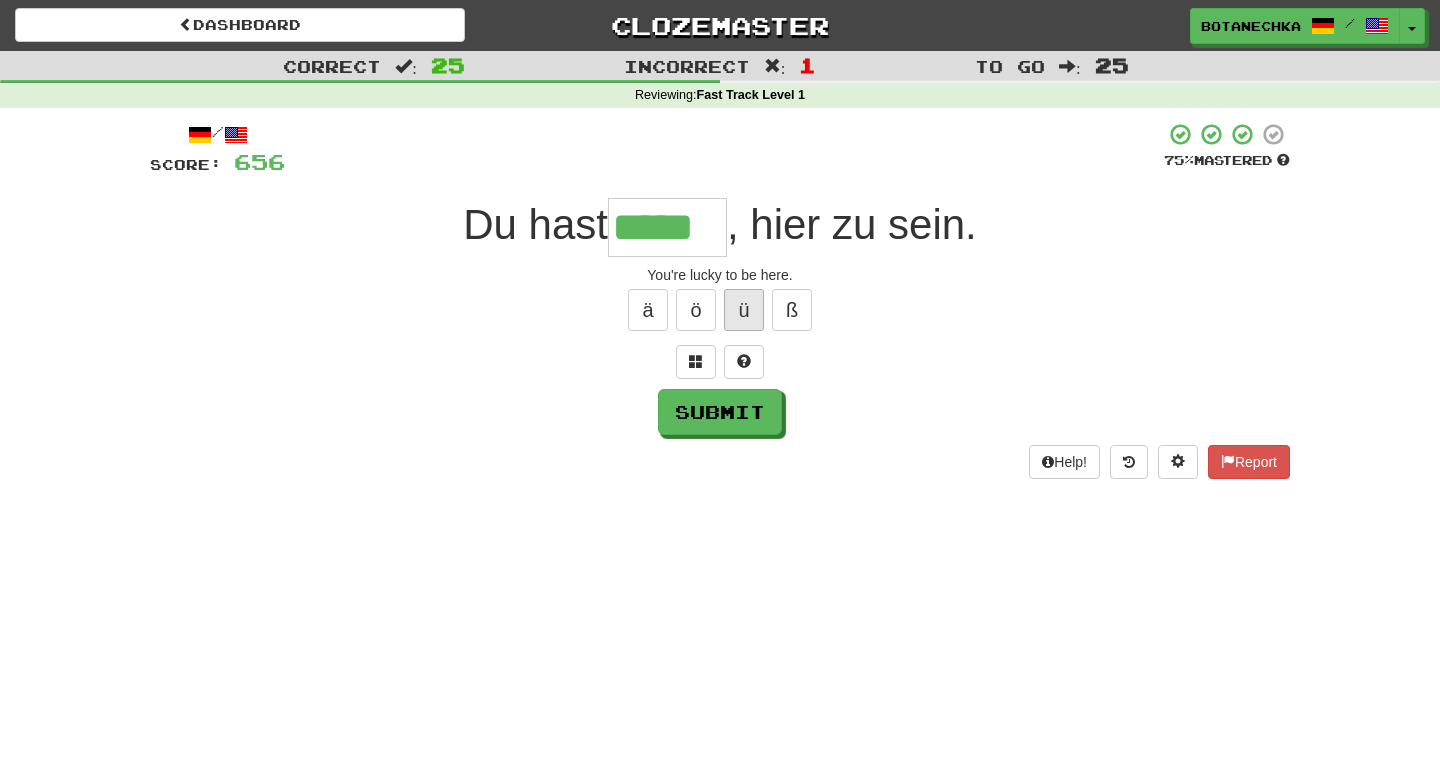type on "*****" 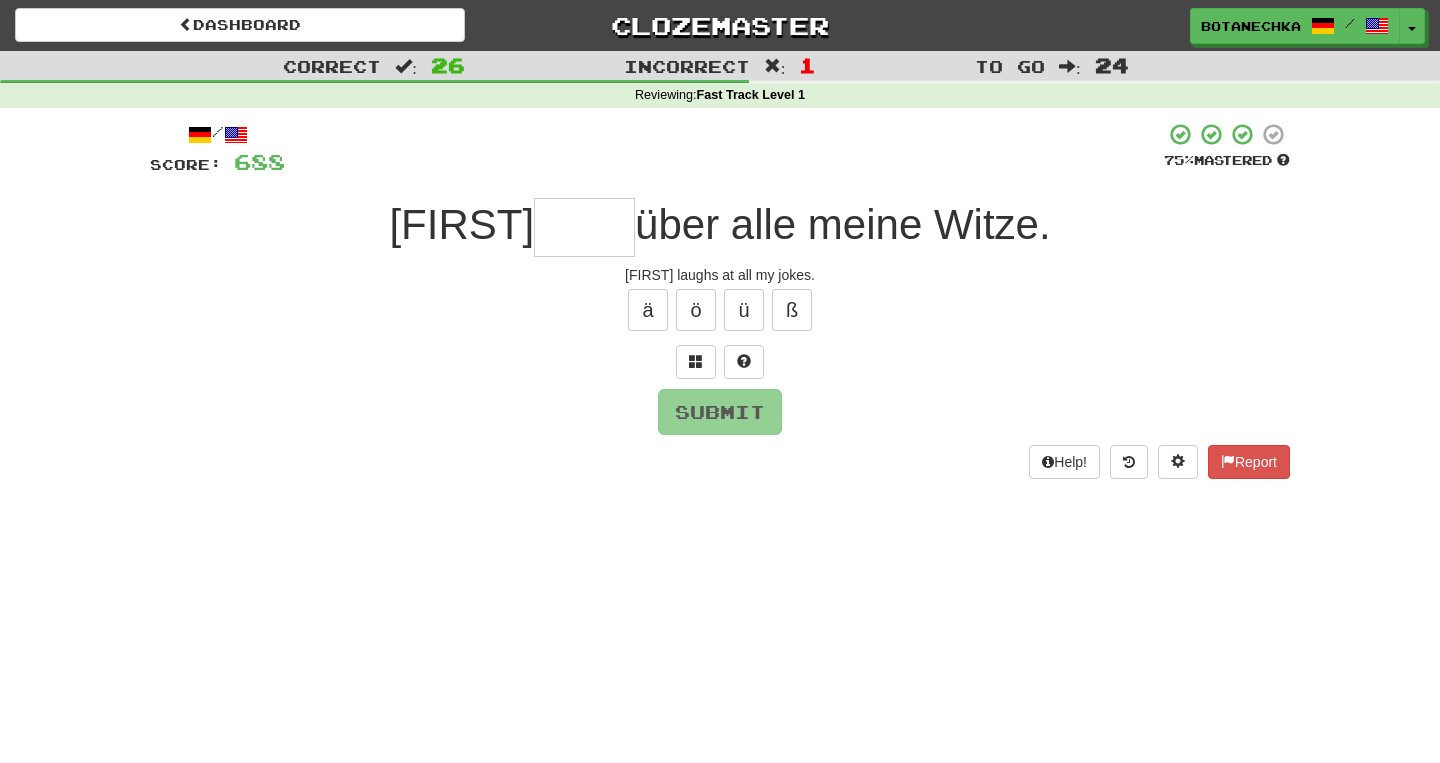 click at bounding box center (584, 227) 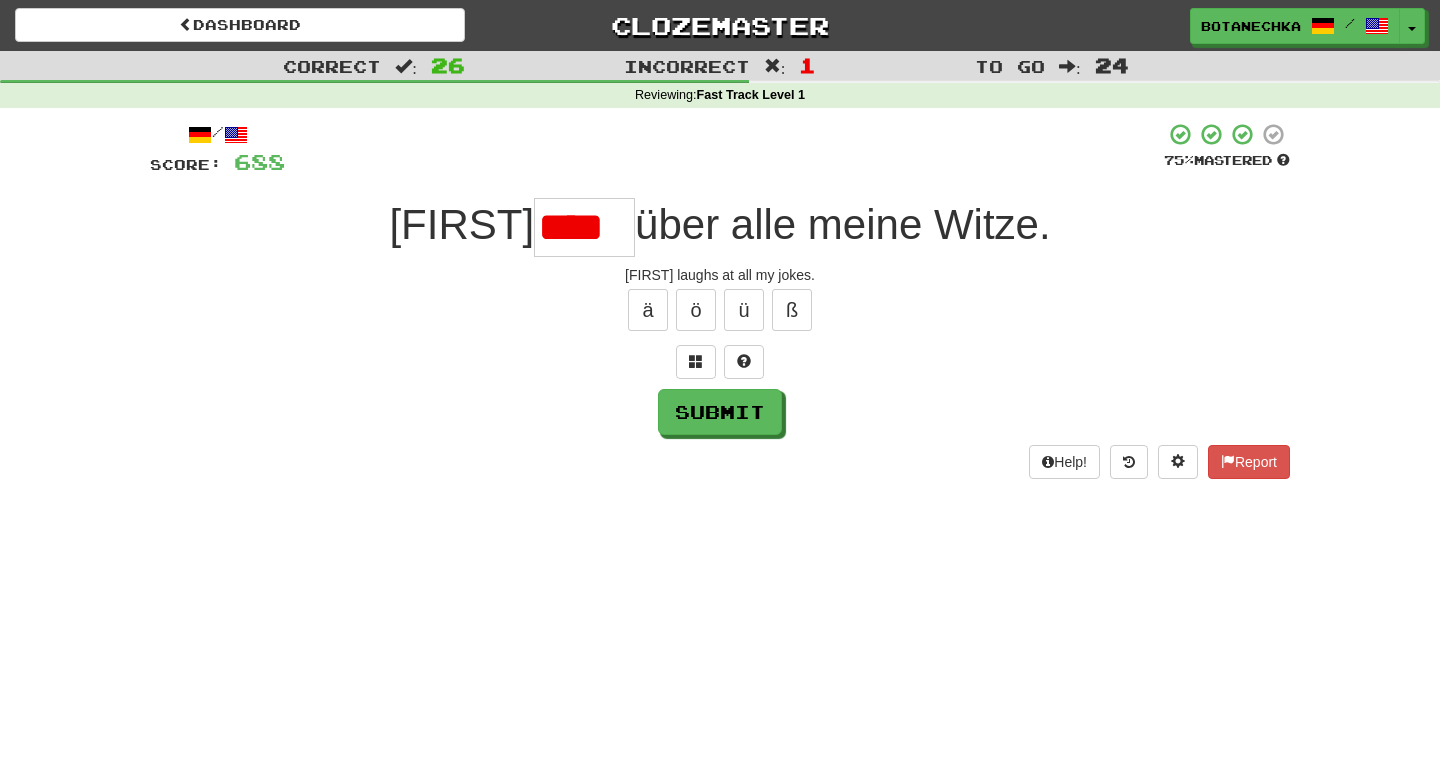 scroll, scrollTop: 0, scrollLeft: 0, axis: both 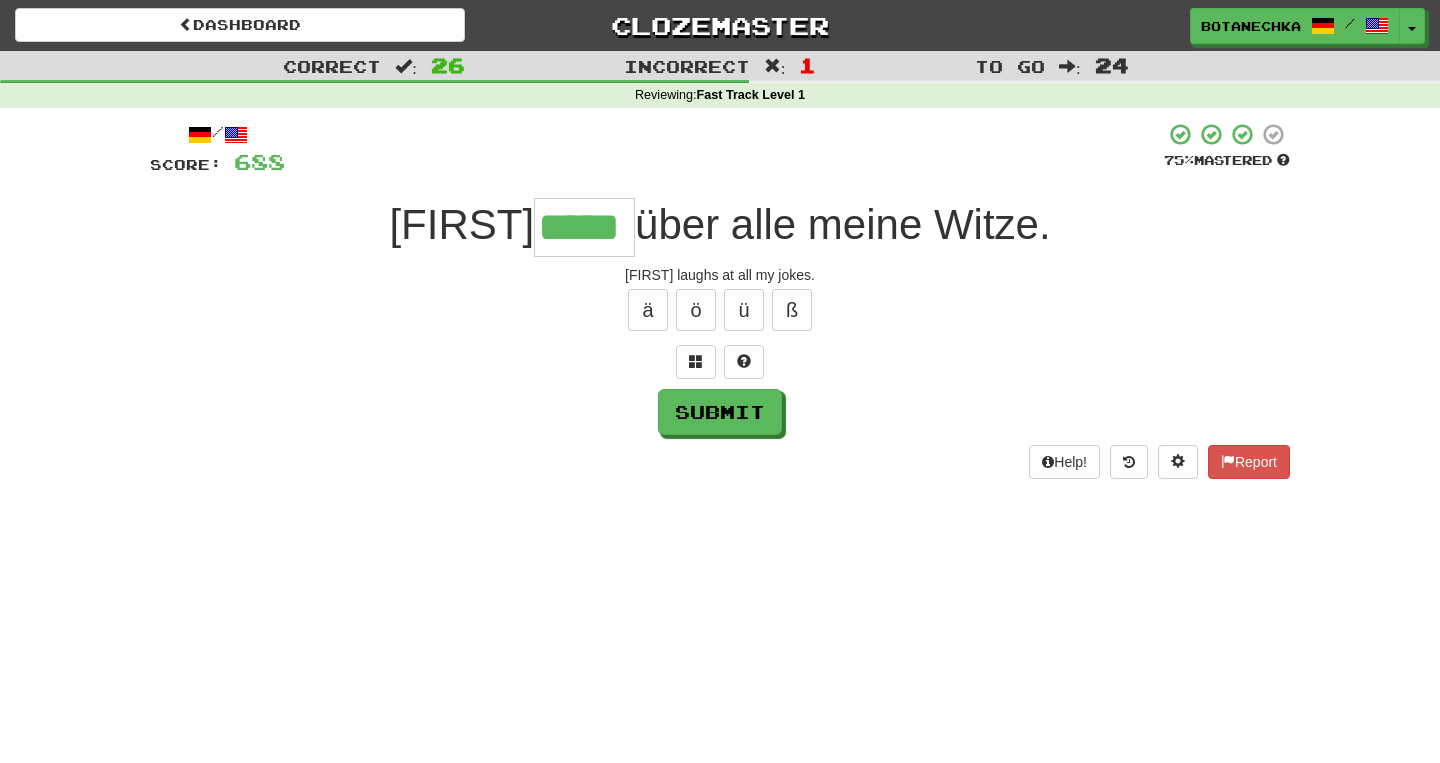 type on "*****" 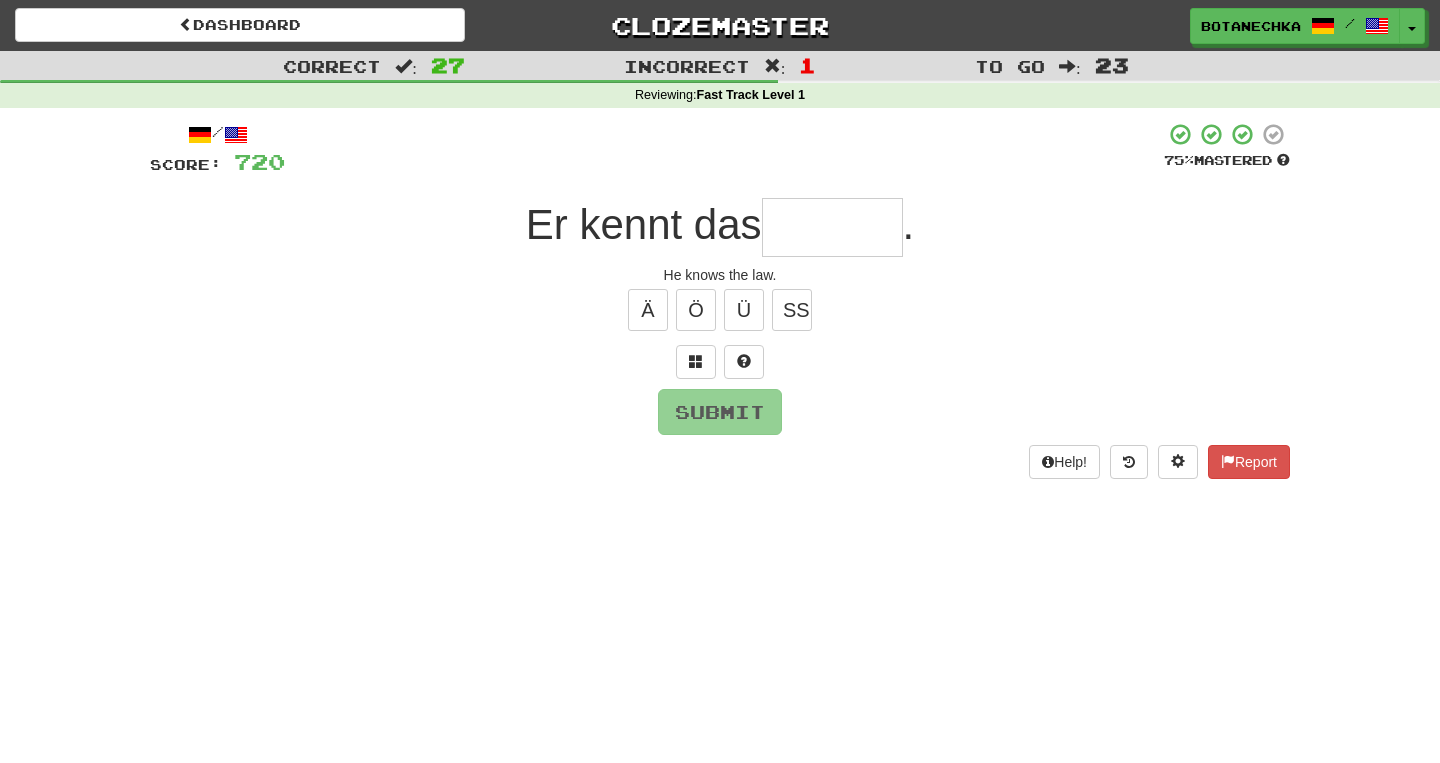 type on "*" 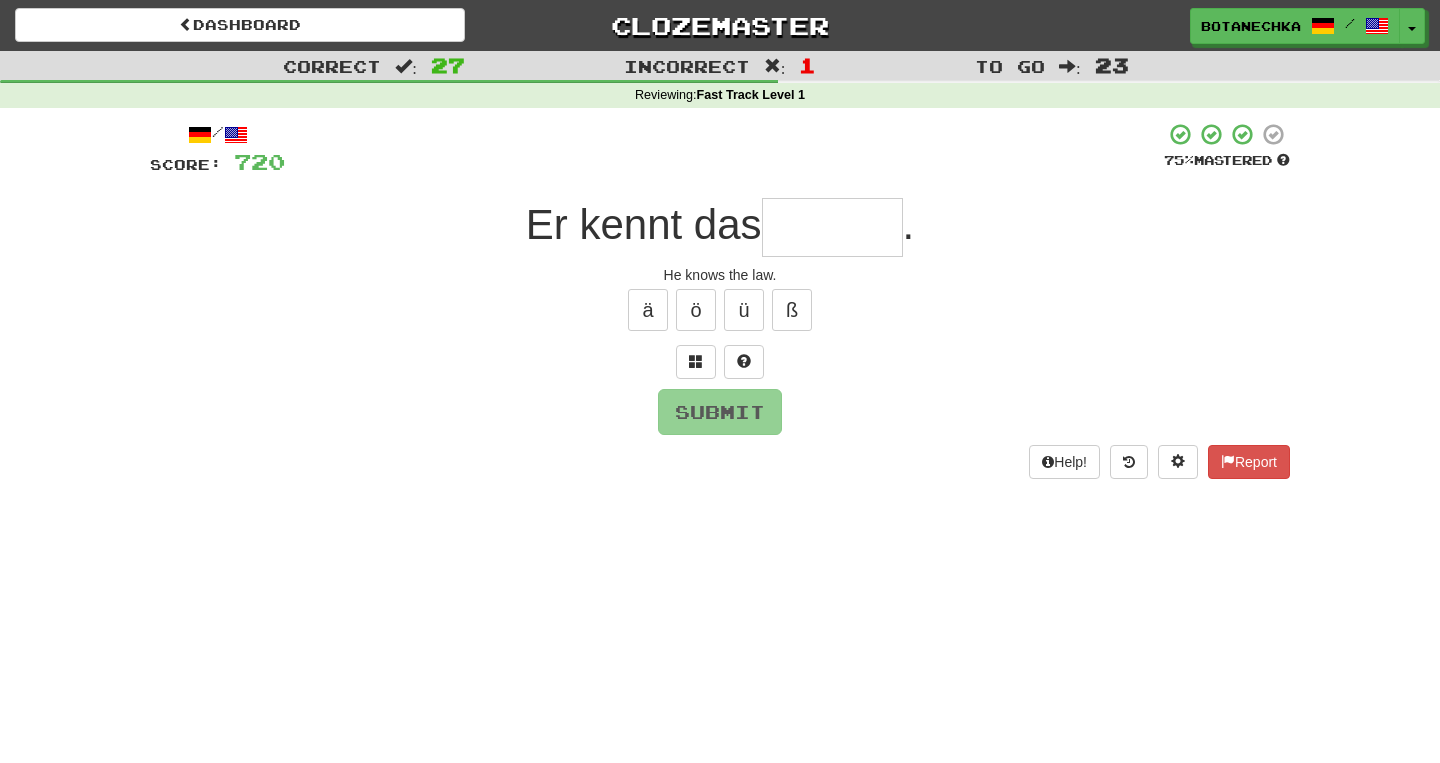 type on "*" 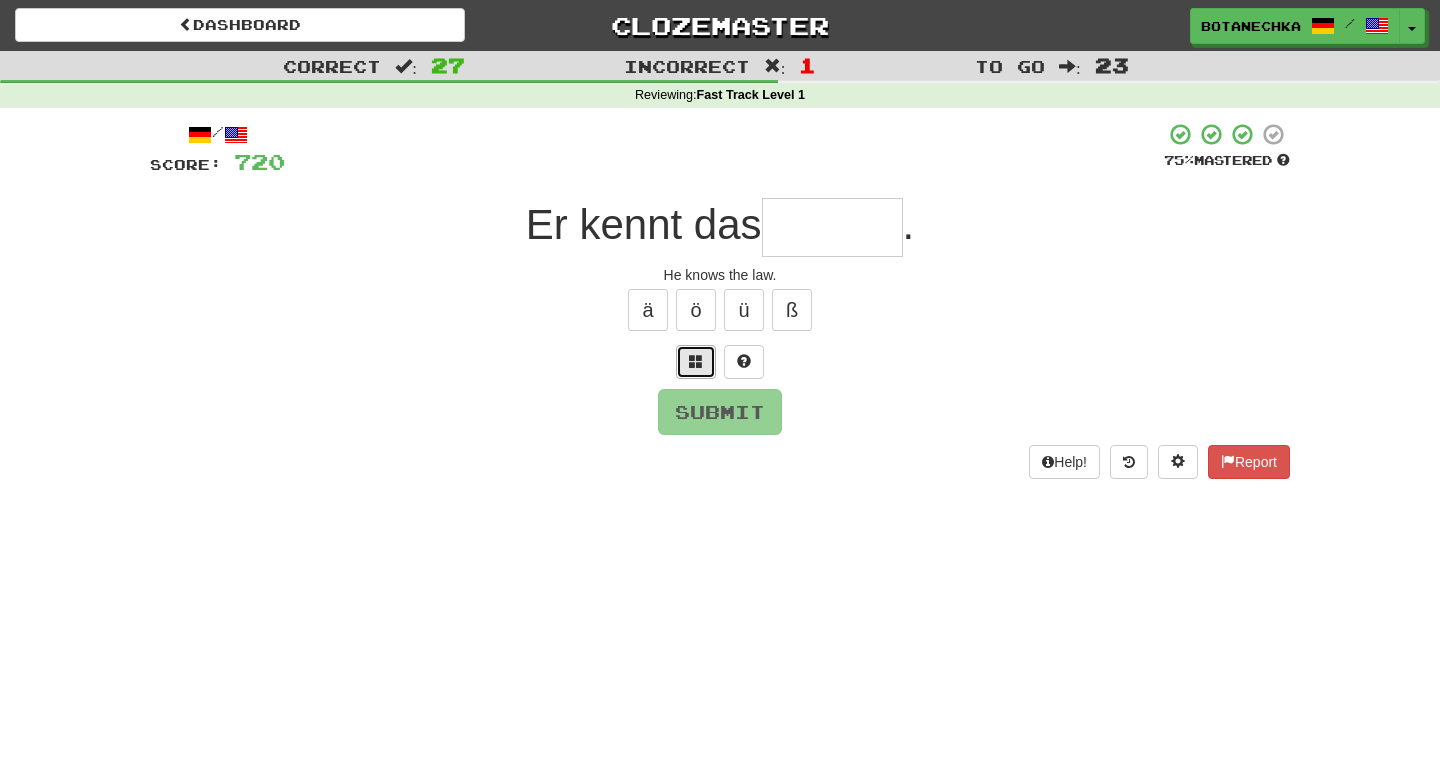 click at bounding box center [696, 361] 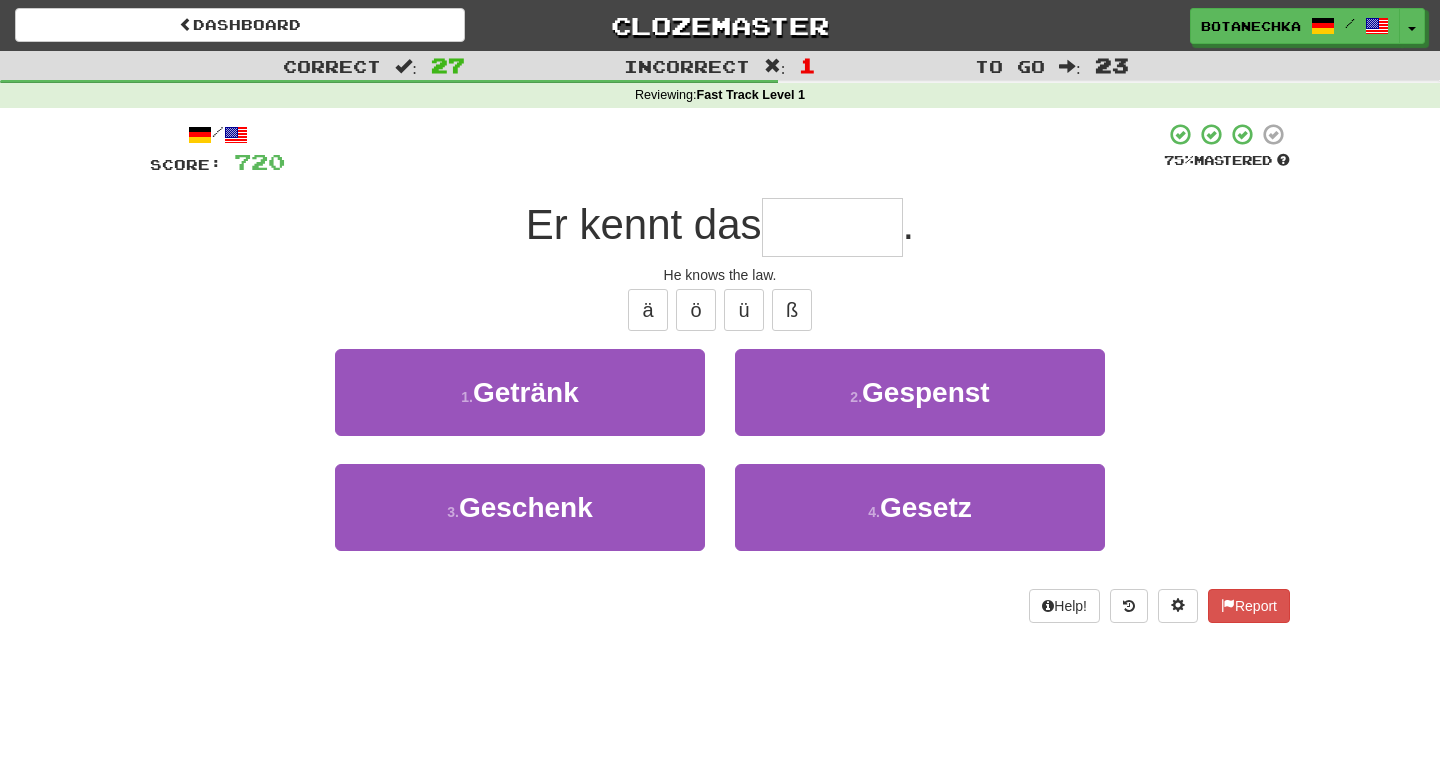 click at bounding box center (832, 227) 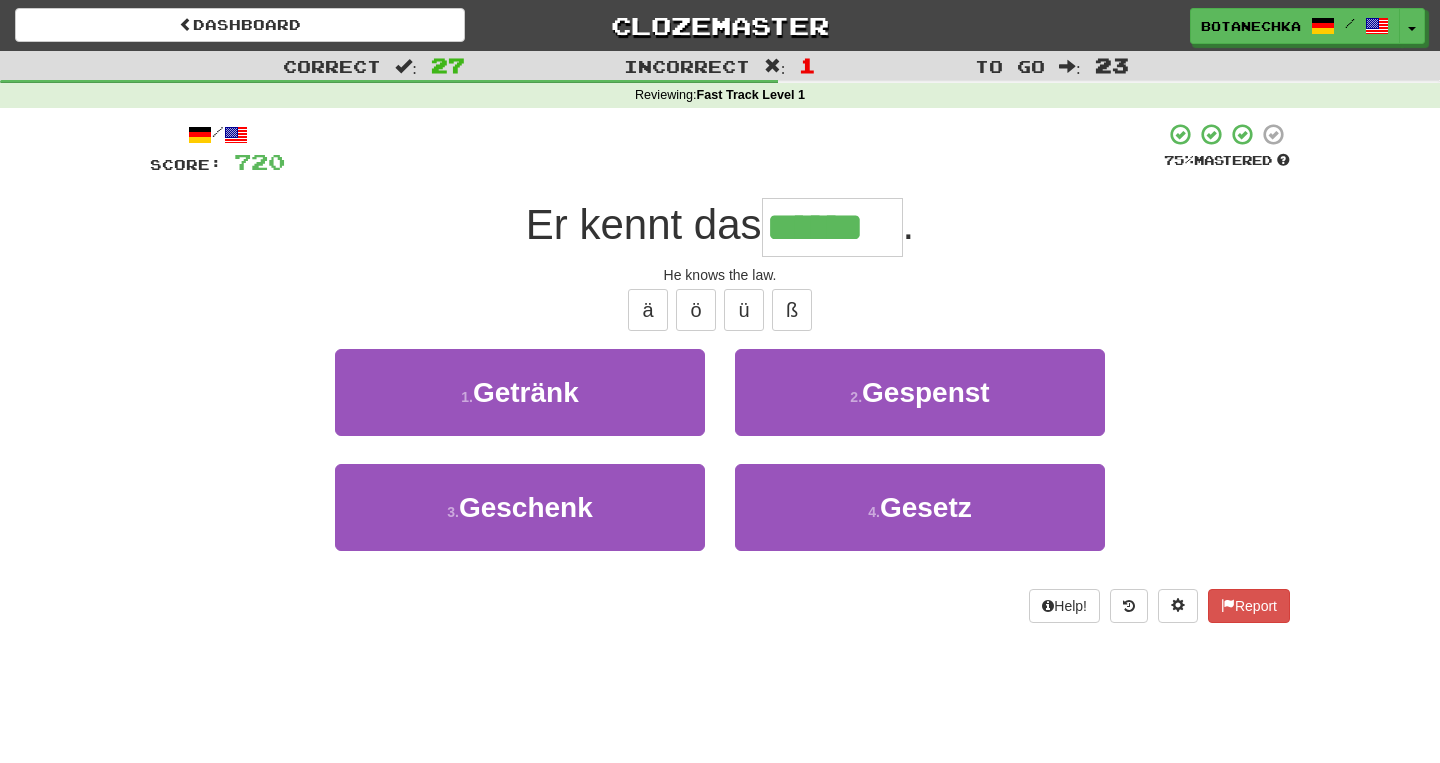 type on "******" 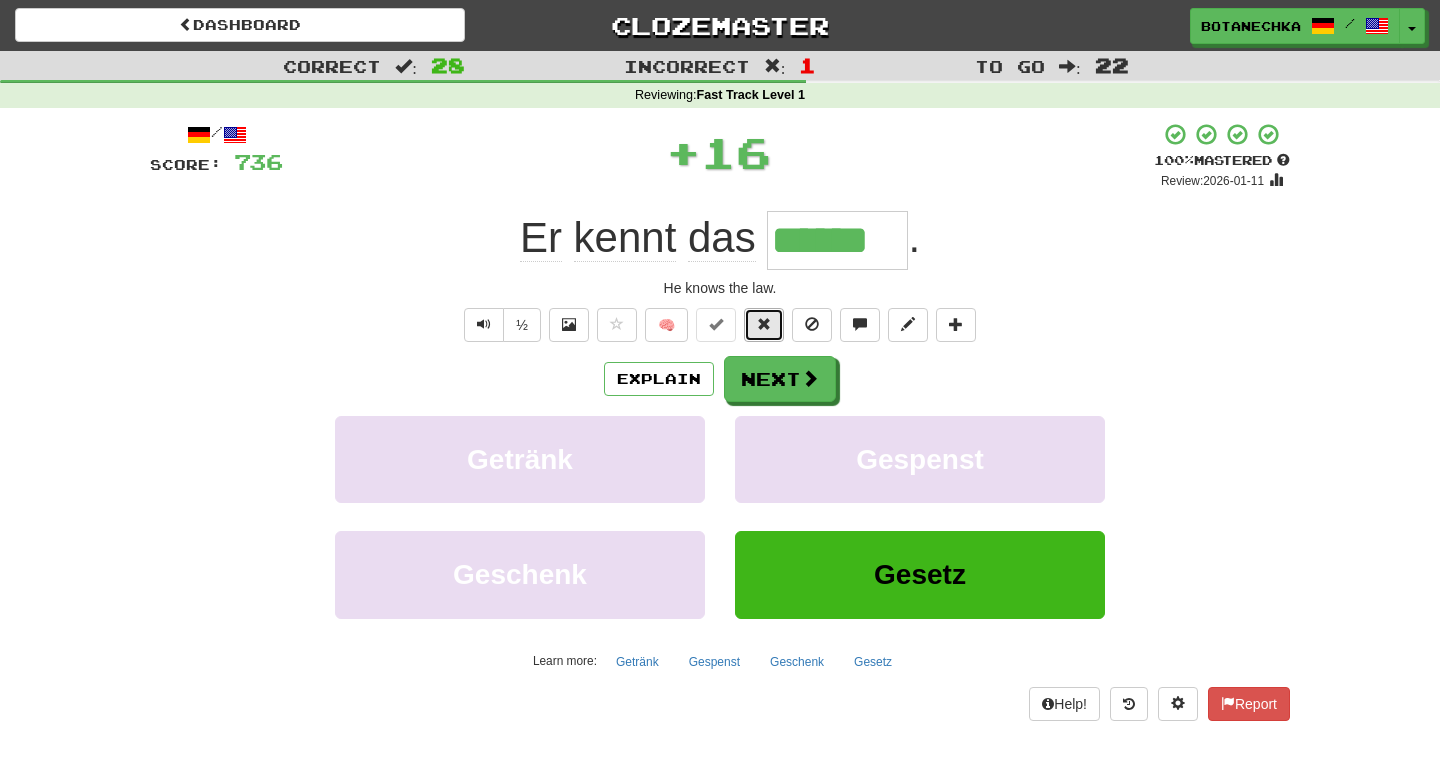 click at bounding box center [764, 324] 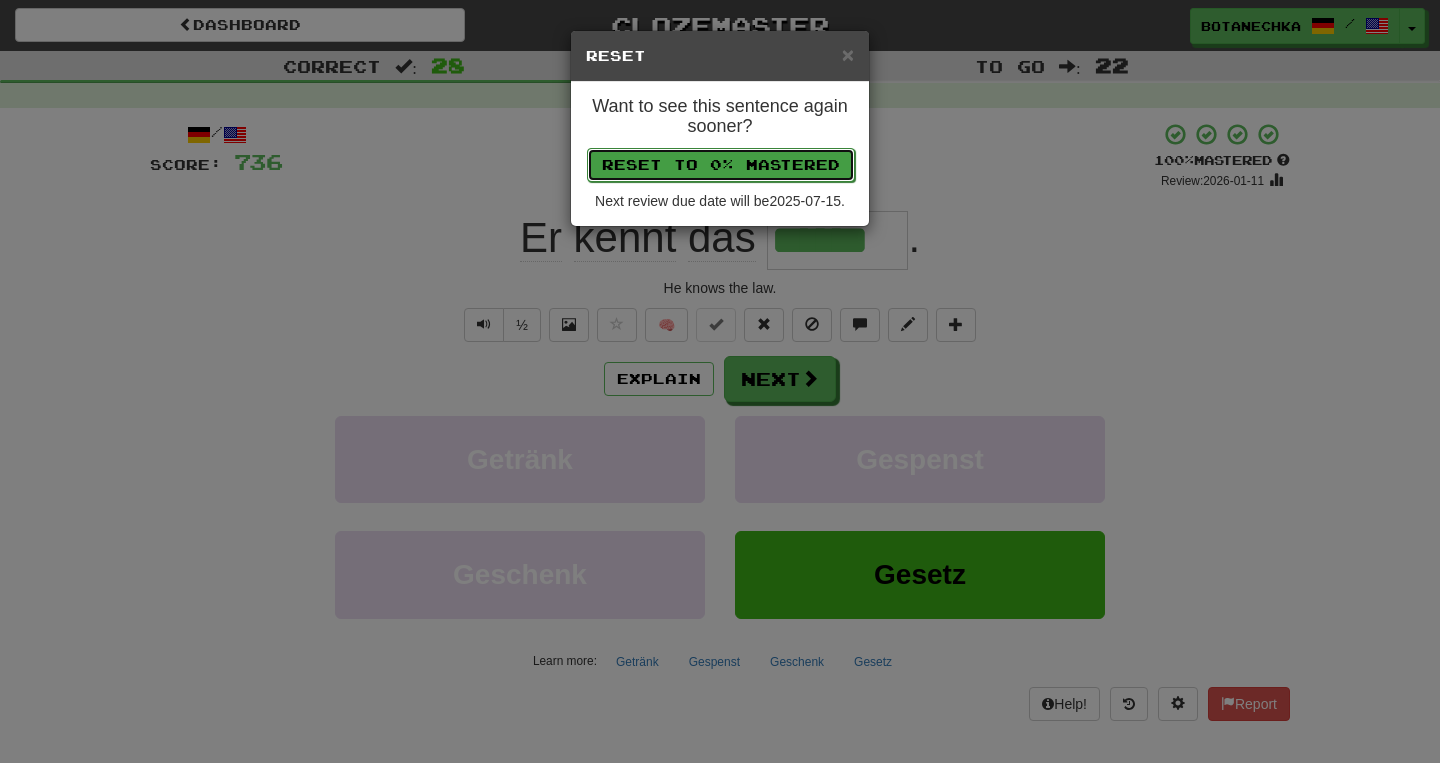 click on "Reset to 0% Mastered" at bounding box center (721, 165) 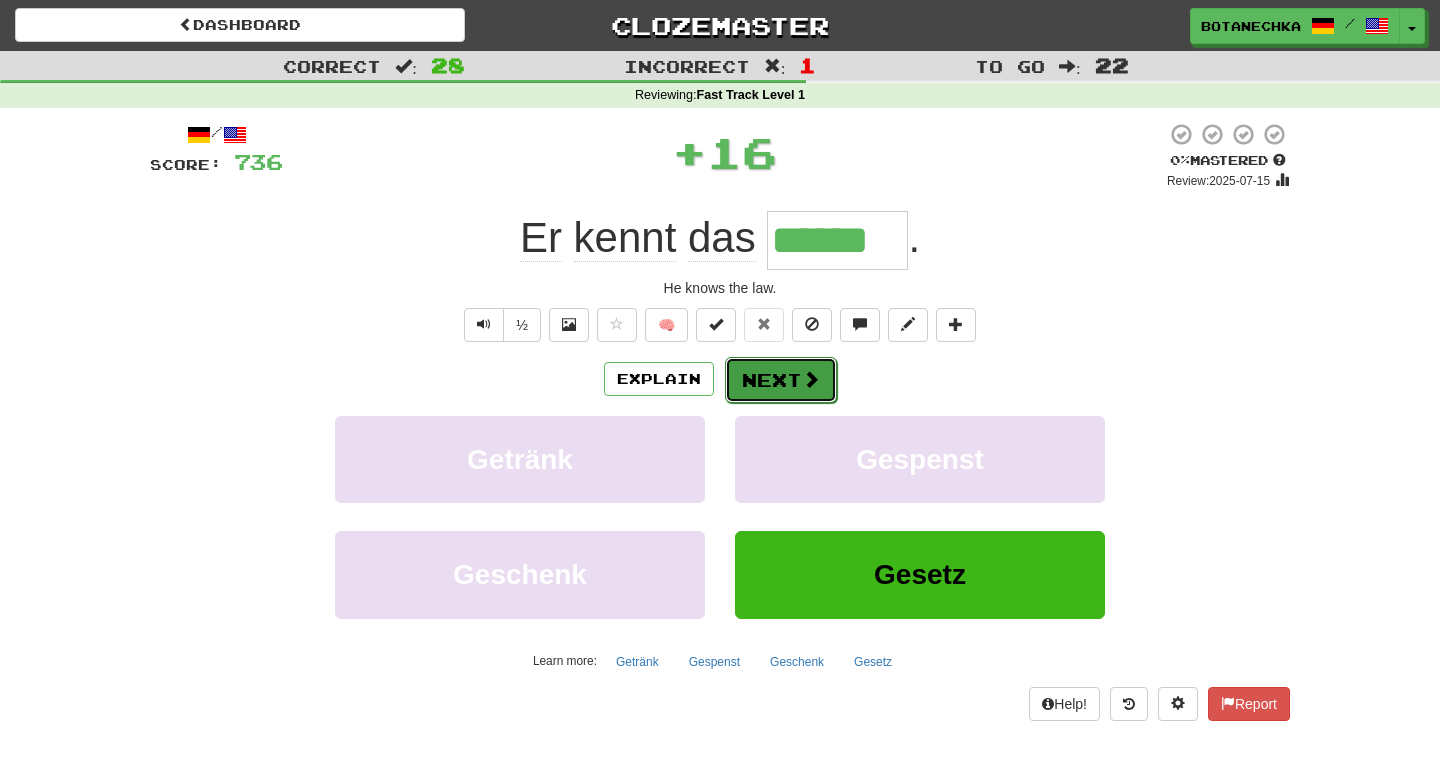 click on "Next" at bounding box center [781, 380] 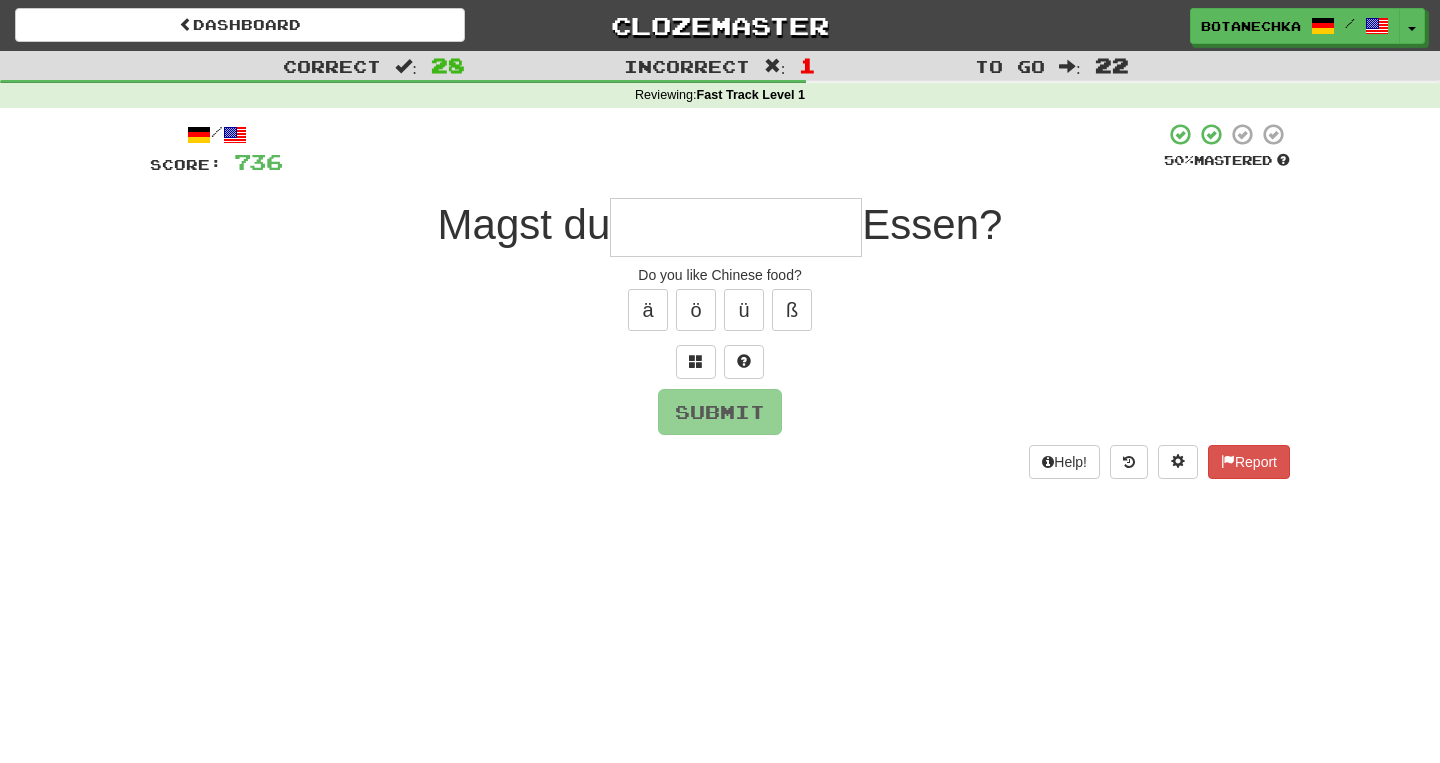 click at bounding box center (736, 227) 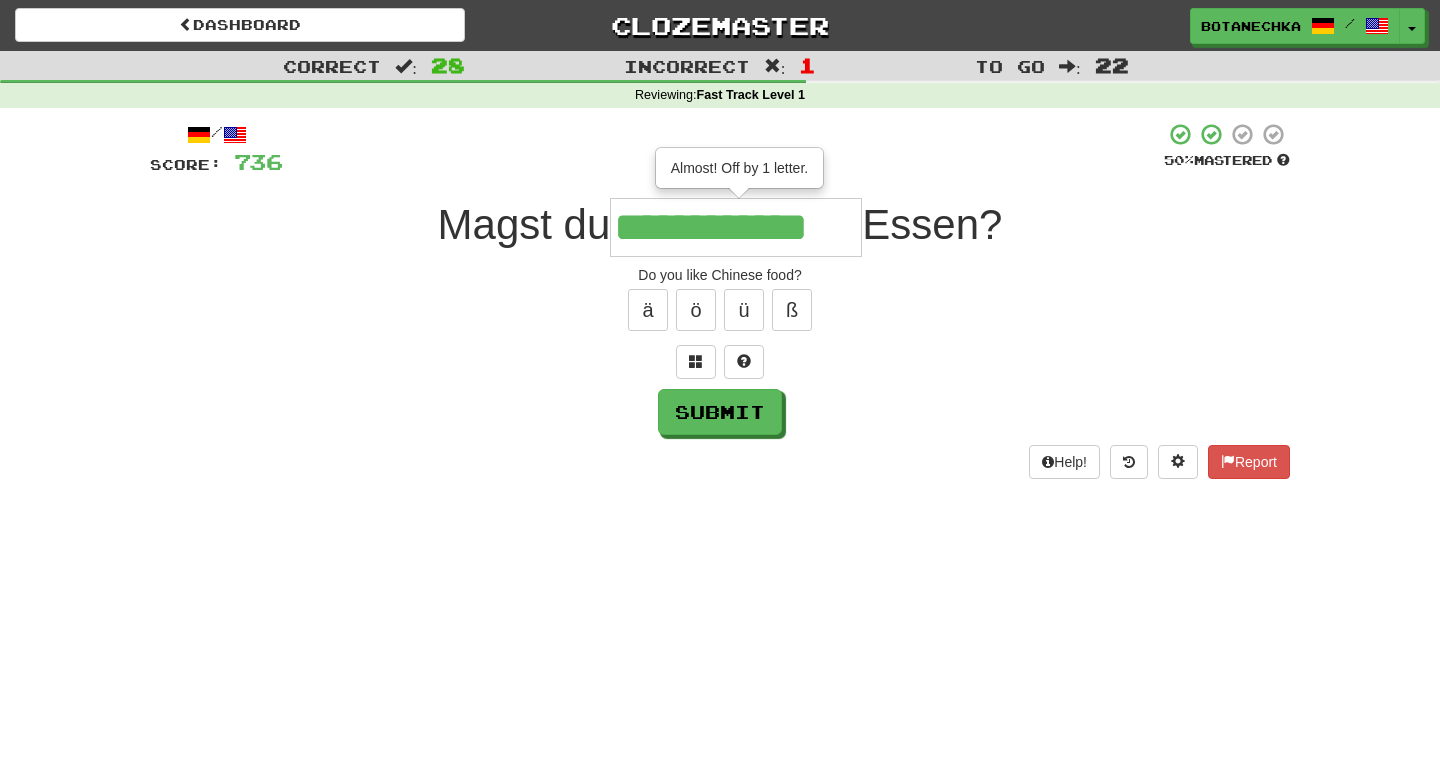 scroll, scrollTop: 0, scrollLeft: 6, axis: horizontal 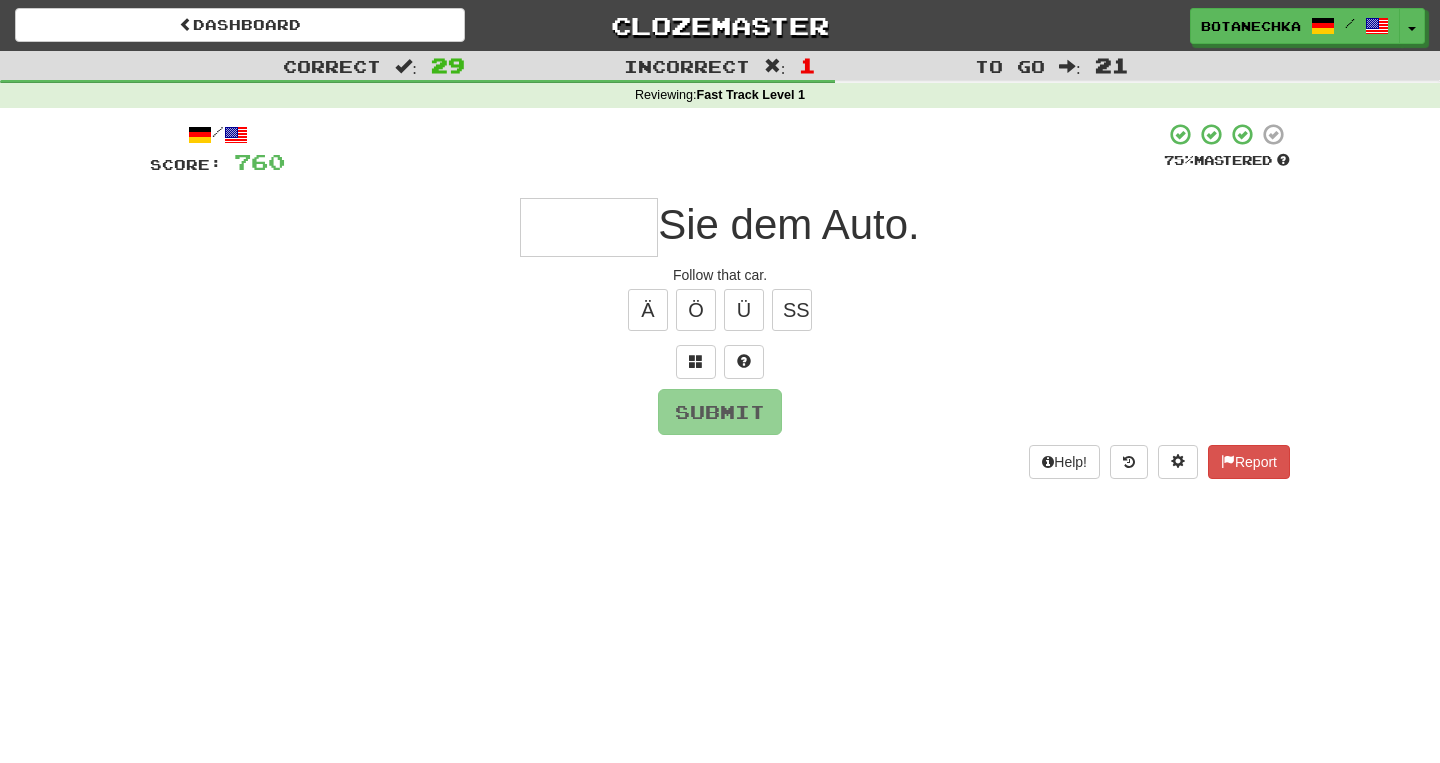 type on "*" 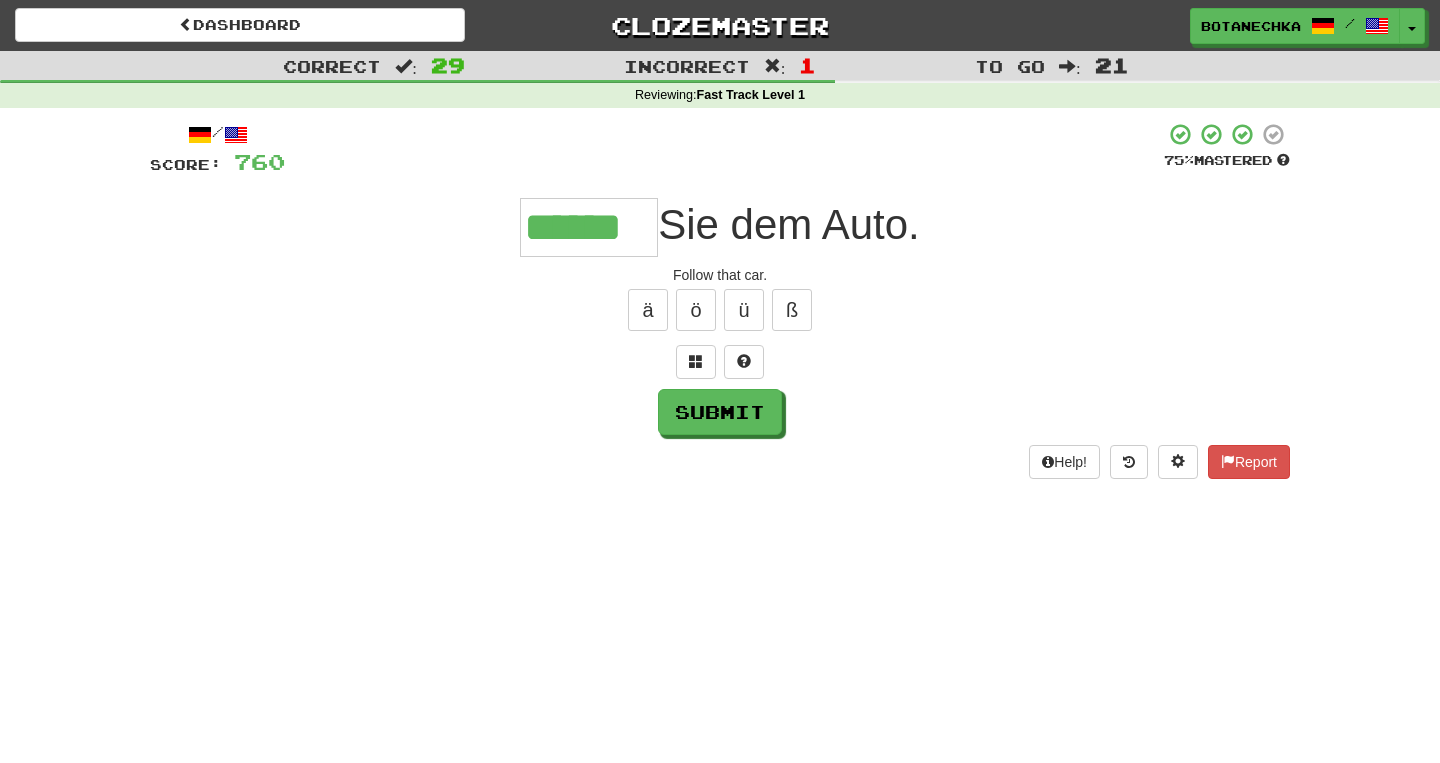 type on "******" 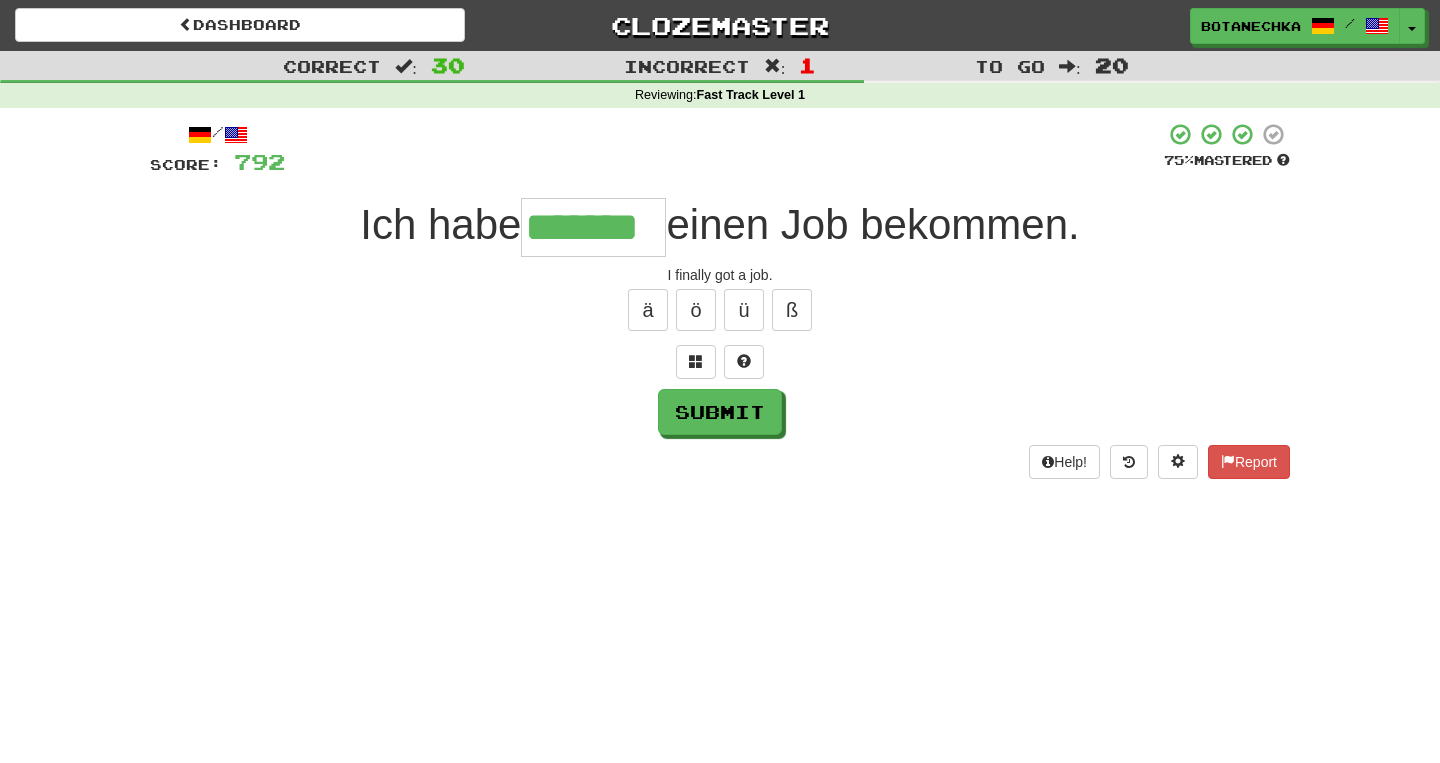 type on "*******" 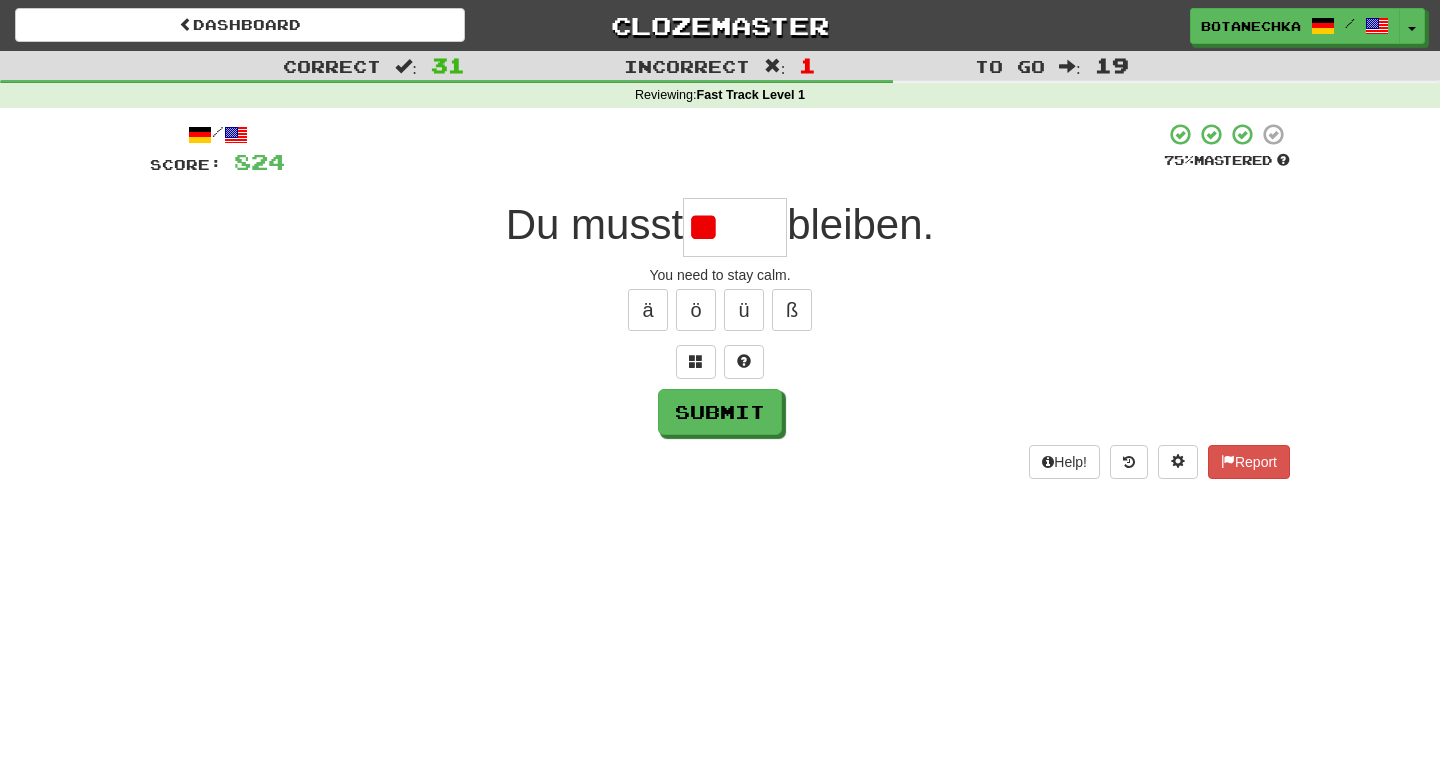 type on "*" 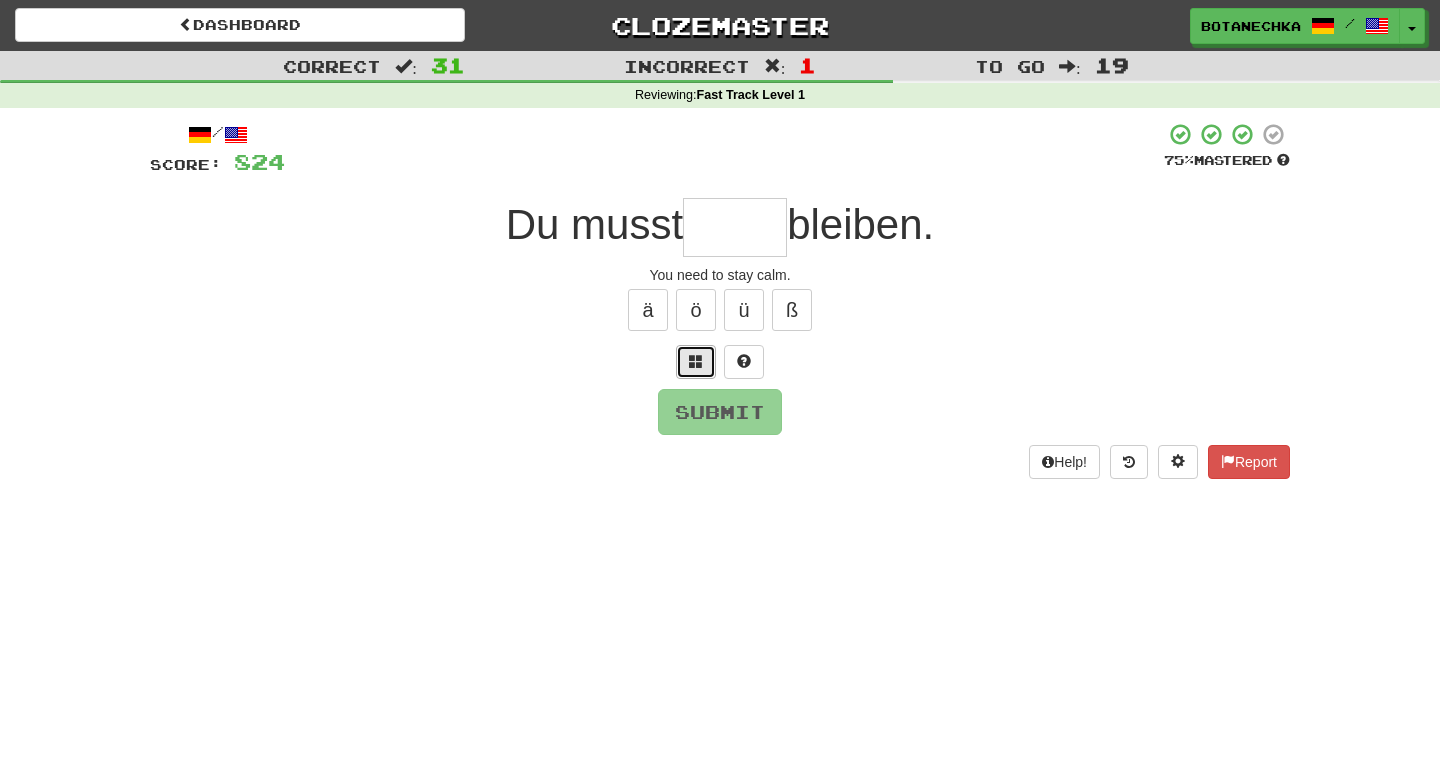 click at bounding box center (696, 362) 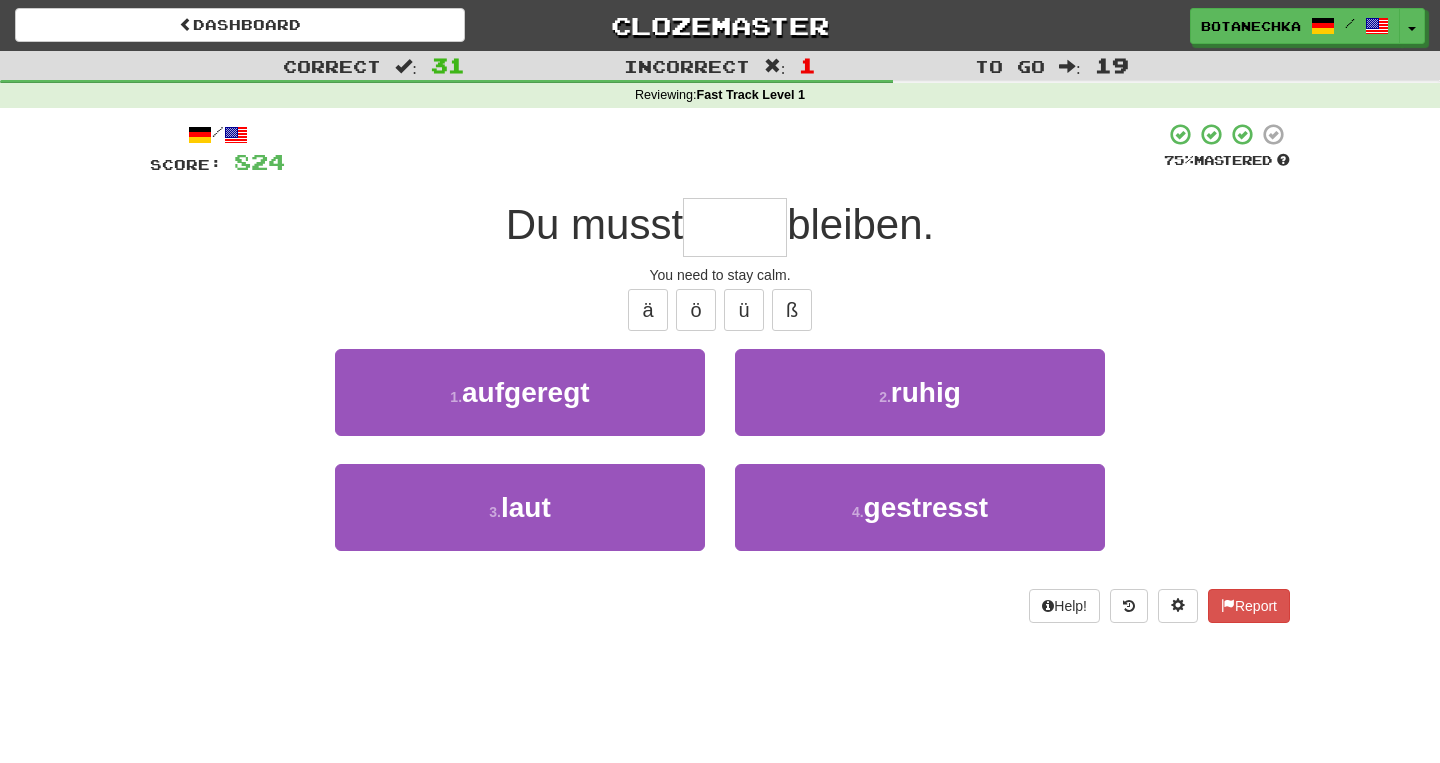 click at bounding box center (735, 227) 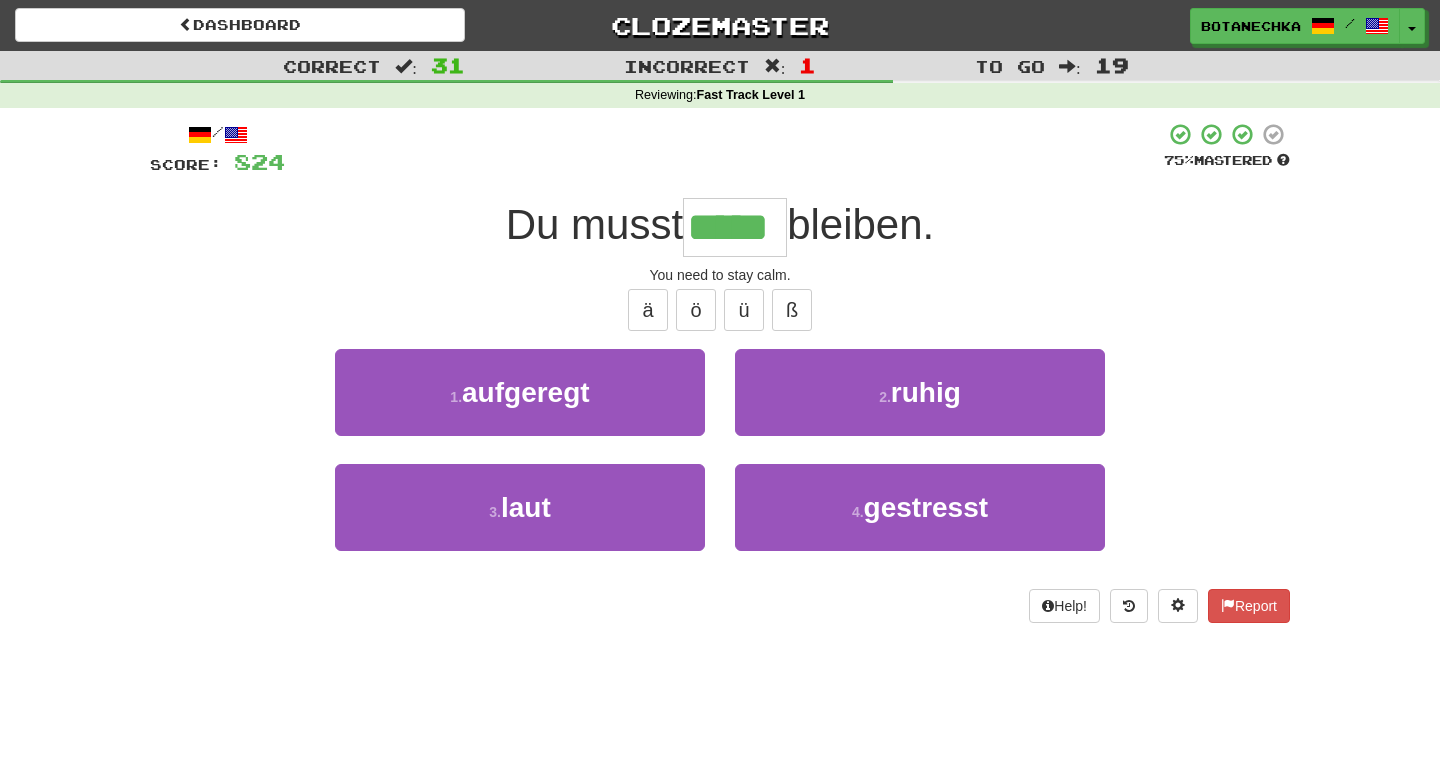 type on "*****" 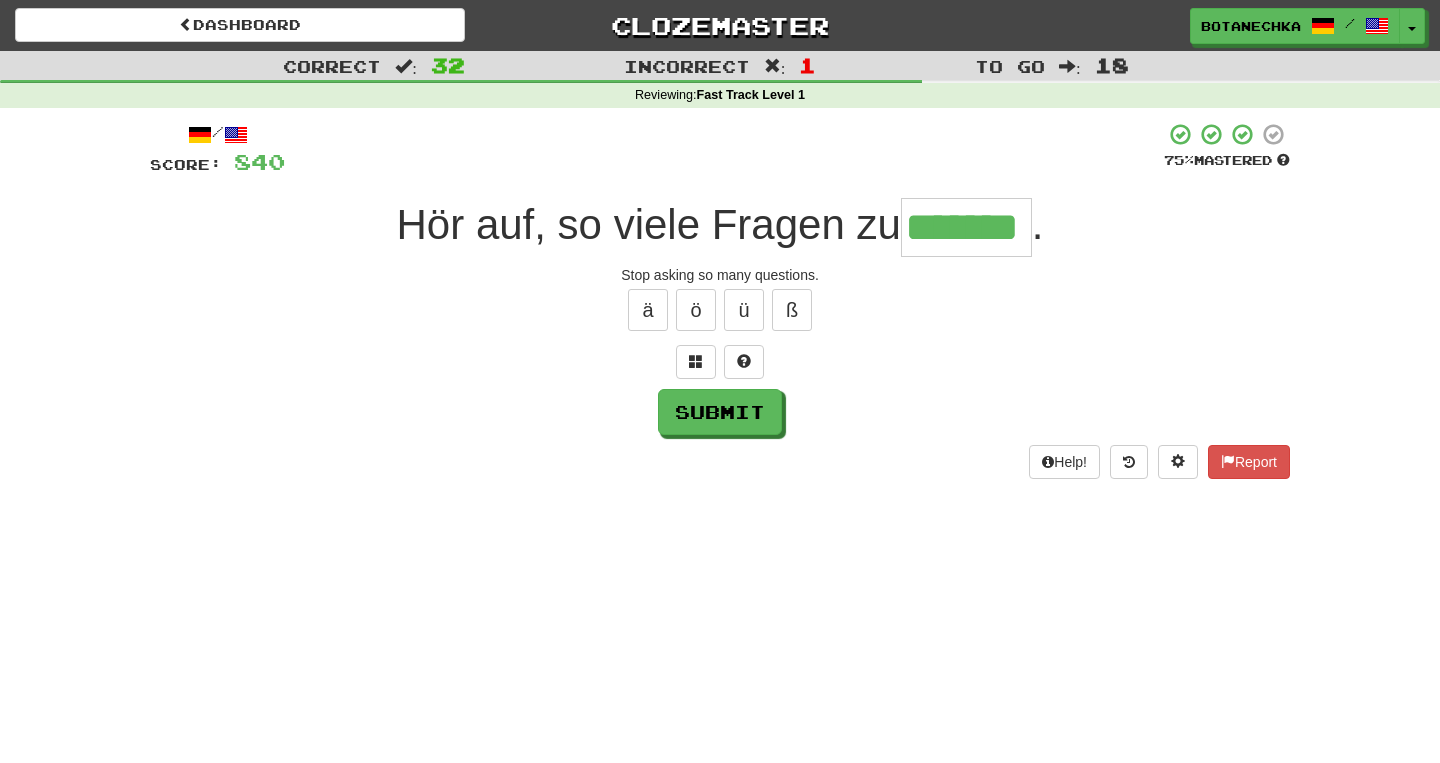 type on "*******" 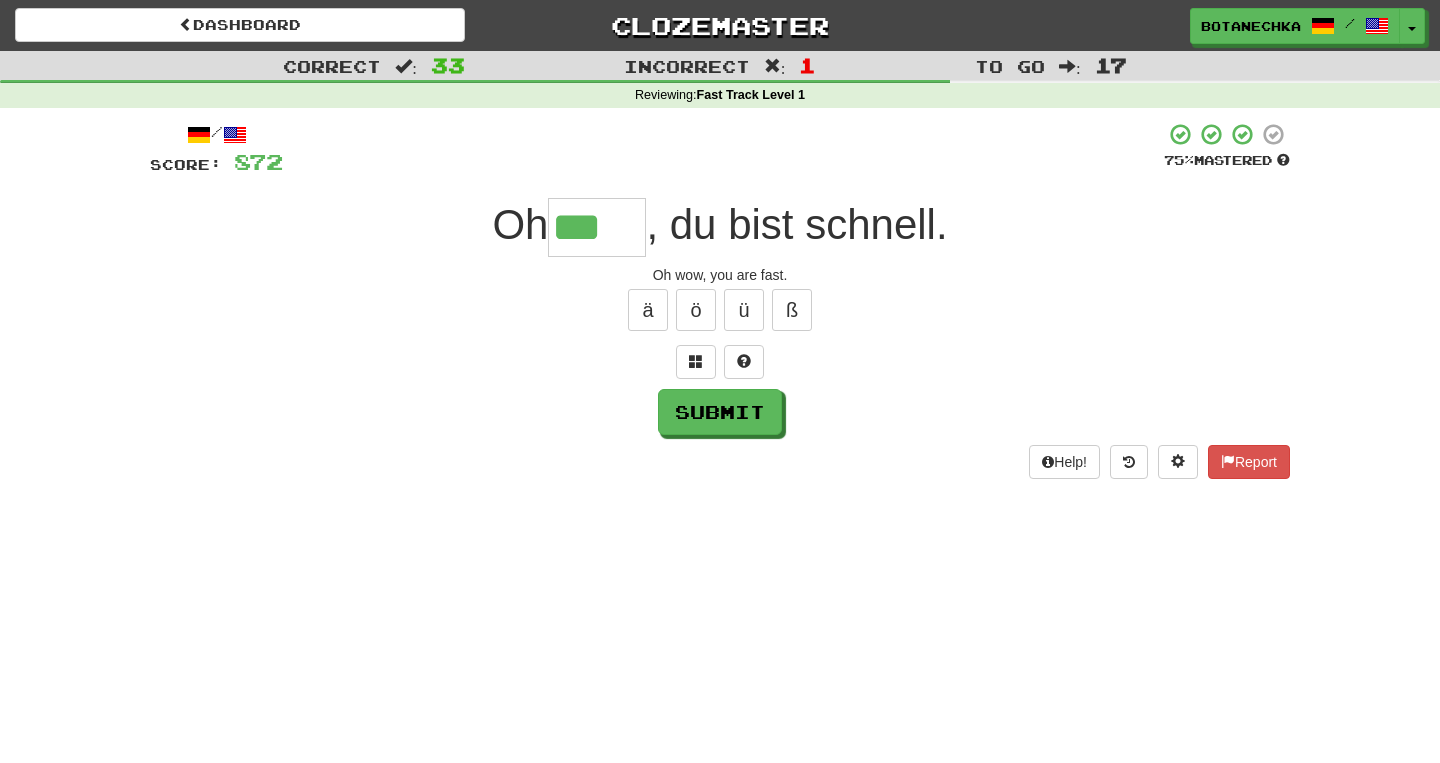 type on "***" 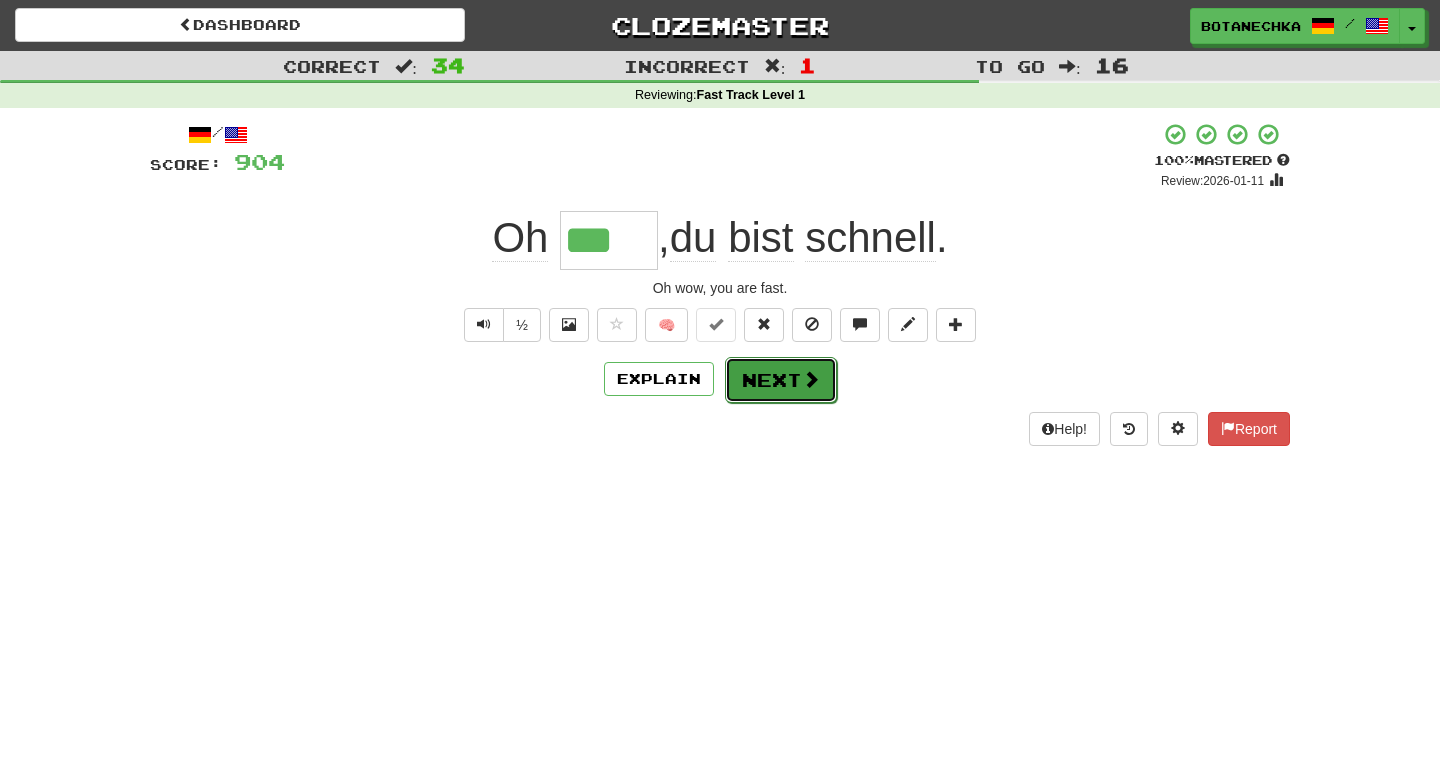 click on "Next" at bounding box center (781, 380) 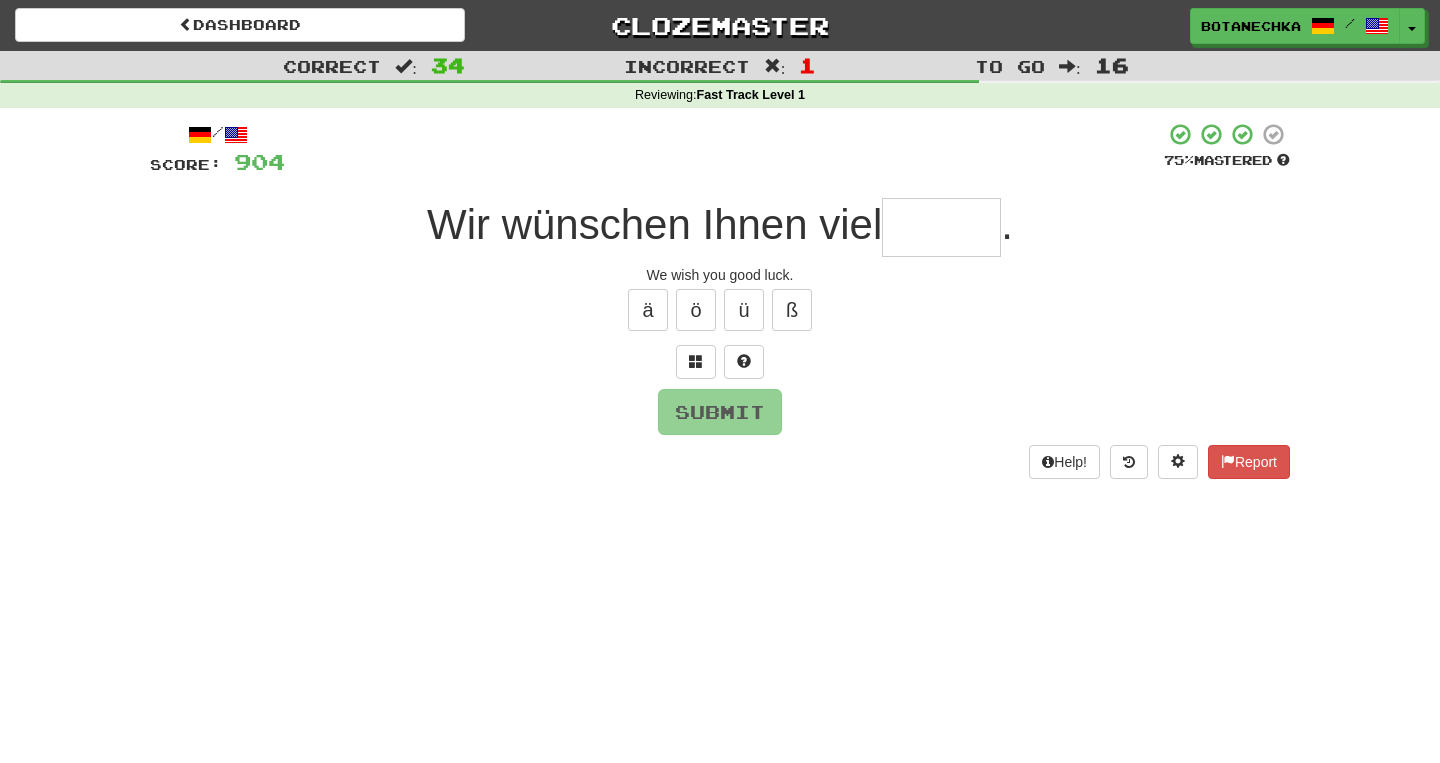 click on "Wir wünschen Ihnen viel" at bounding box center [654, 224] 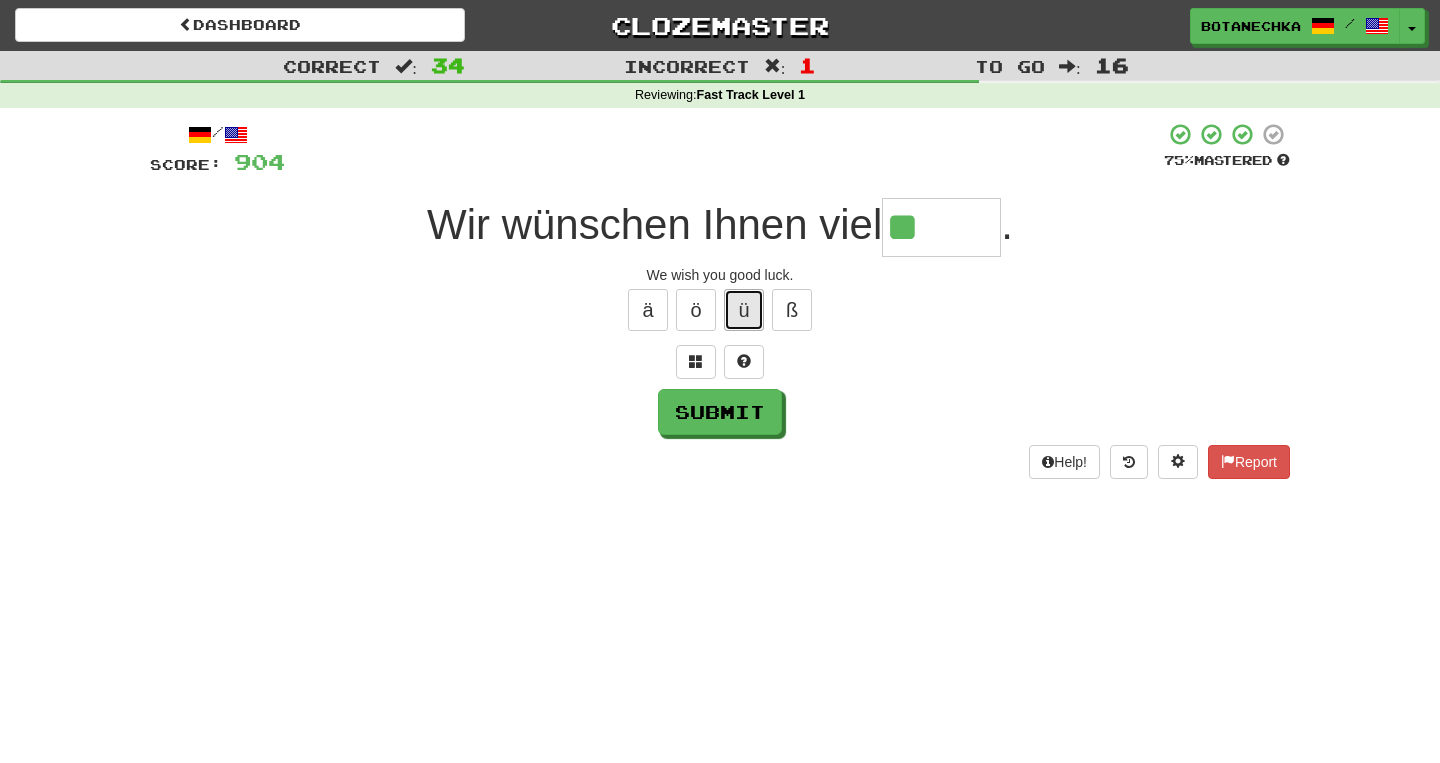 click on "ü" at bounding box center (744, 310) 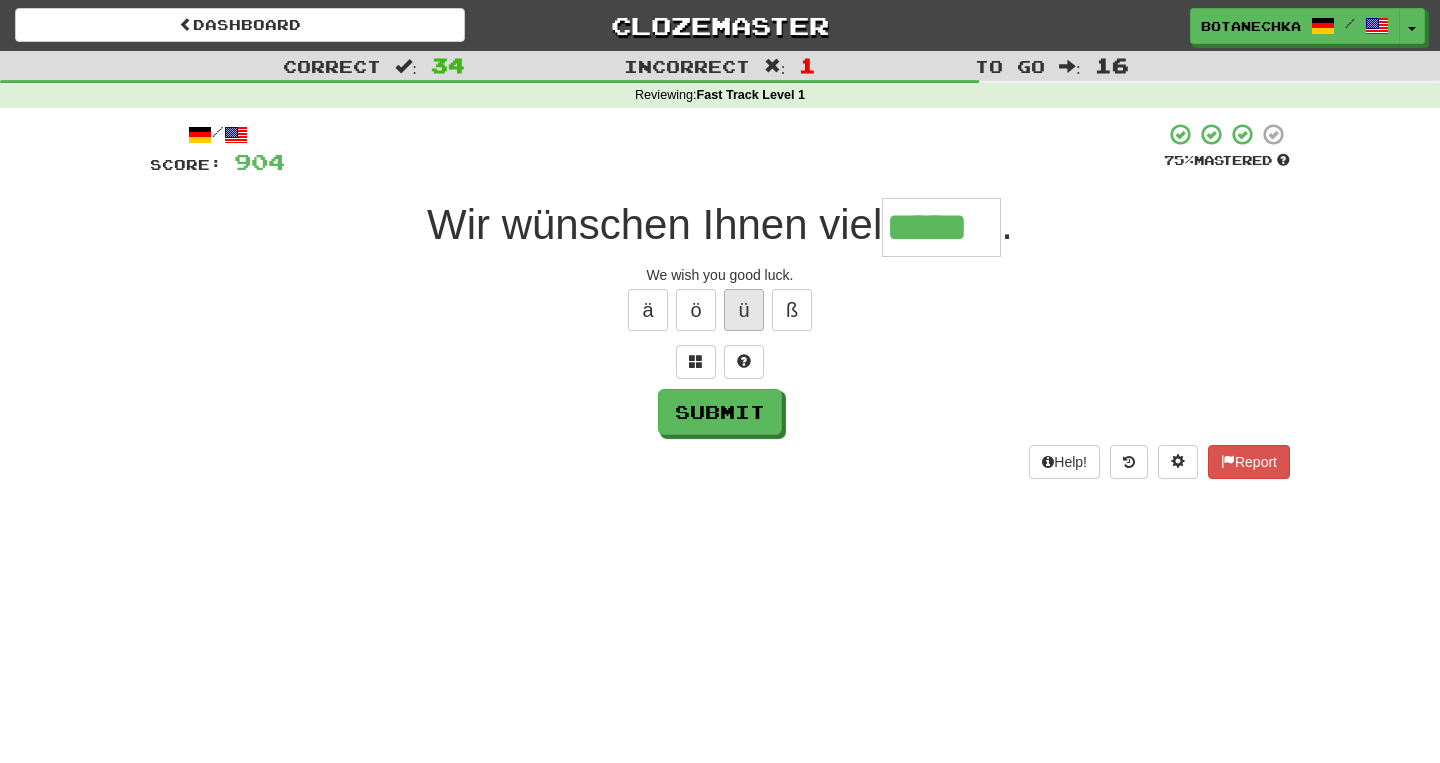 type on "*****" 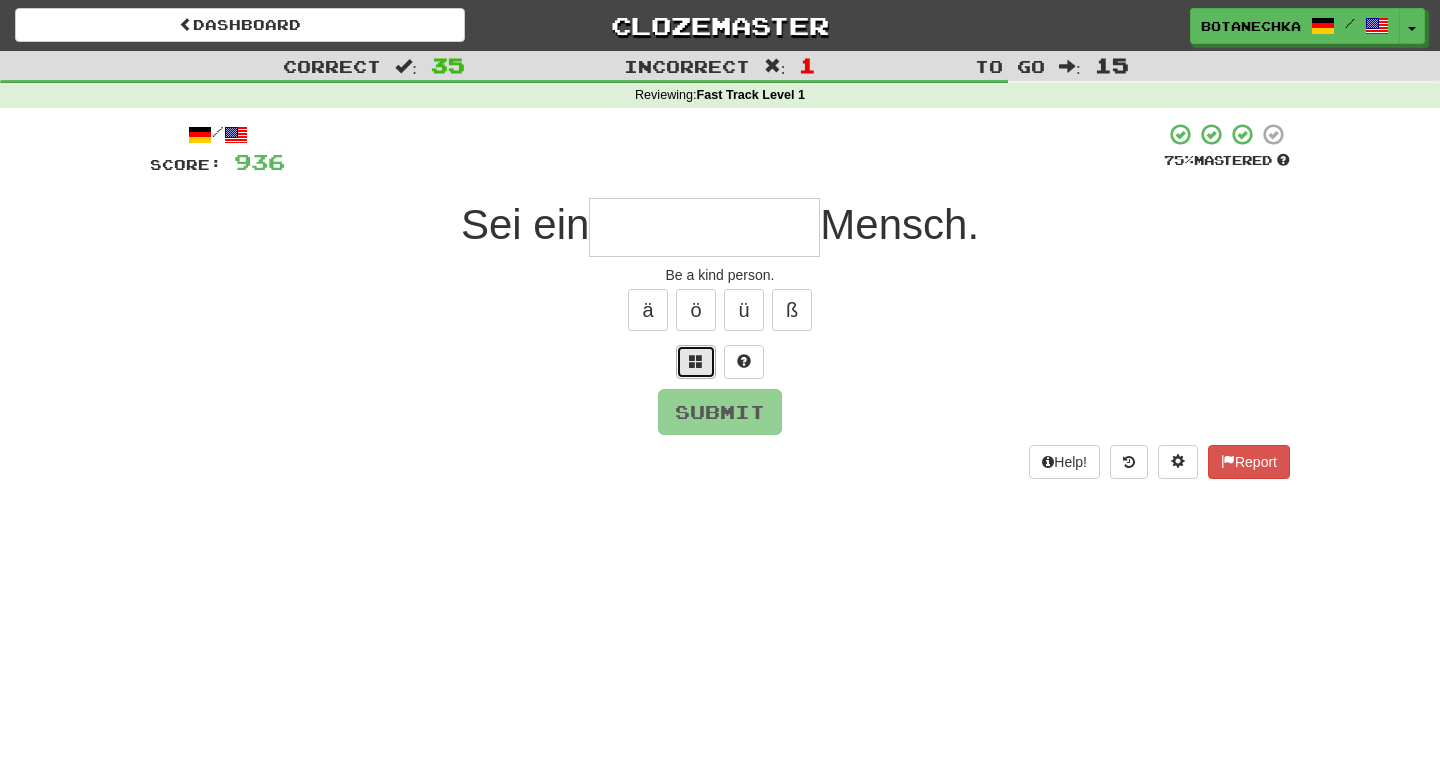 click at bounding box center [696, 361] 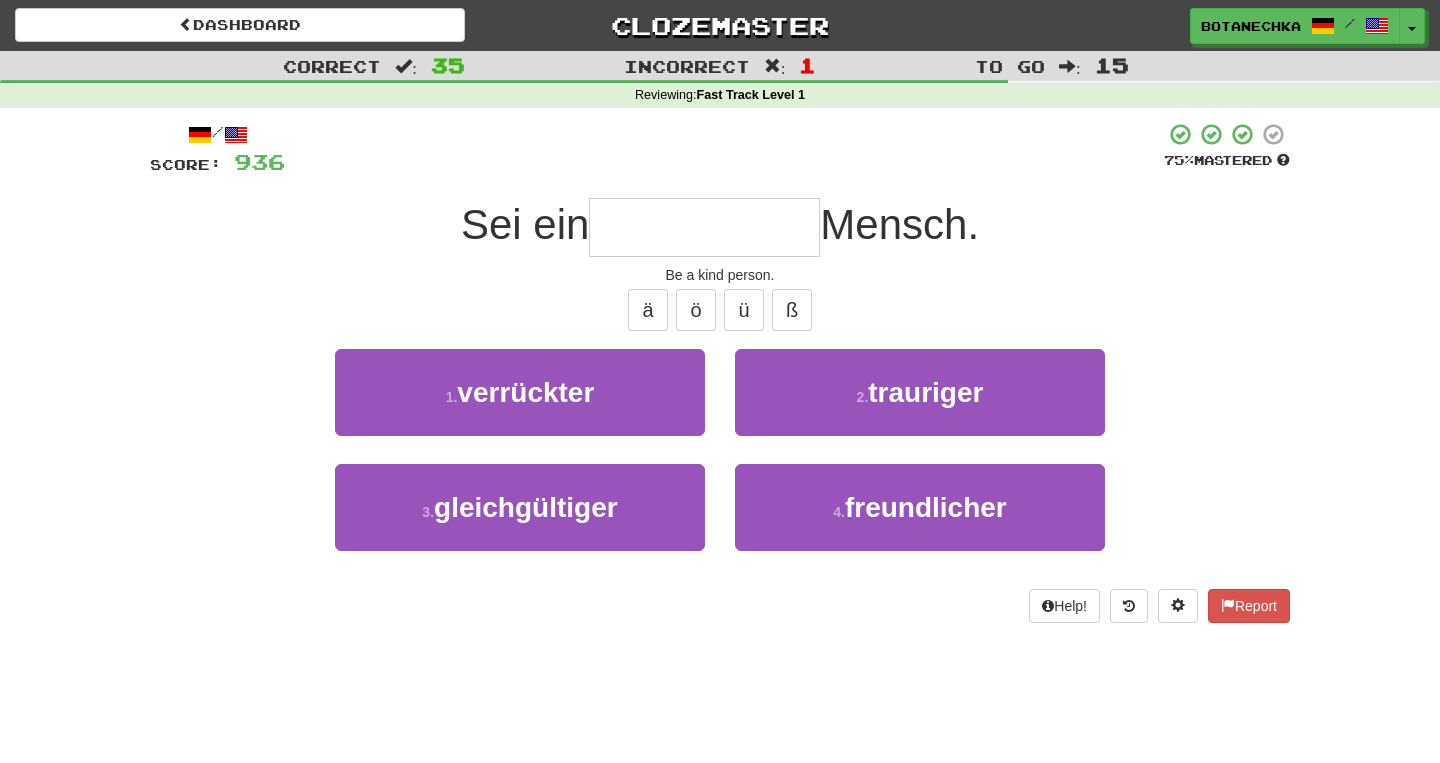 click at bounding box center [704, 227] 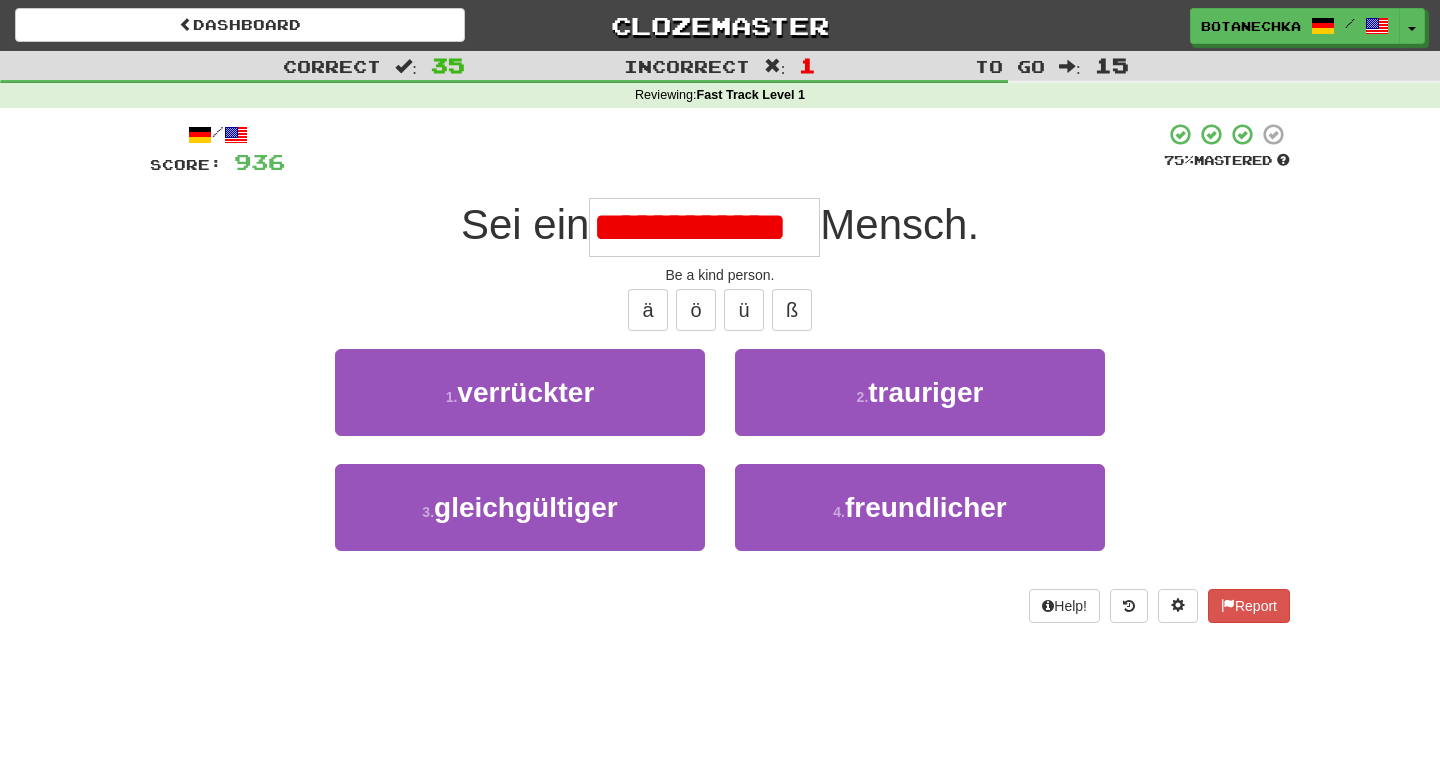 scroll, scrollTop: 0, scrollLeft: 0, axis: both 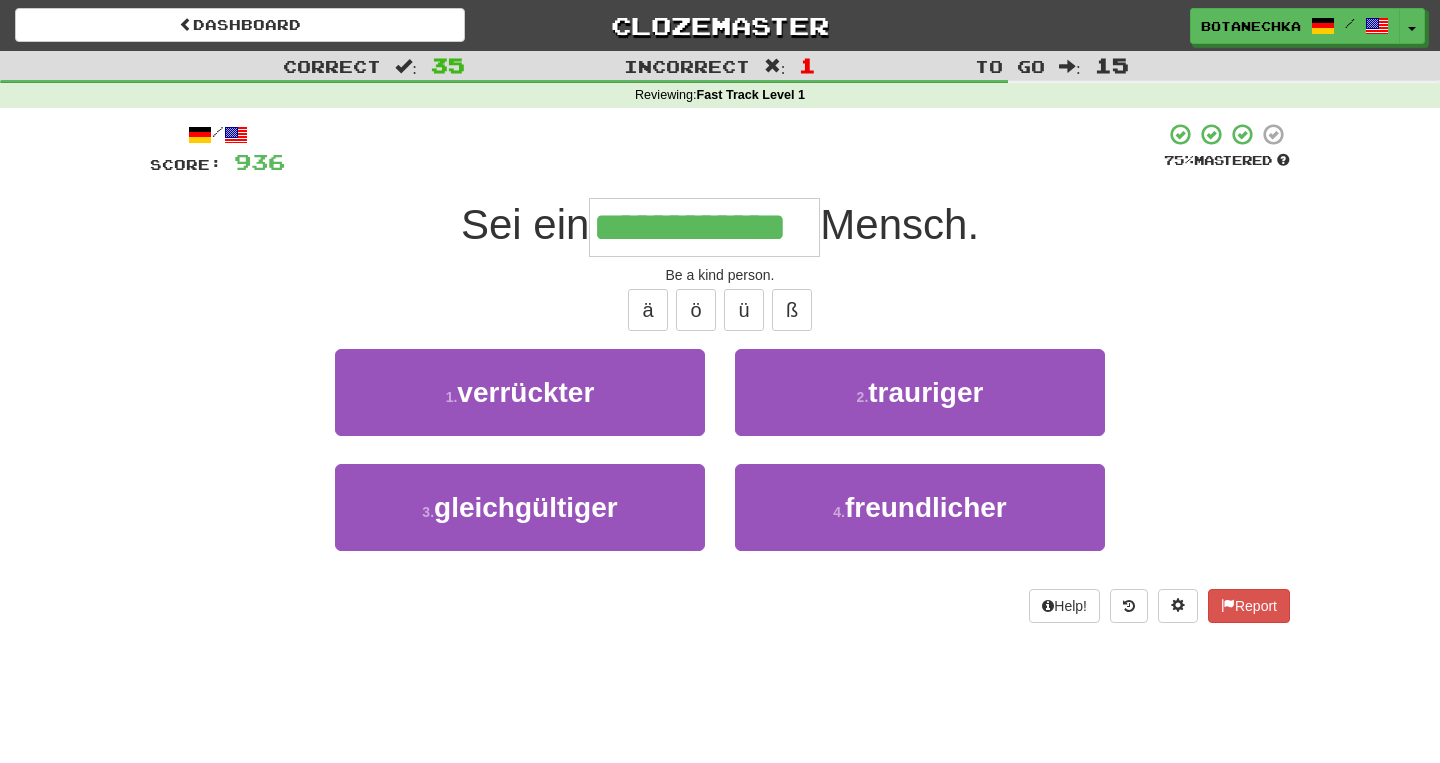 type on "**********" 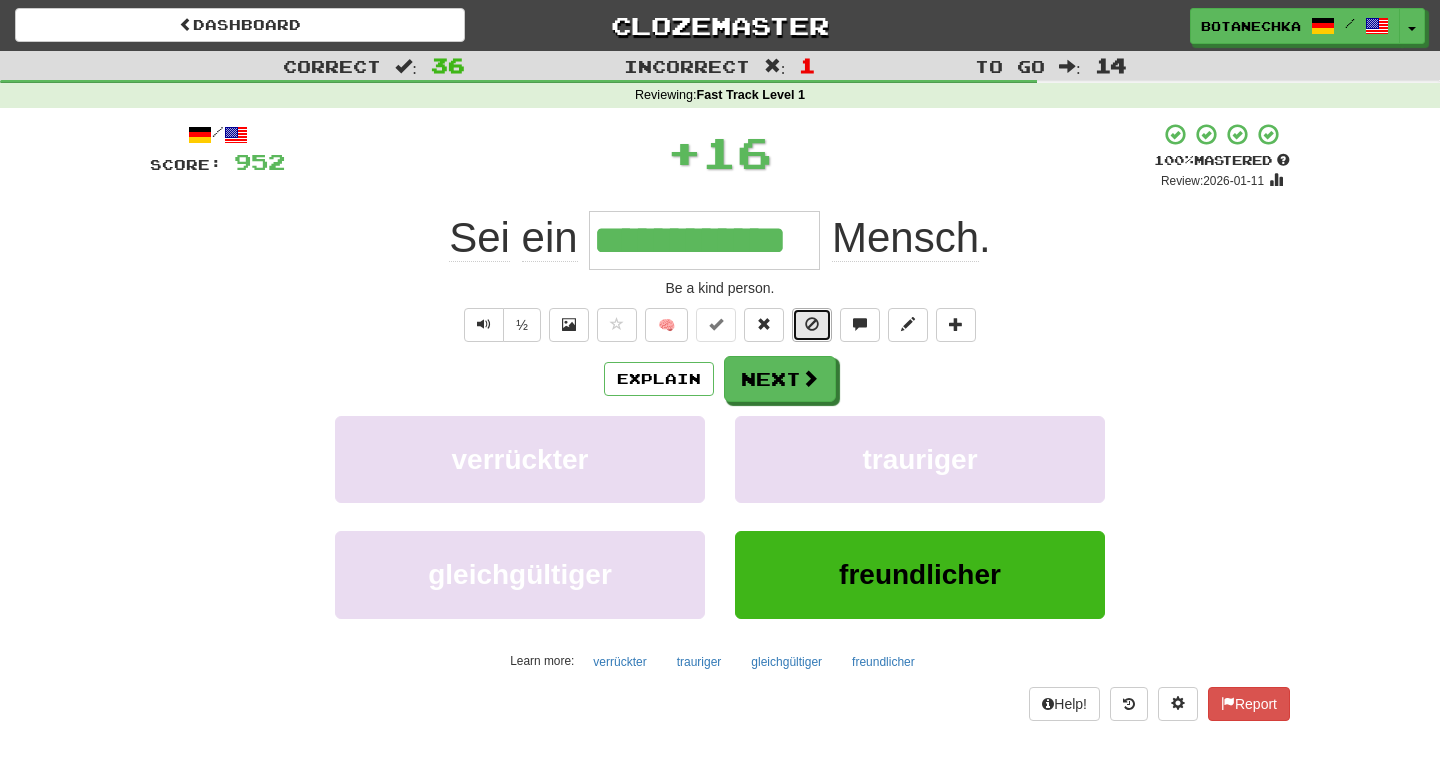 click at bounding box center (812, 324) 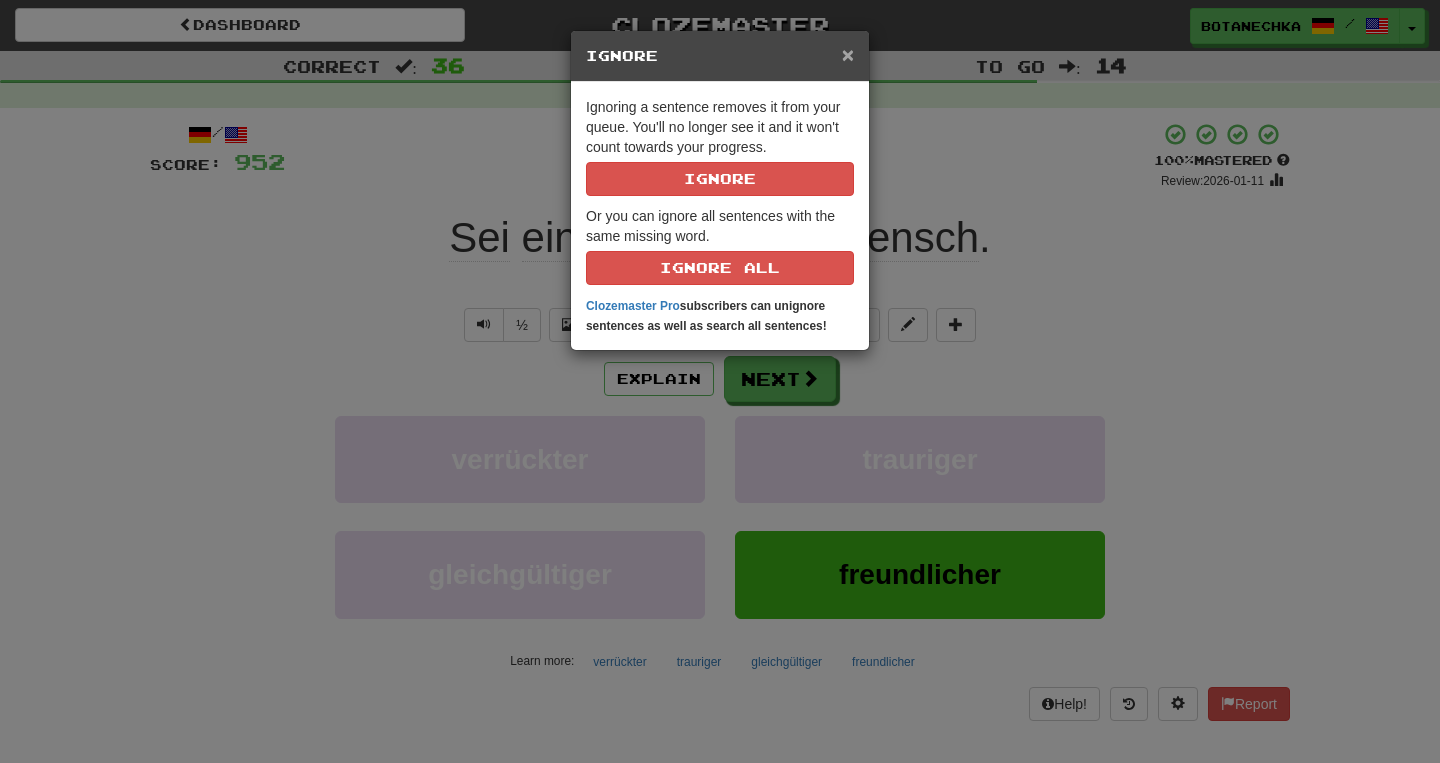 click on "×" at bounding box center (848, 54) 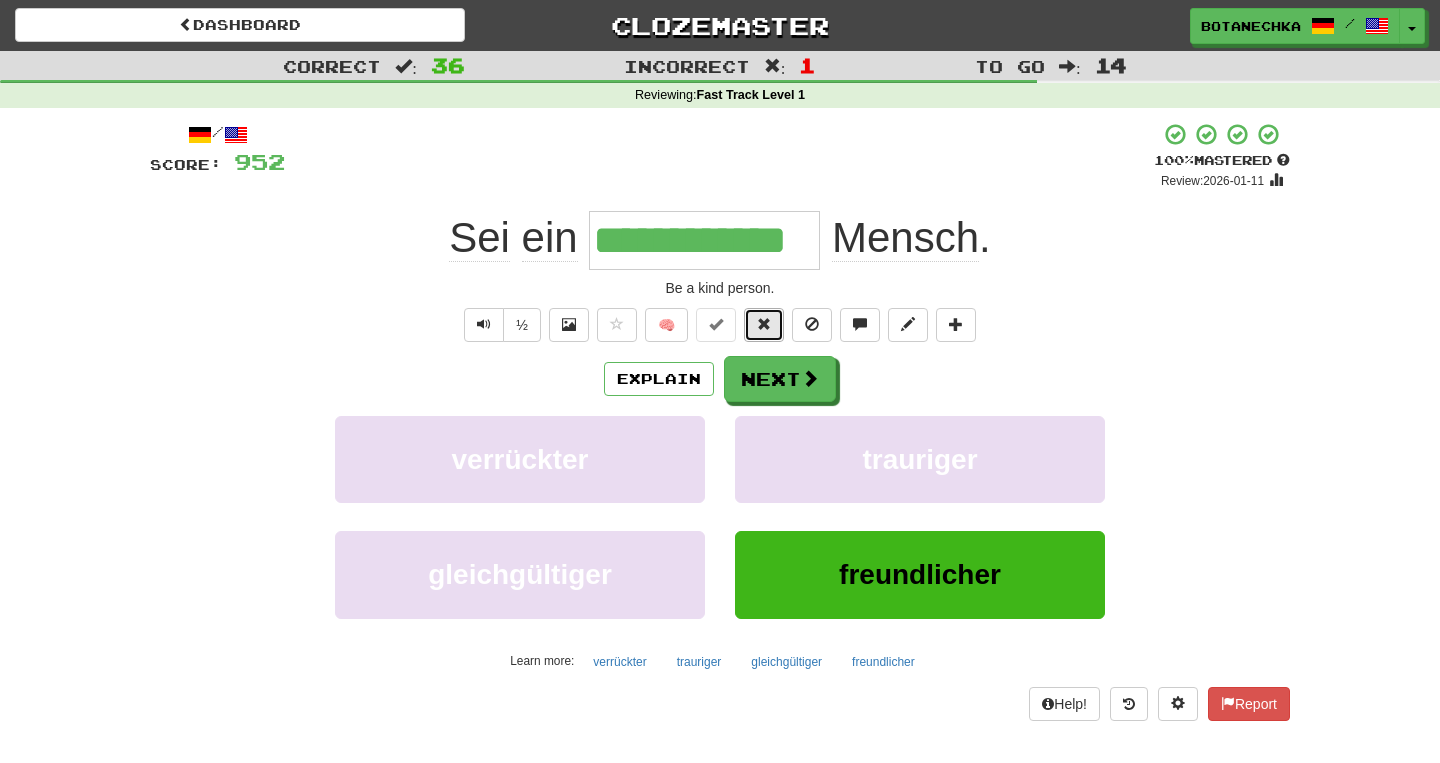click at bounding box center (764, 324) 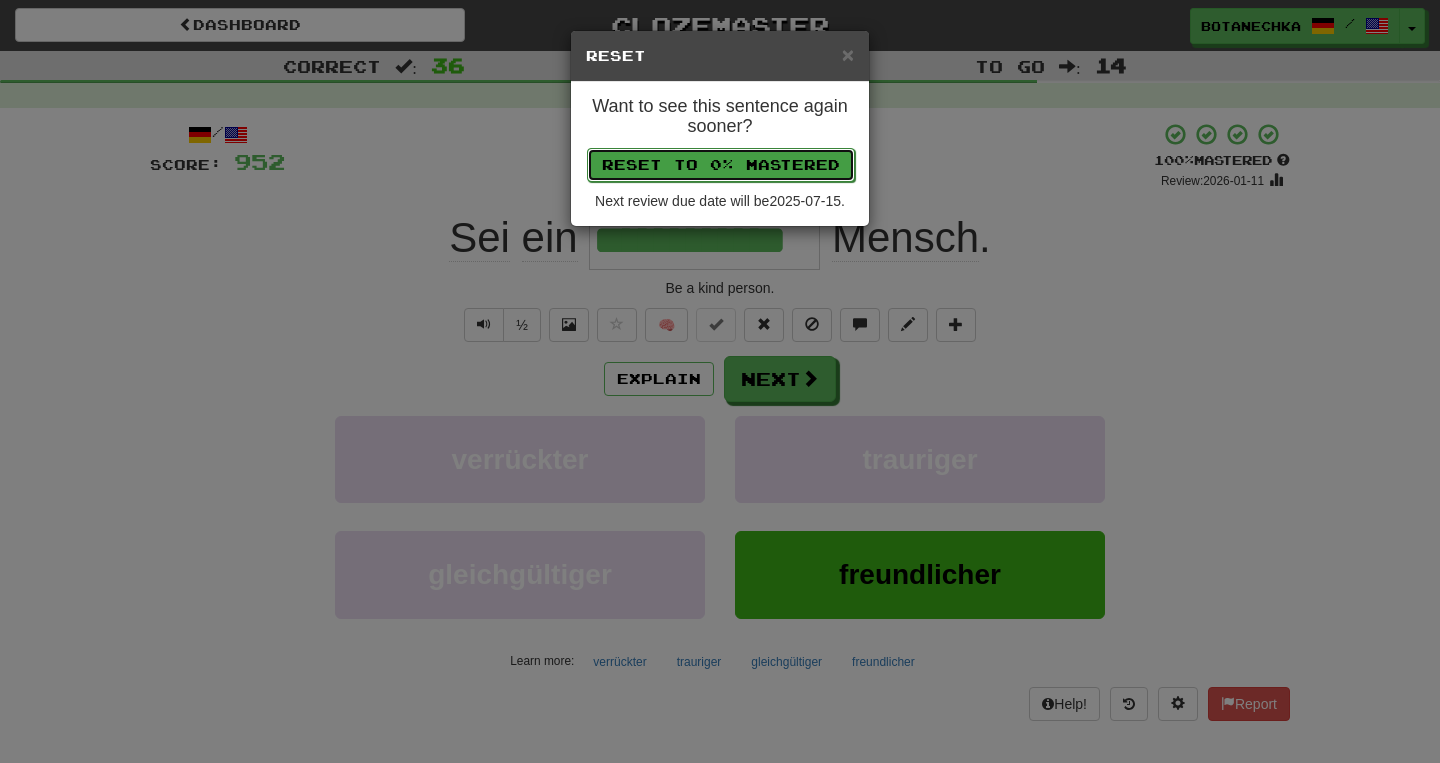 click on "Reset to 0% Mastered" at bounding box center (721, 165) 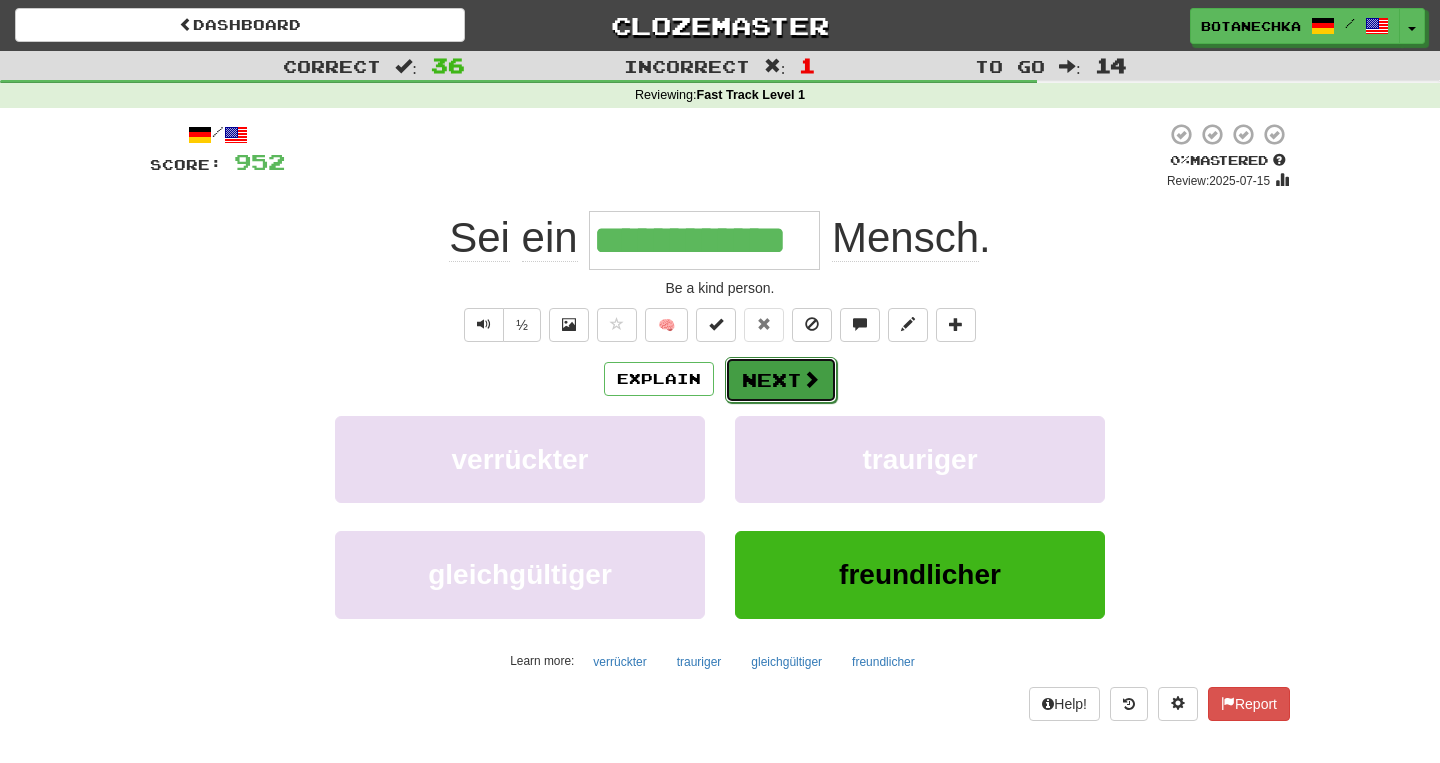 click on "Next" at bounding box center [781, 380] 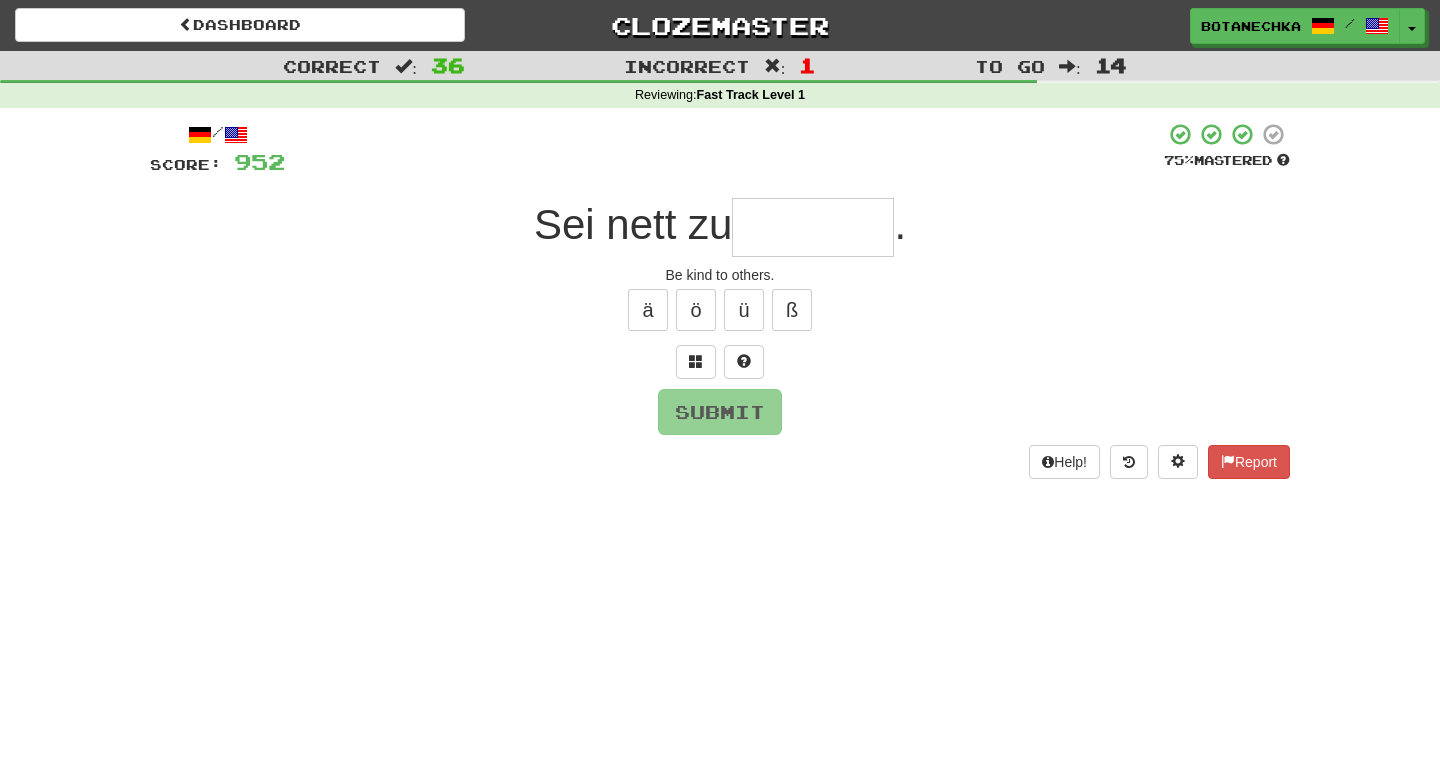 click at bounding box center [813, 227] 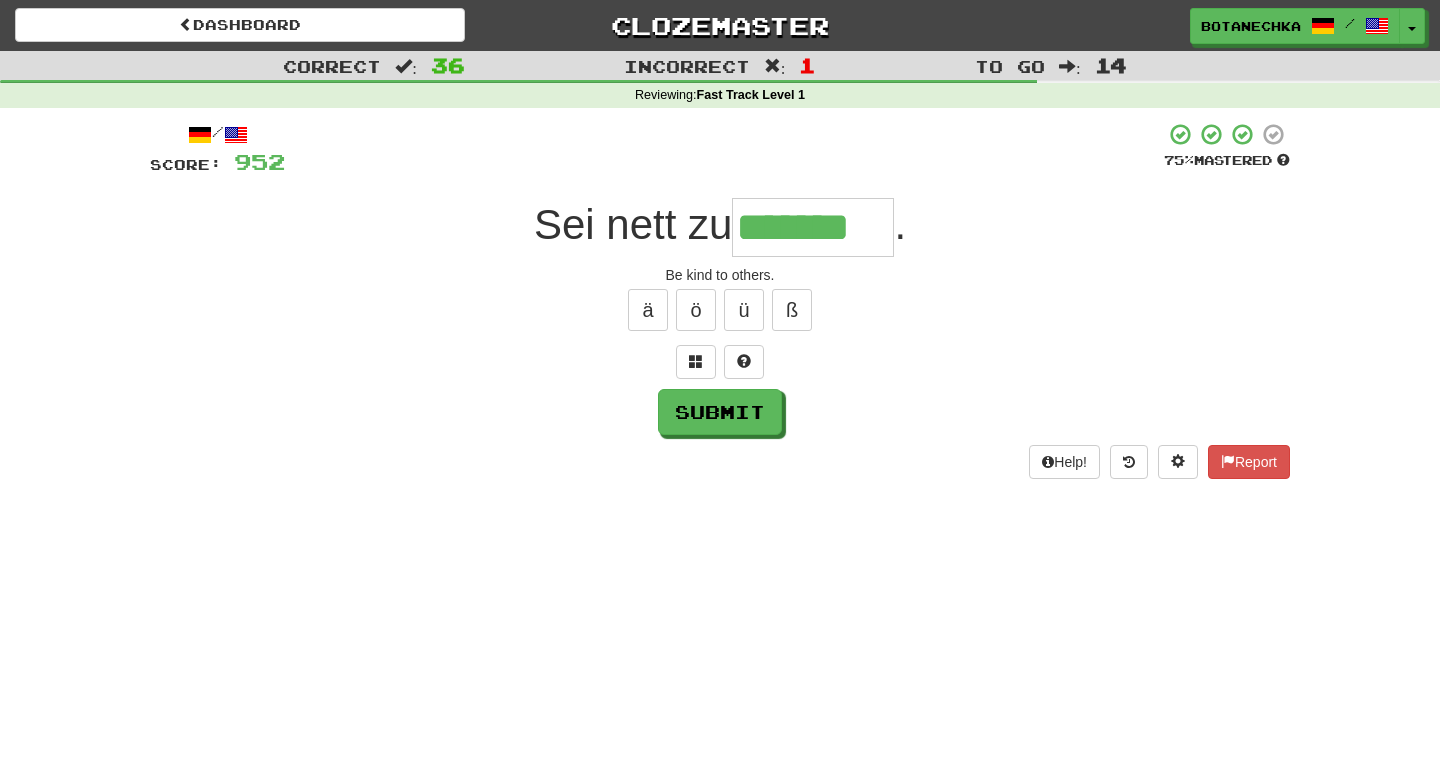 type on "*******" 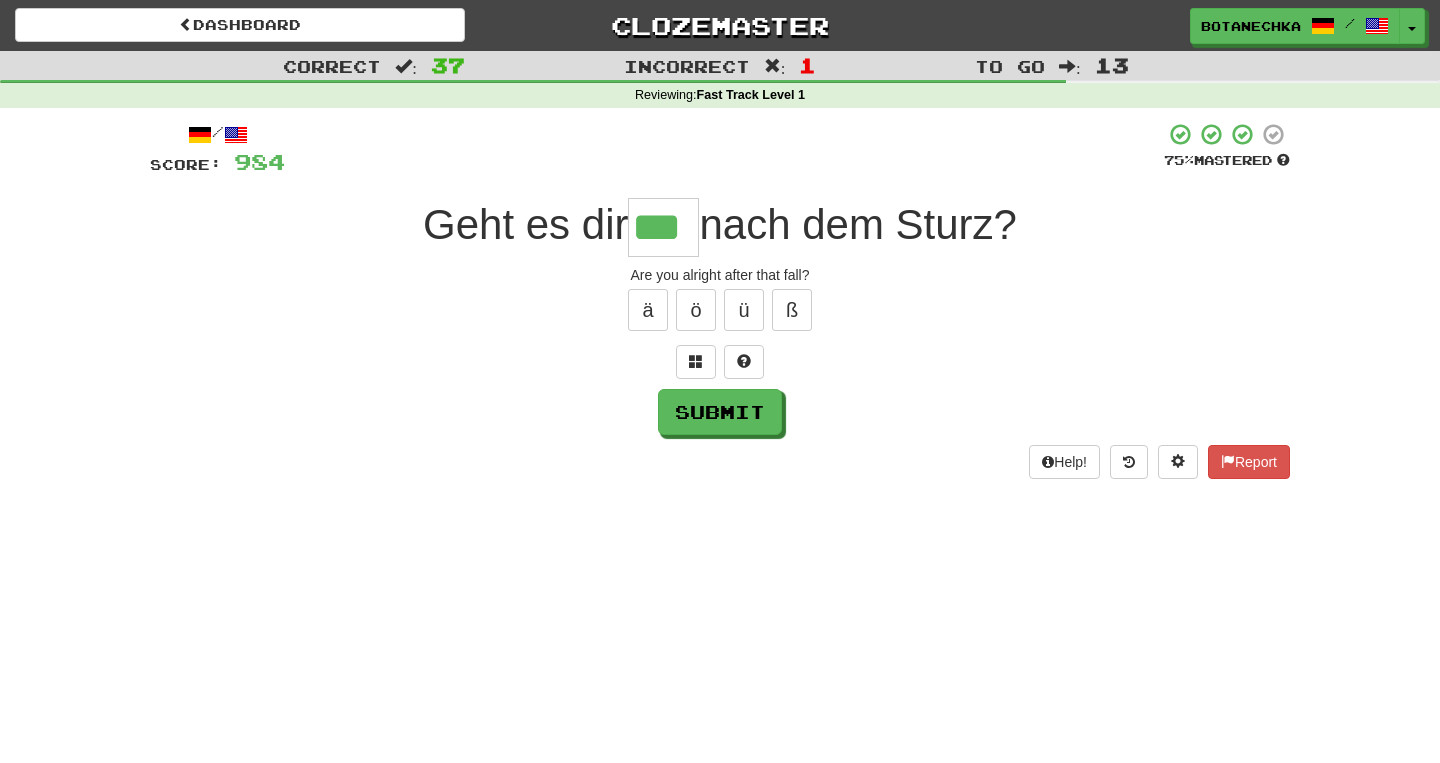 type on "***" 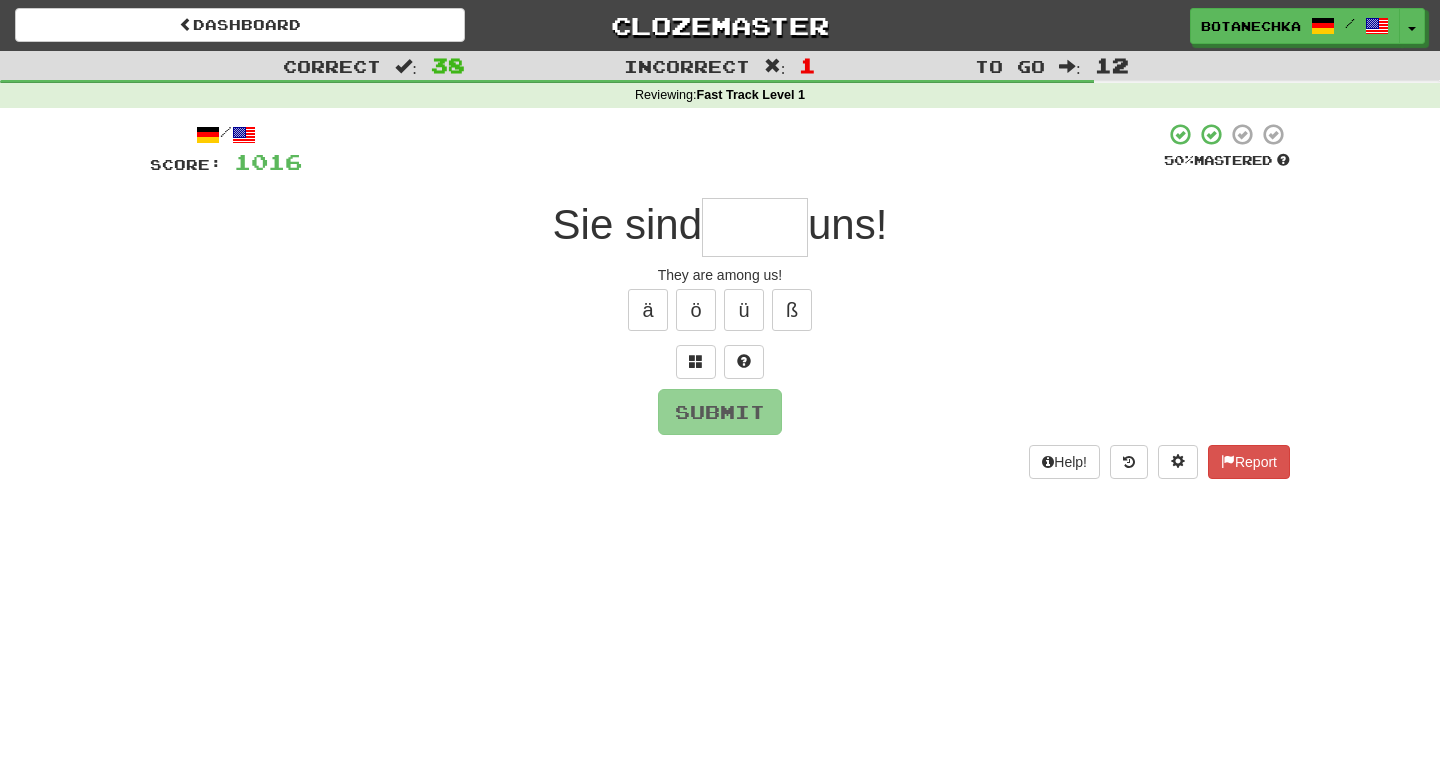 type on "*" 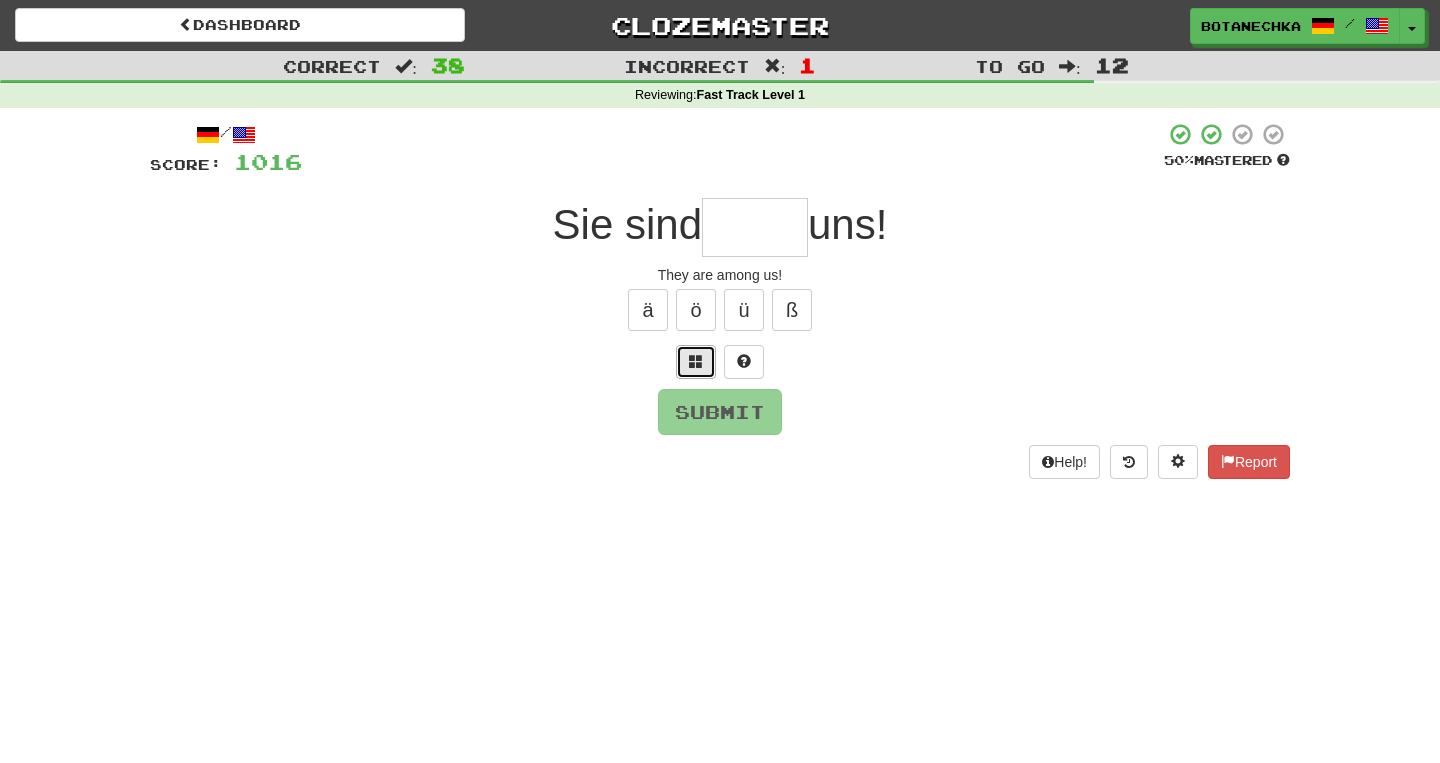 click at bounding box center [696, 361] 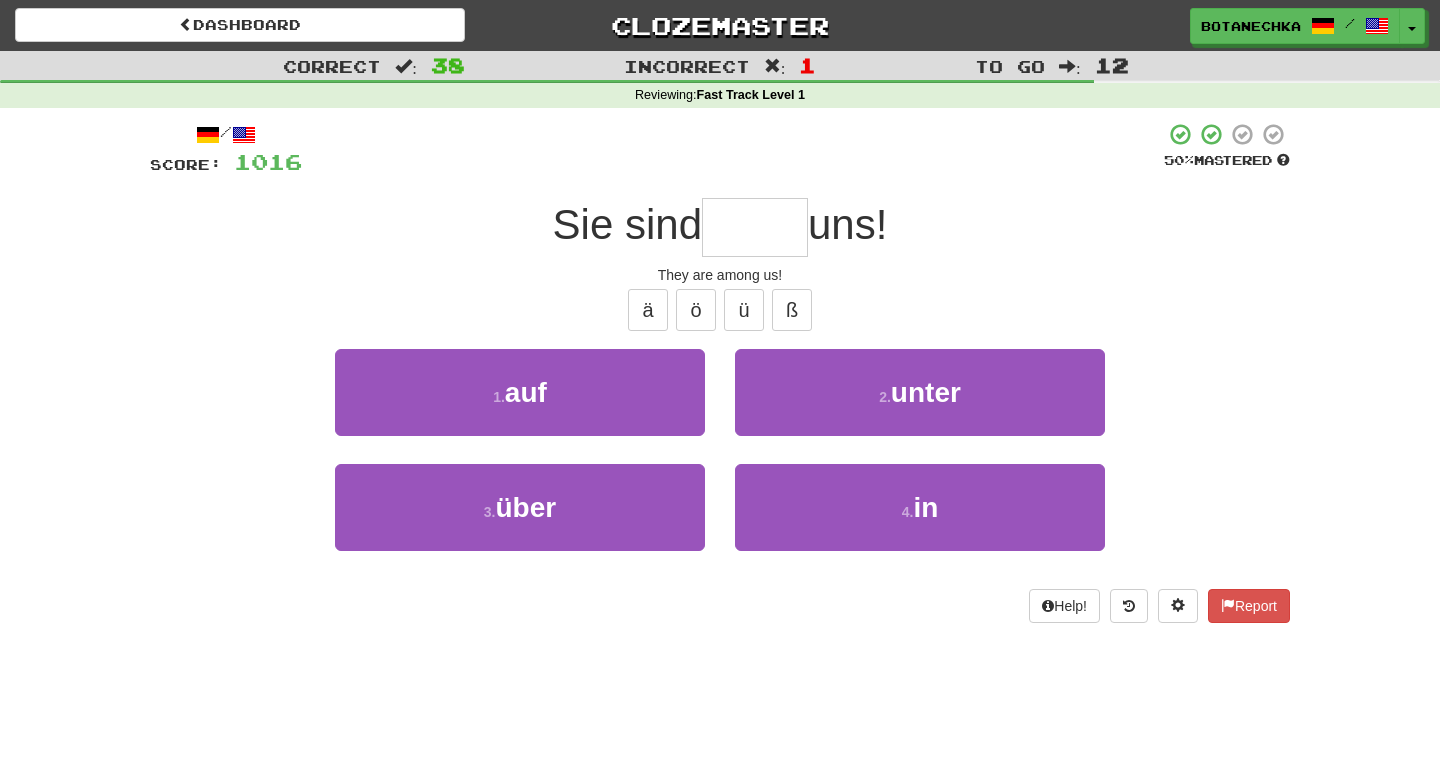 click at bounding box center (755, 227) 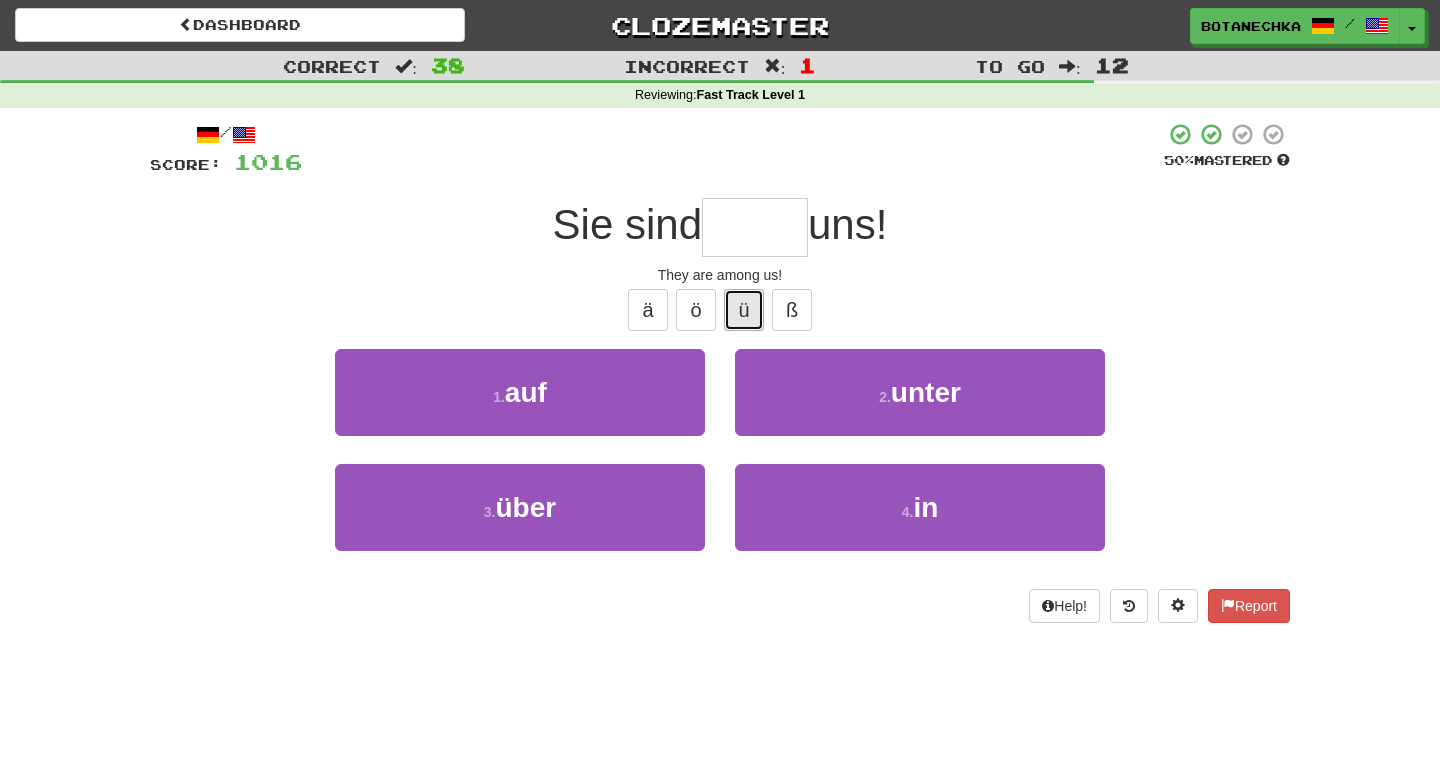 click on "ü" at bounding box center [744, 310] 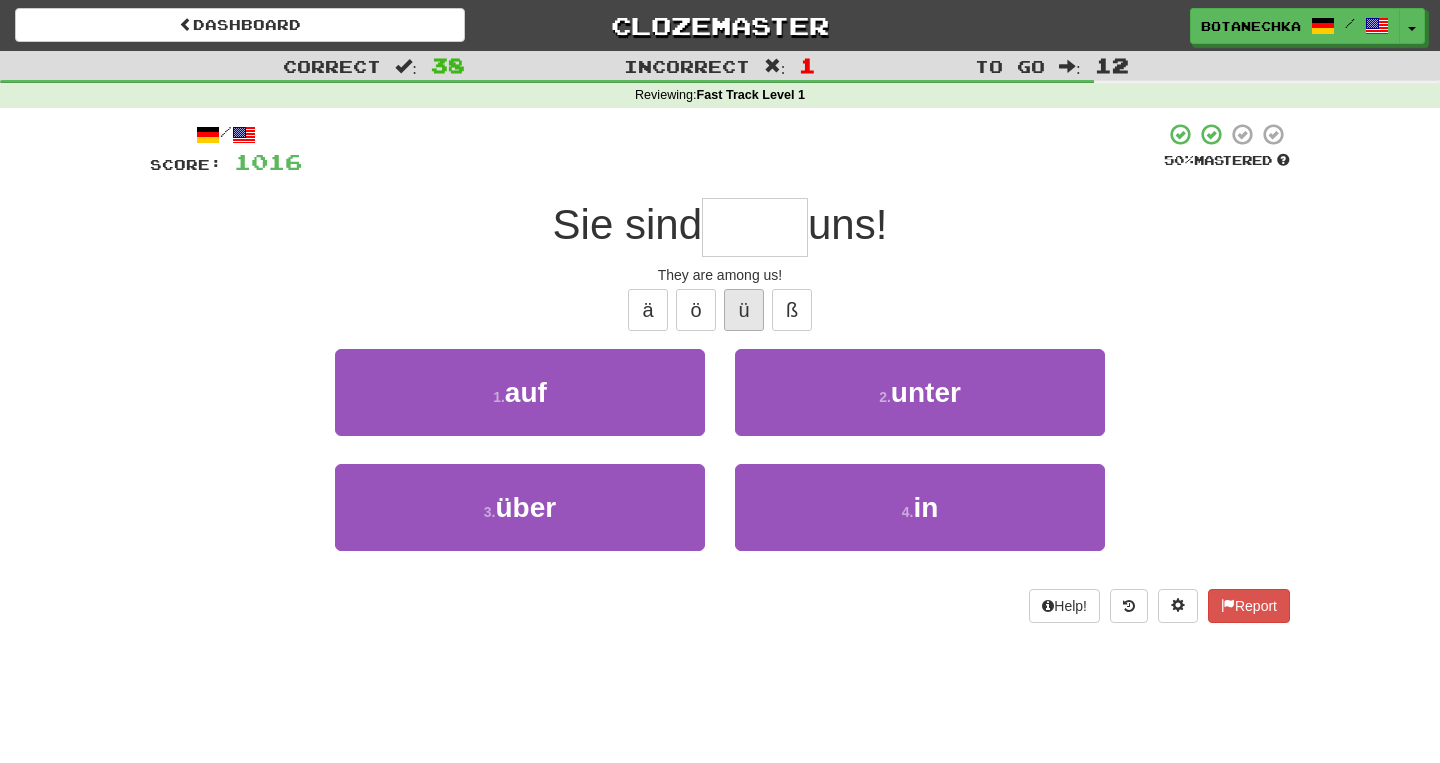 type on "*" 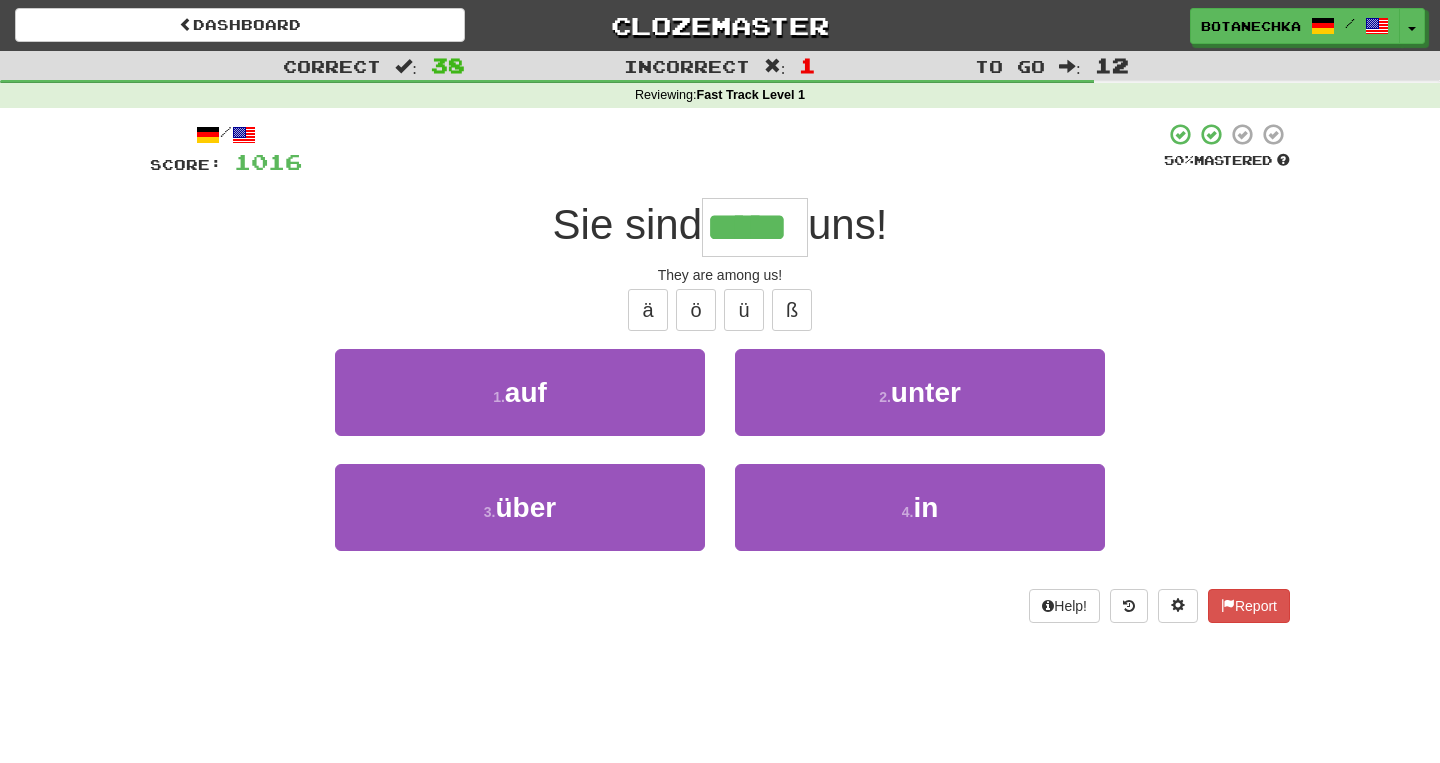 type on "*****" 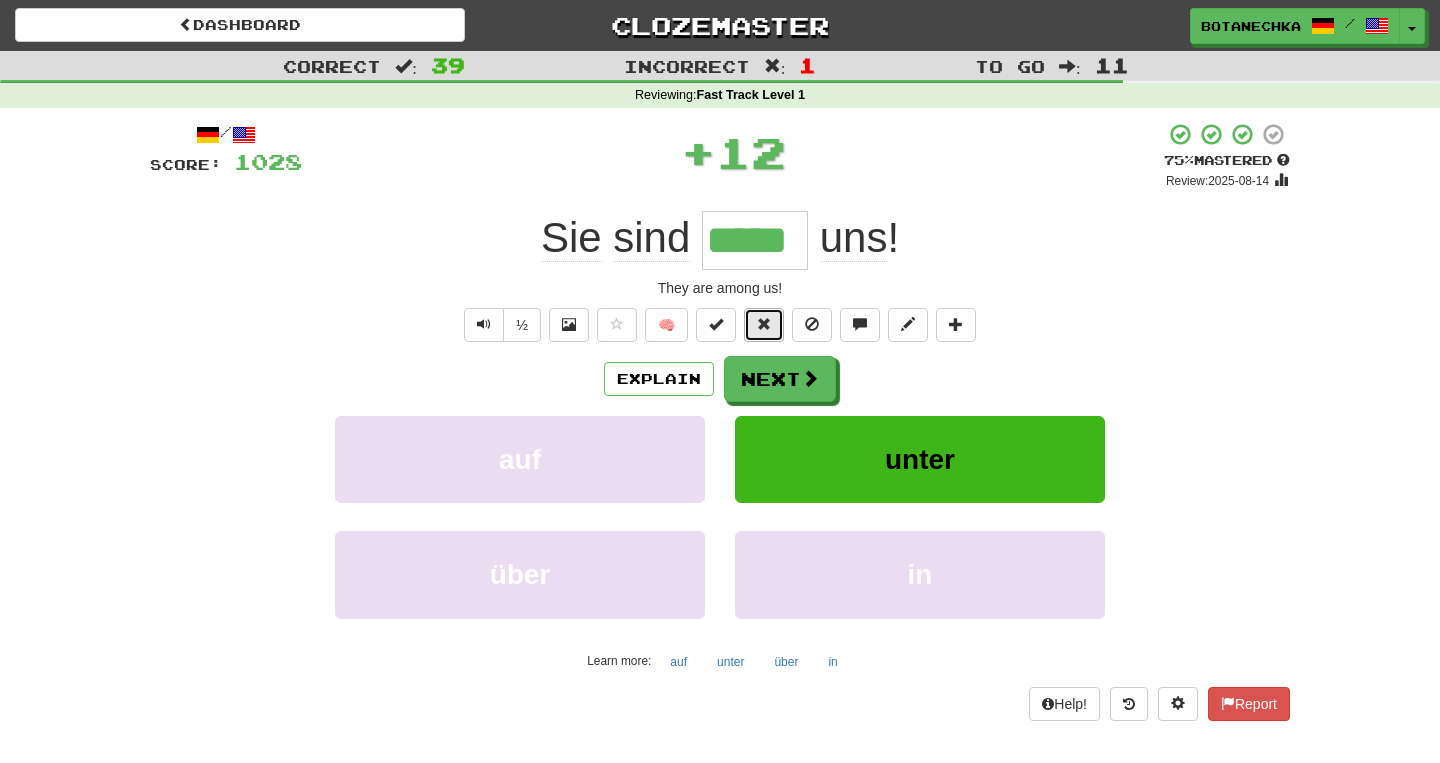 click at bounding box center (764, 325) 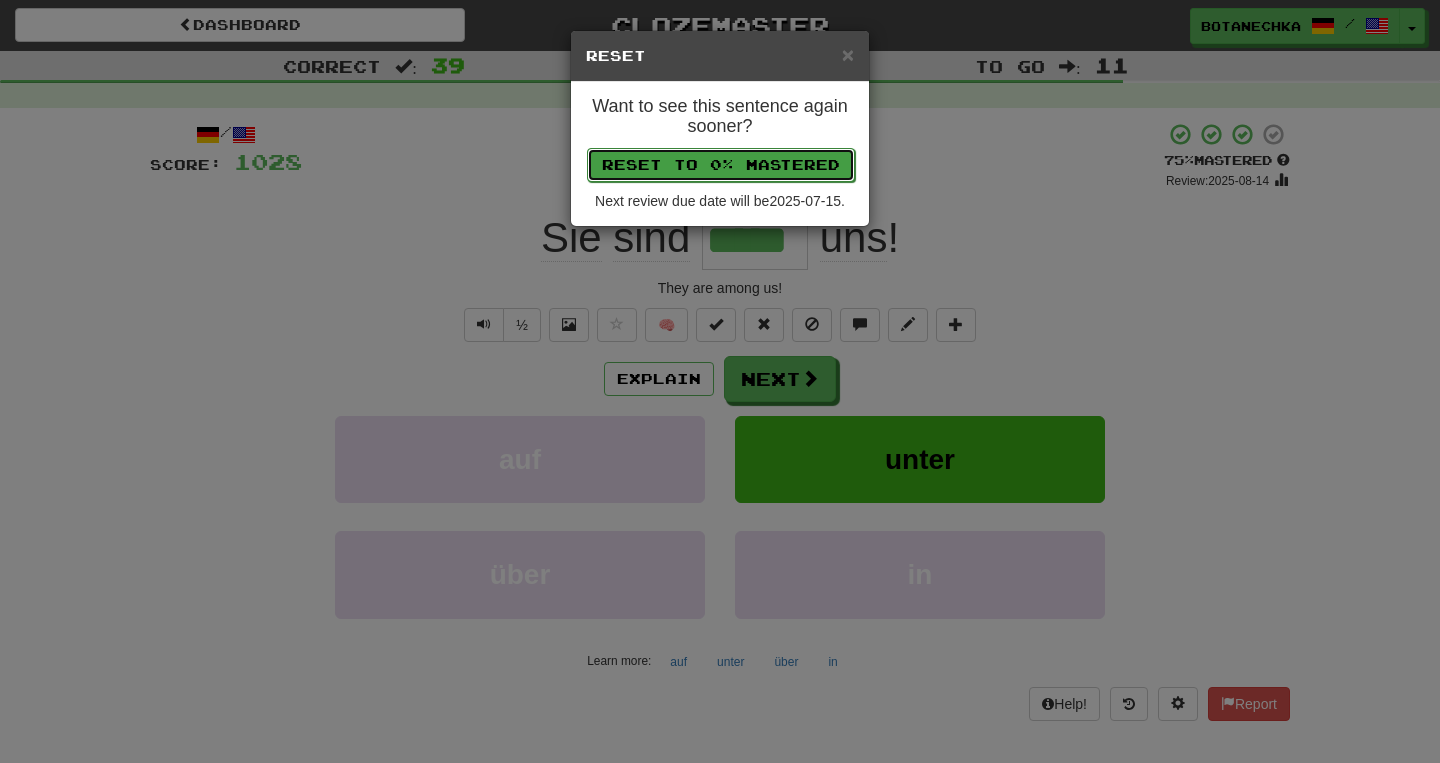 click on "Reset to 0% Mastered" at bounding box center (721, 165) 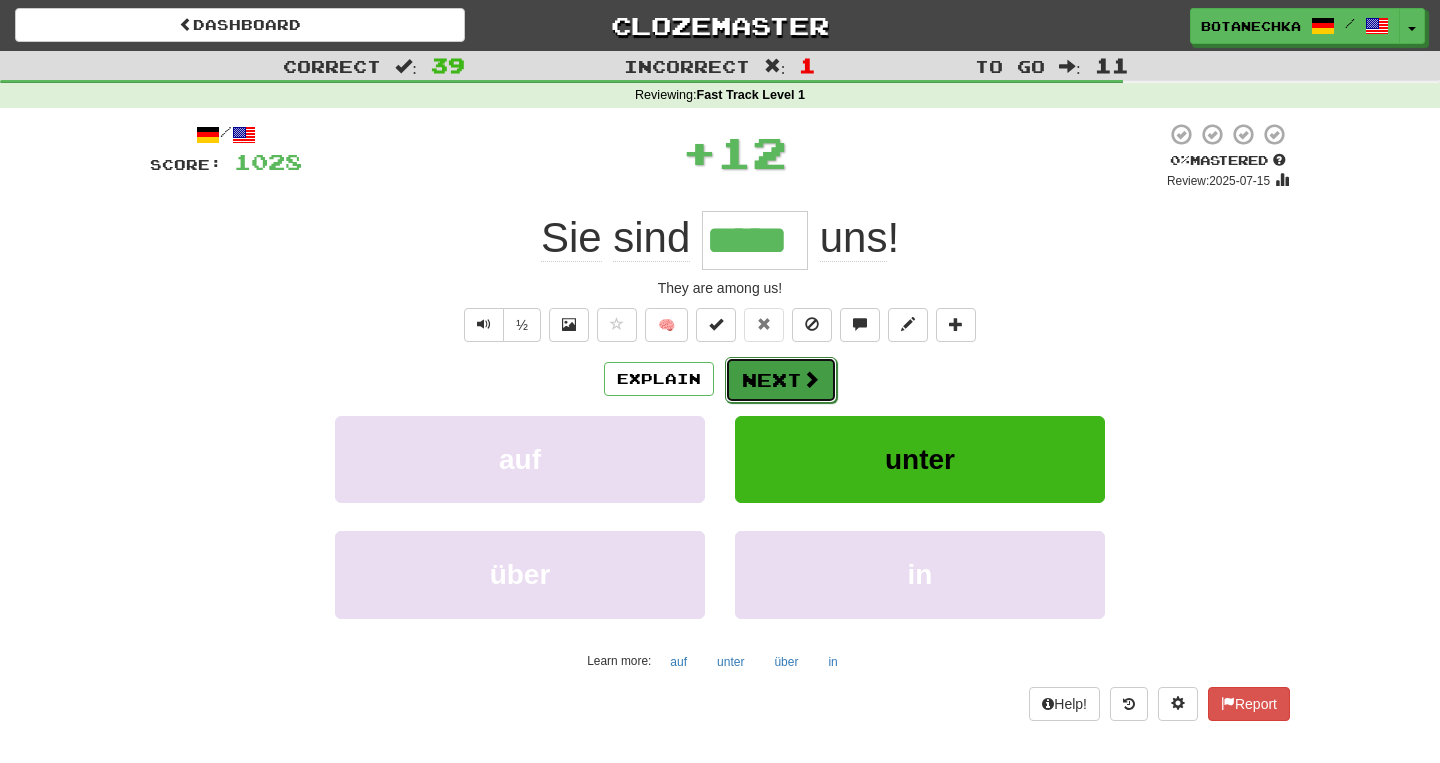 click on "Next" at bounding box center [781, 380] 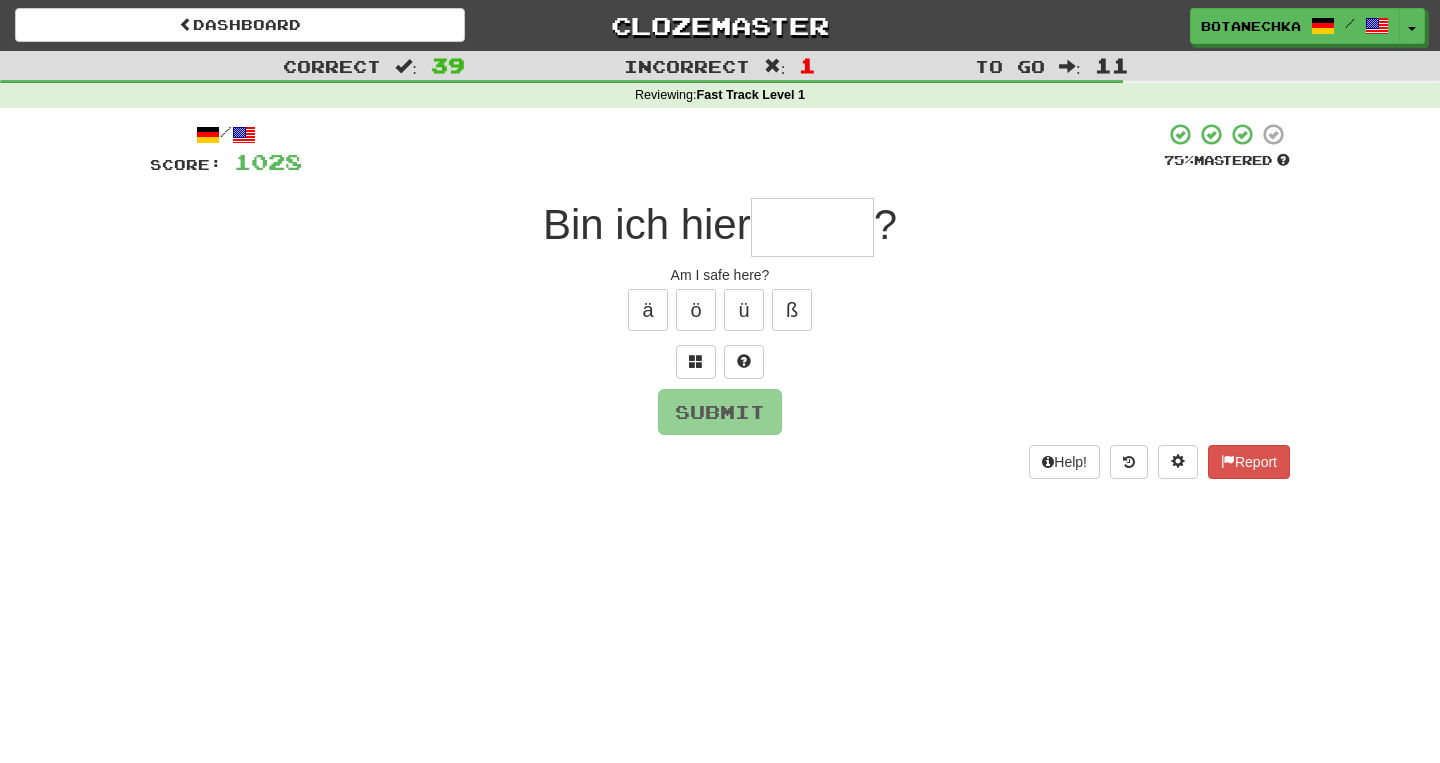click at bounding box center (812, 227) 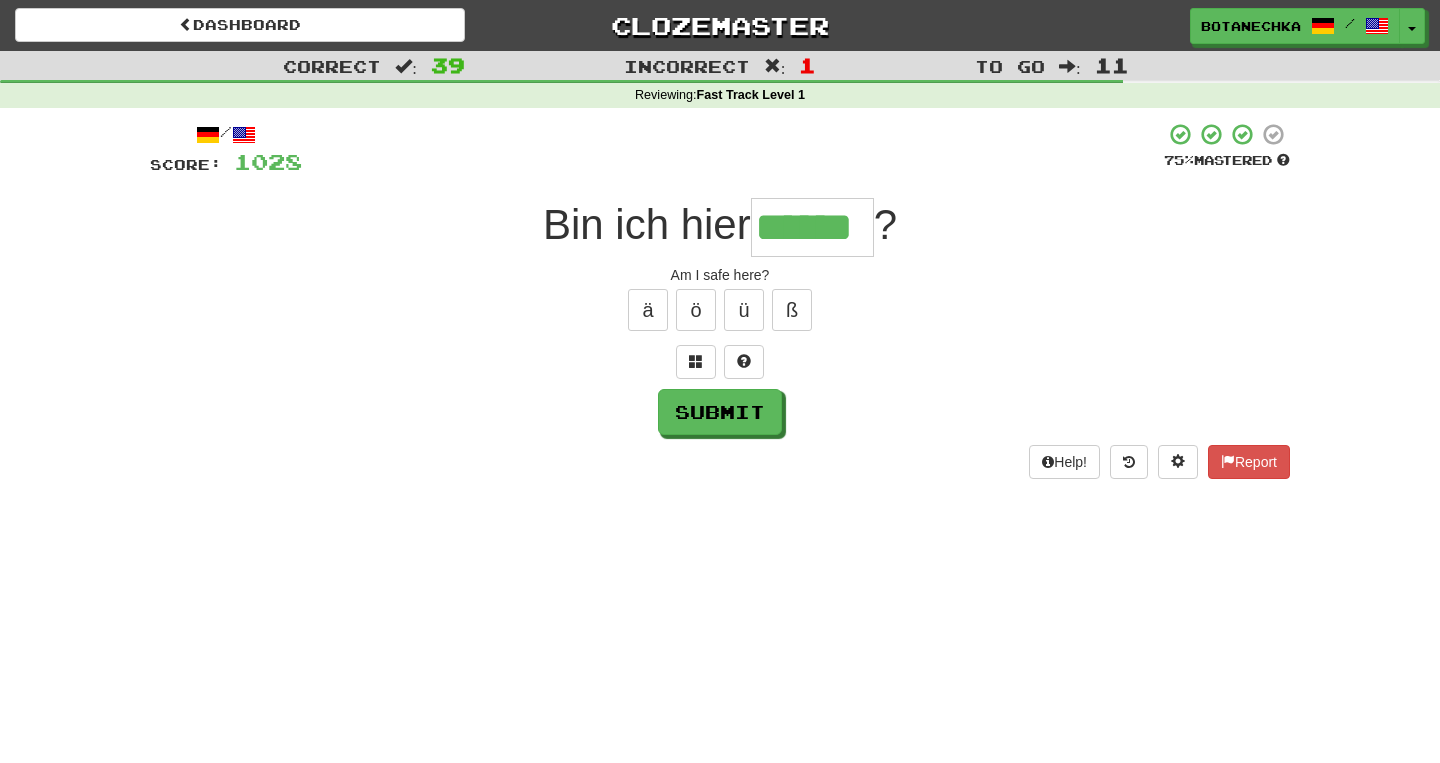 type on "******" 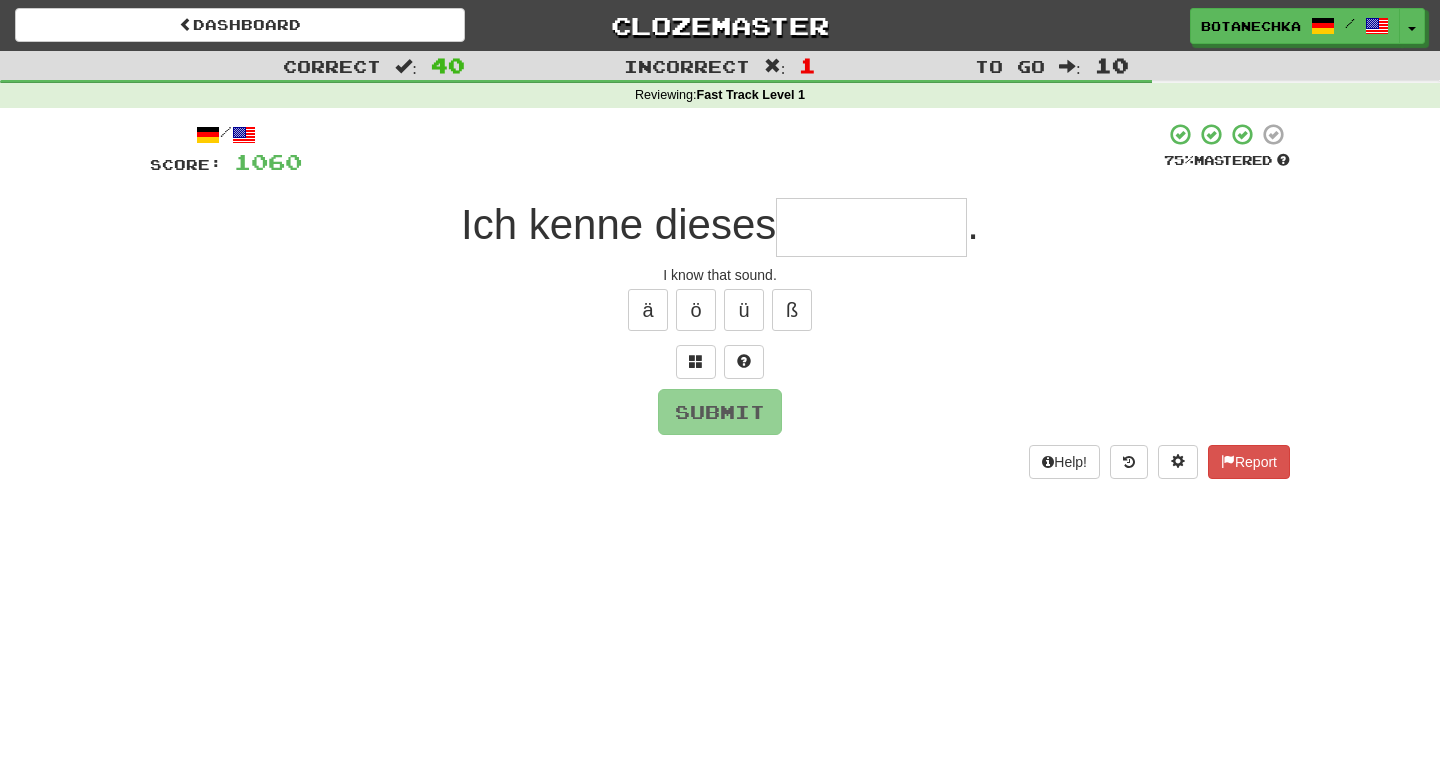 type on "*" 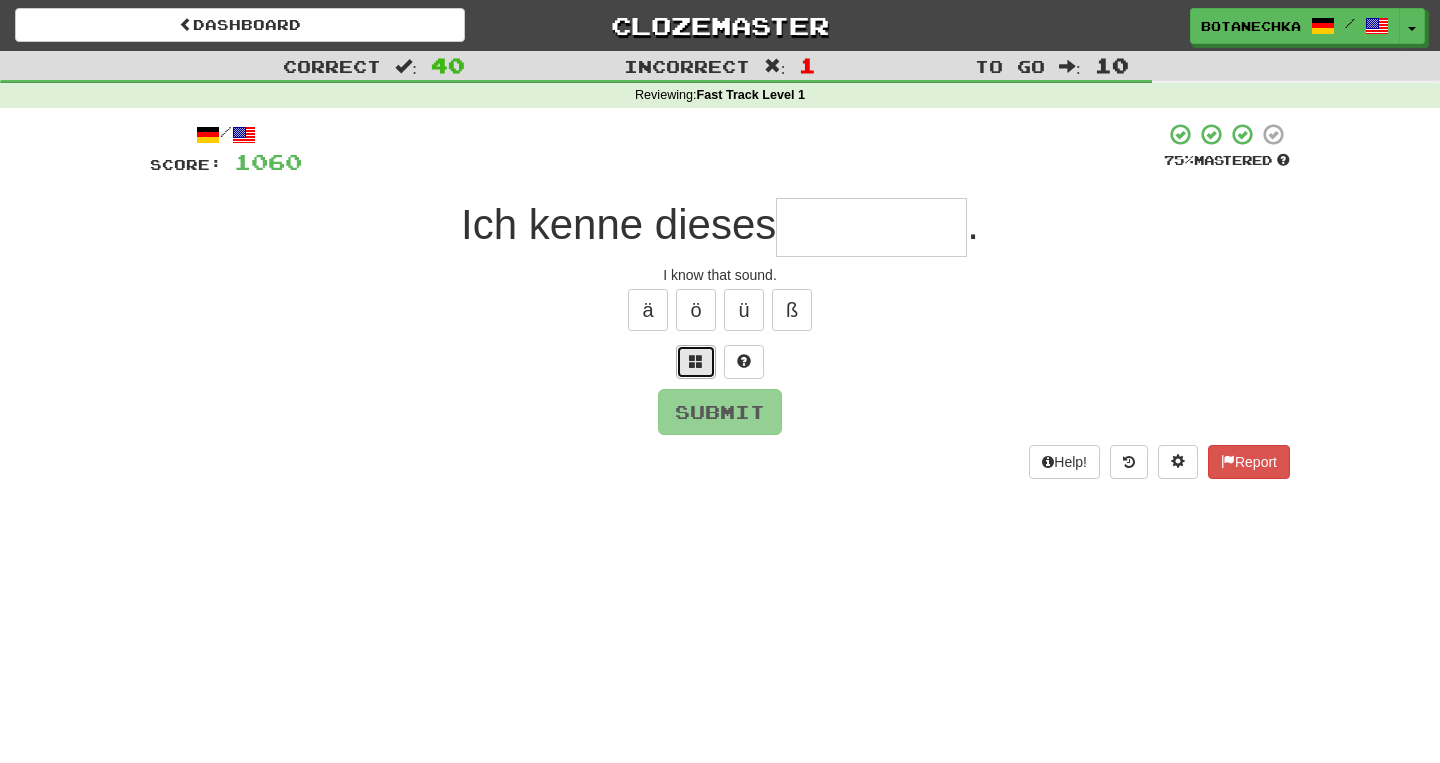 click at bounding box center [696, 362] 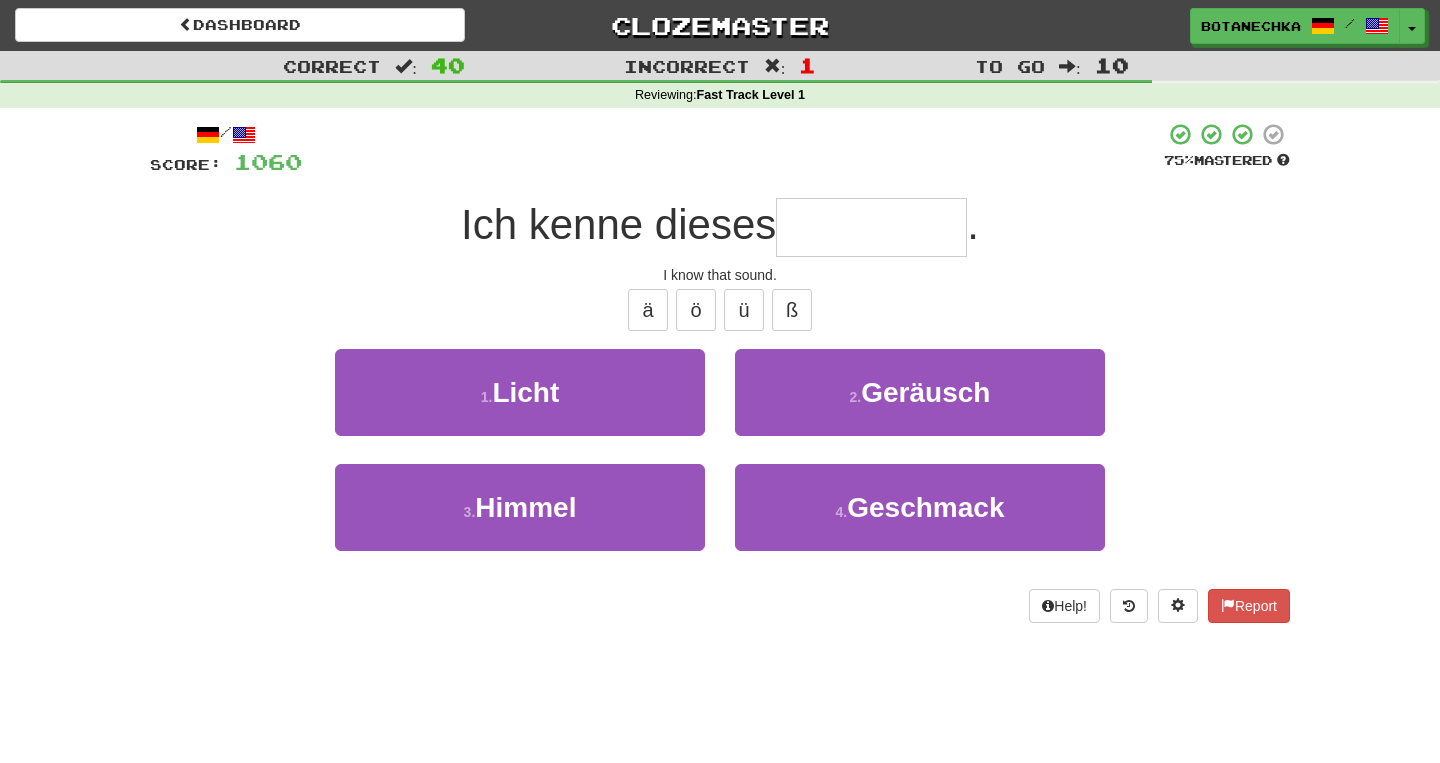 click at bounding box center [871, 227] 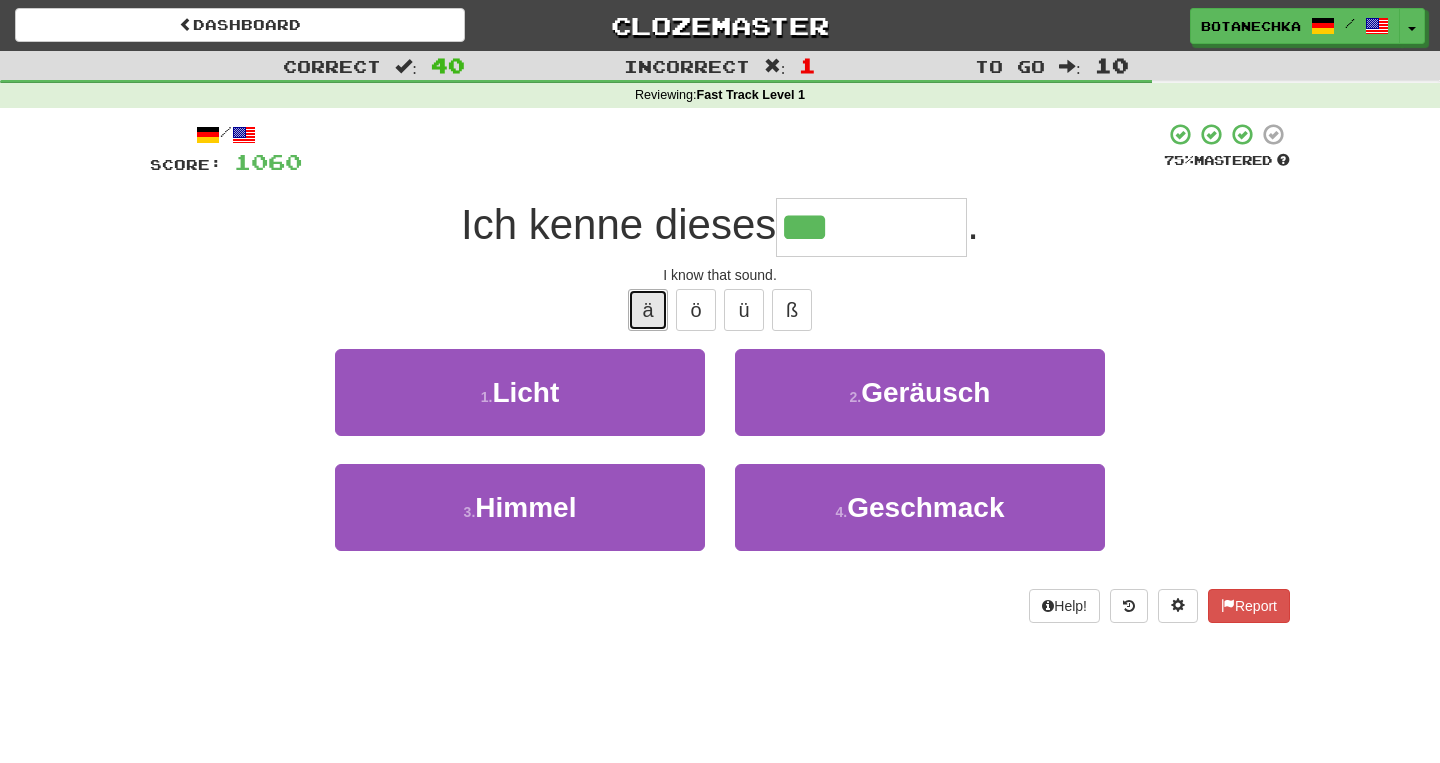 click on "ä" at bounding box center [648, 310] 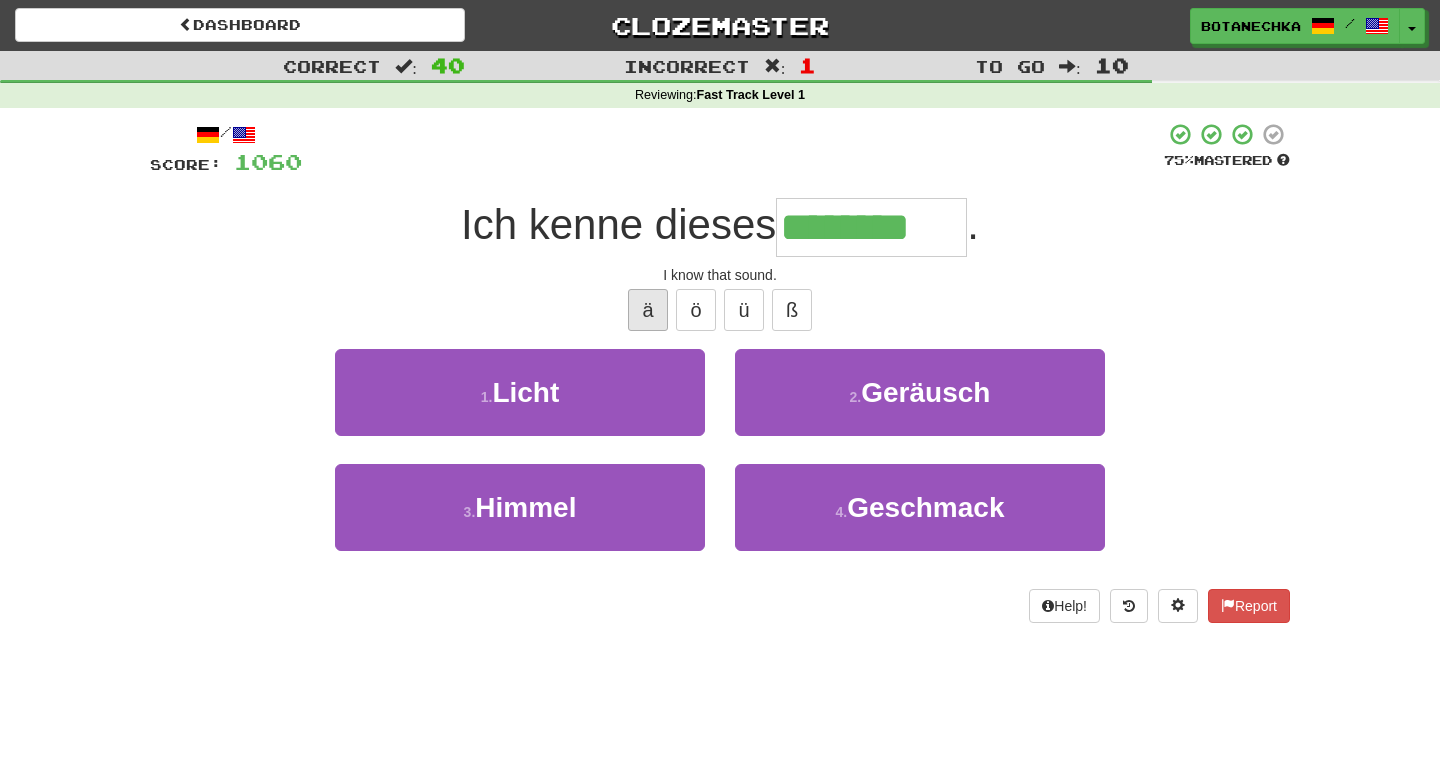 type on "********" 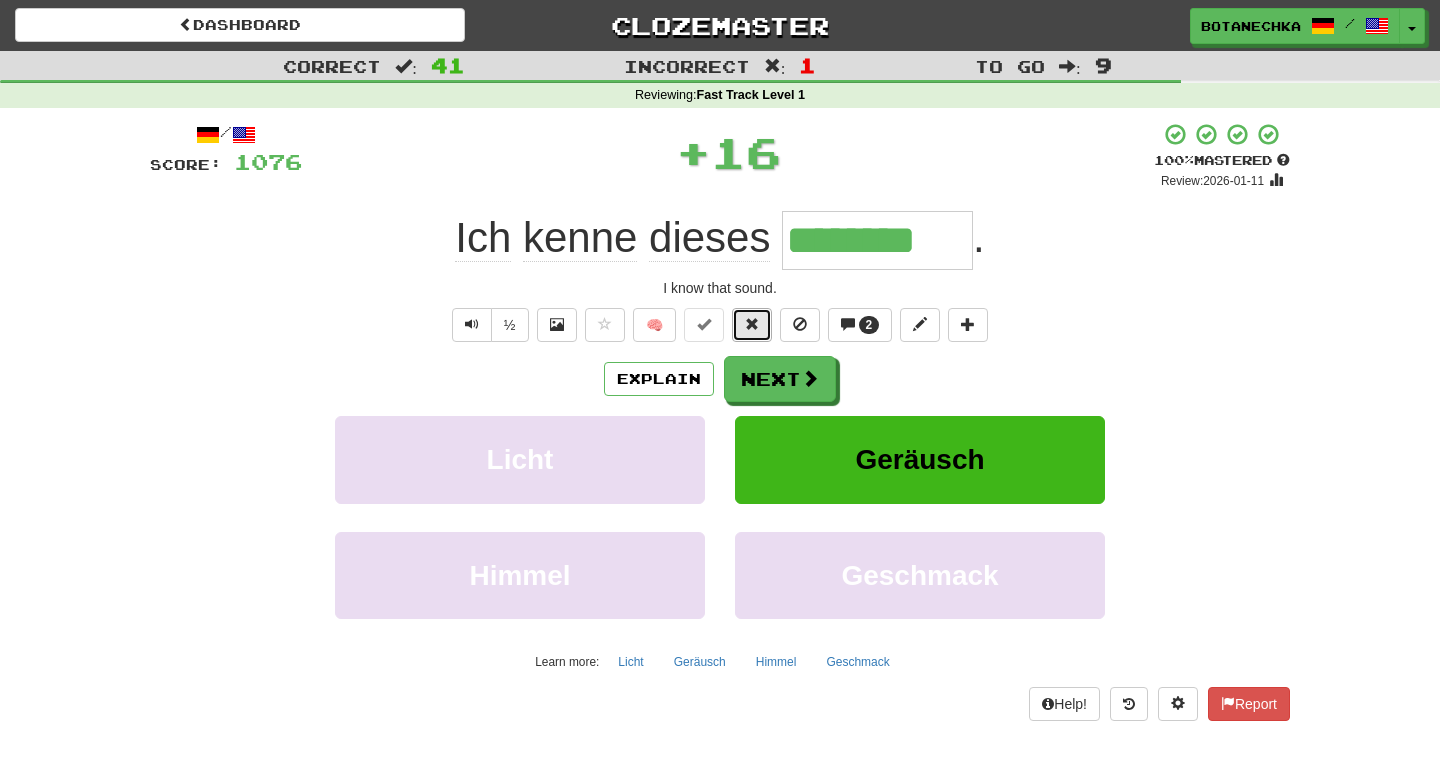 click at bounding box center (752, 325) 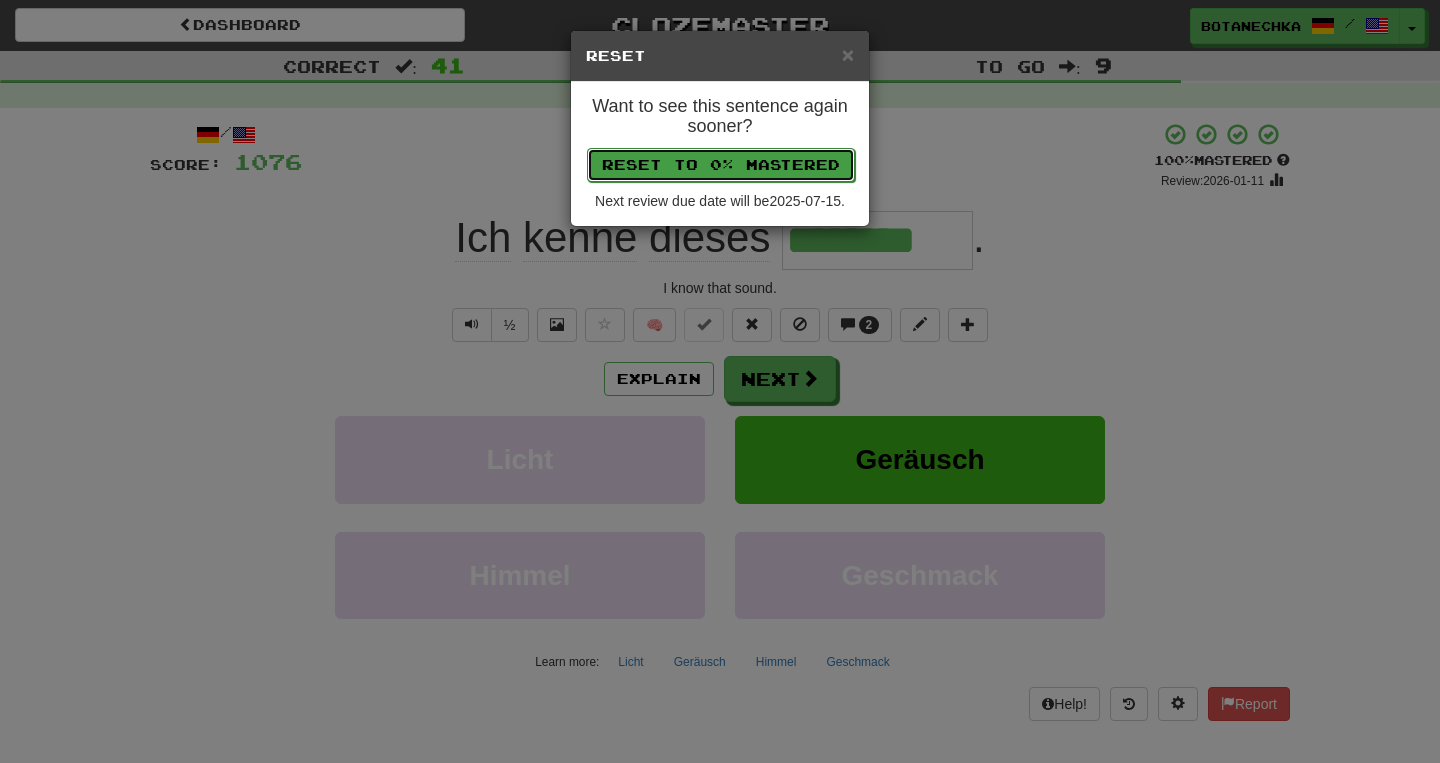 click on "Reset to 0% Mastered" at bounding box center [721, 165] 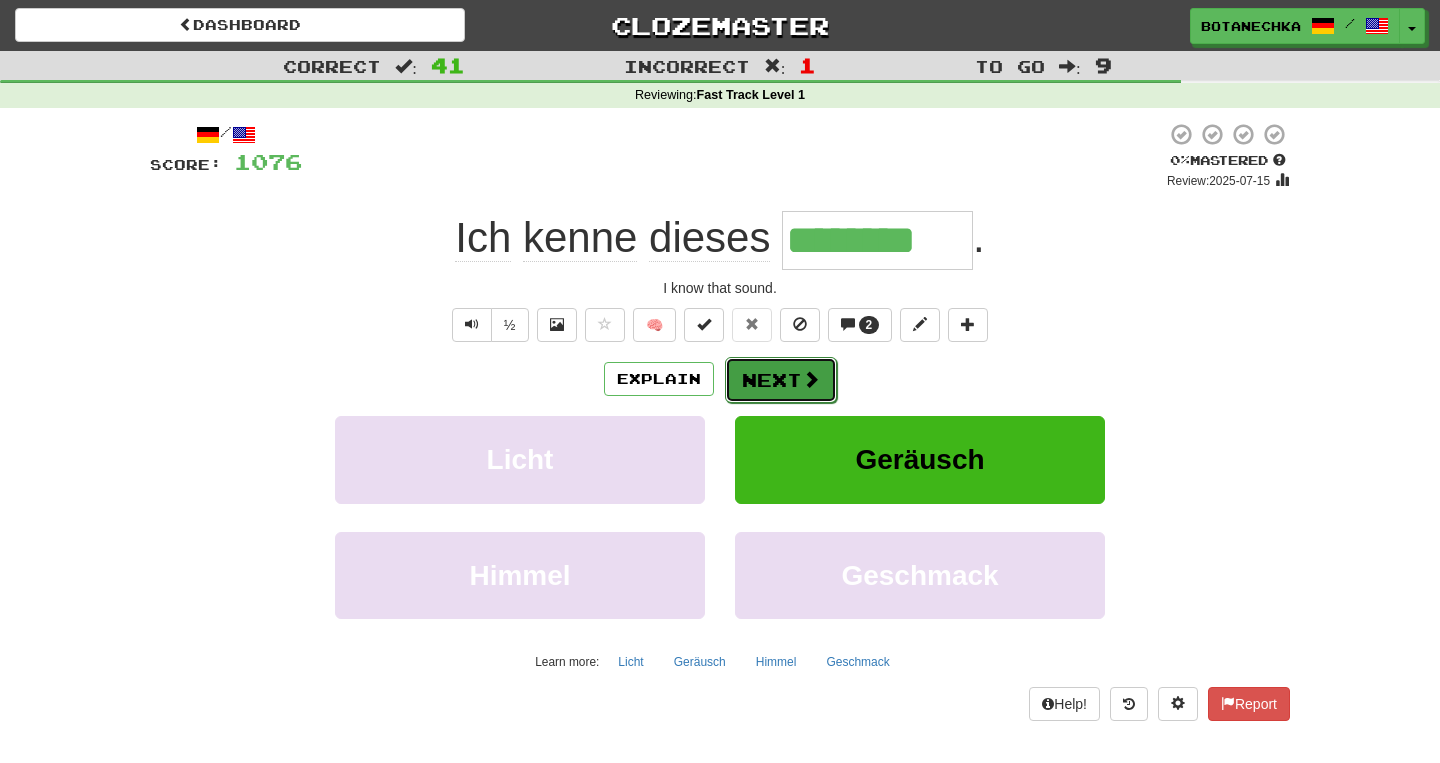 click on "Next" at bounding box center [781, 380] 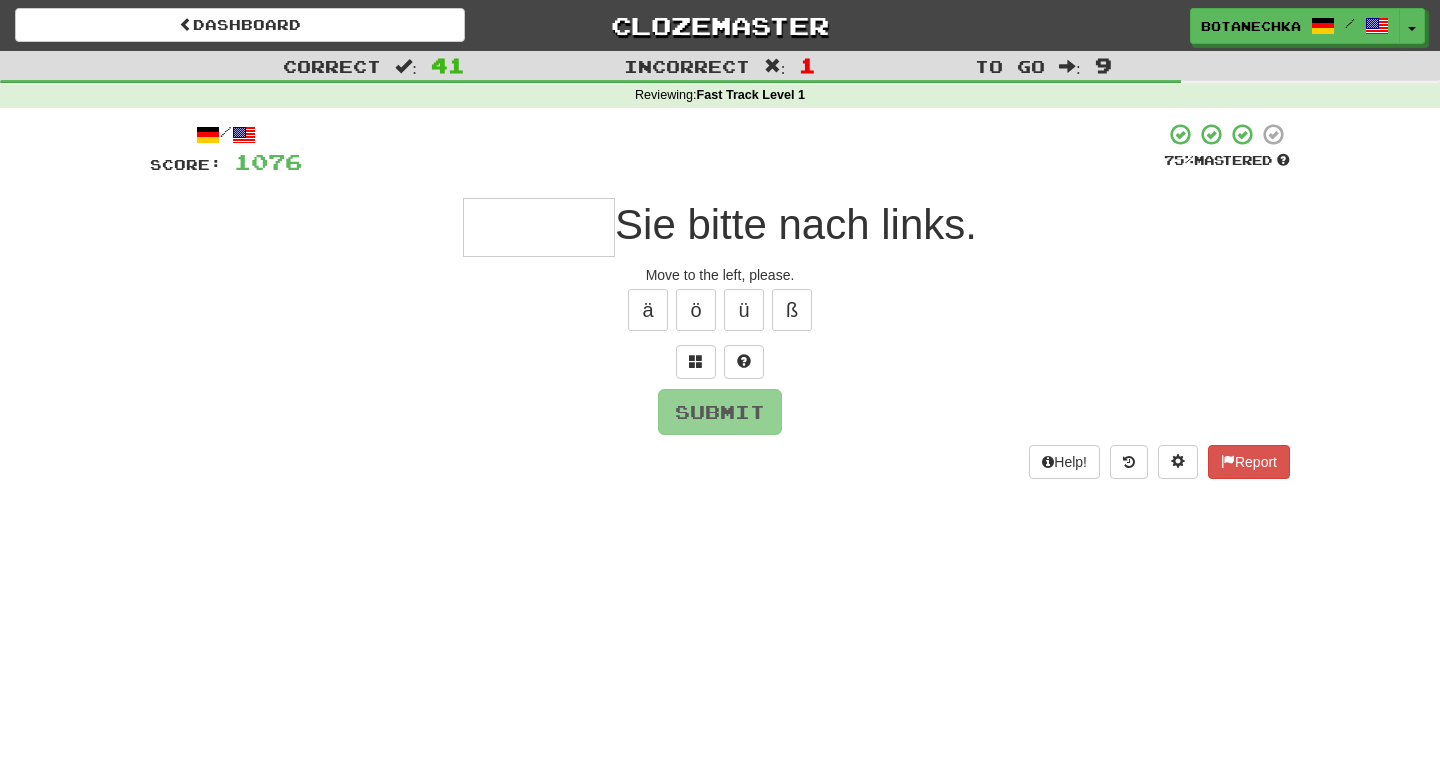 click at bounding box center (539, 227) 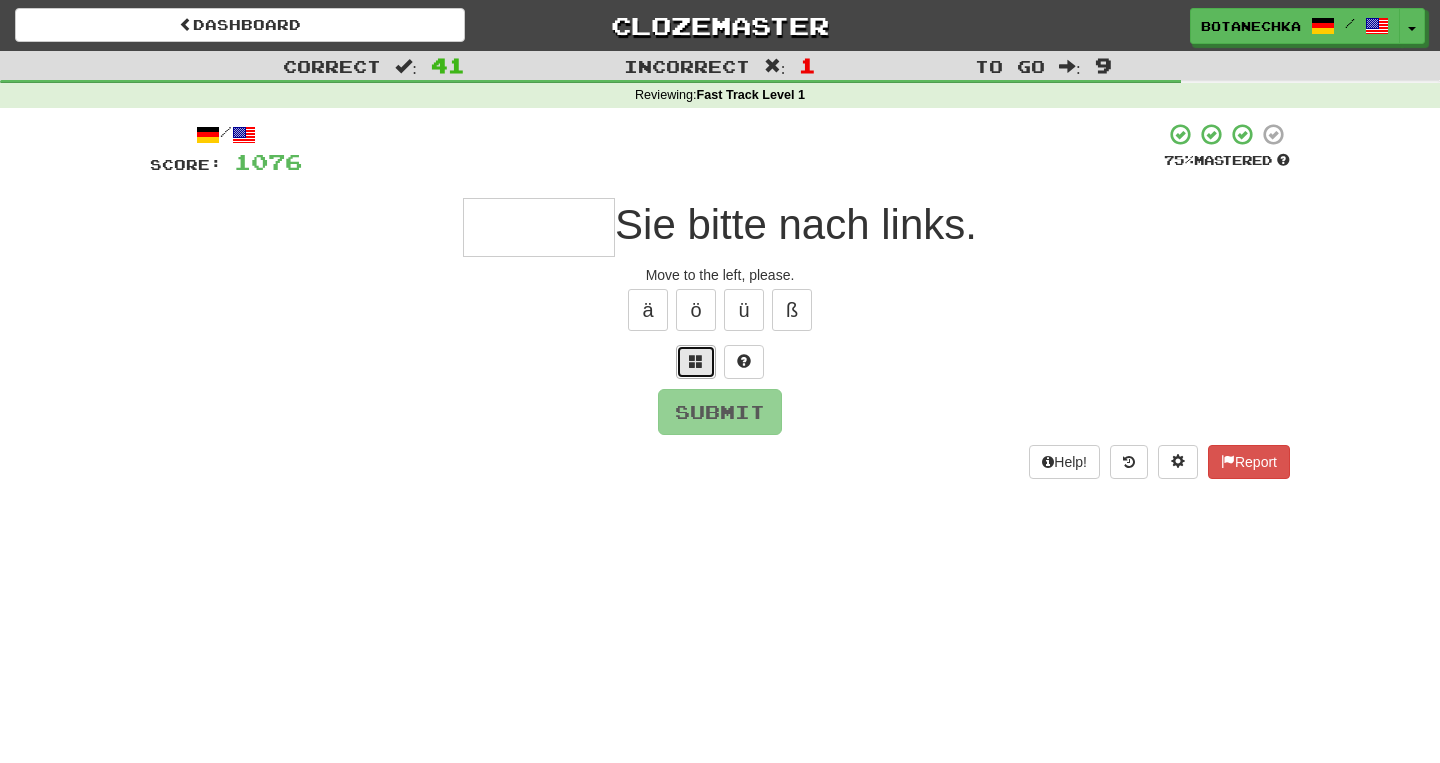 click at bounding box center [696, 361] 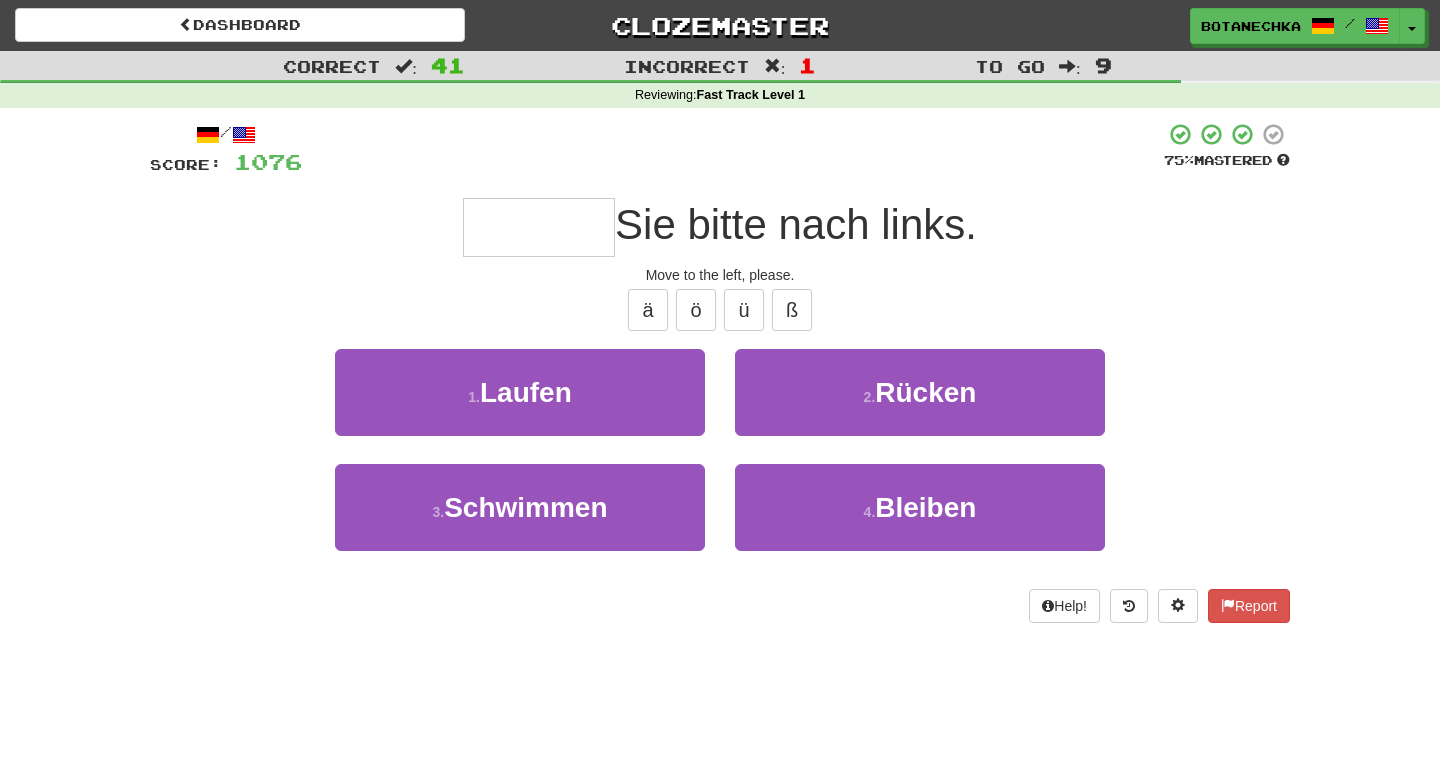 click at bounding box center (539, 227) 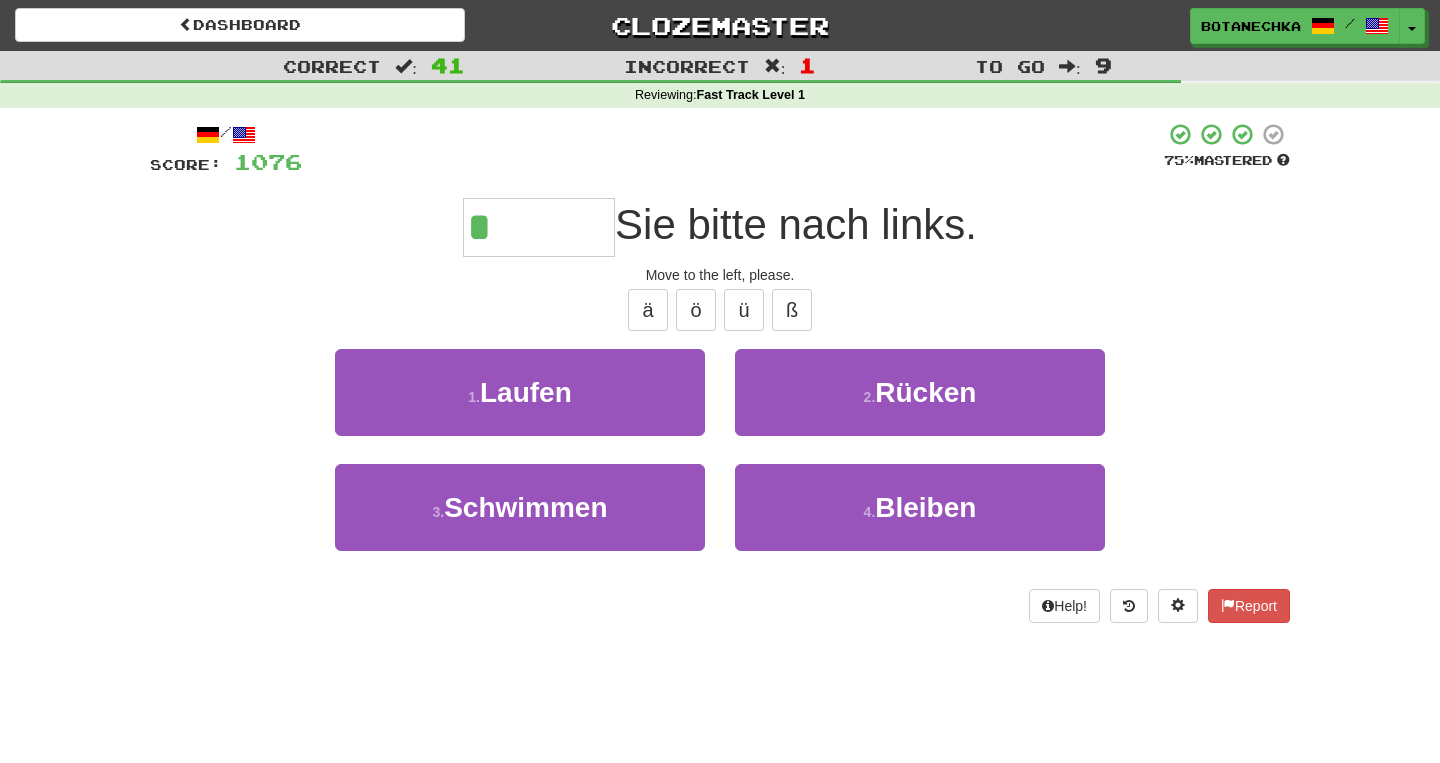 click on "ä ö ü ß" at bounding box center [720, 310] 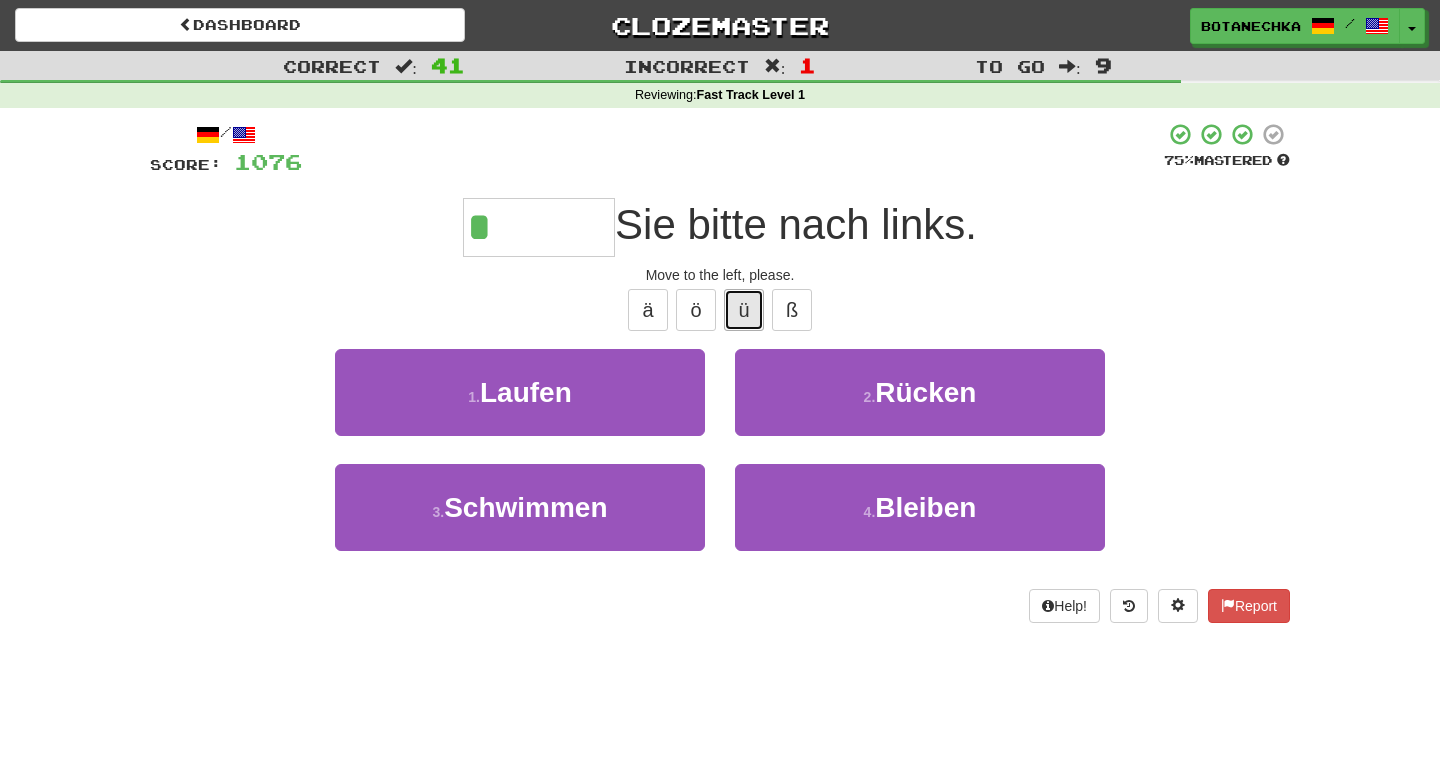 click on "ü" at bounding box center [744, 310] 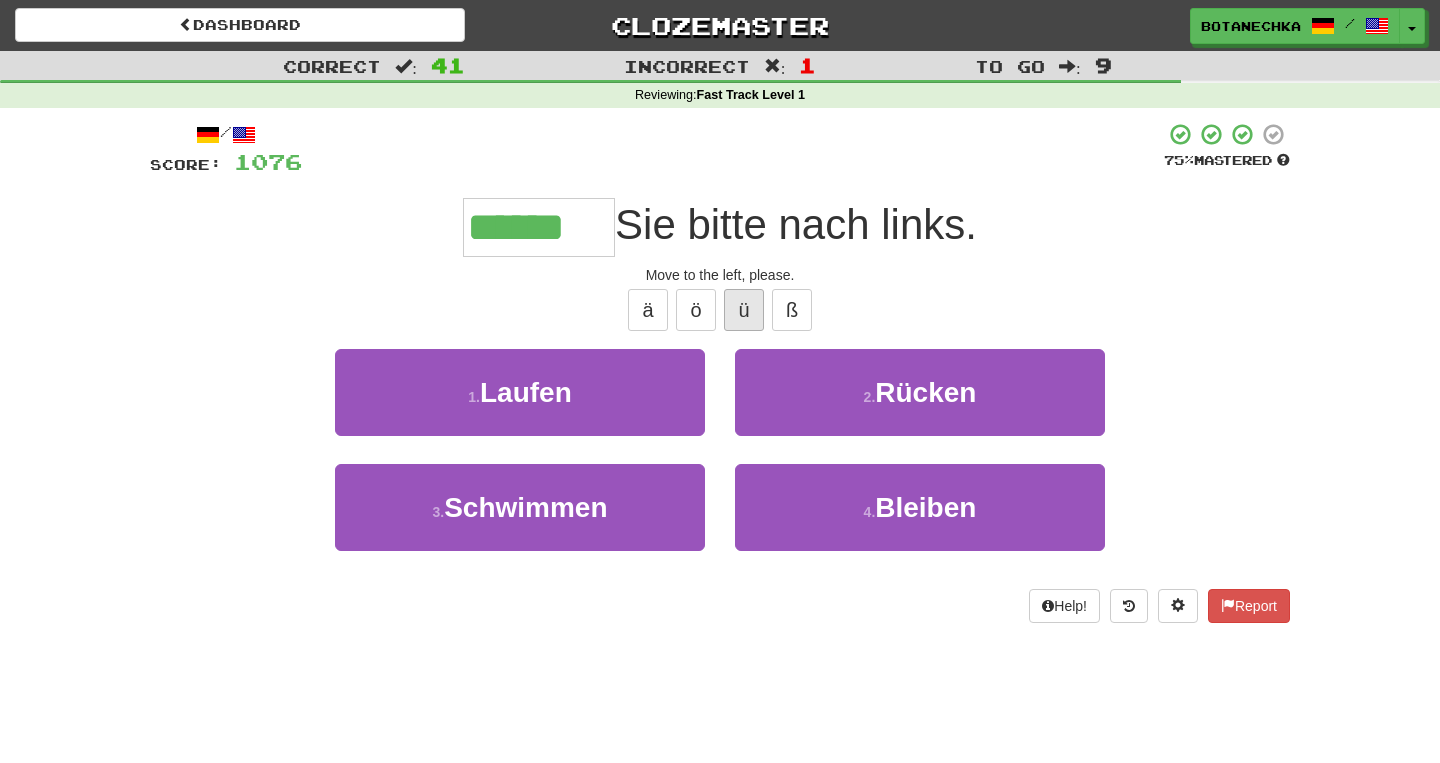 type on "******" 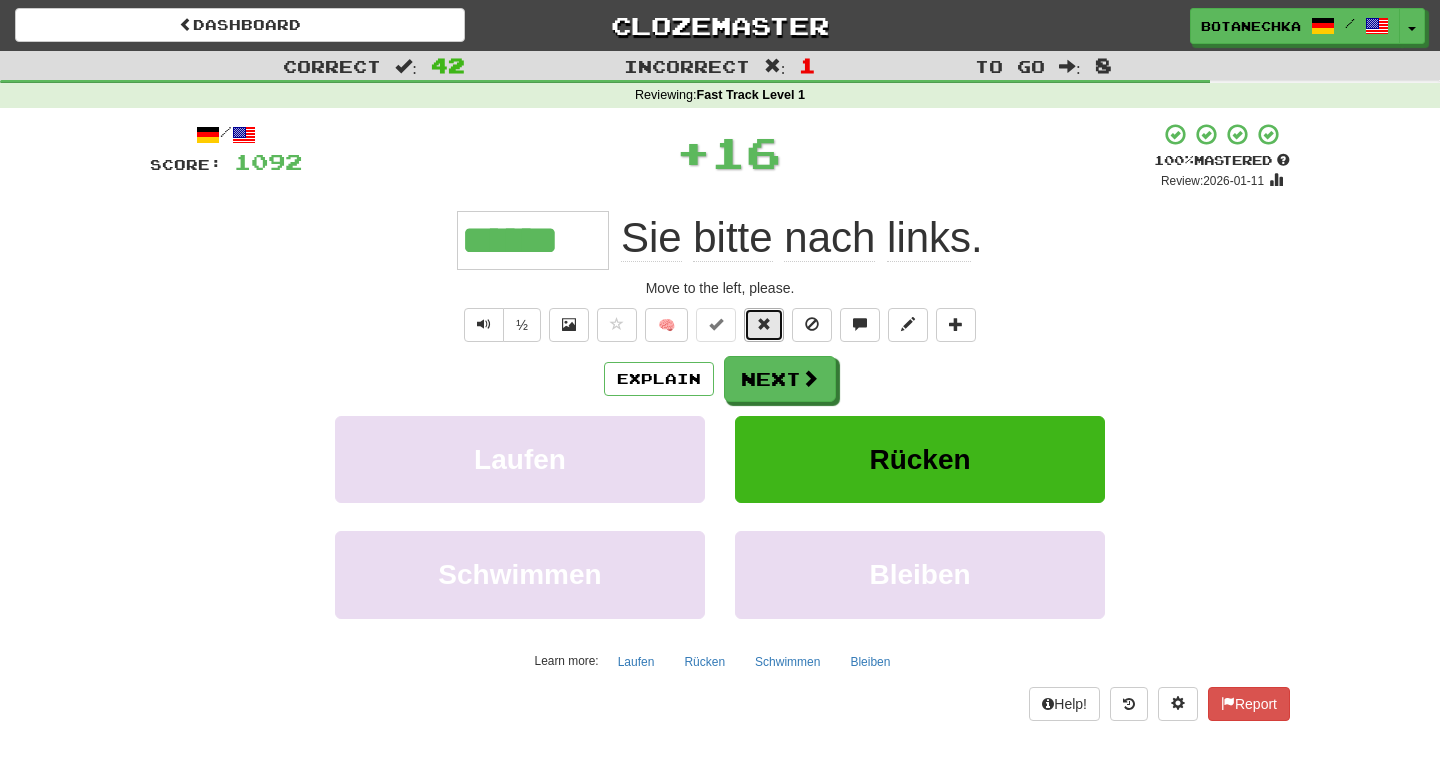 click at bounding box center [764, 324] 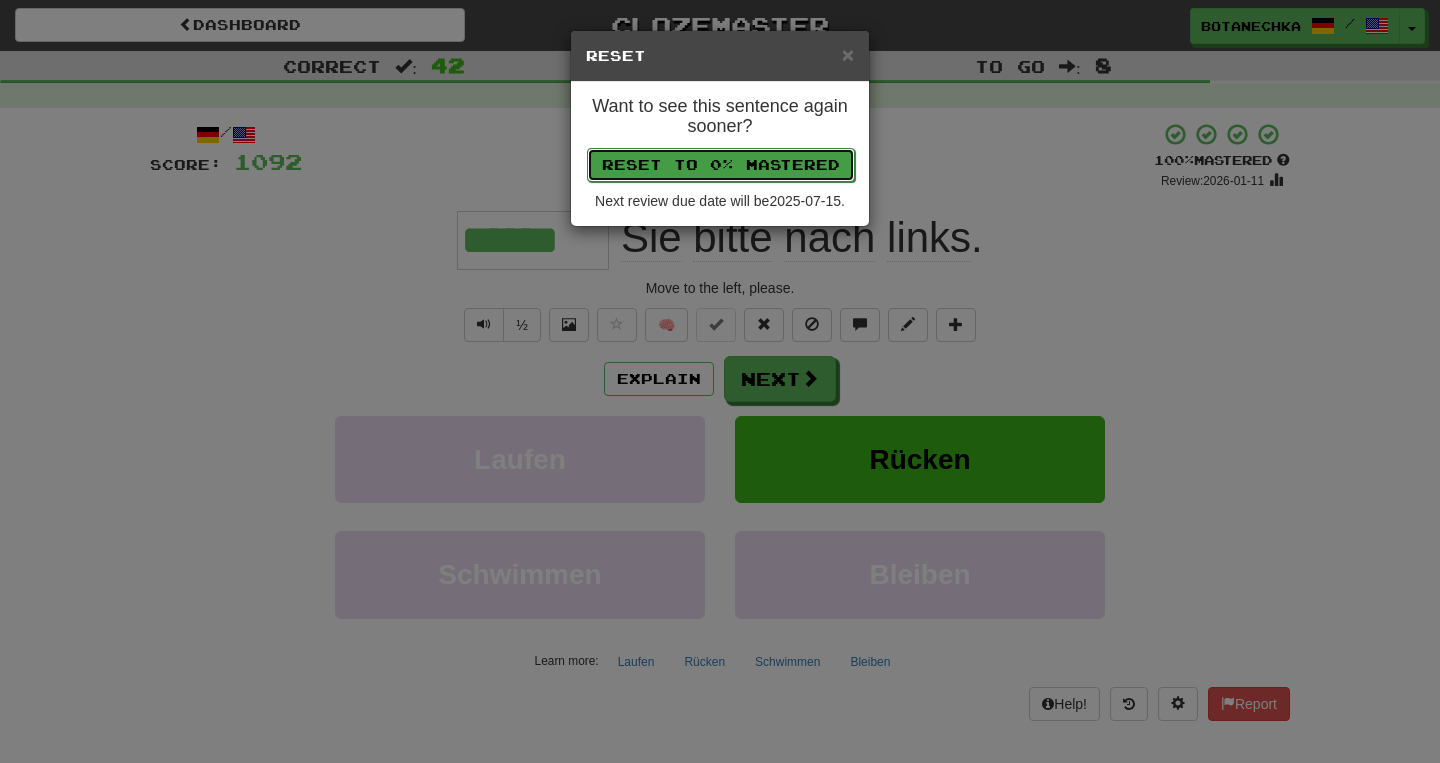 click on "Reset to 0% Mastered" at bounding box center (721, 165) 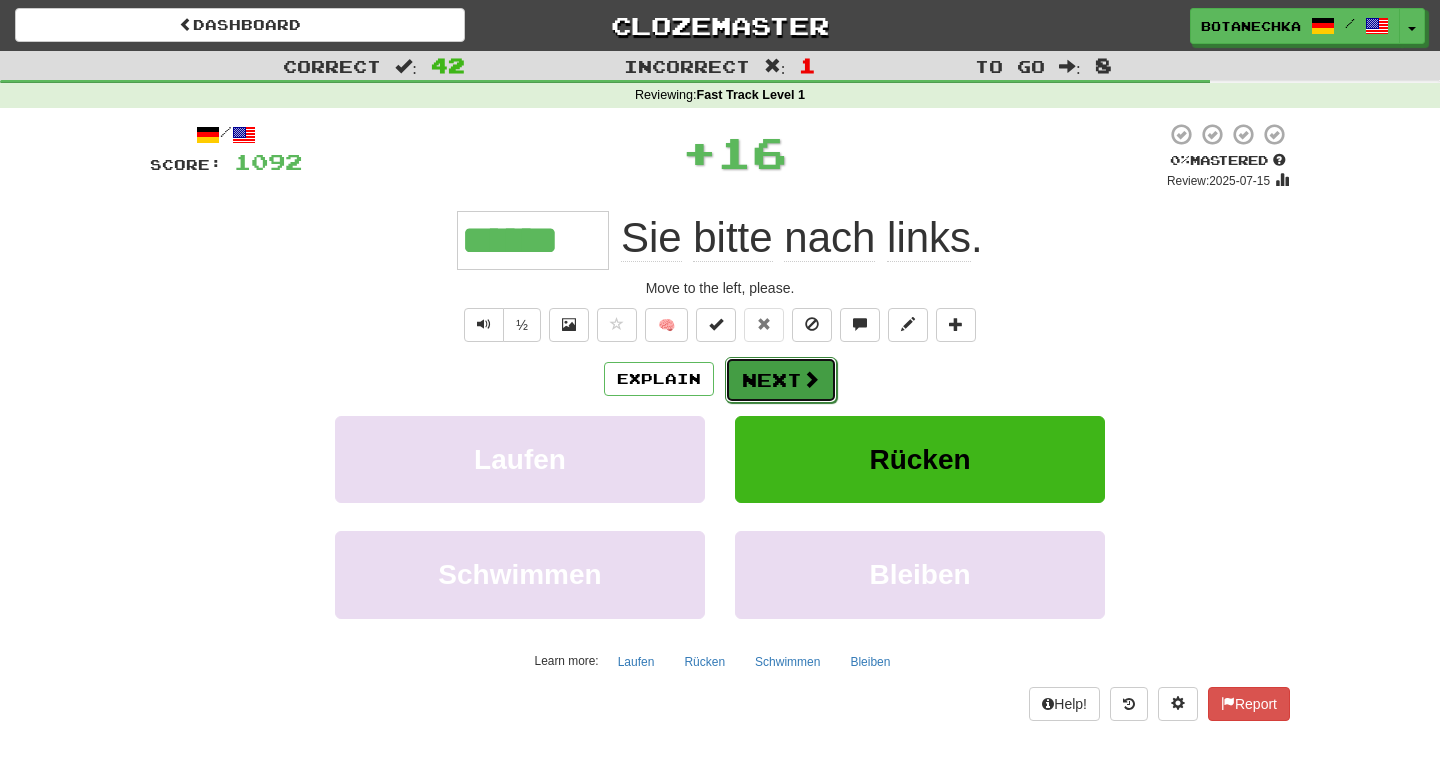 click on "Next" at bounding box center [781, 380] 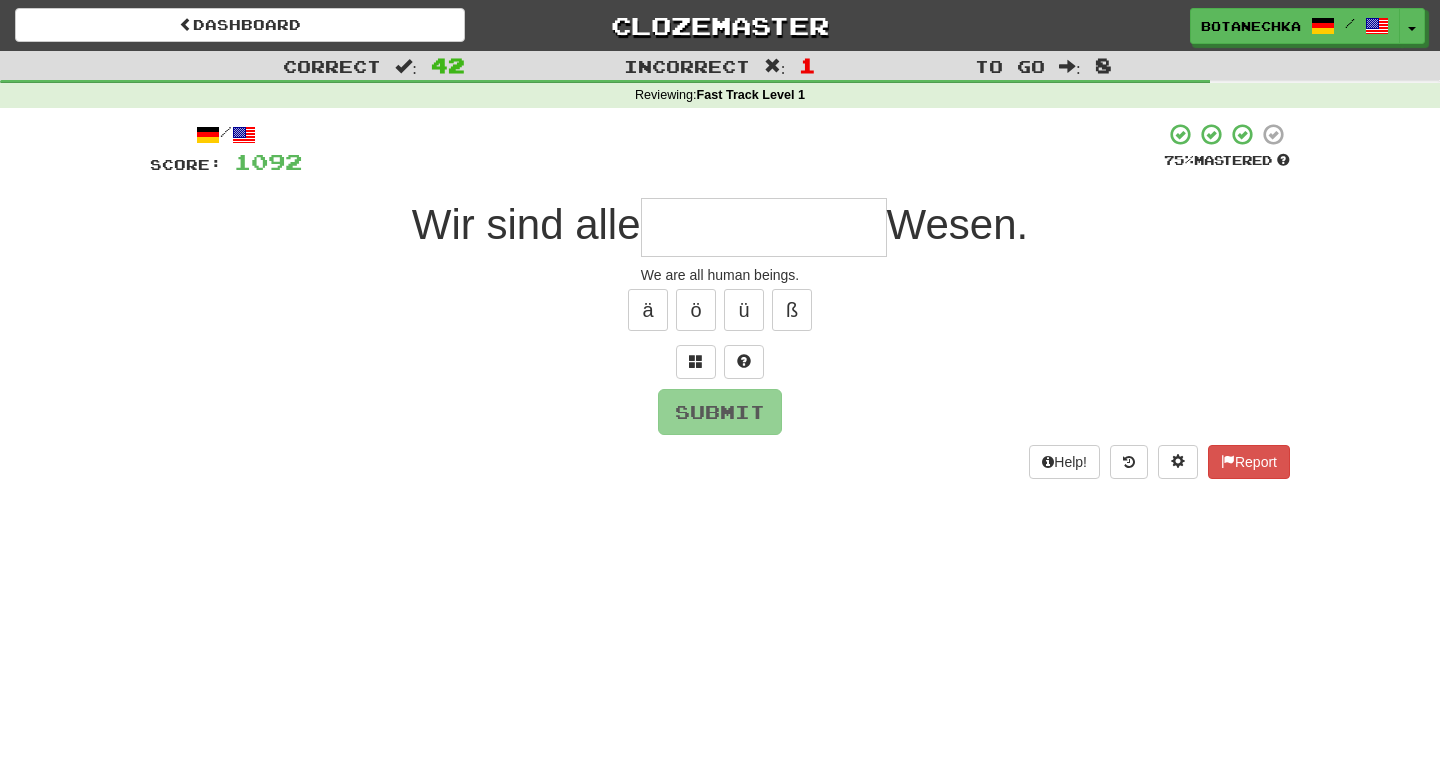 click at bounding box center [764, 227] 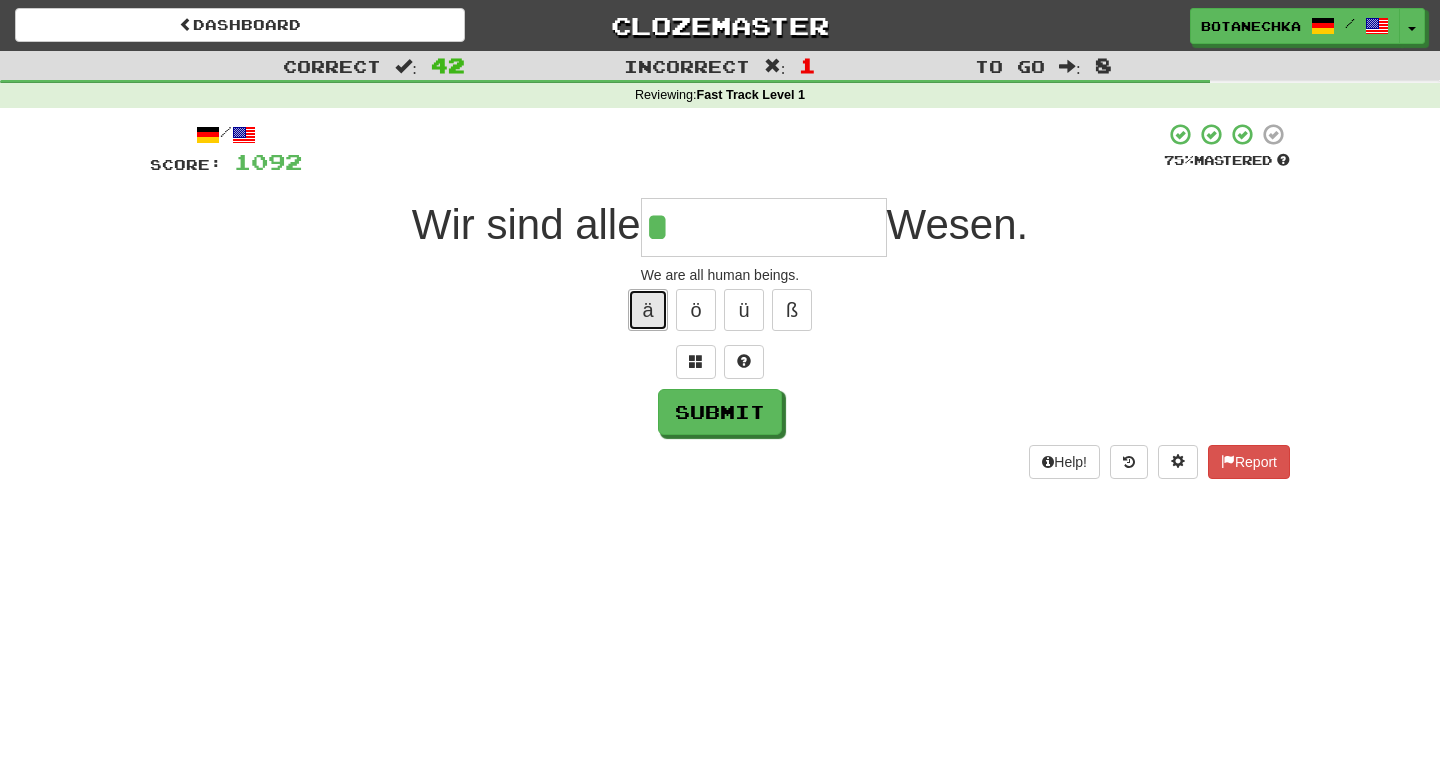 click on "ä" at bounding box center [648, 310] 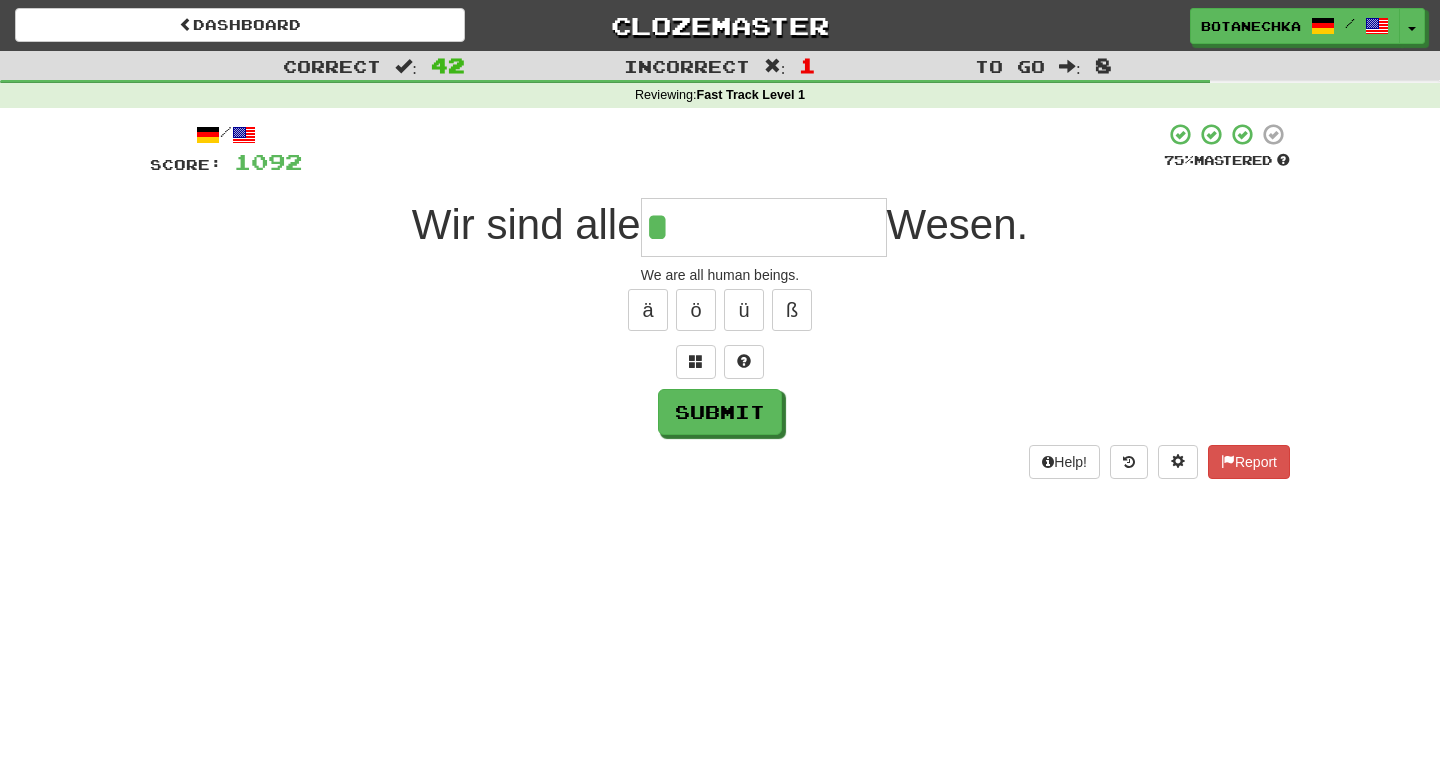 click on "/  Score:   1092 75 %  Mastered Wir sind alle  *  Wesen. We are all human beings. ä ö ü ß Submit  Help!  Report" at bounding box center (720, 300) 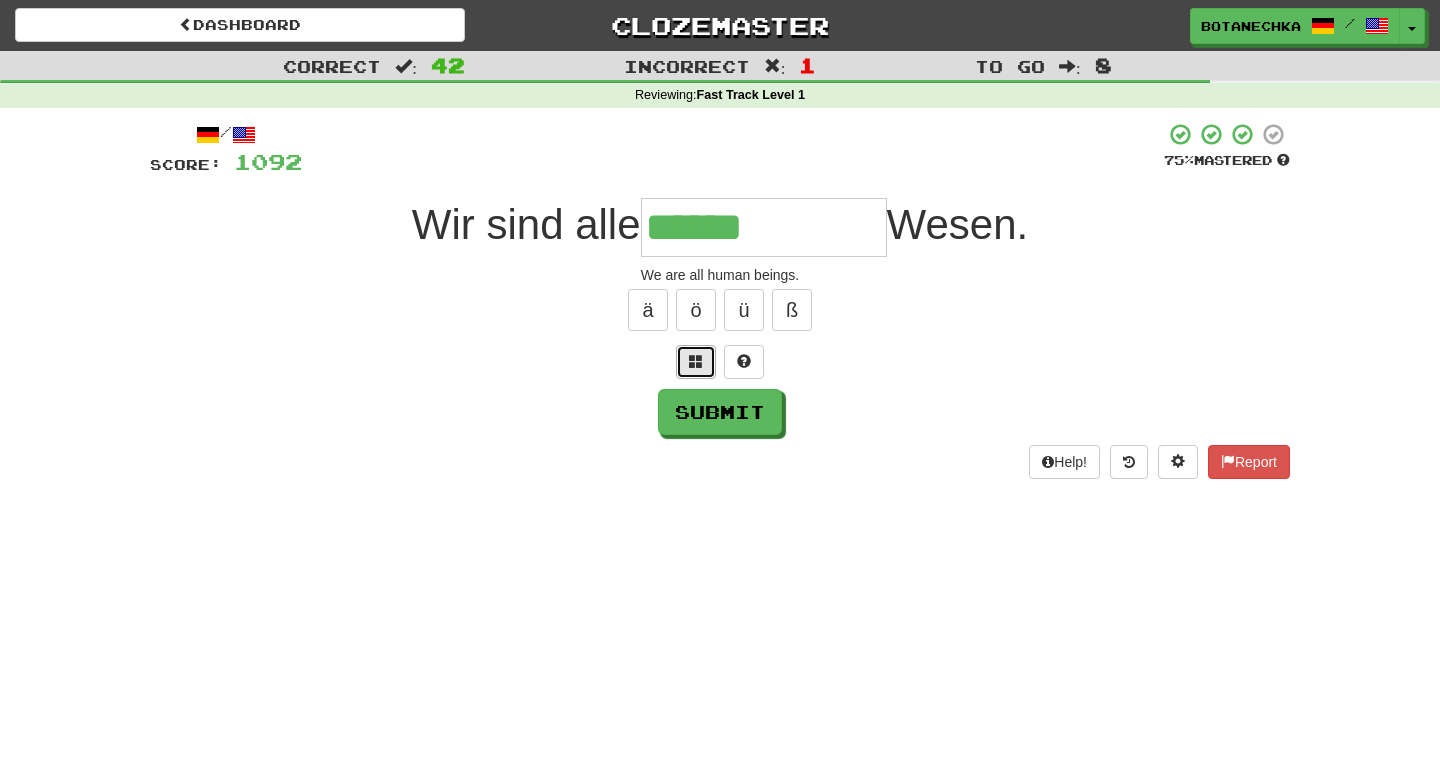 click at bounding box center [696, 362] 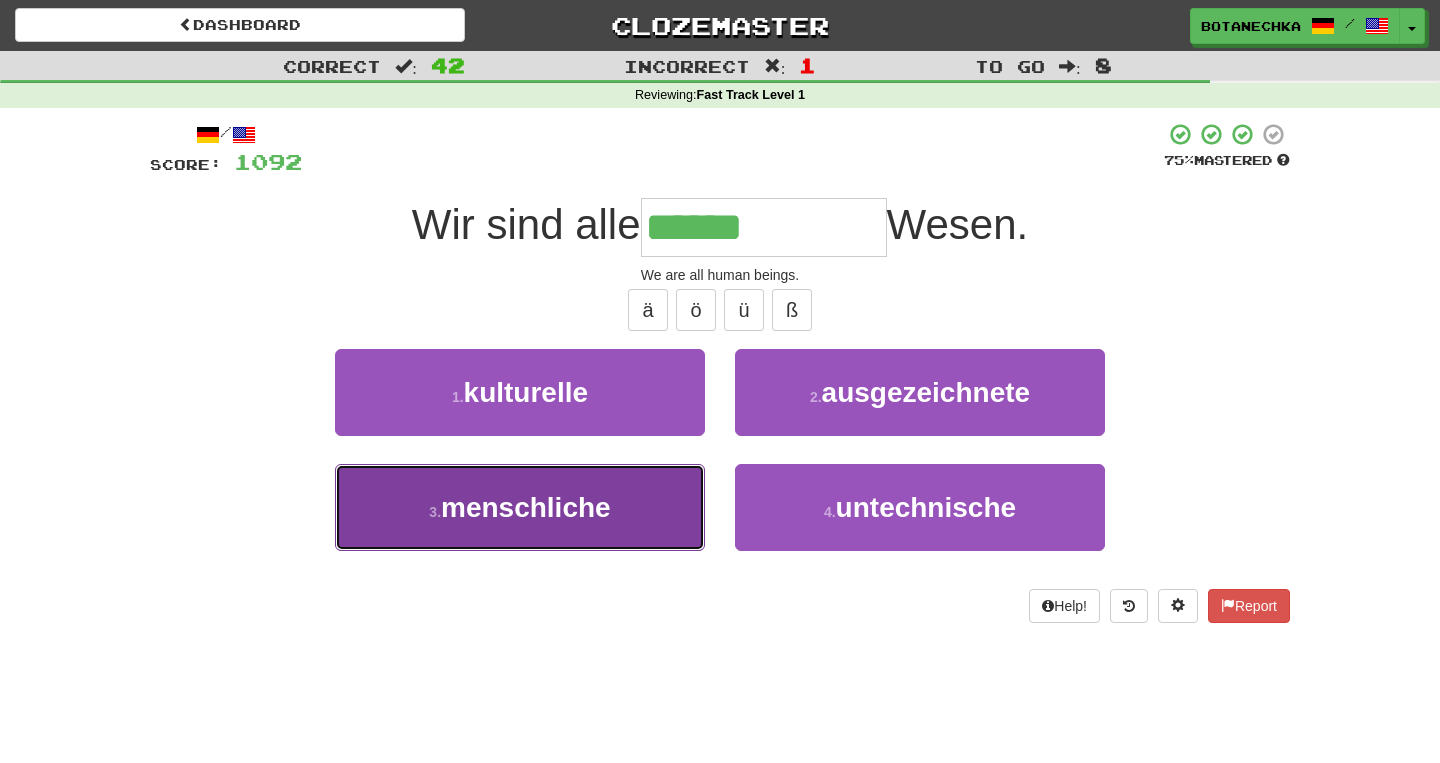 click on "3 .  menschliche" at bounding box center (520, 507) 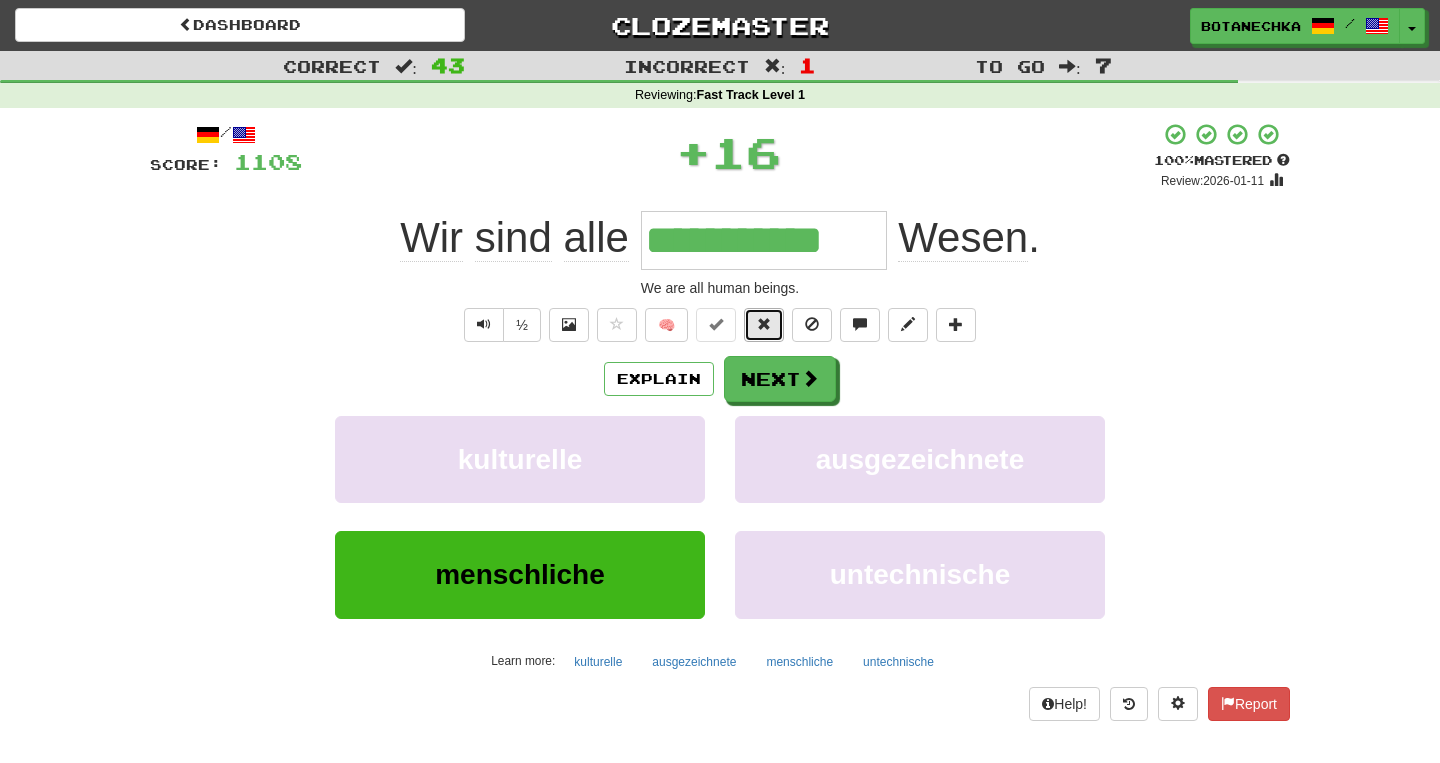 click at bounding box center [764, 325] 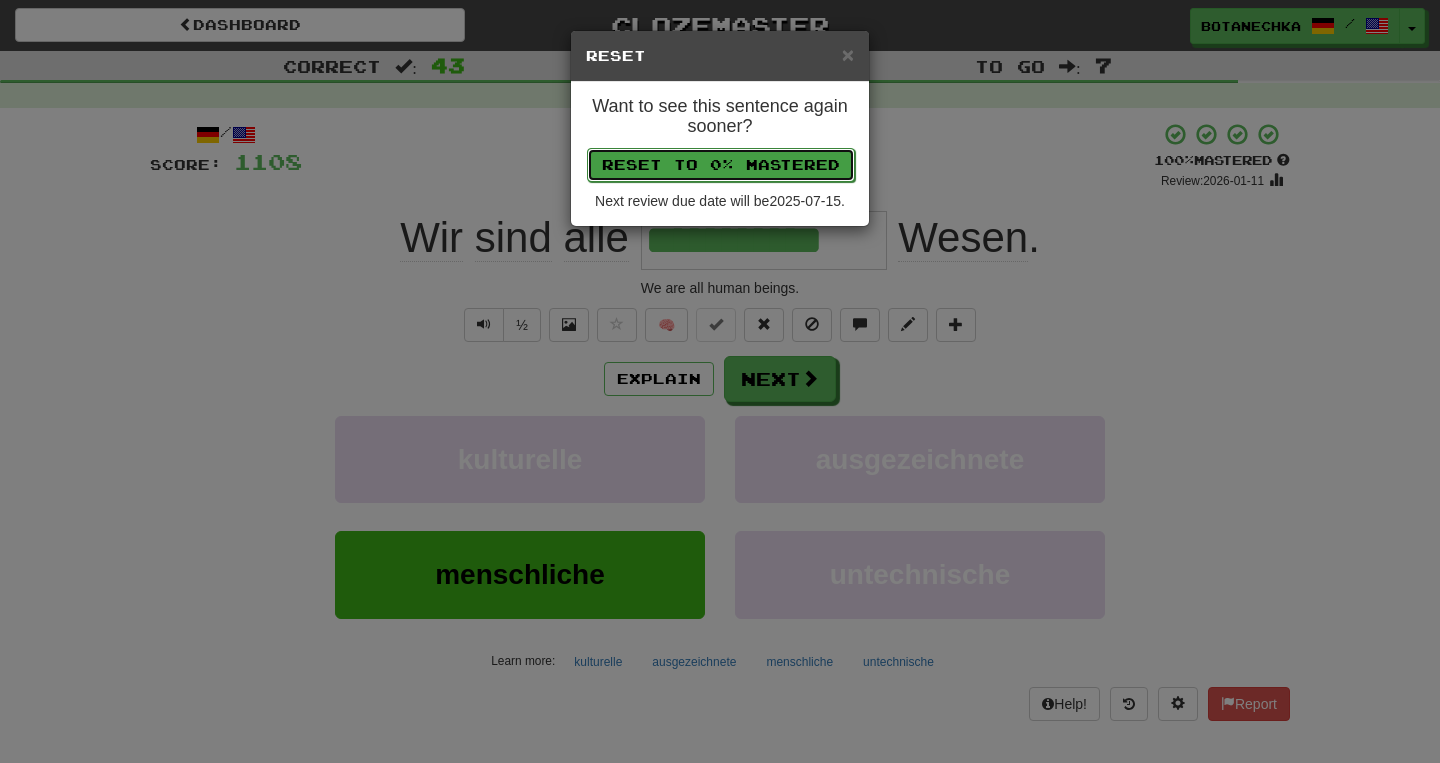 click on "Reset to 0% Mastered" at bounding box center [721, 165] 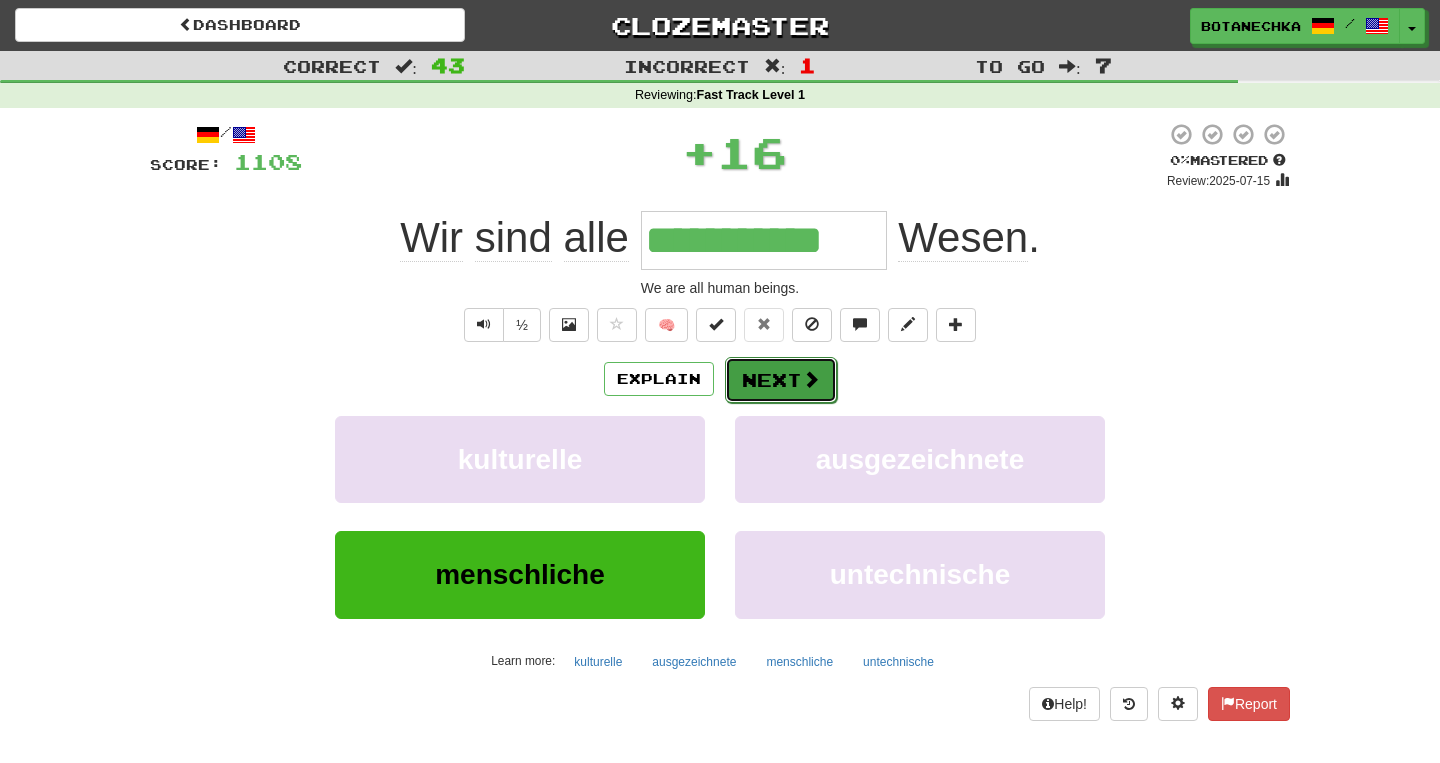 click on "Next" at bounding box center [781, 380] 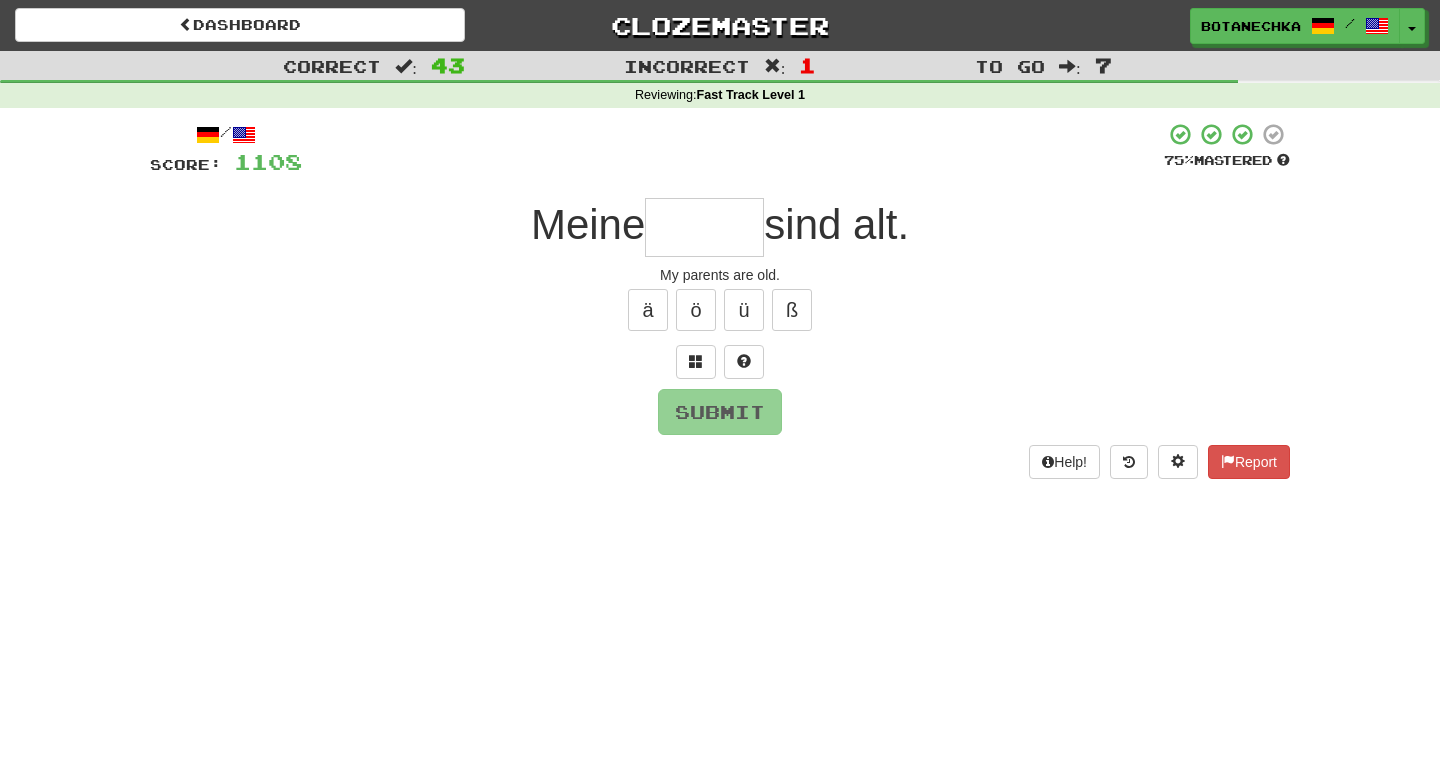 click at bounding box center (704, 227) 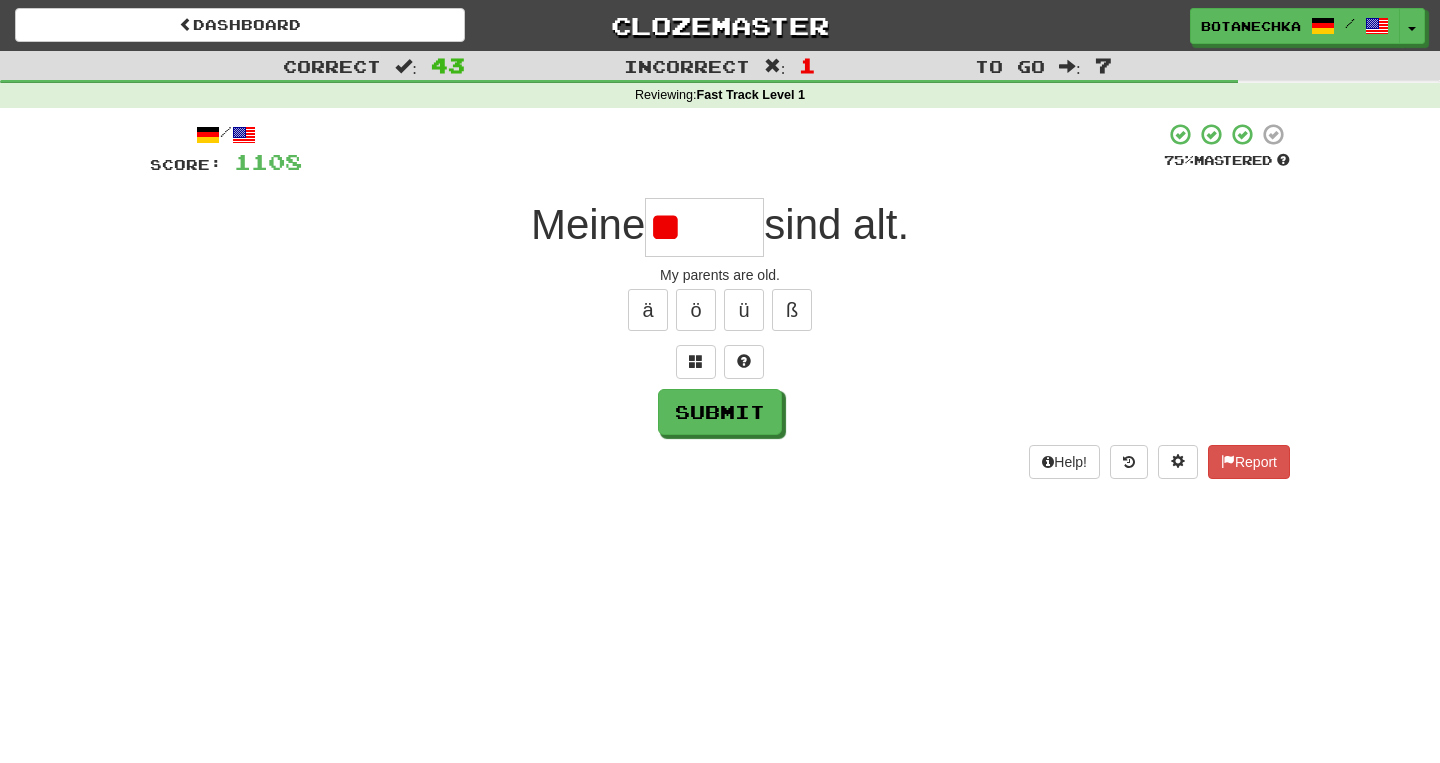 type on "*" 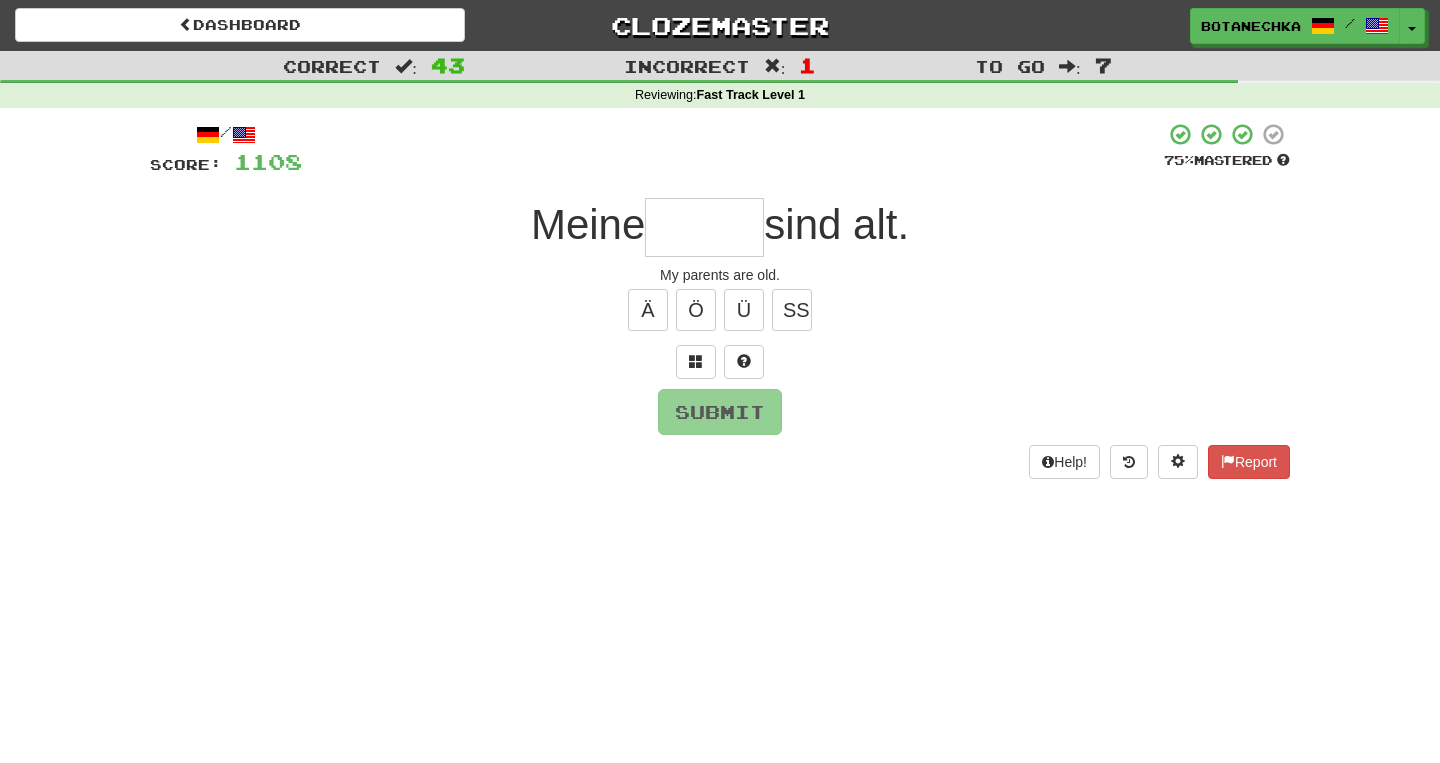 type on "*" 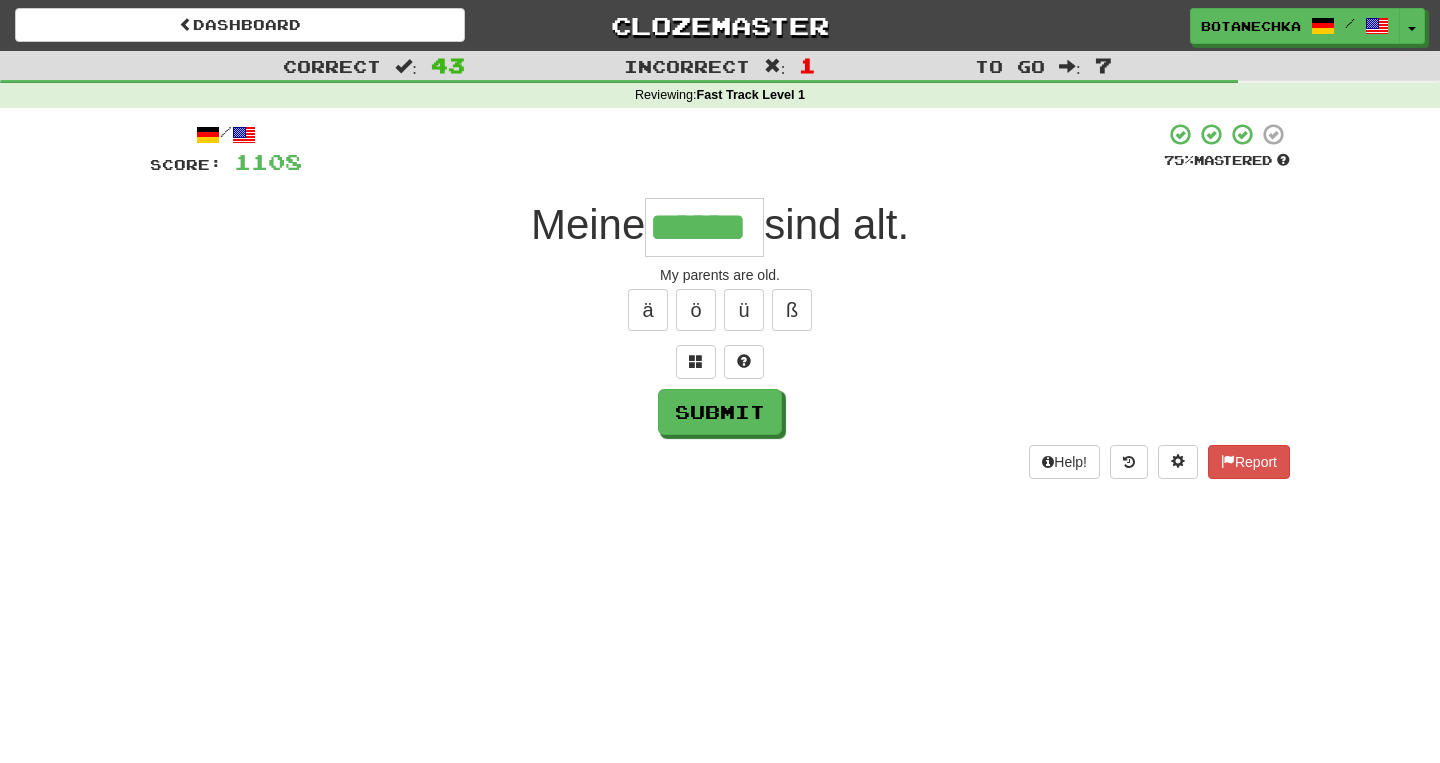 type on "******" 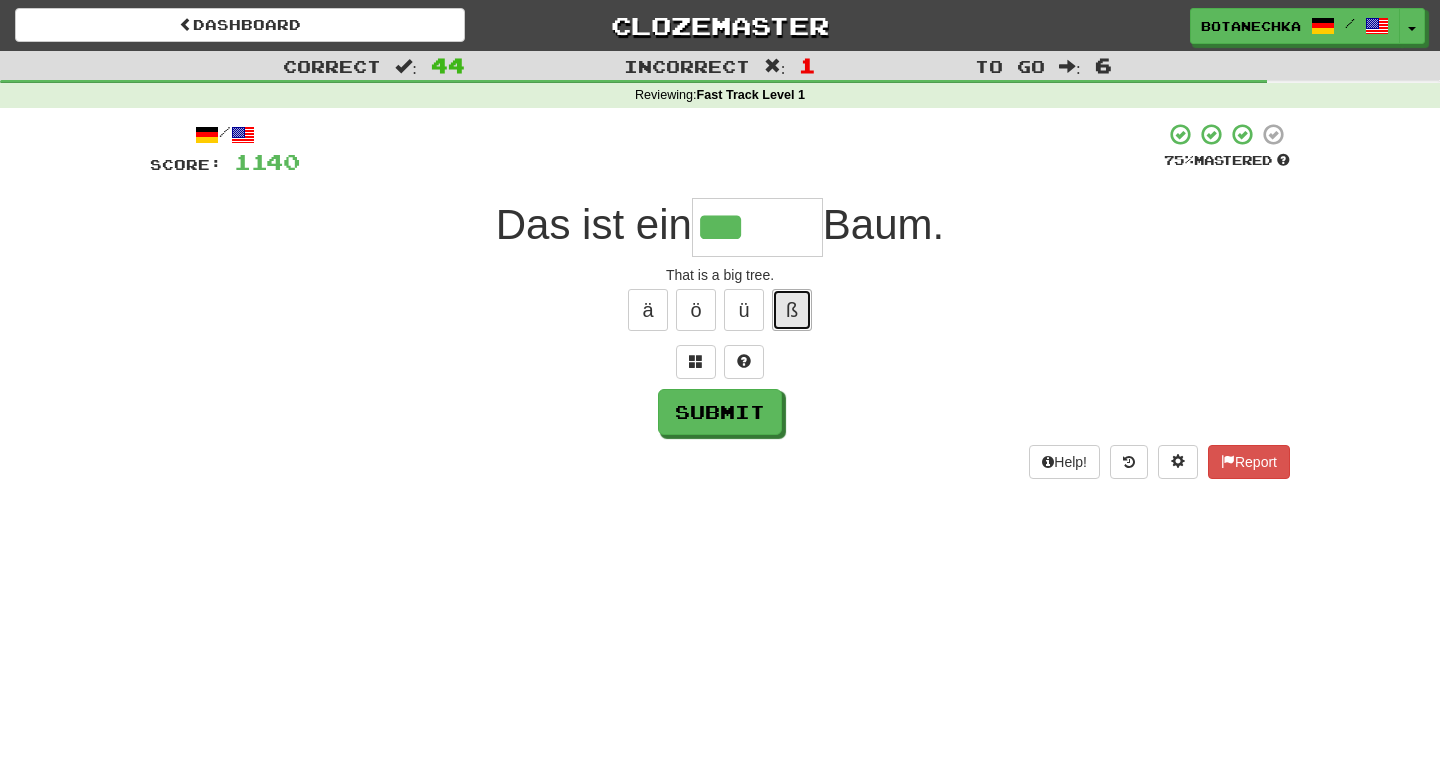 click on "ß" at bounding box center [792, 310] 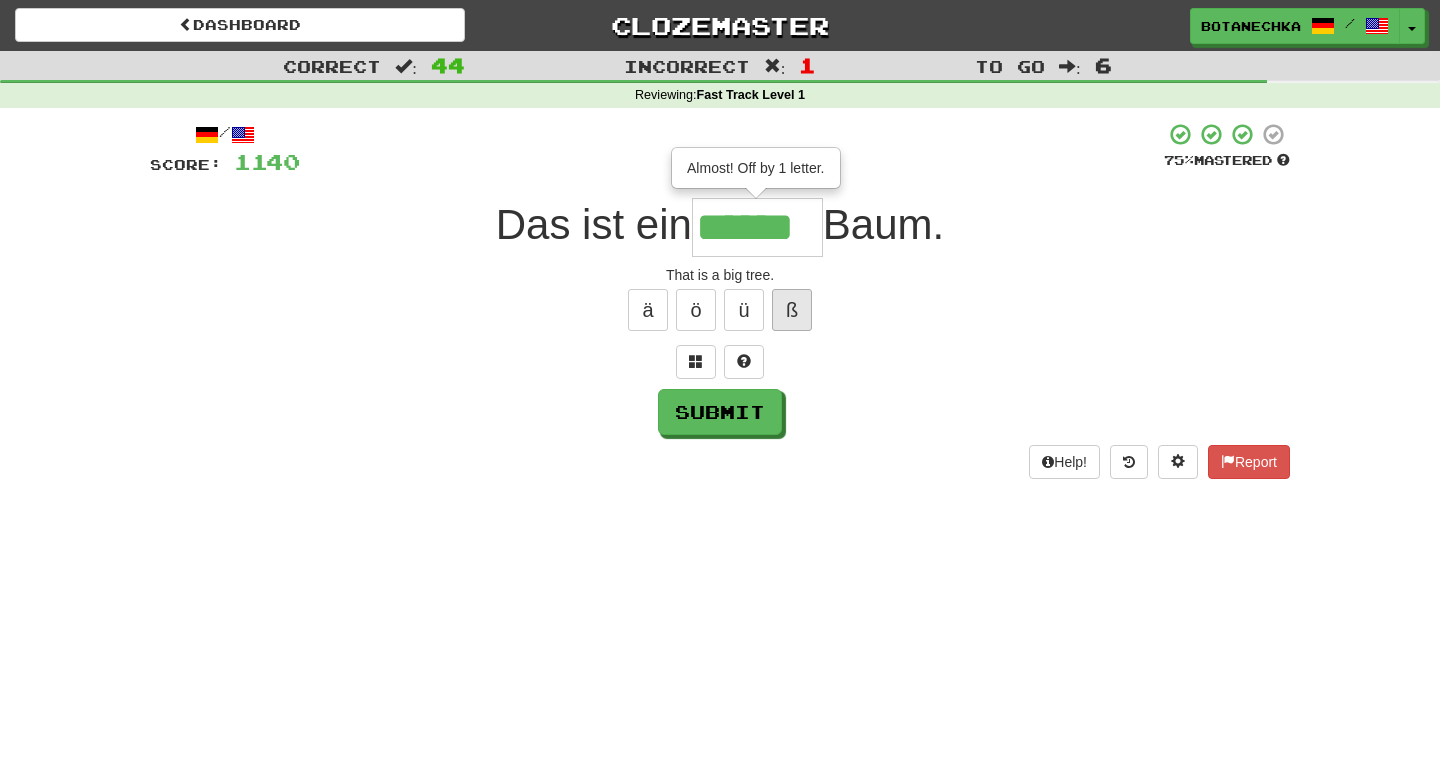 scroll, scrollTop: 0, scrollLeft: 6, axis: horizontal 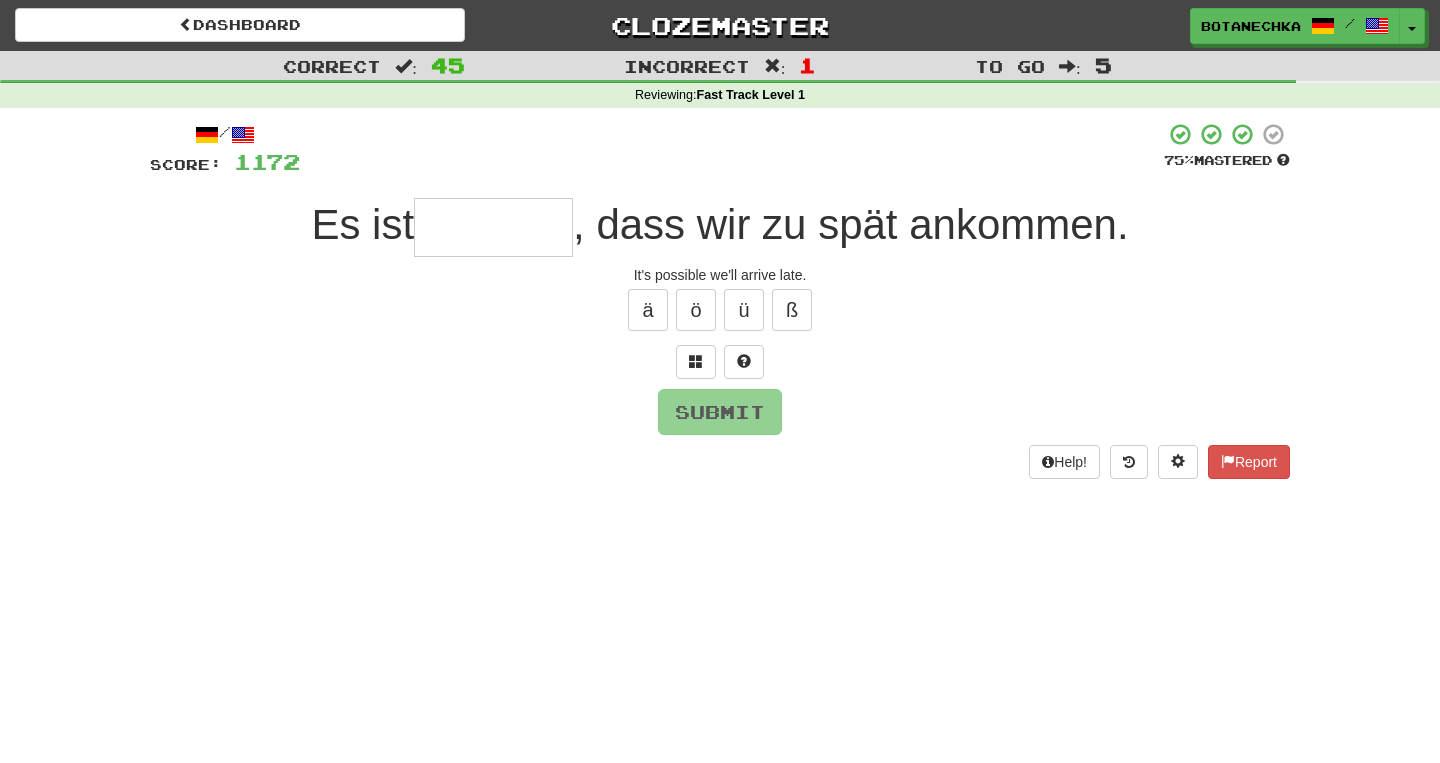 type on "*" 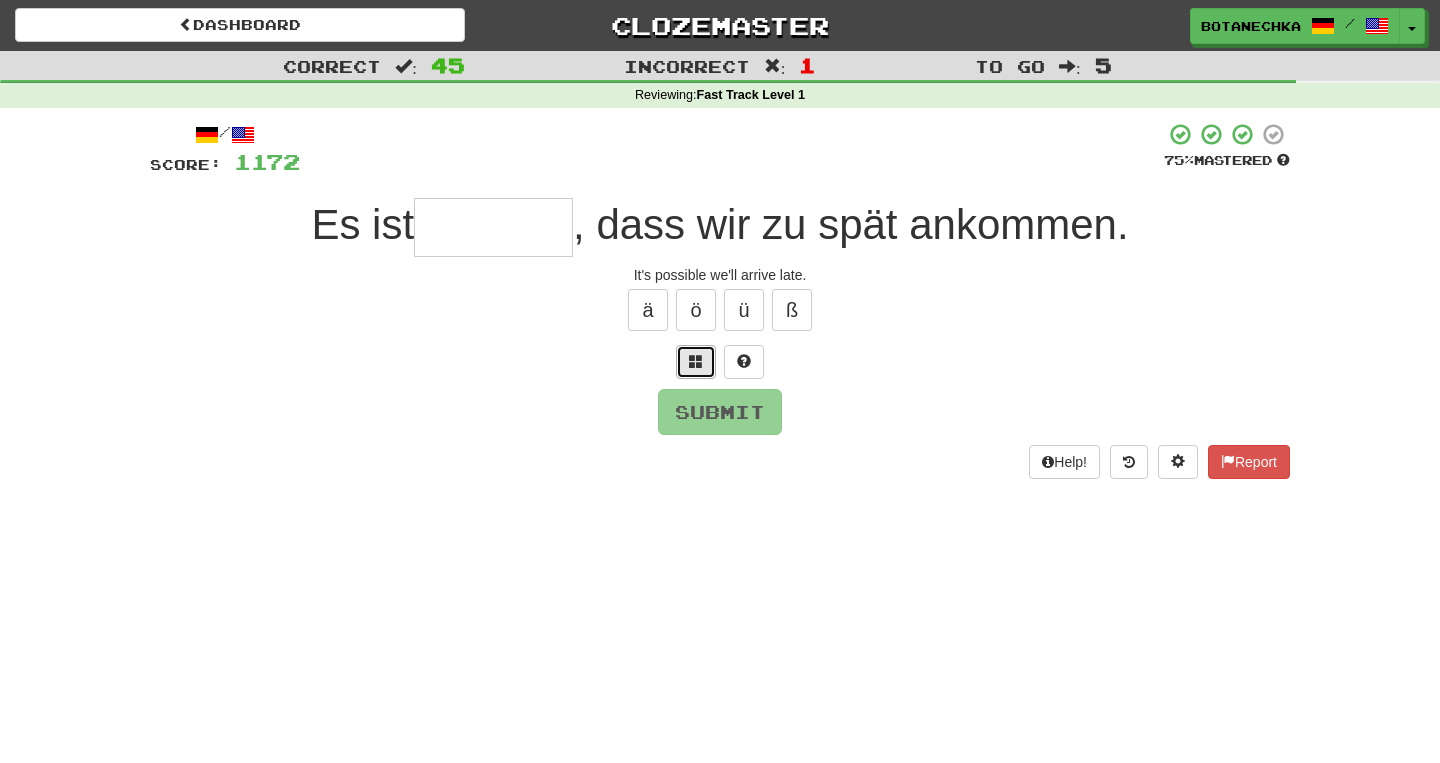 click at bounding box center (696, 361) 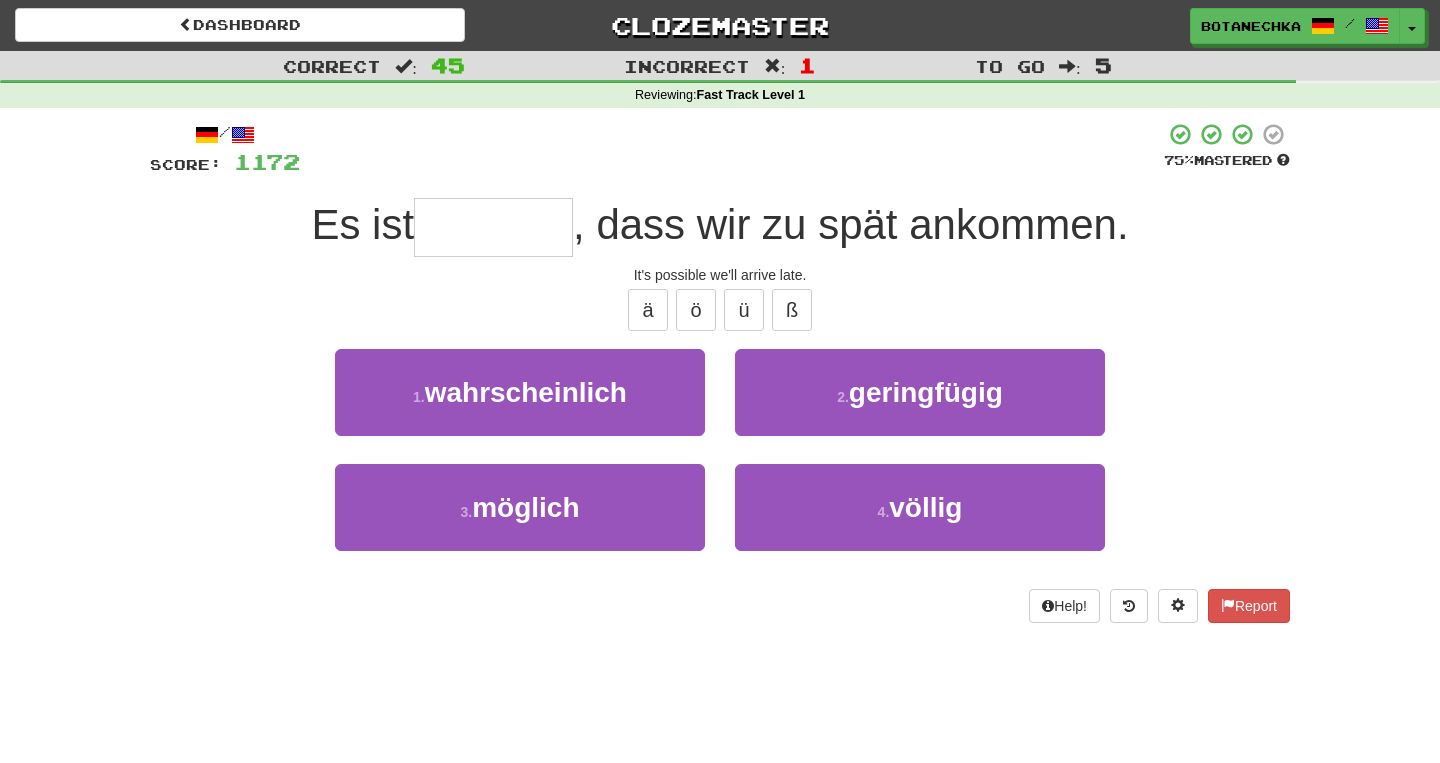 click at bounding box center [493, 227] 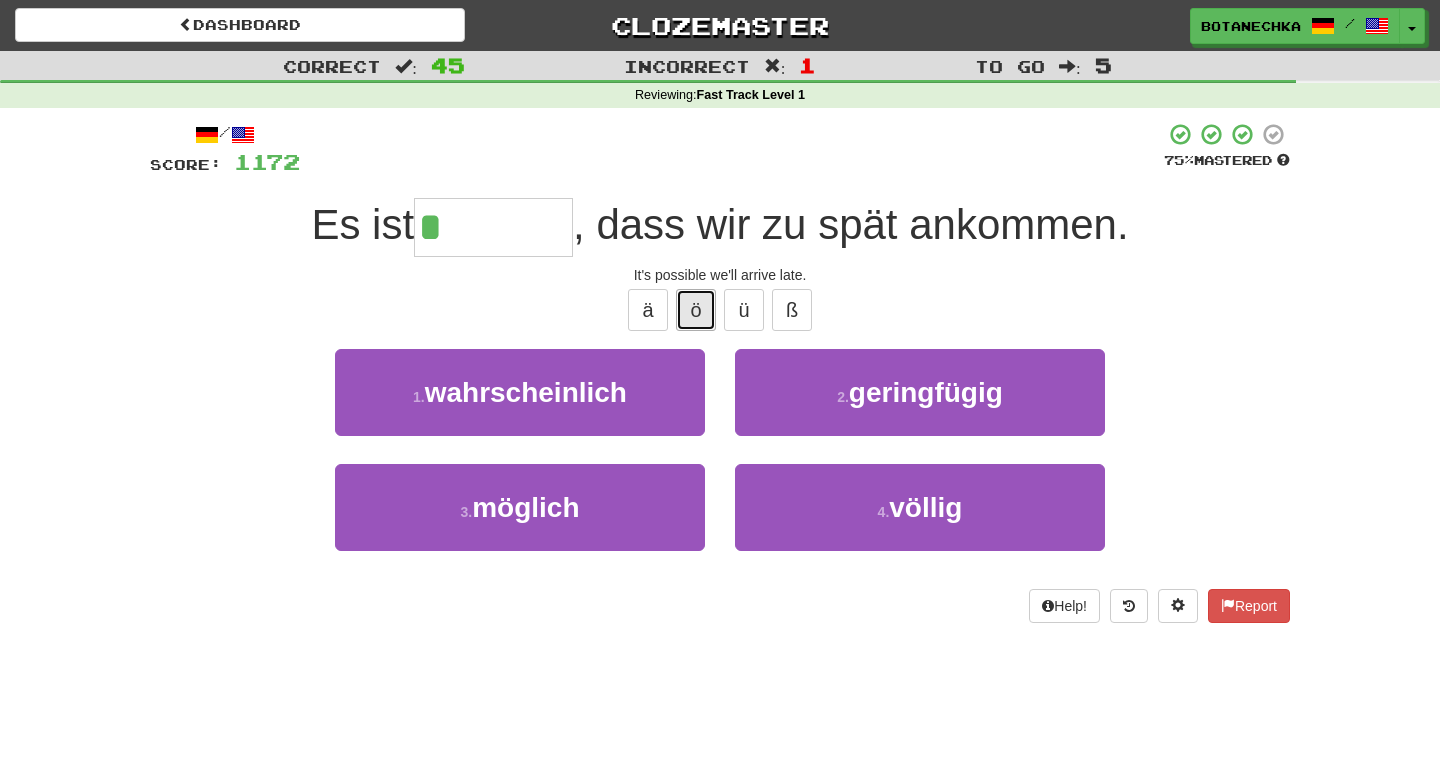 click on "ö" at bounding box center [696, 310] 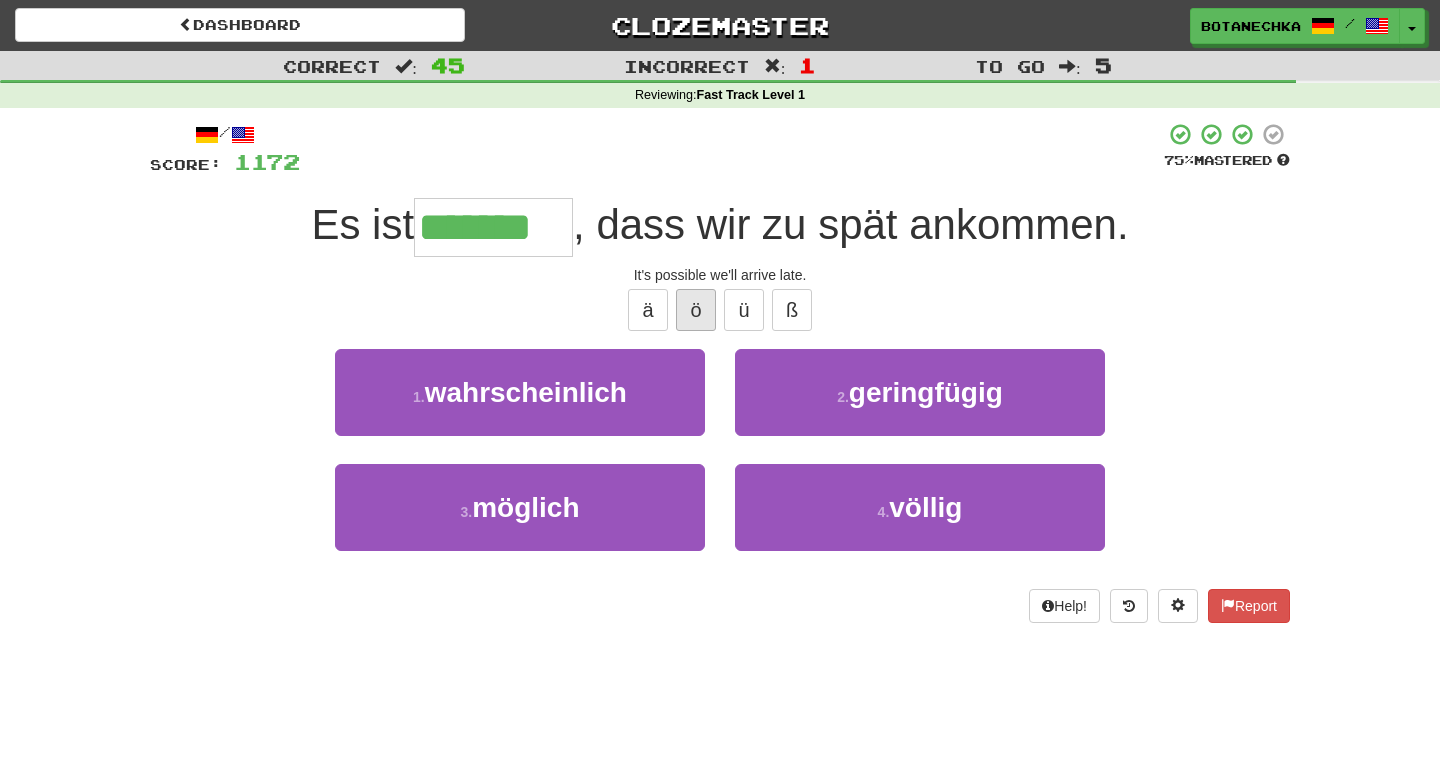 type on "*******" 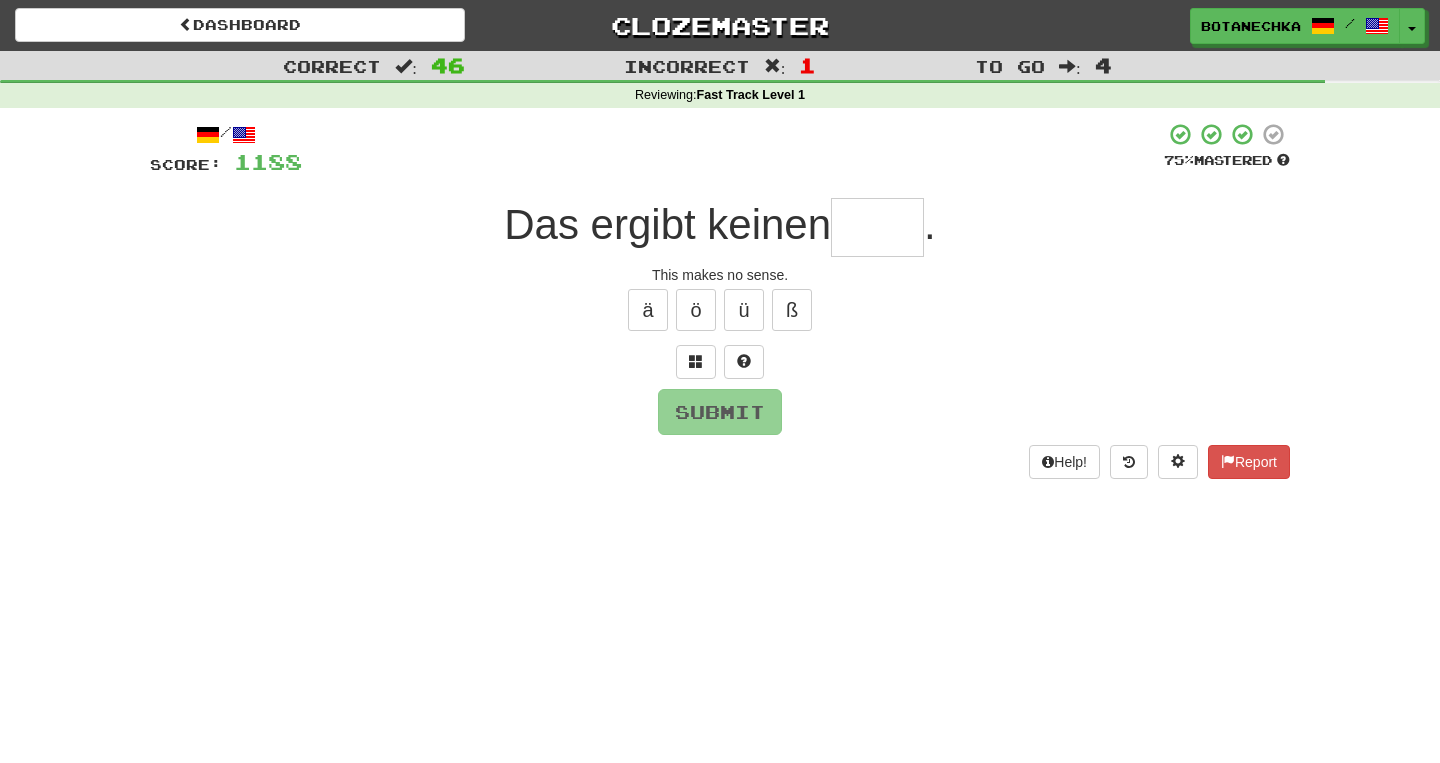 click at bounding box center (877, 227) 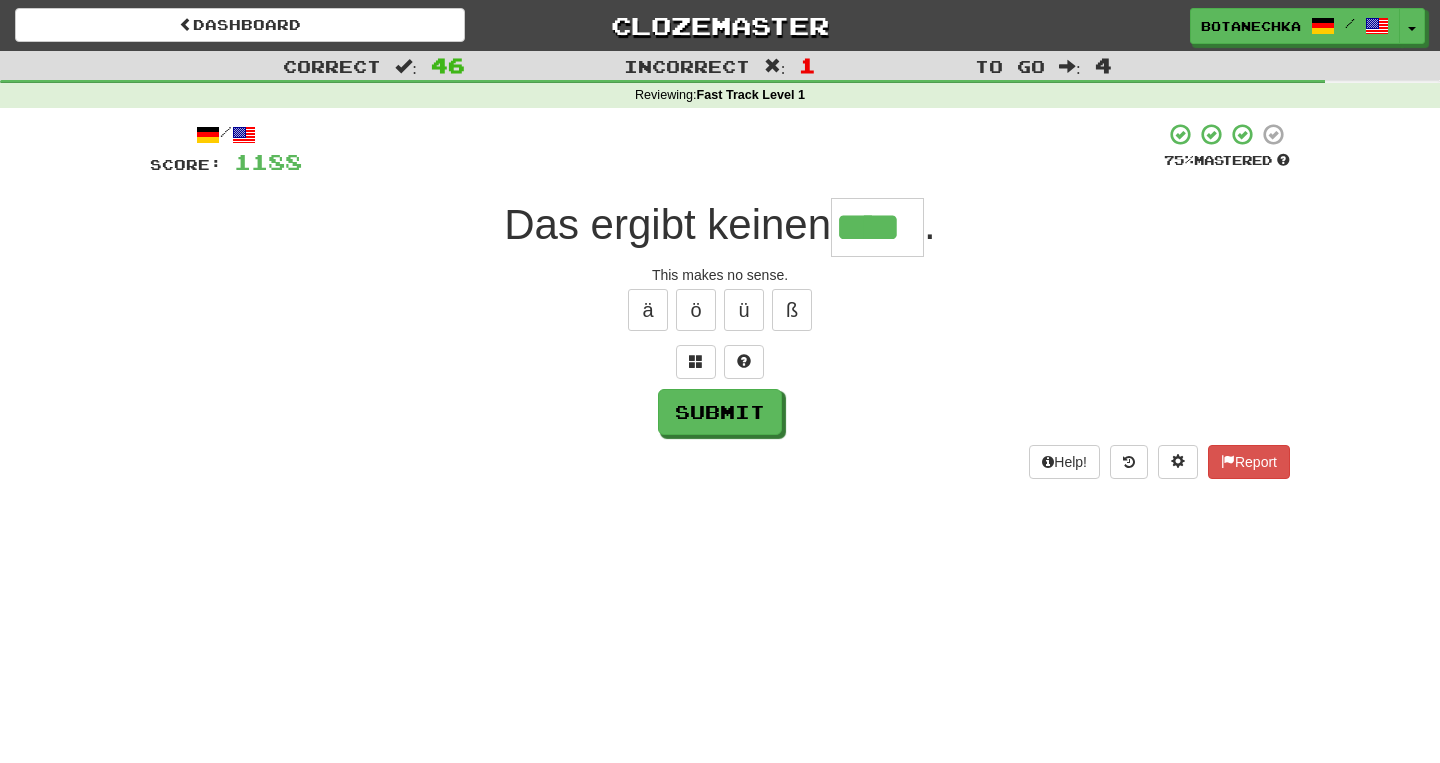 type on "****" 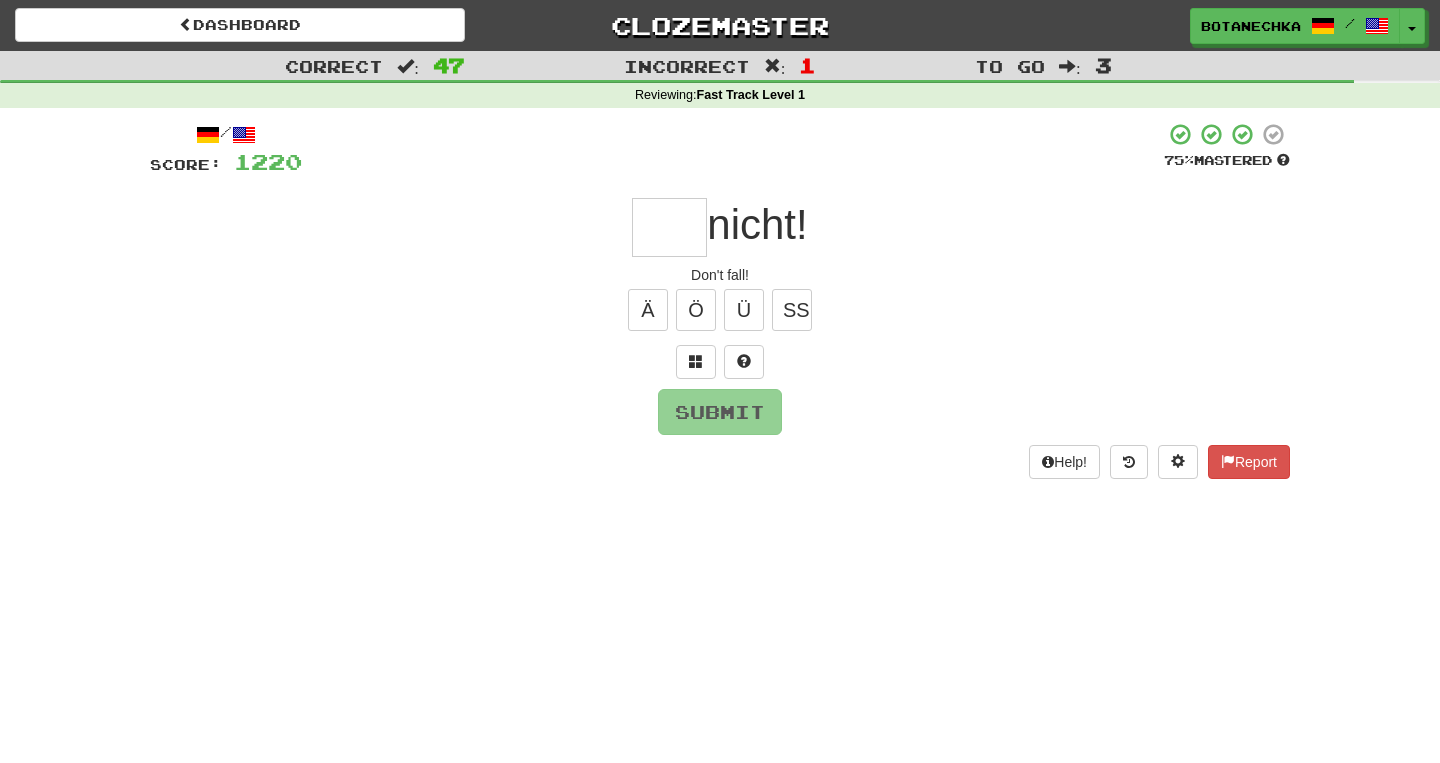 type on "*" 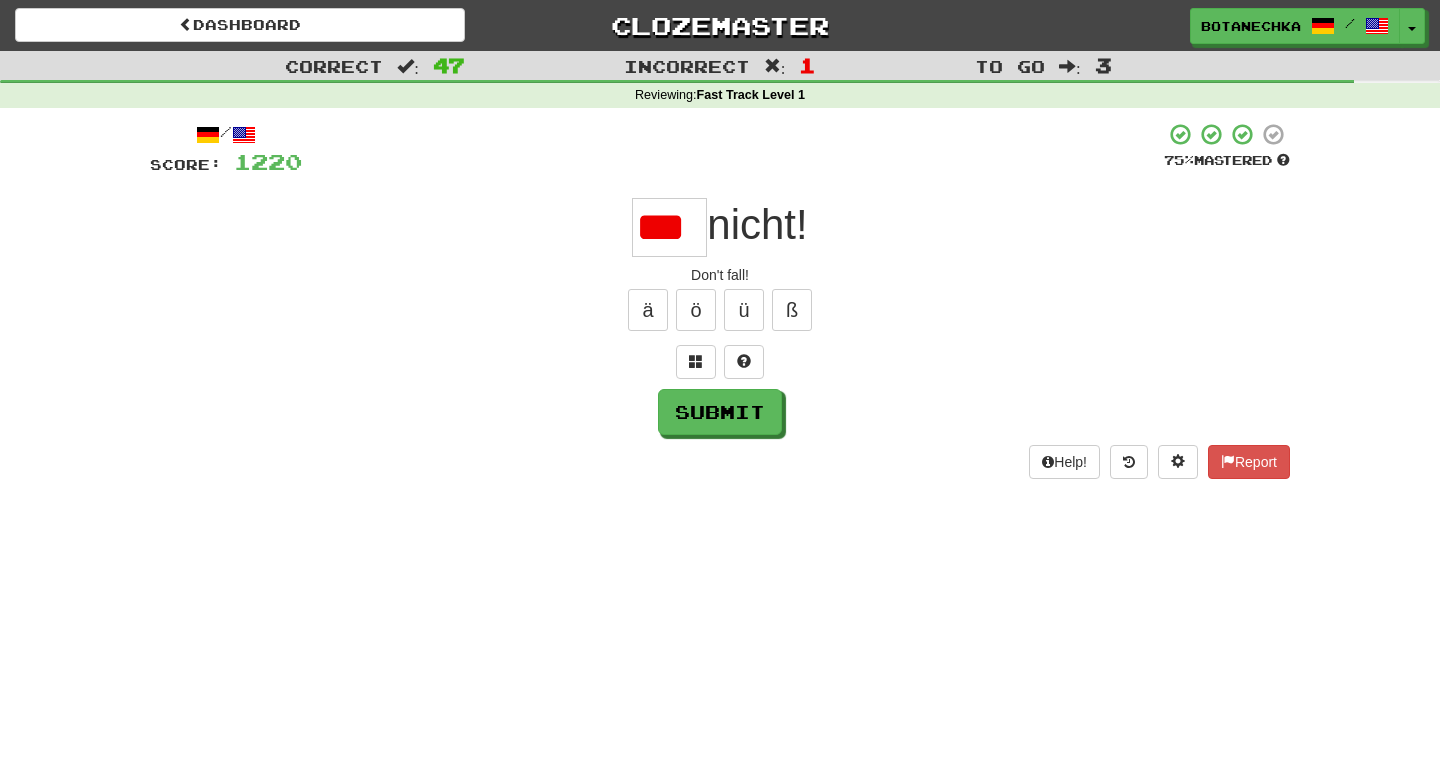 scroll, scrollTop: 0, scrollLeft: 0, axis: both 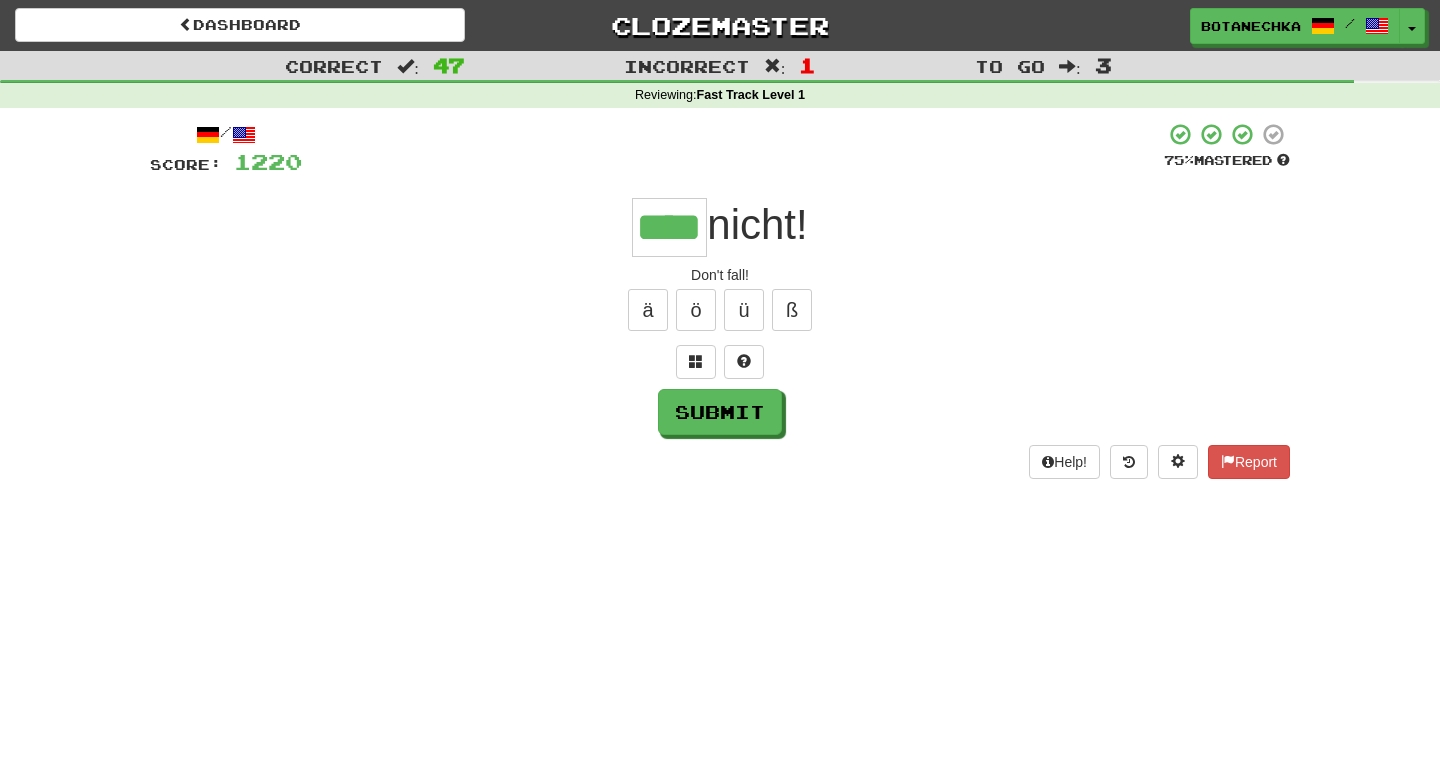 type on "****" 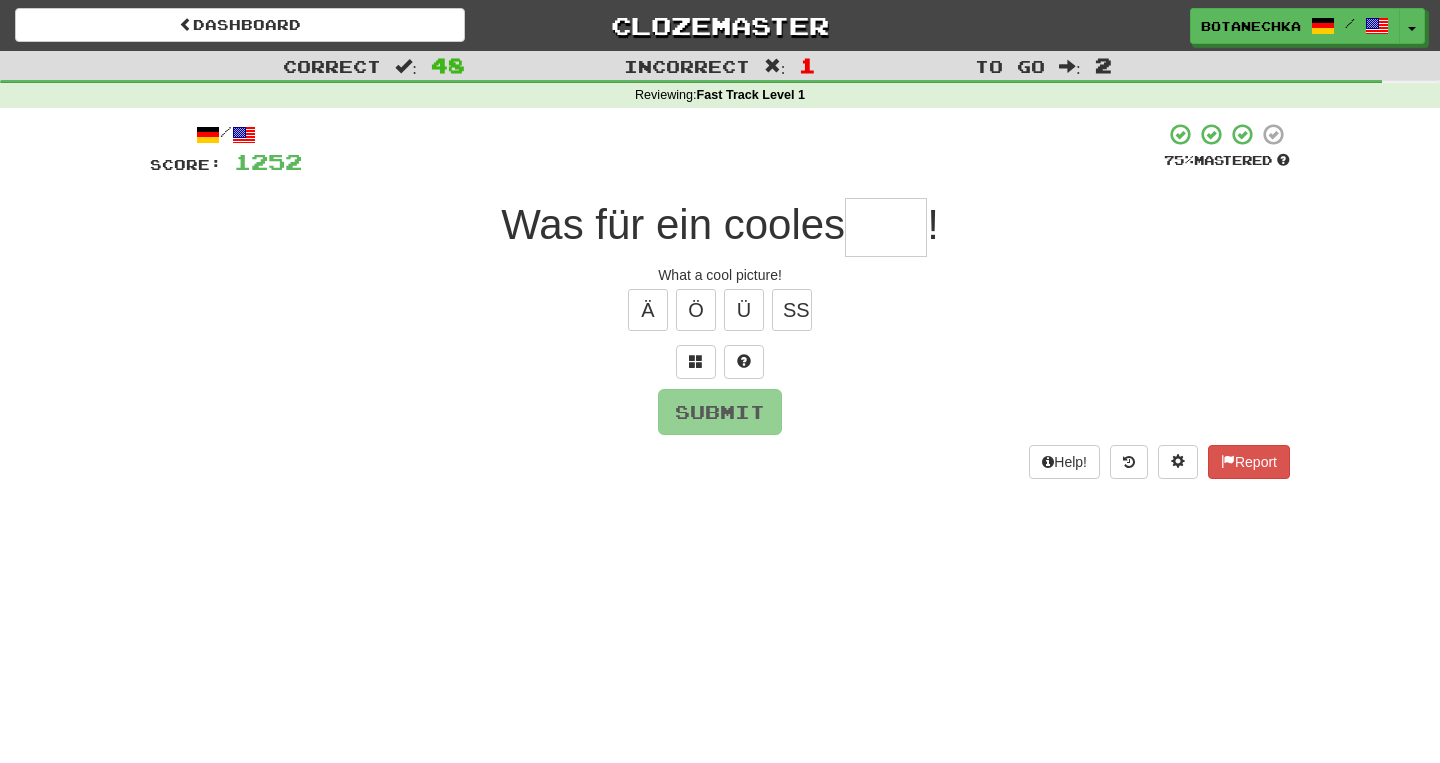 type on "*" 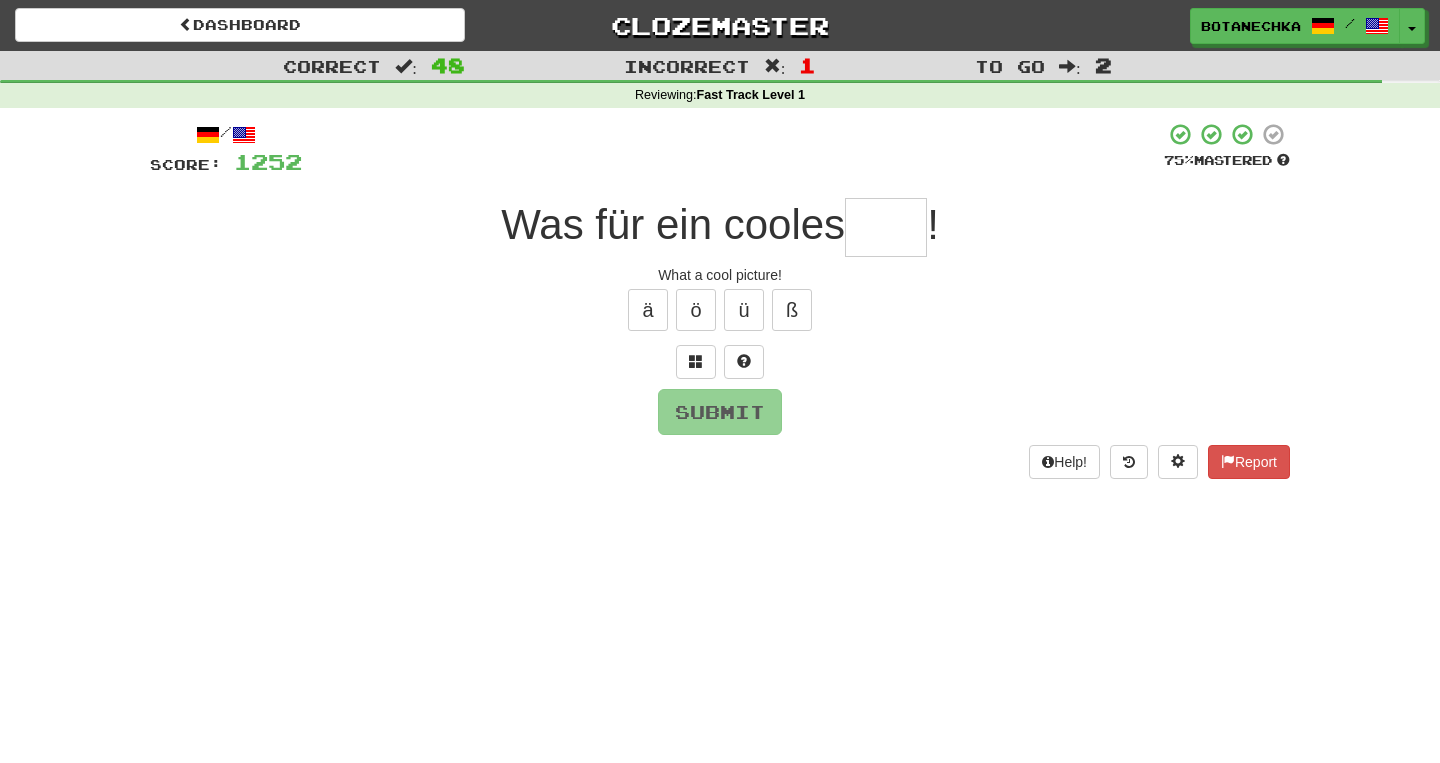 type on "*" 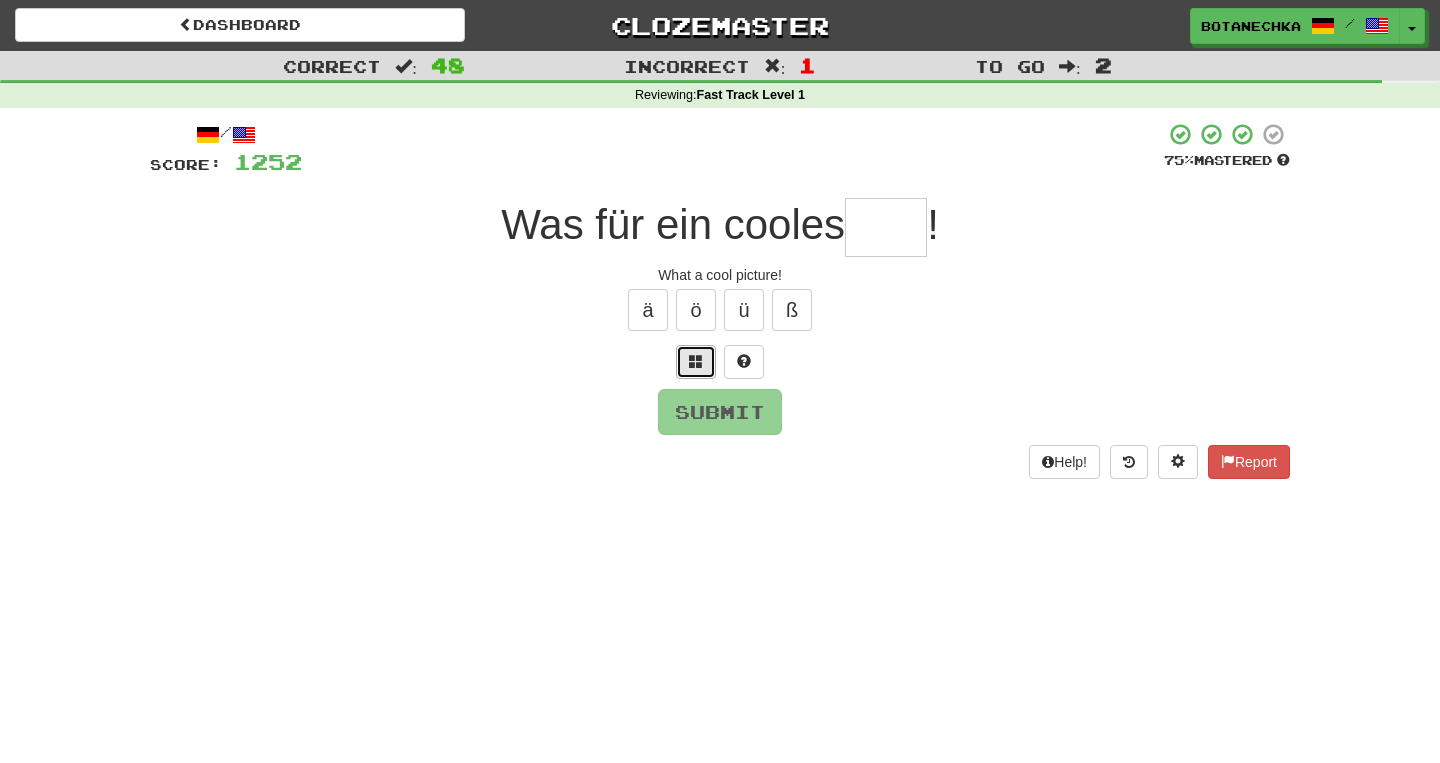 click at bounding box center (696, 362) 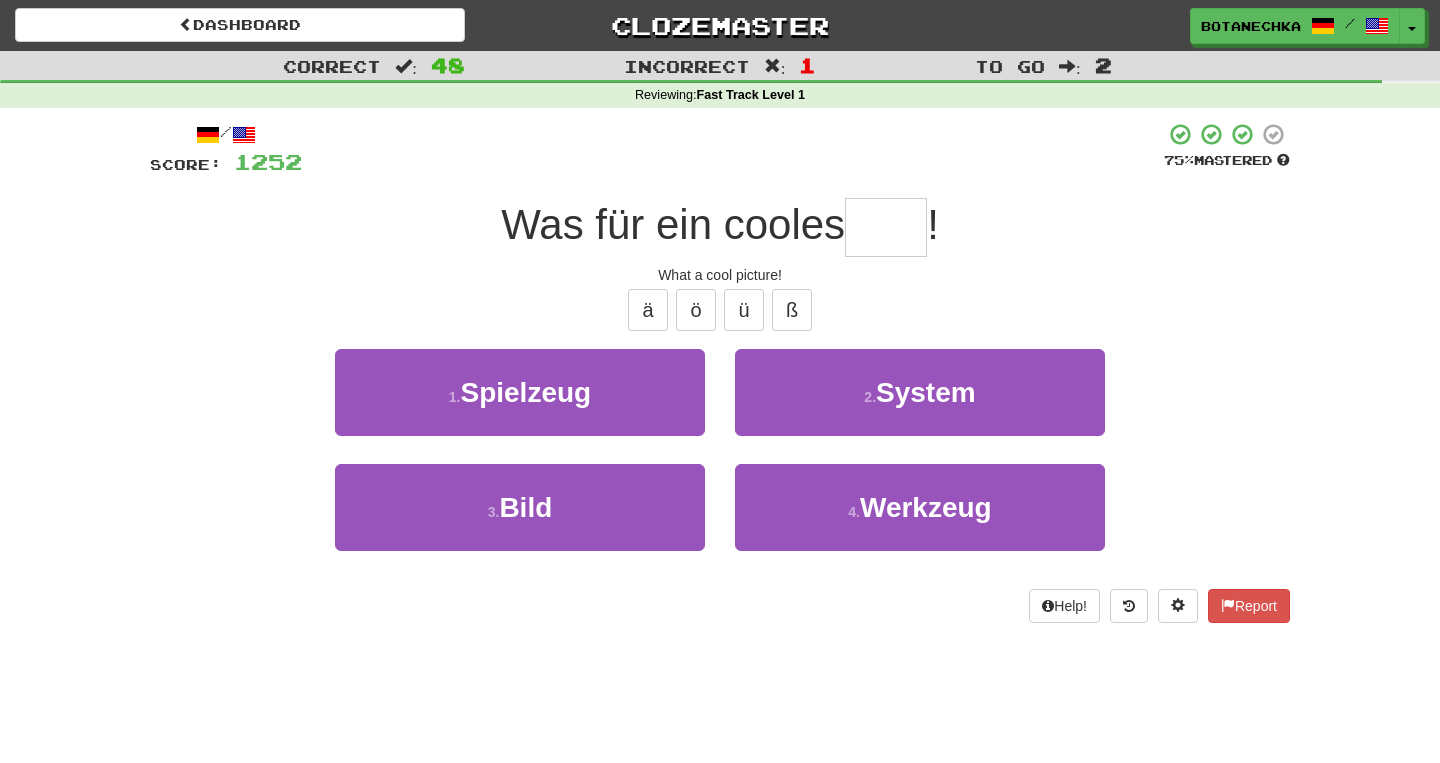click at bounding box center (886, 227) 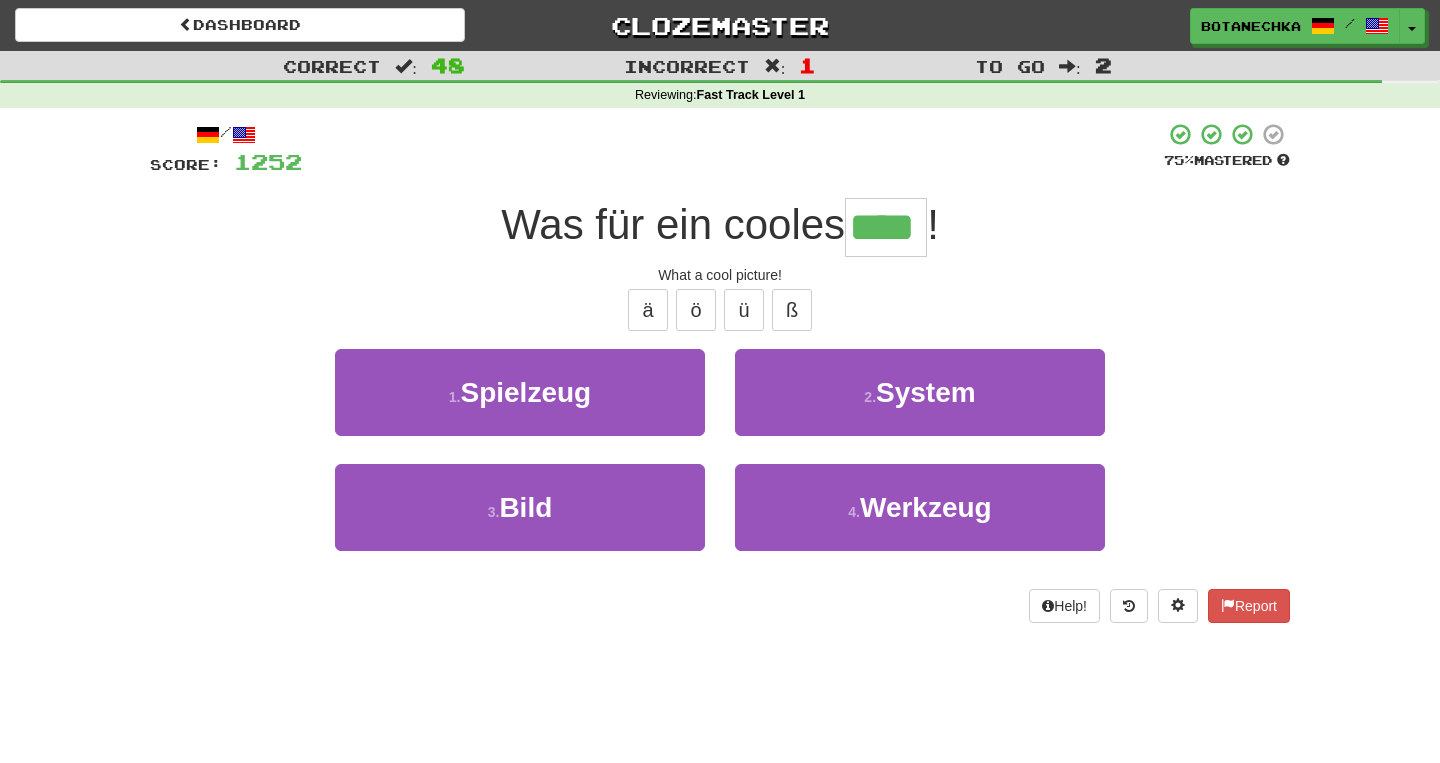 type on "****" 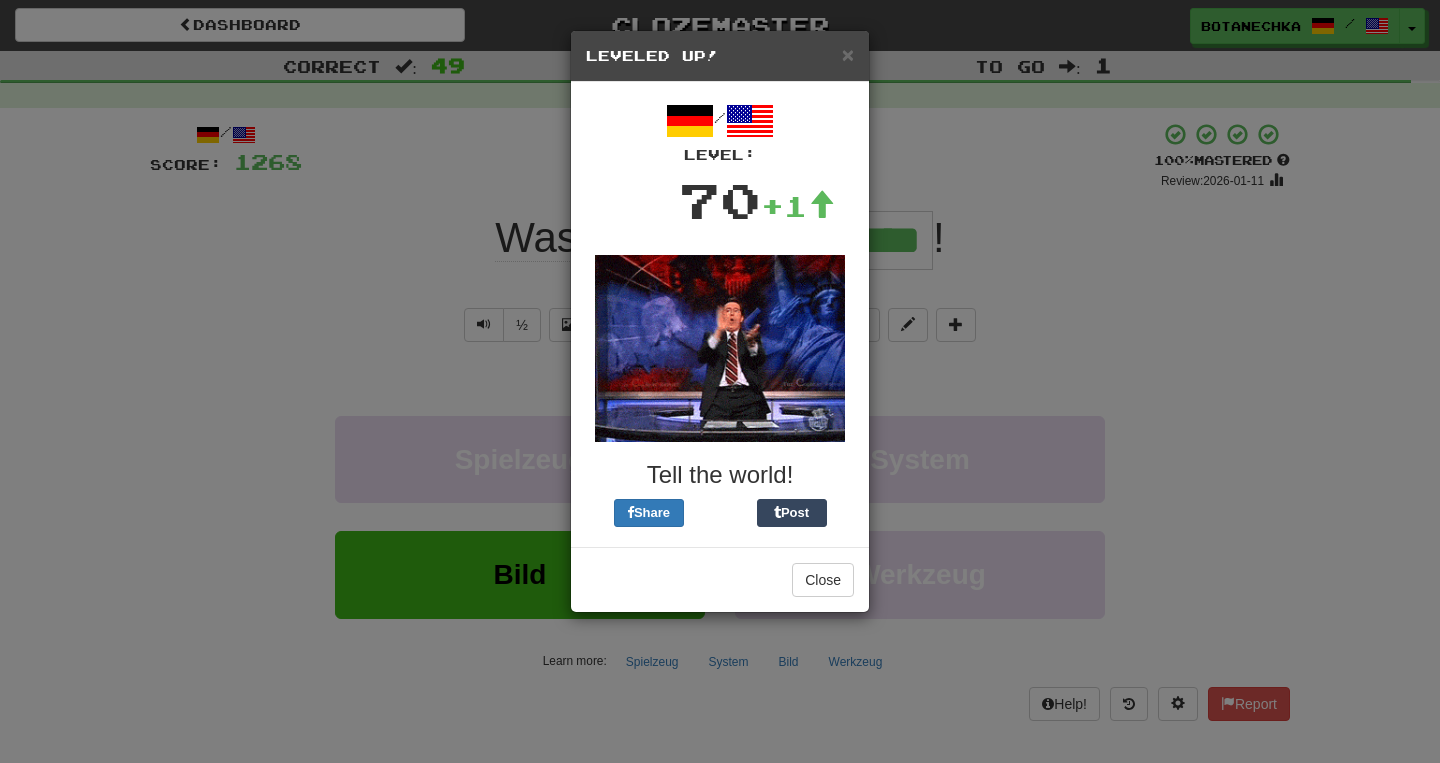 click on "× Leveled Up!" at bounding box center (720, 56) 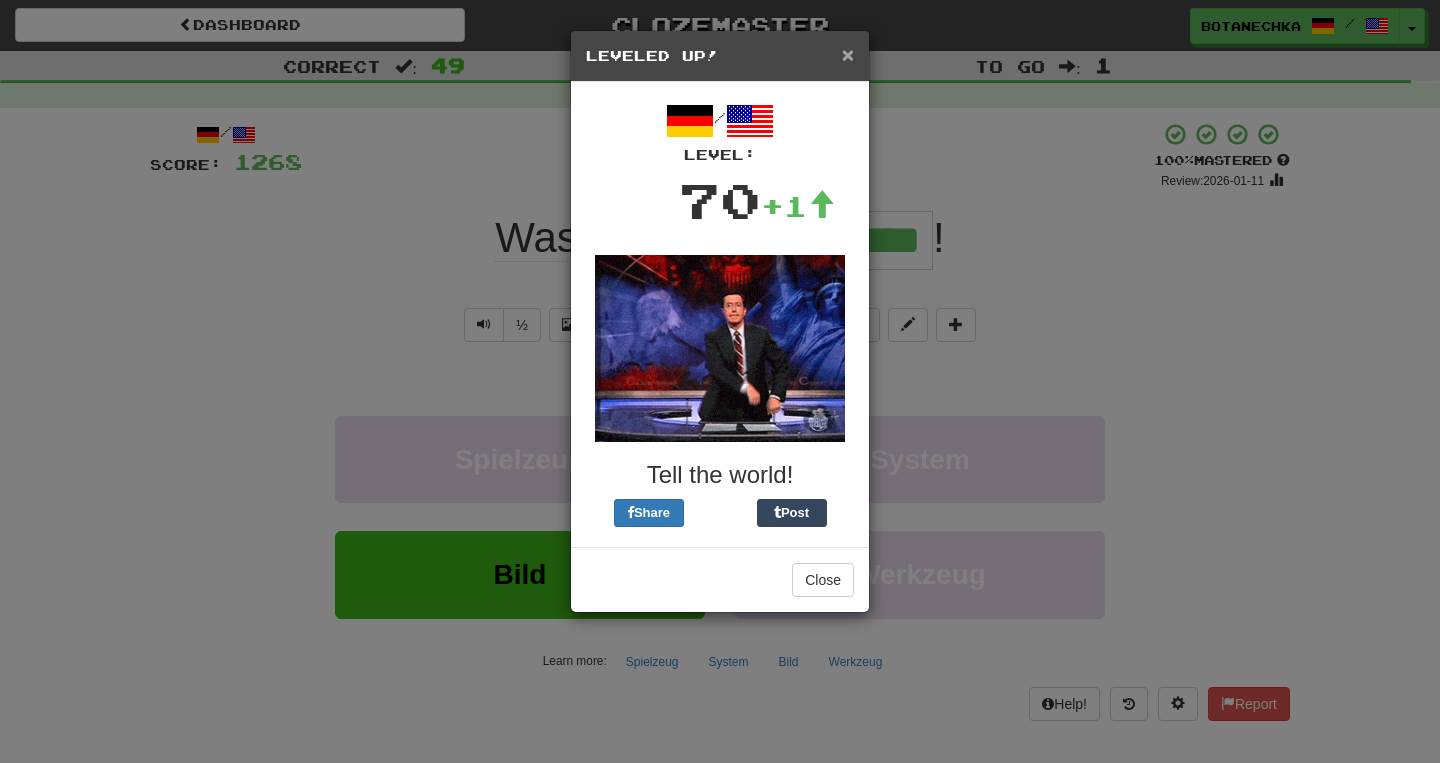 click on "×" at bounding box center [848, 54] 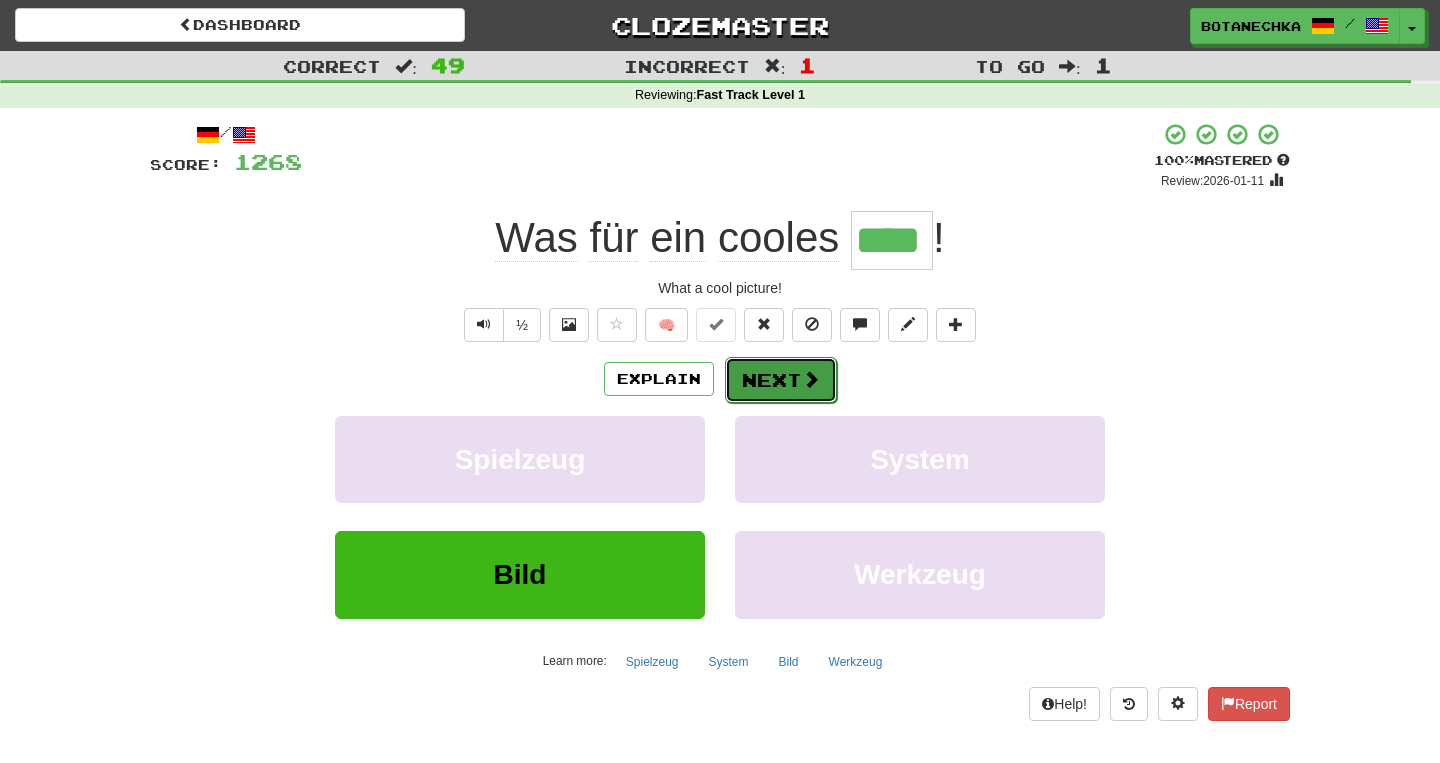 click on "Next" at bounding box center [781, 380] 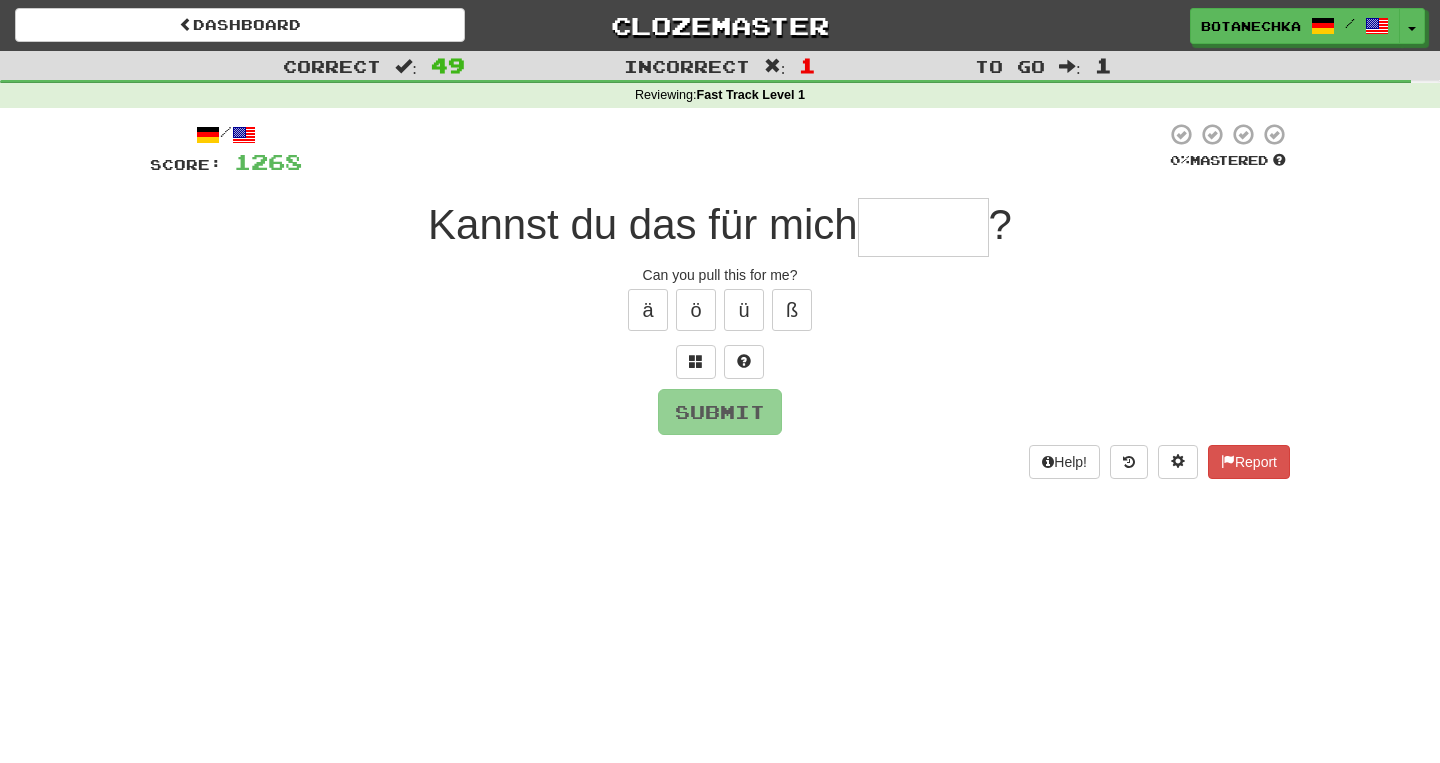 click at bounding box center [923, 227] 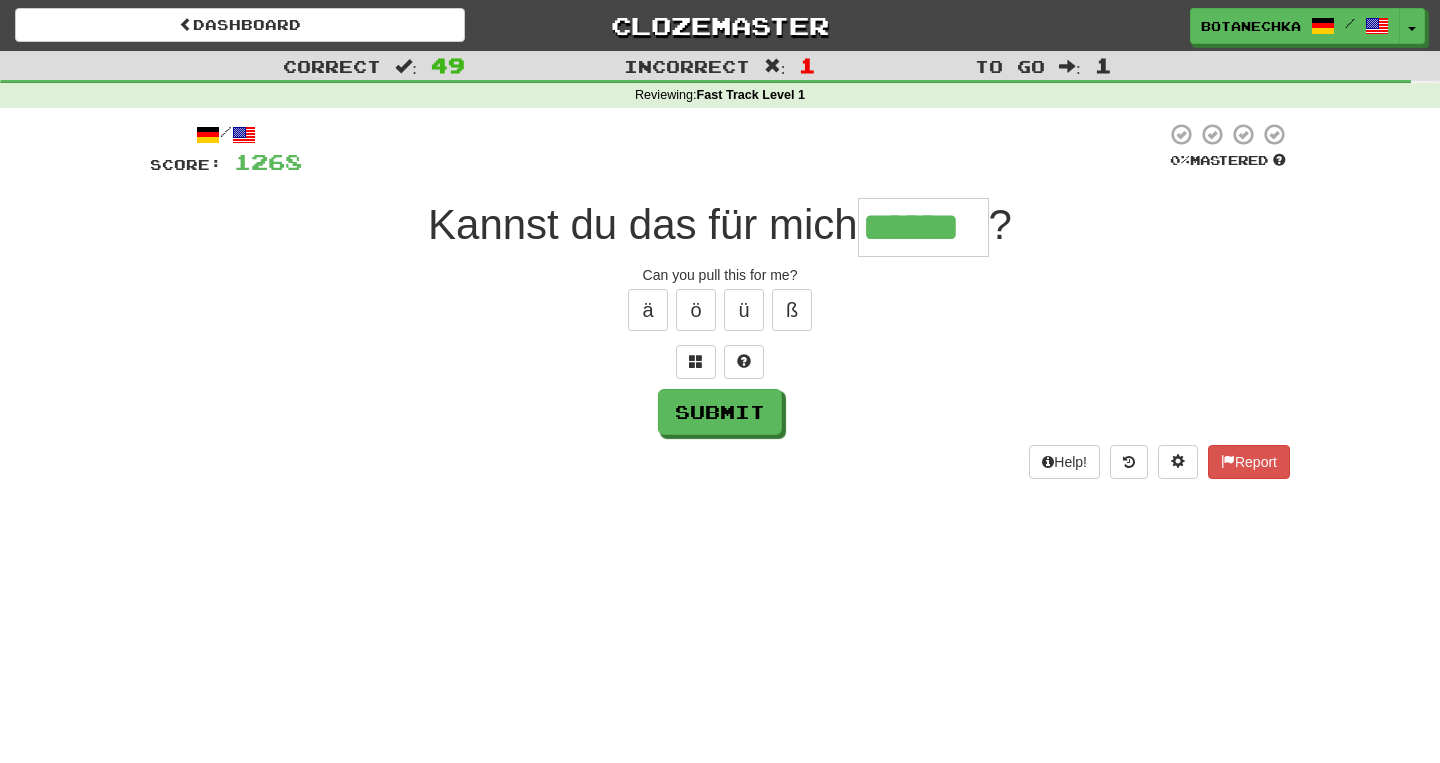 type on "******" 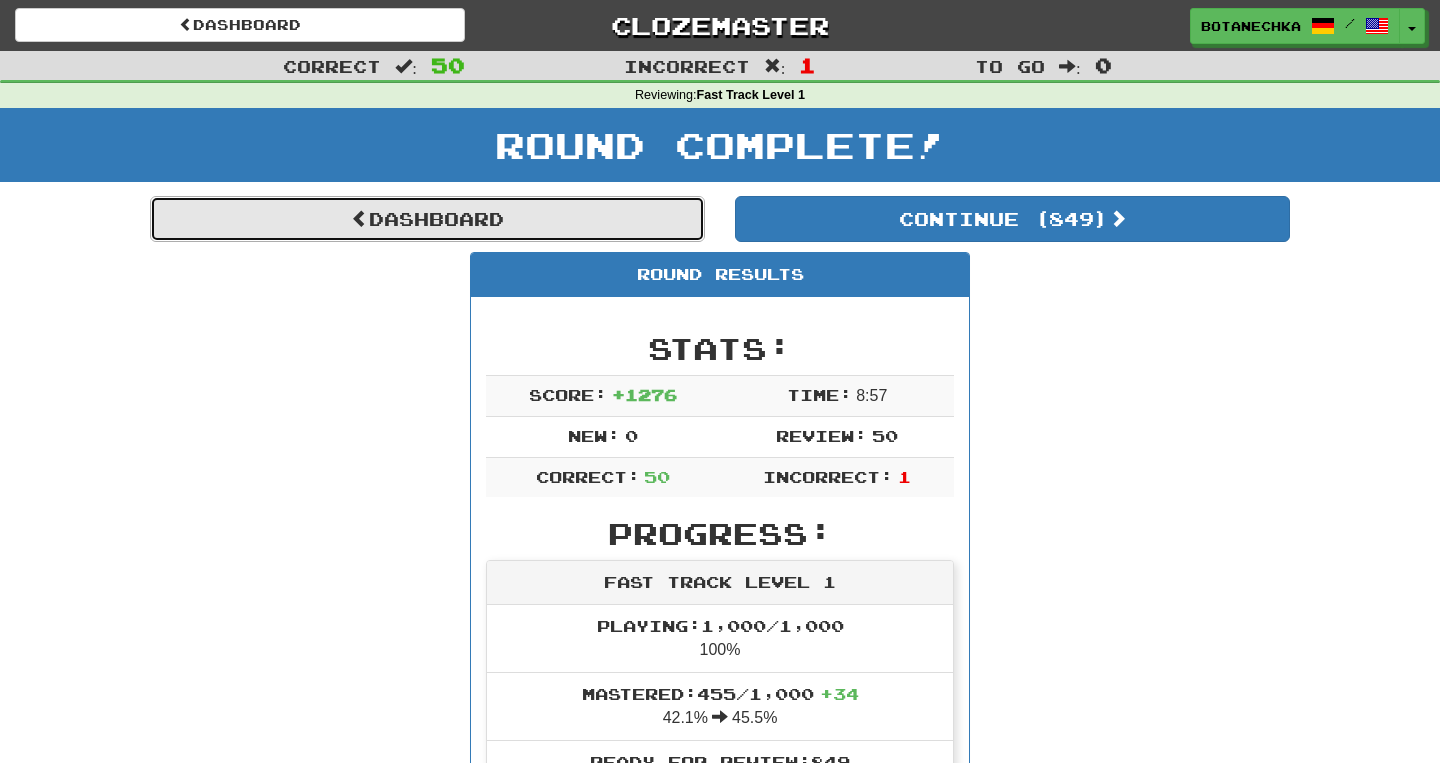 click on "Dashboard" at bounding box center (427, 219) 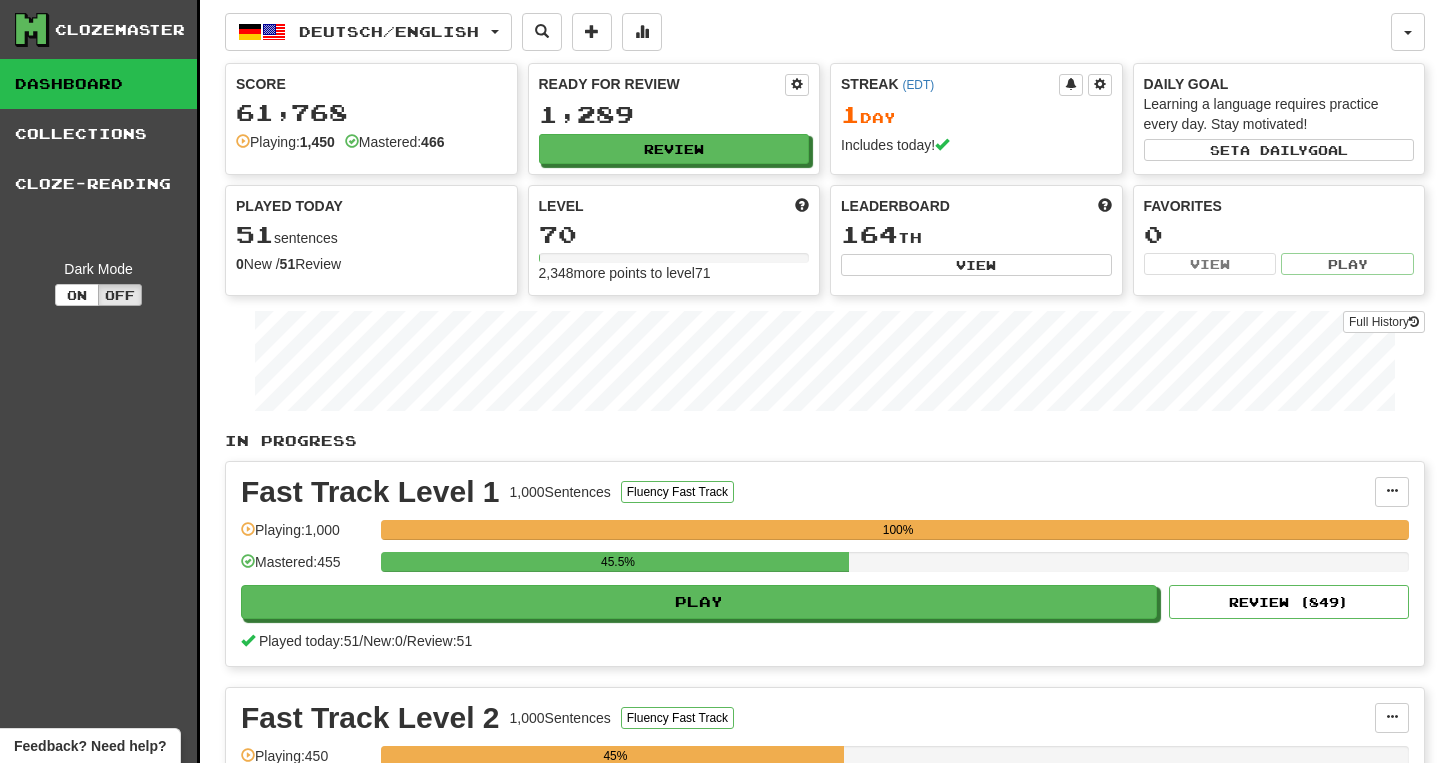 scroll, scrollTop: 0, scrollLeft: 0, axis: both 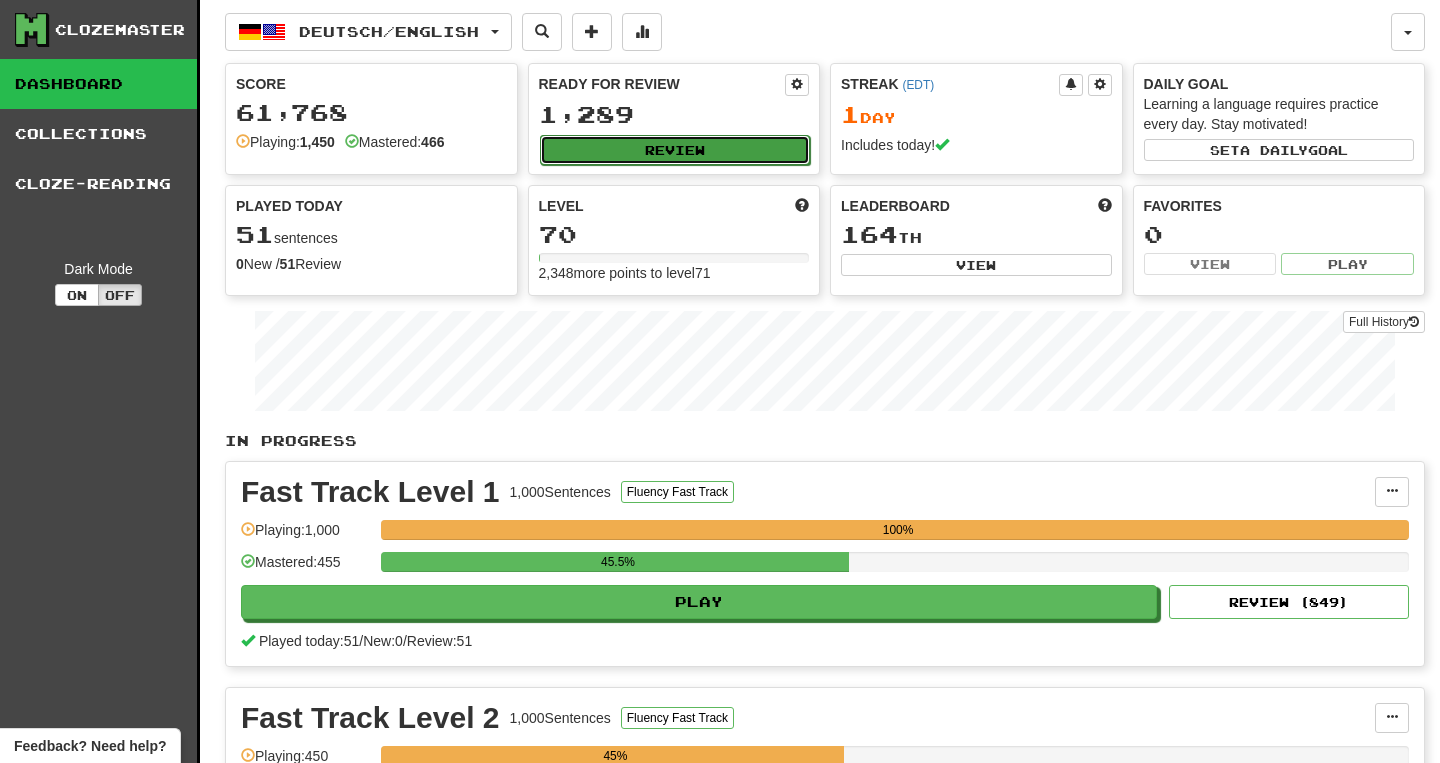 click on "Review" at bounding box center [675, 150] 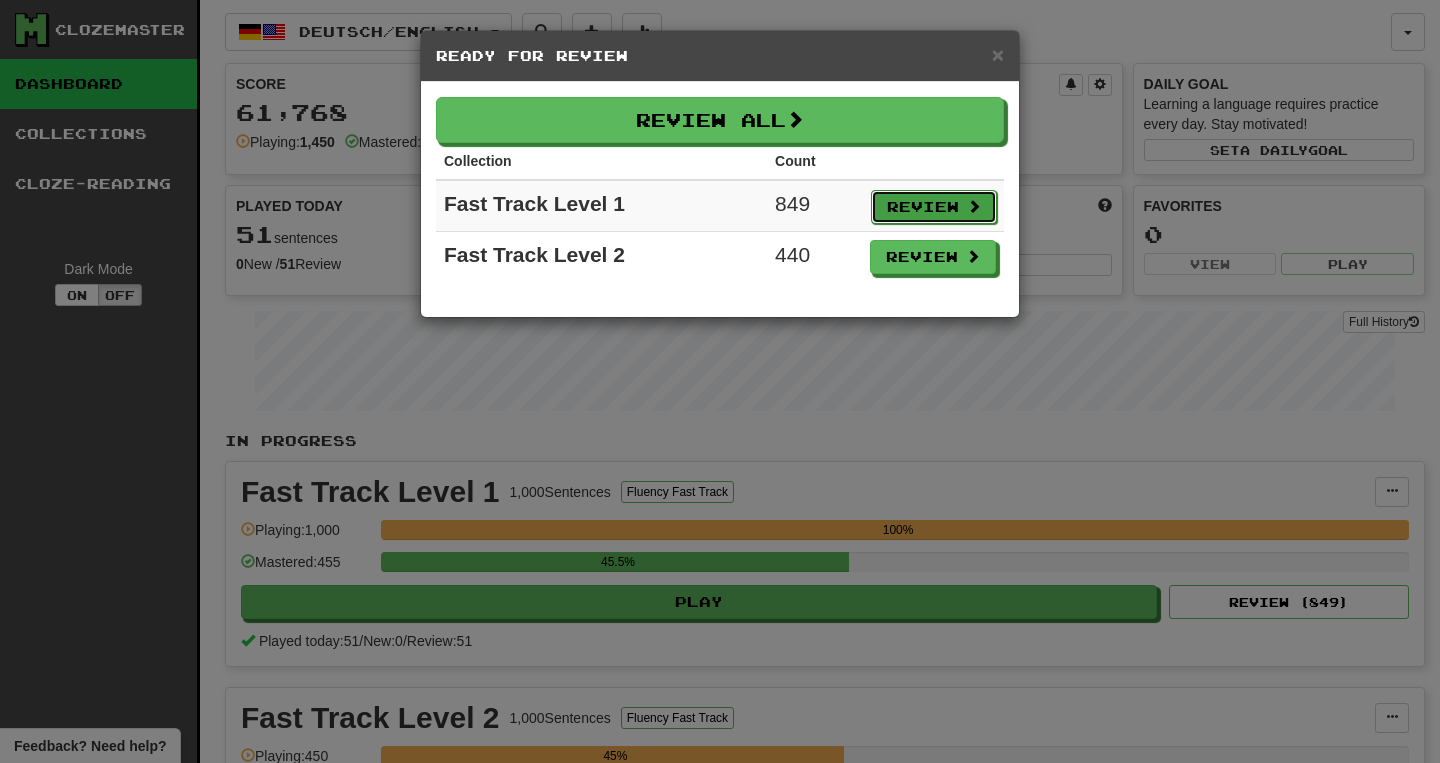 click on "Review" at bounding box center (934, 207) 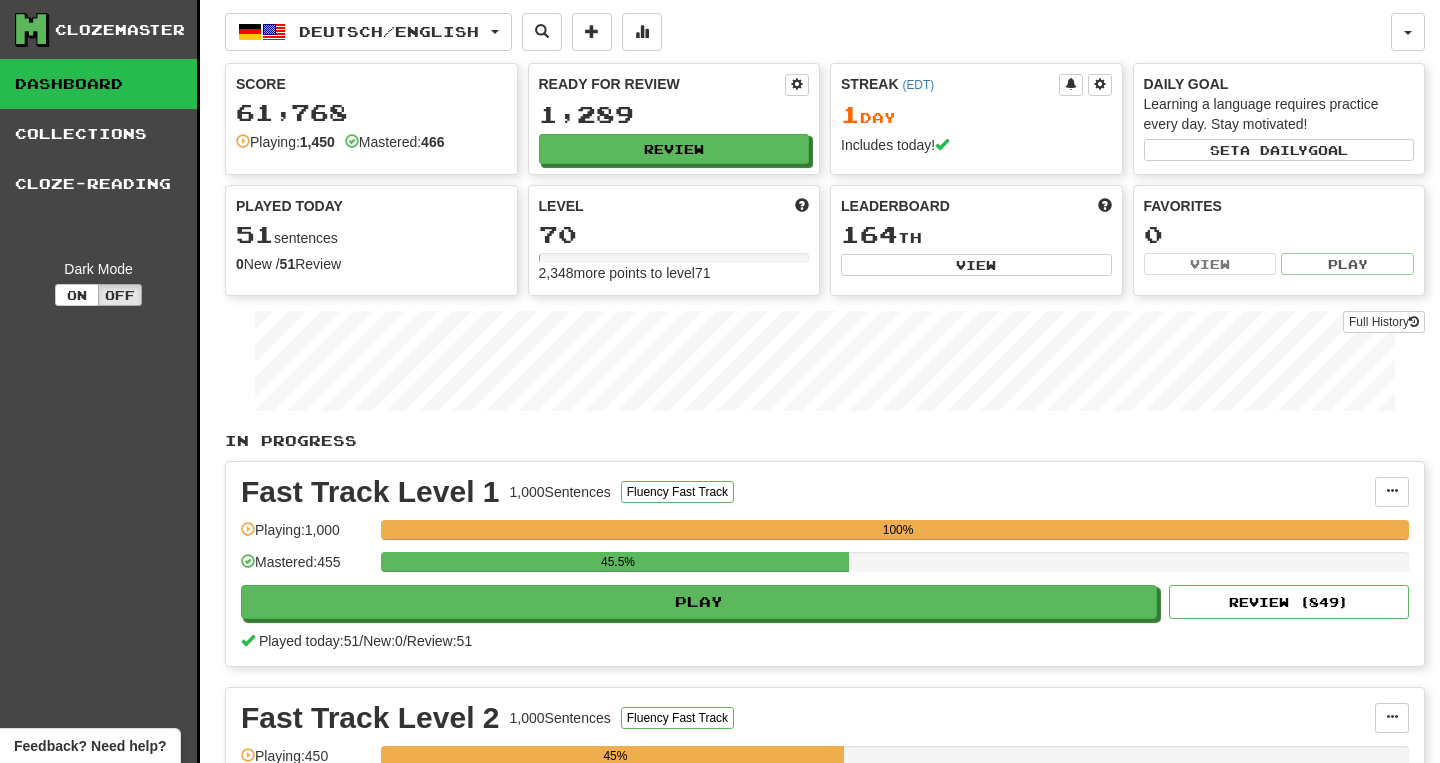 select on "**" 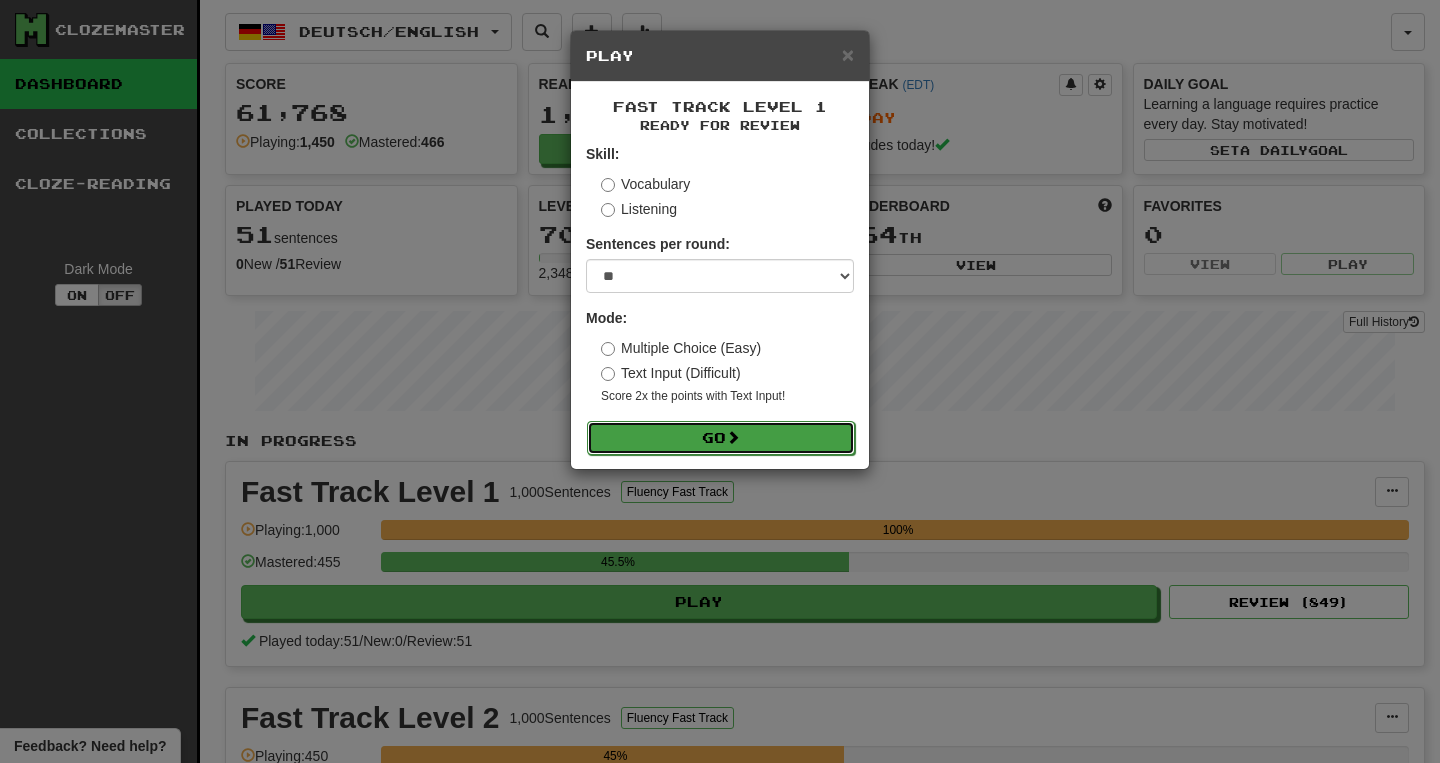 click at bounding box center [733, 437] 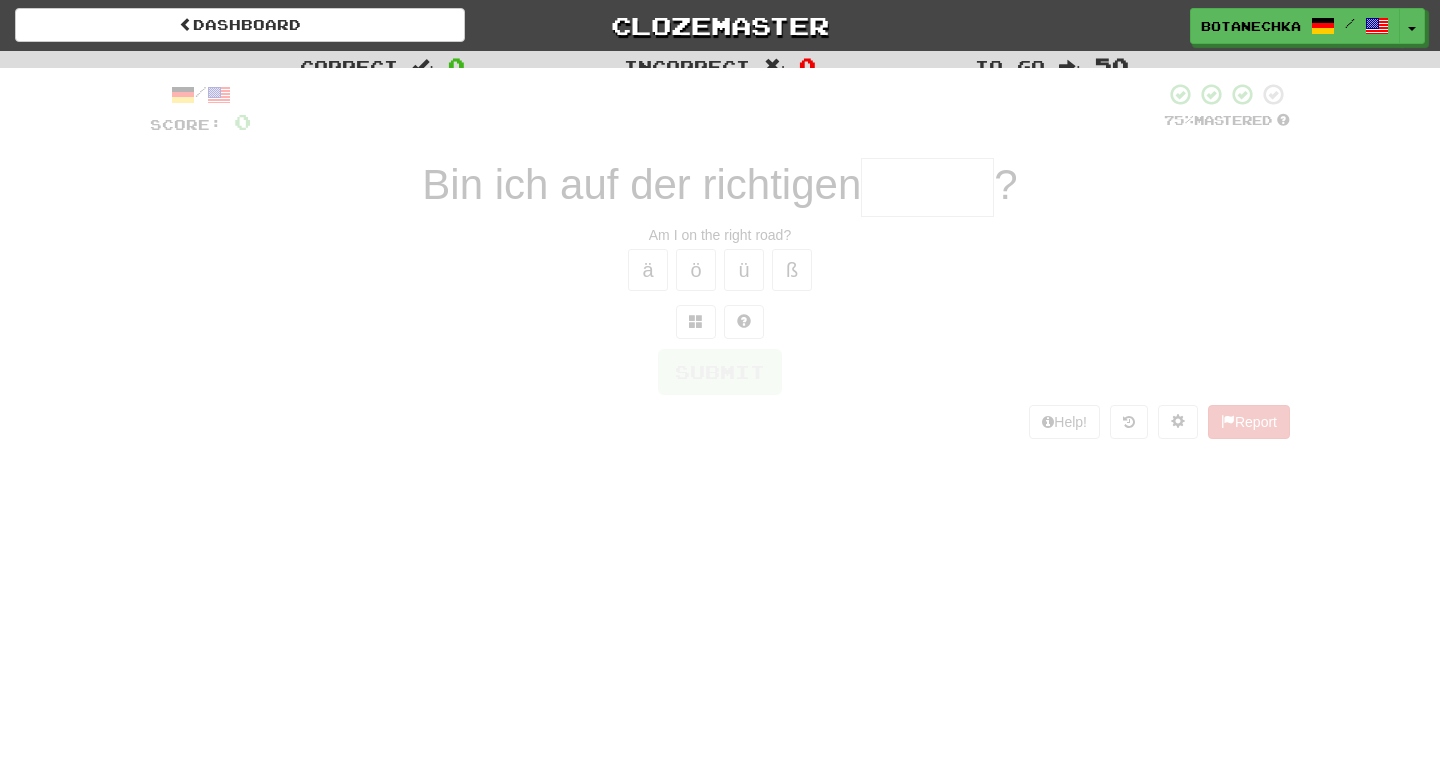 scroll, scrollTop: 0, scrollLeft: 0, axis: both 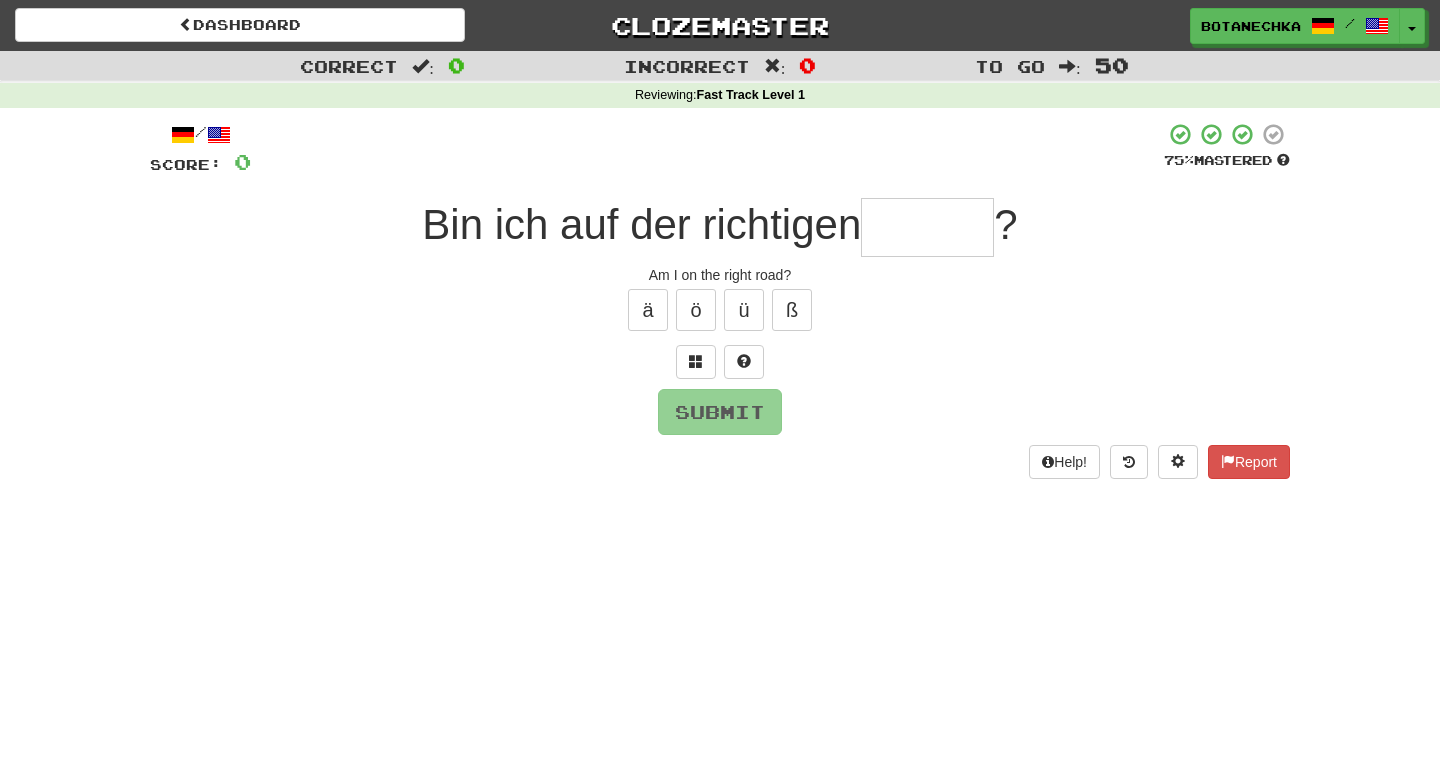 click at bounding box center [927, 227] 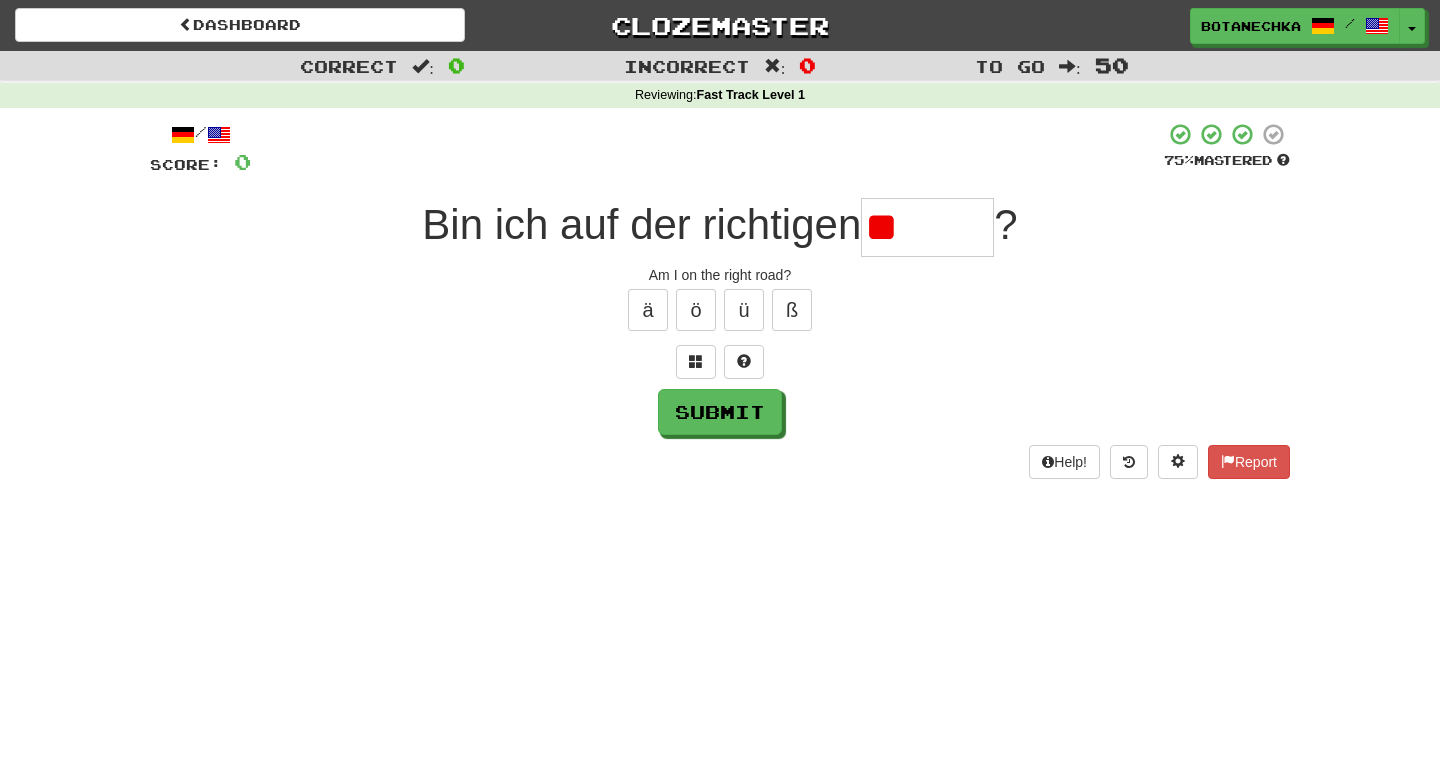 type on "*" 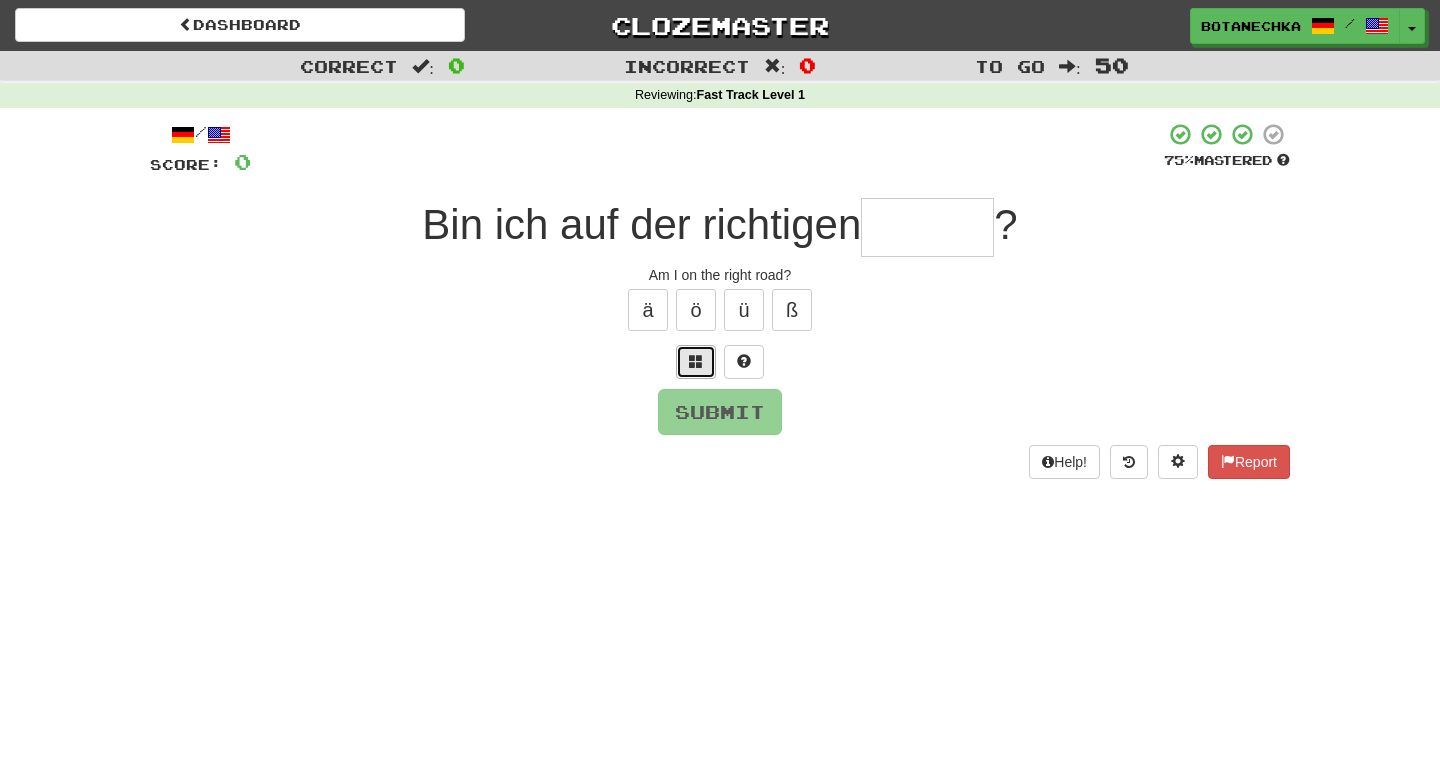 click at bounding box center [696, 362] 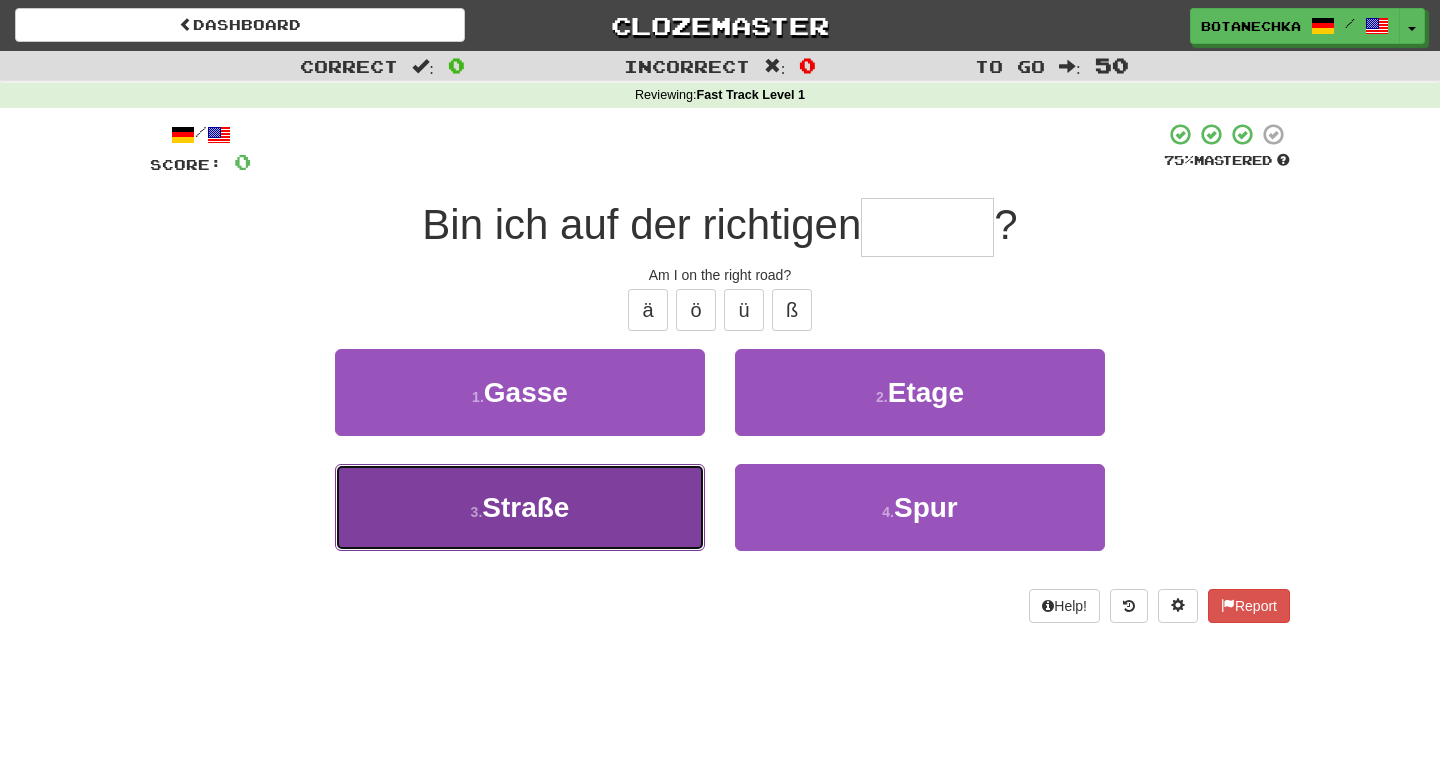 click on "[NUMBER] . [STREET]" at bounding box center (520, 507) 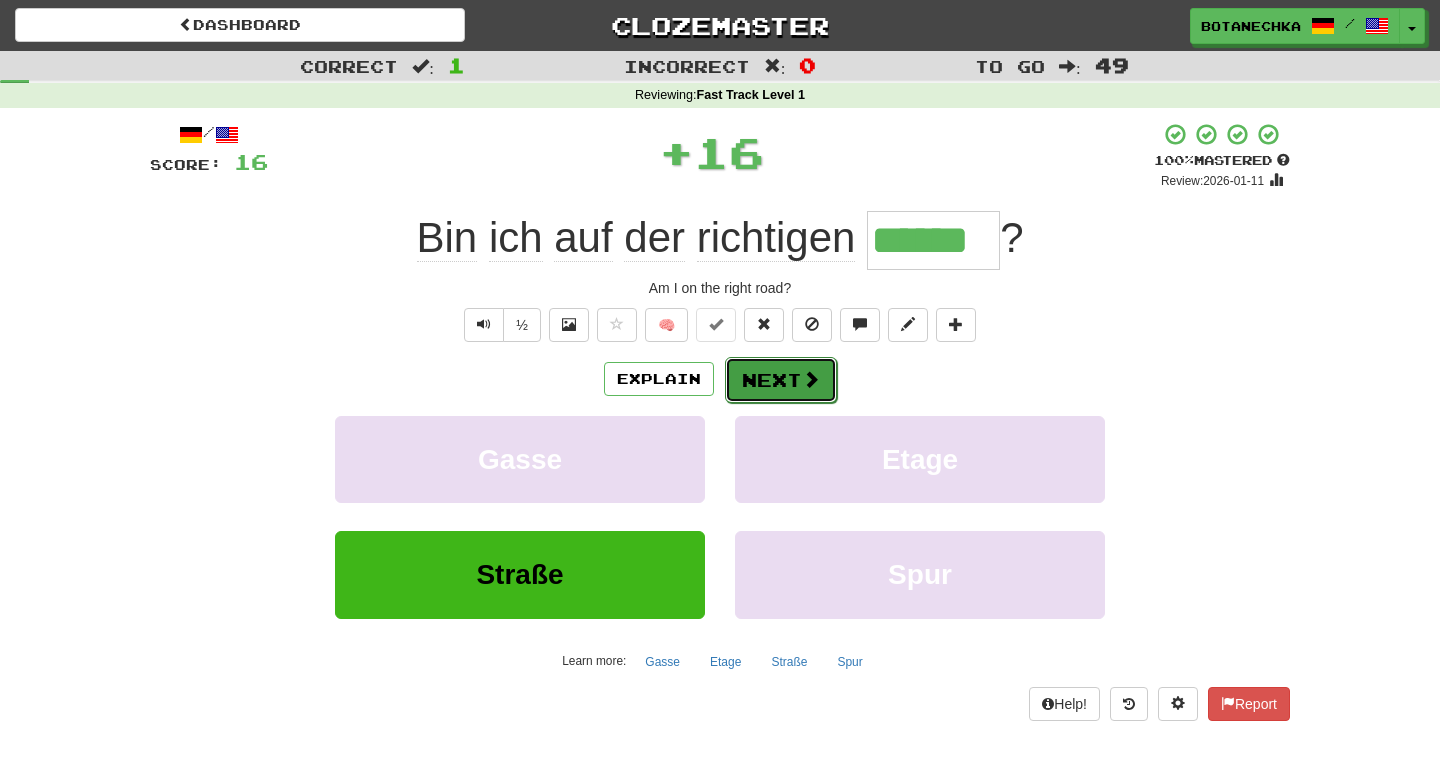 click at bounding box center [811, 379] 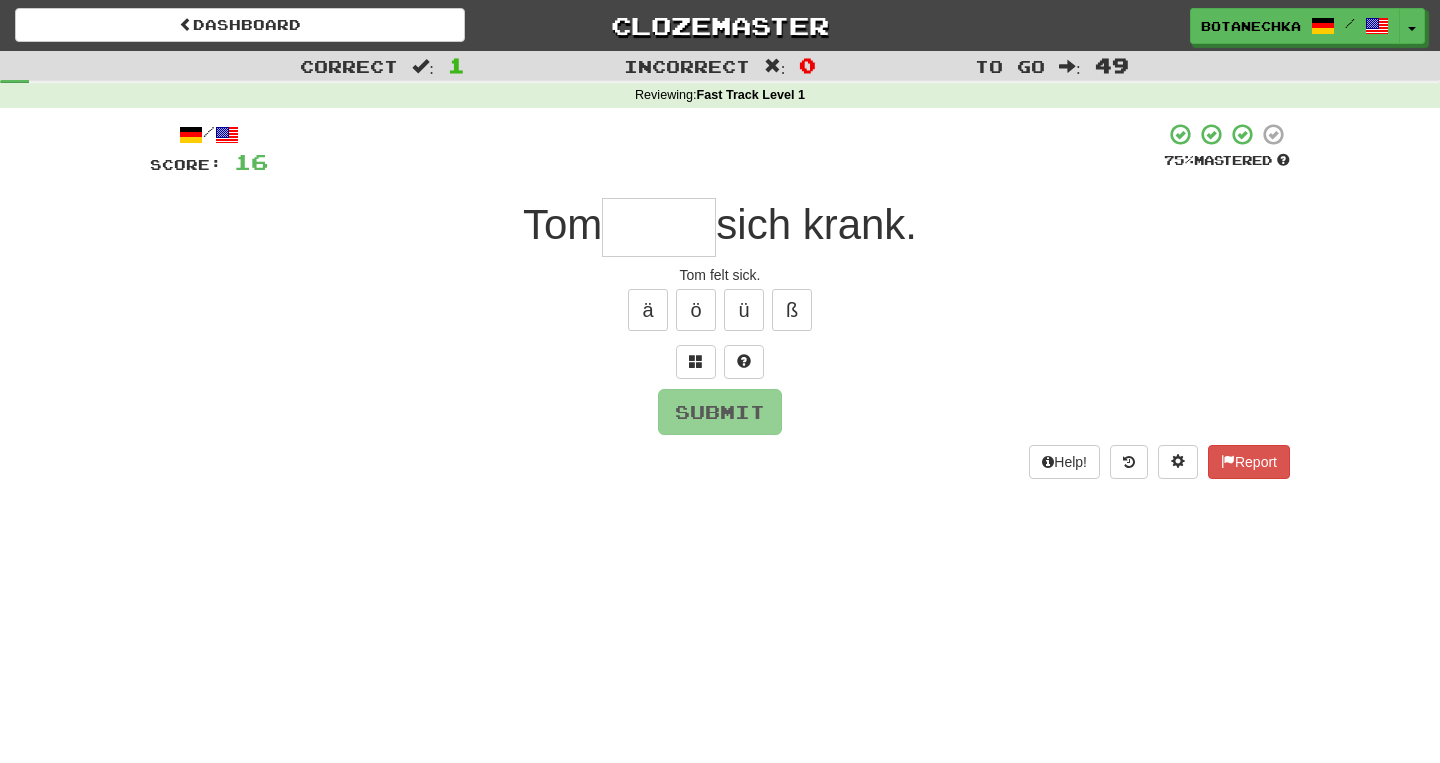 click at bounding box center (659, 227) 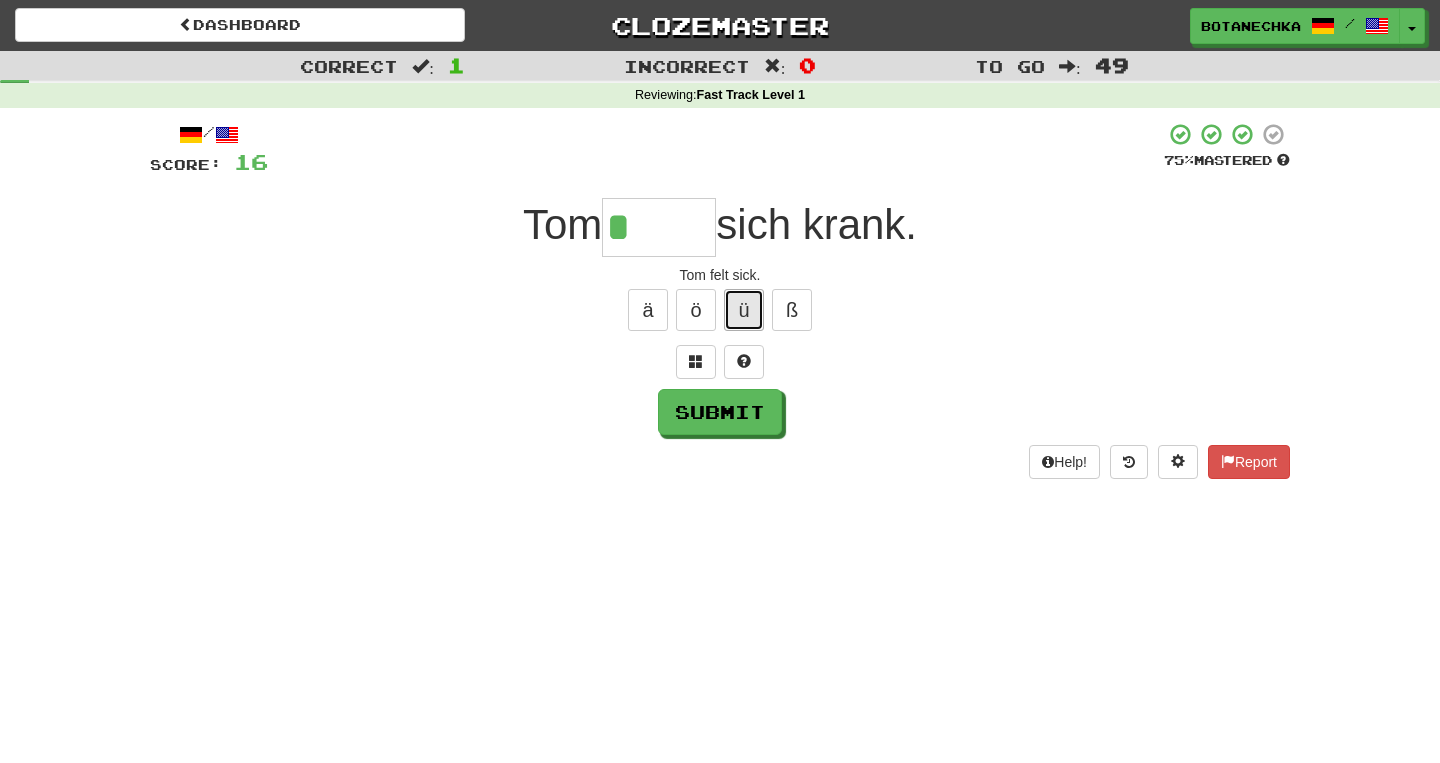 click on "ü" at bounding box center [744, 310] 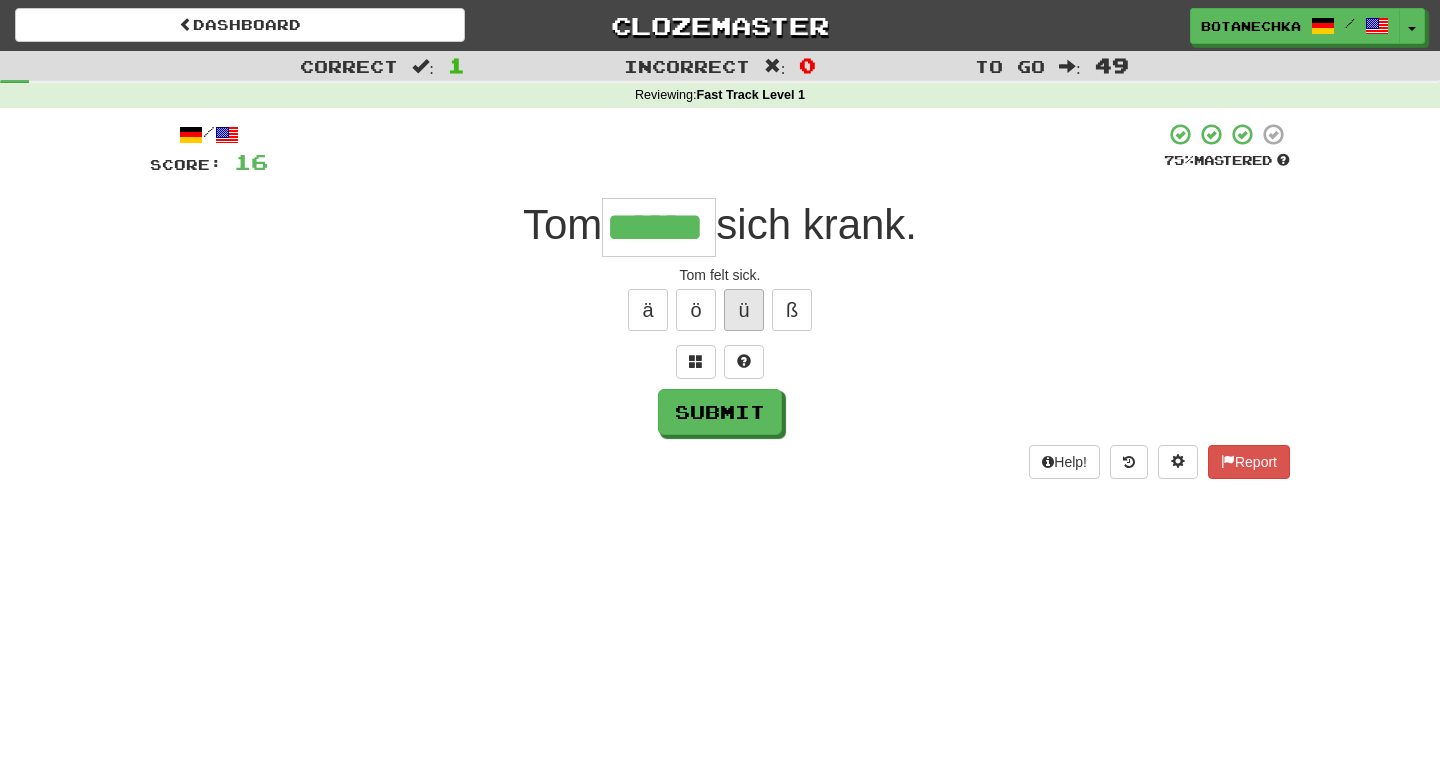 type on "******" 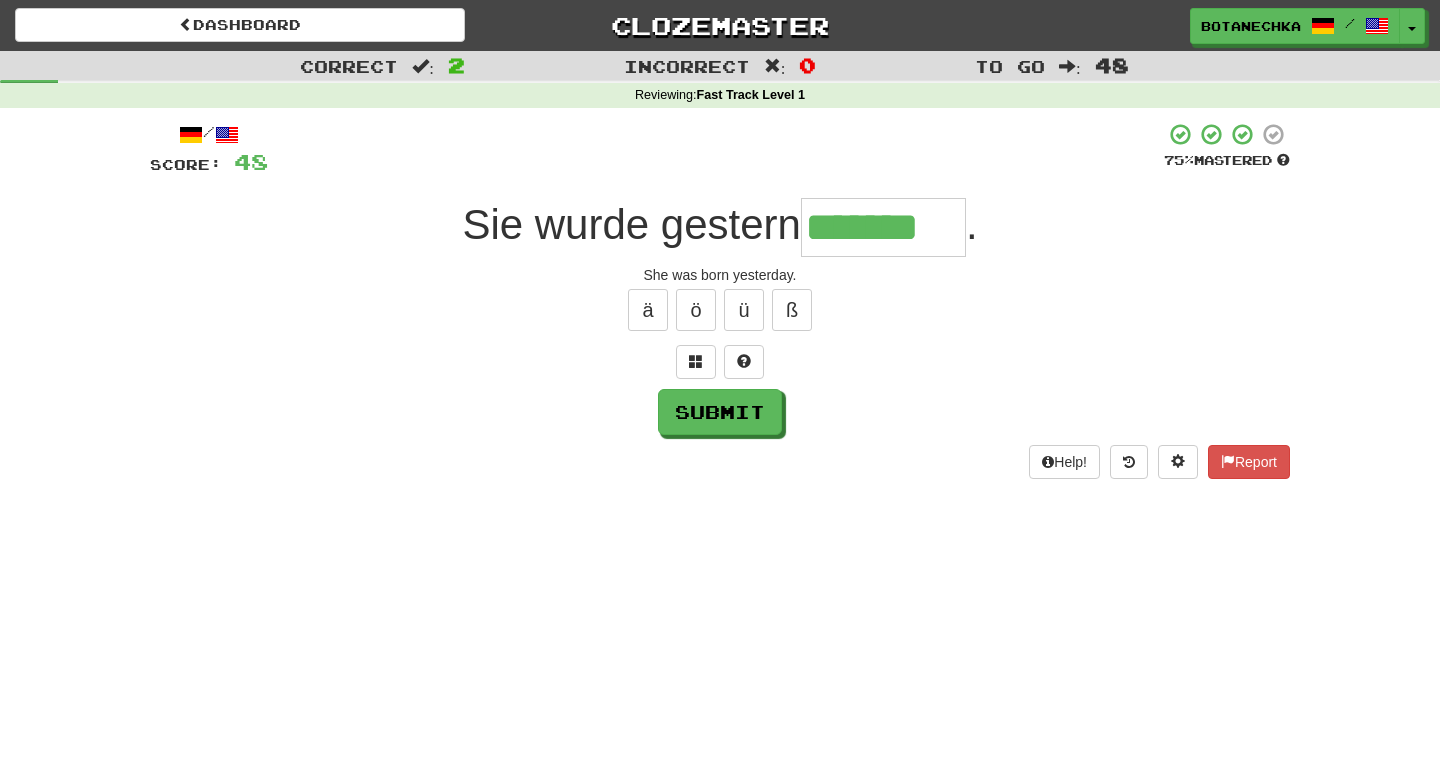 type on "*******" 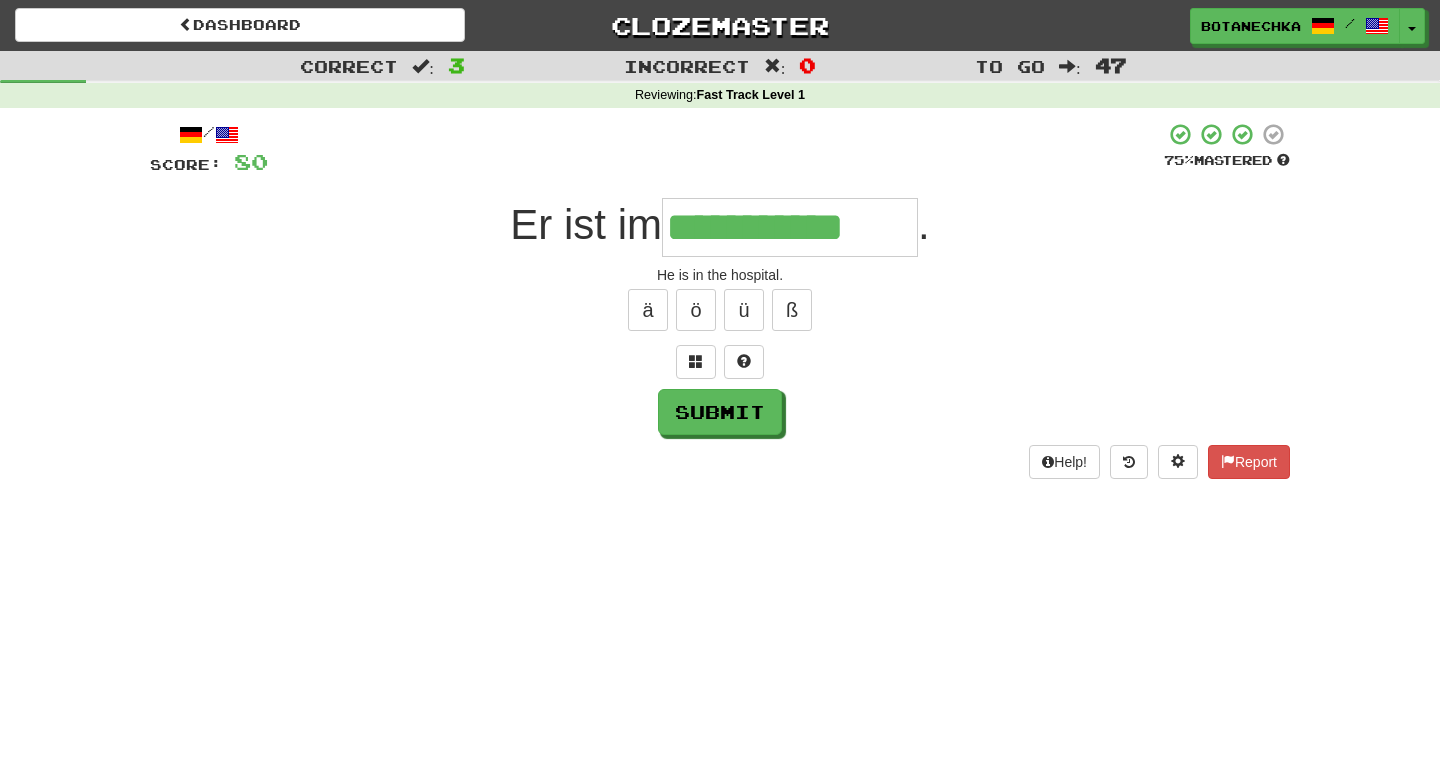 type on "**********" 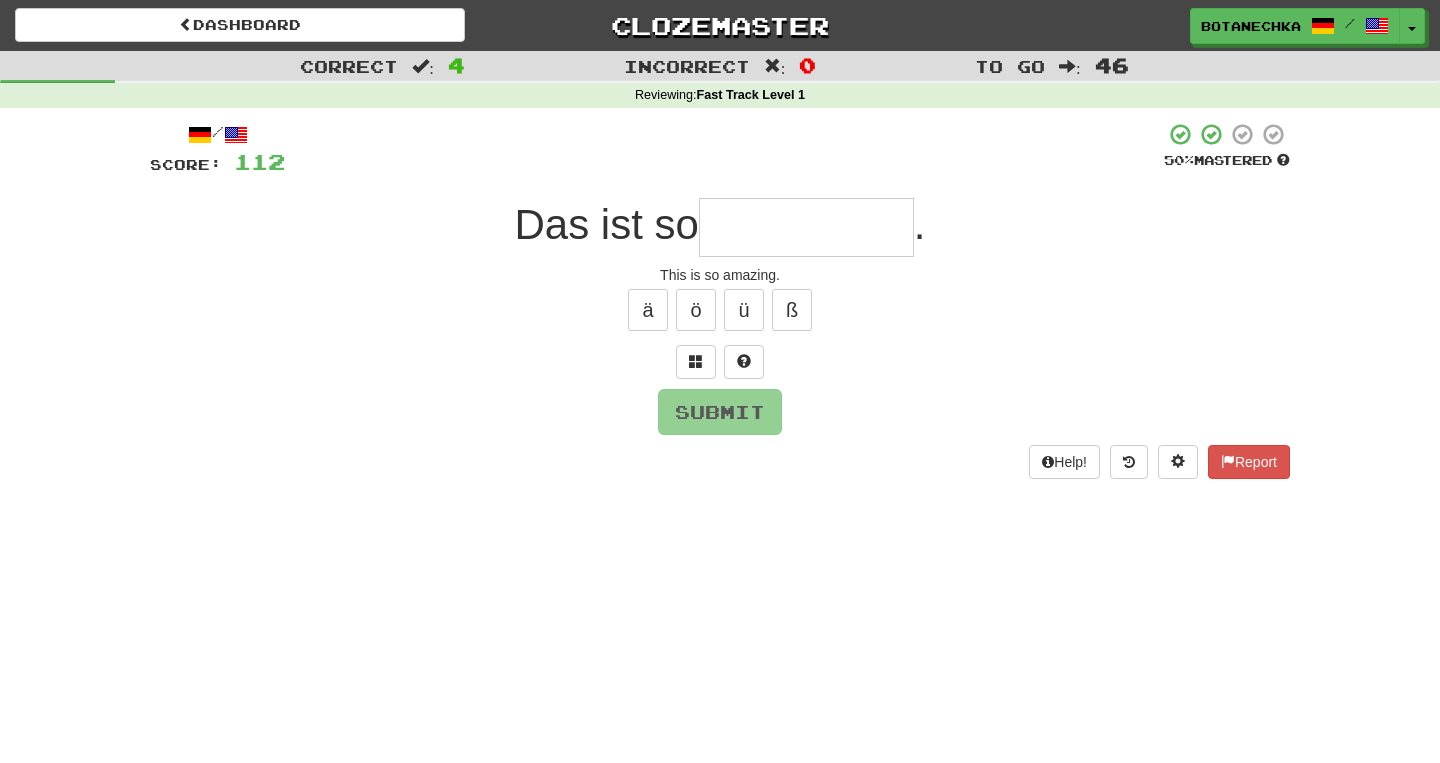 type on "*" 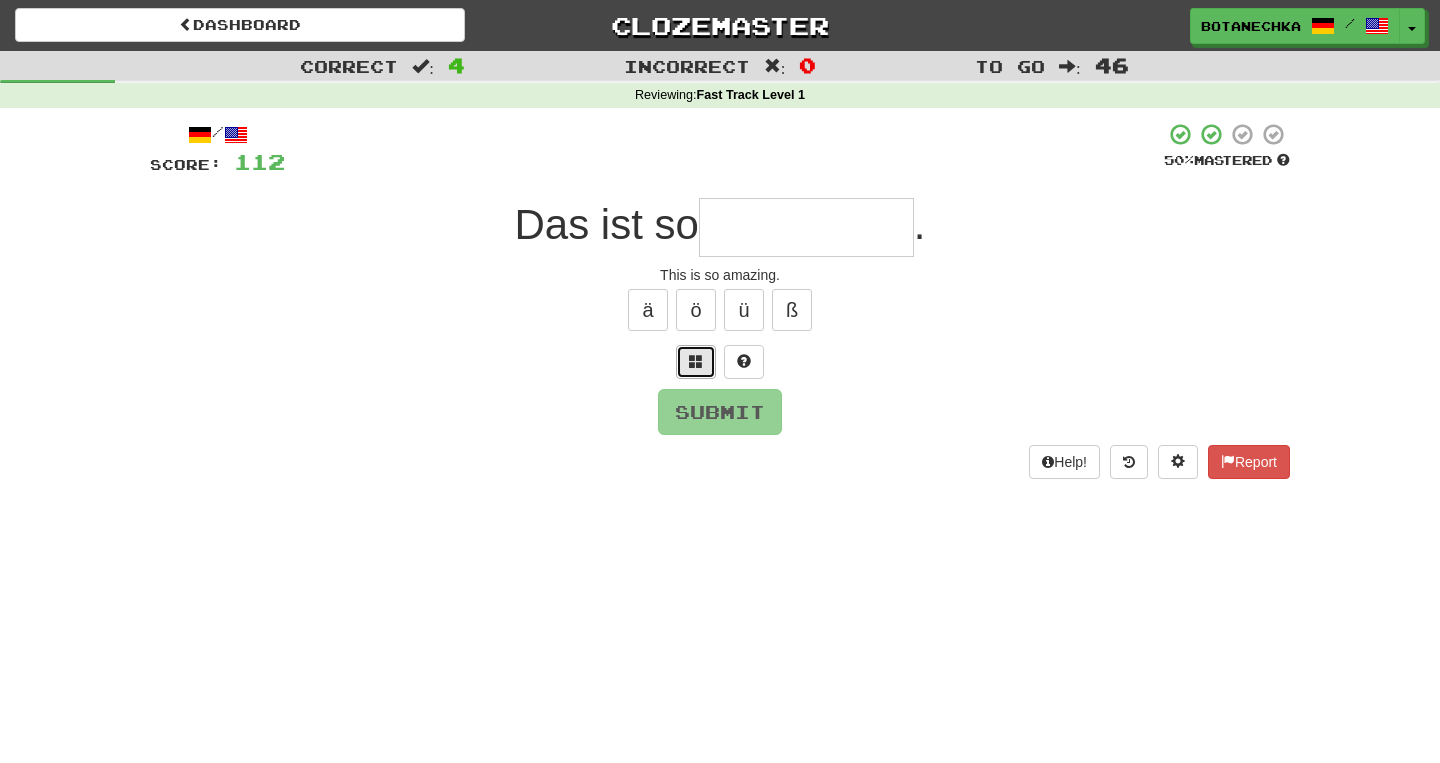 click at bounding box center (696, 361) 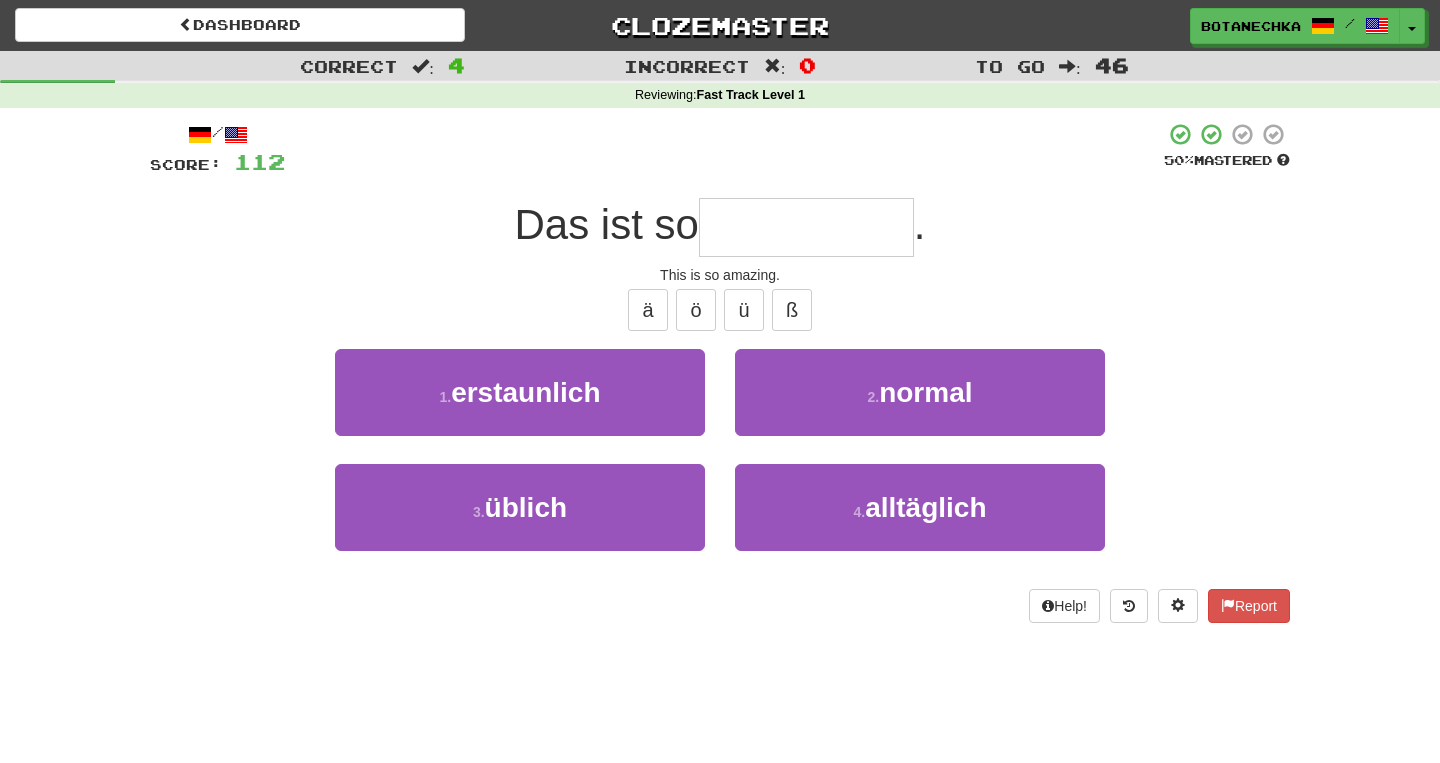 click at bounding box center [806, 227] 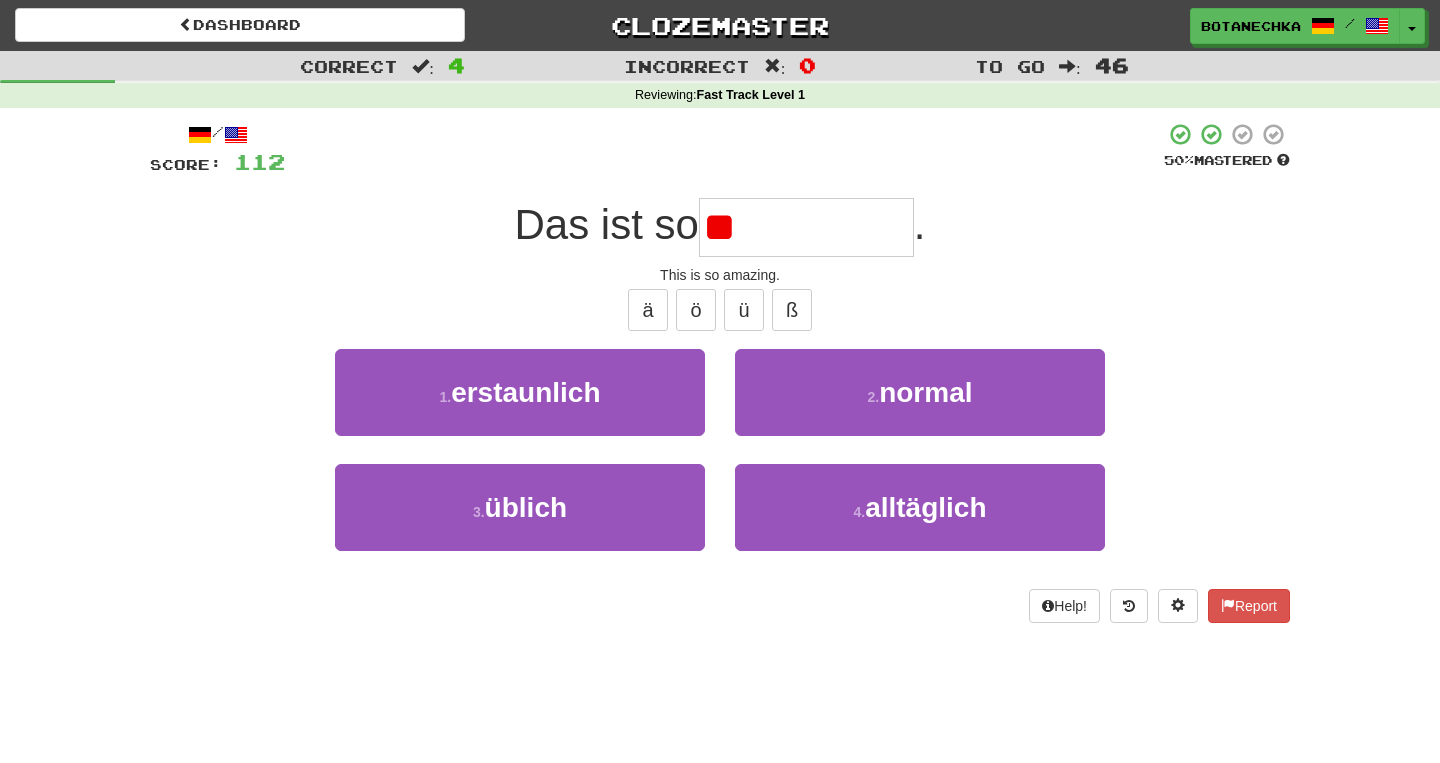 type on "*" 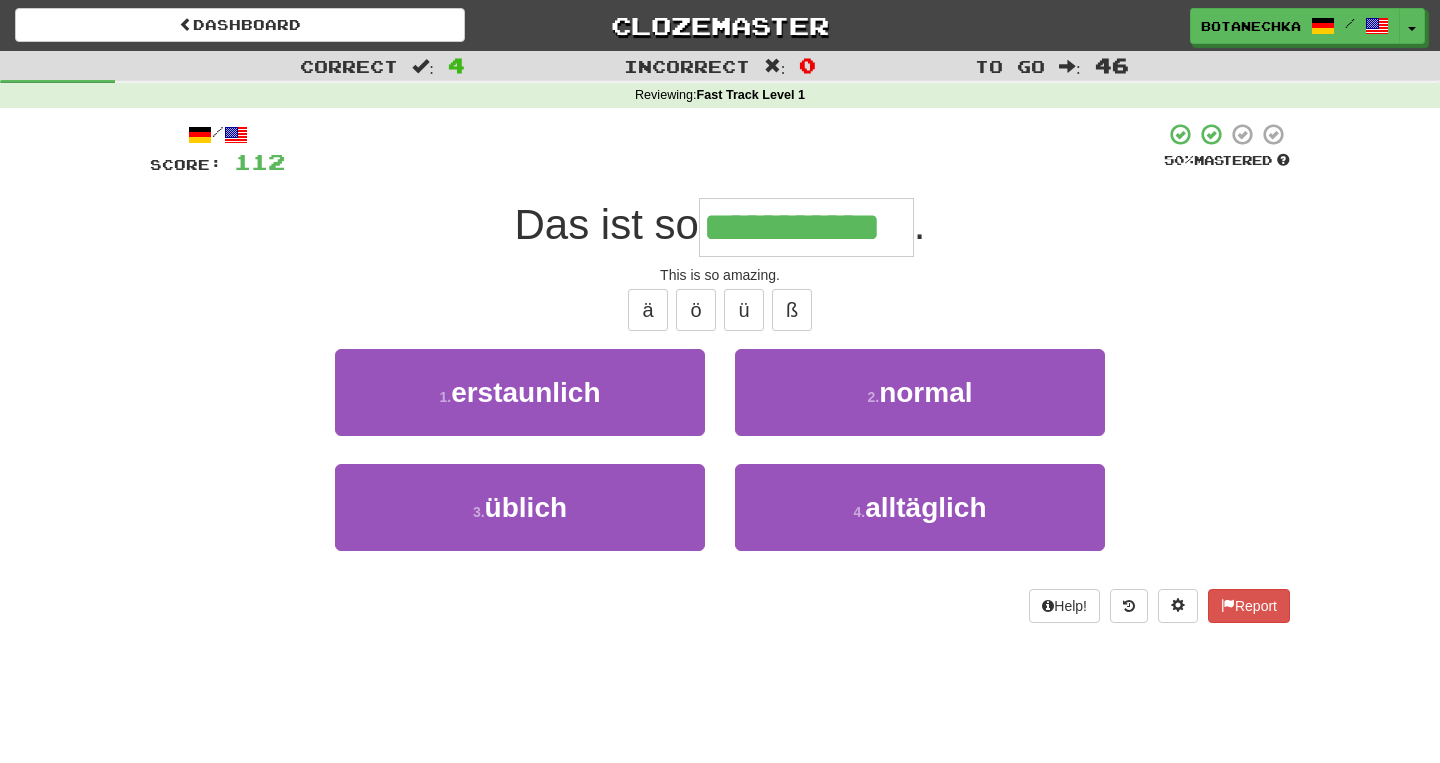 type on "**********" 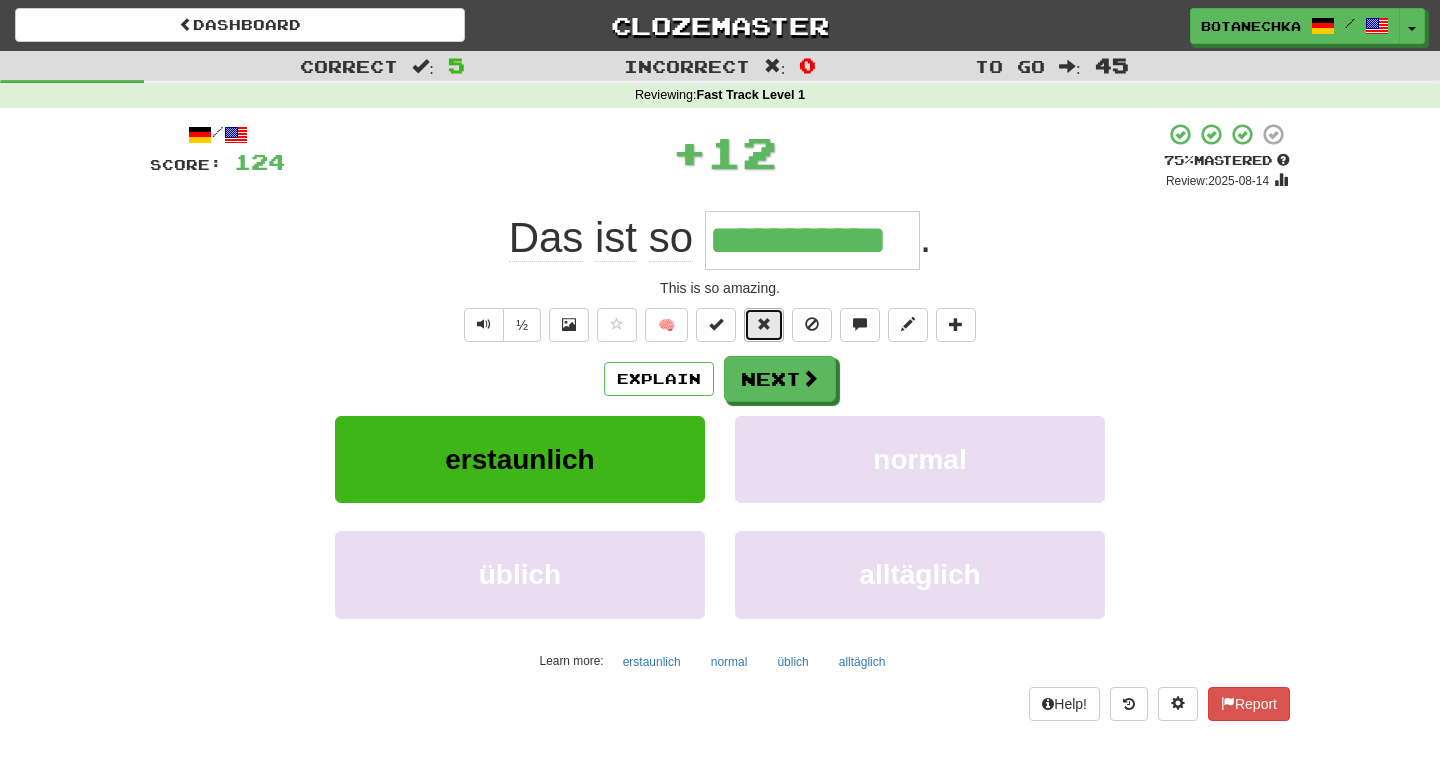 click at bounding box center (764, 325) 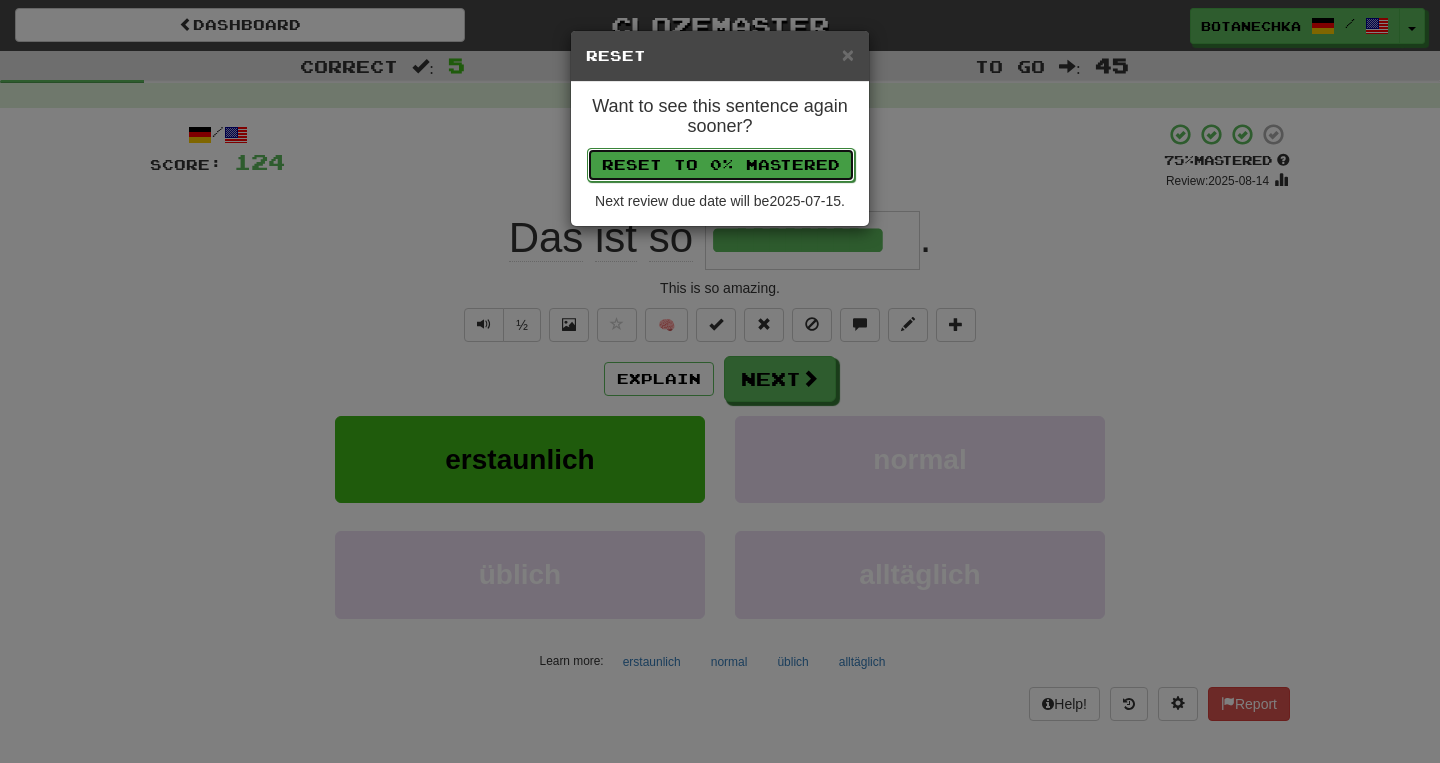 click on "Reset to 0% Mastered" at bounding box center (721, 165) 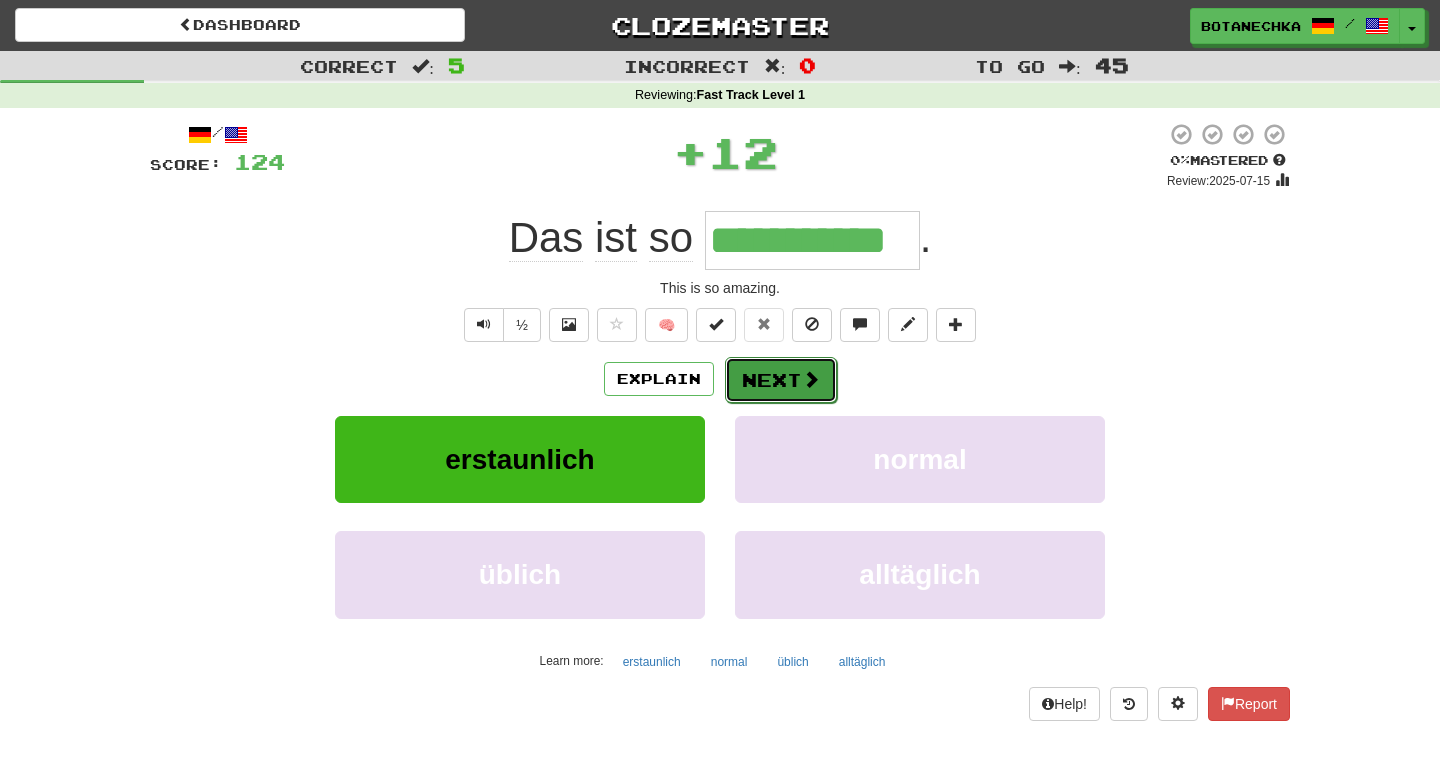 click on "Next" at bounding box center [781, 380] 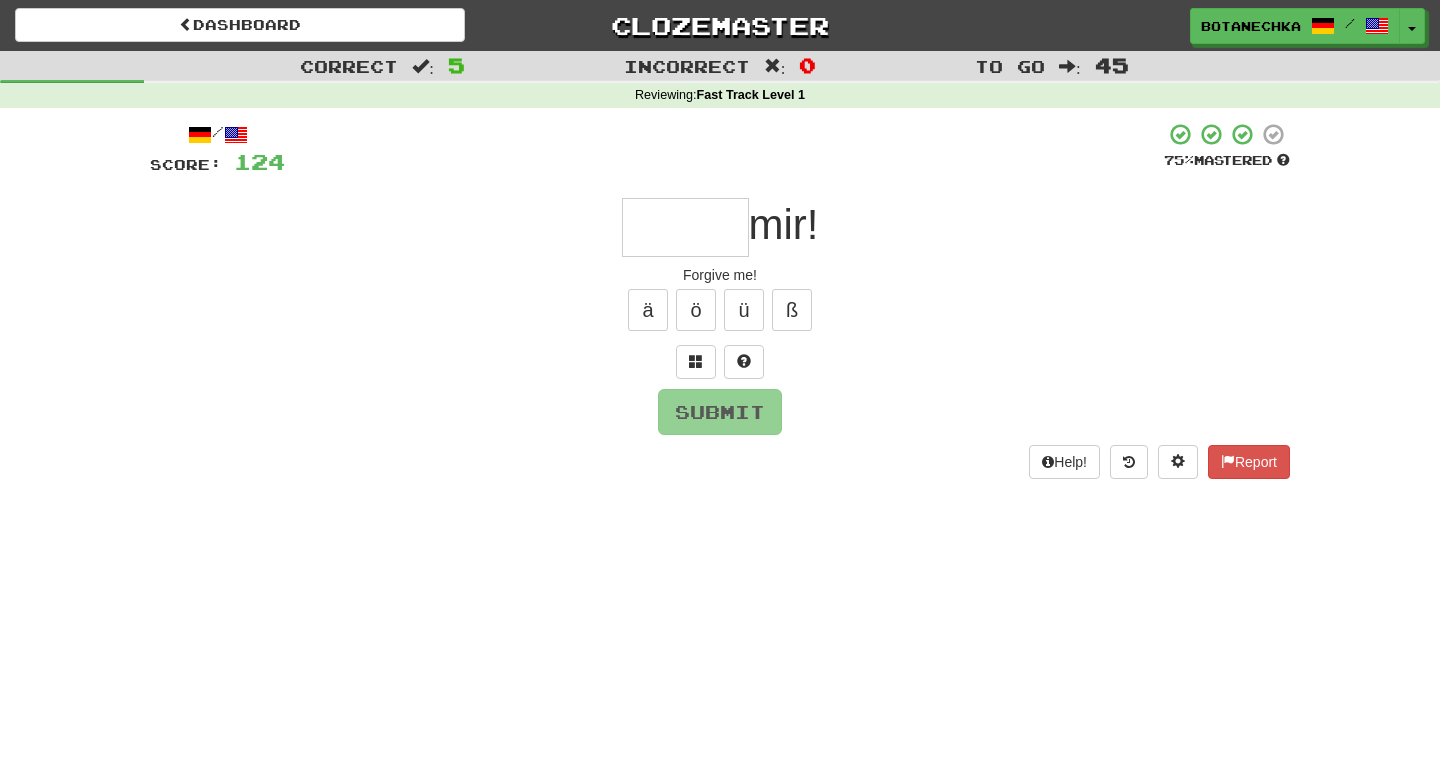 click at bounding box center [685, 227] 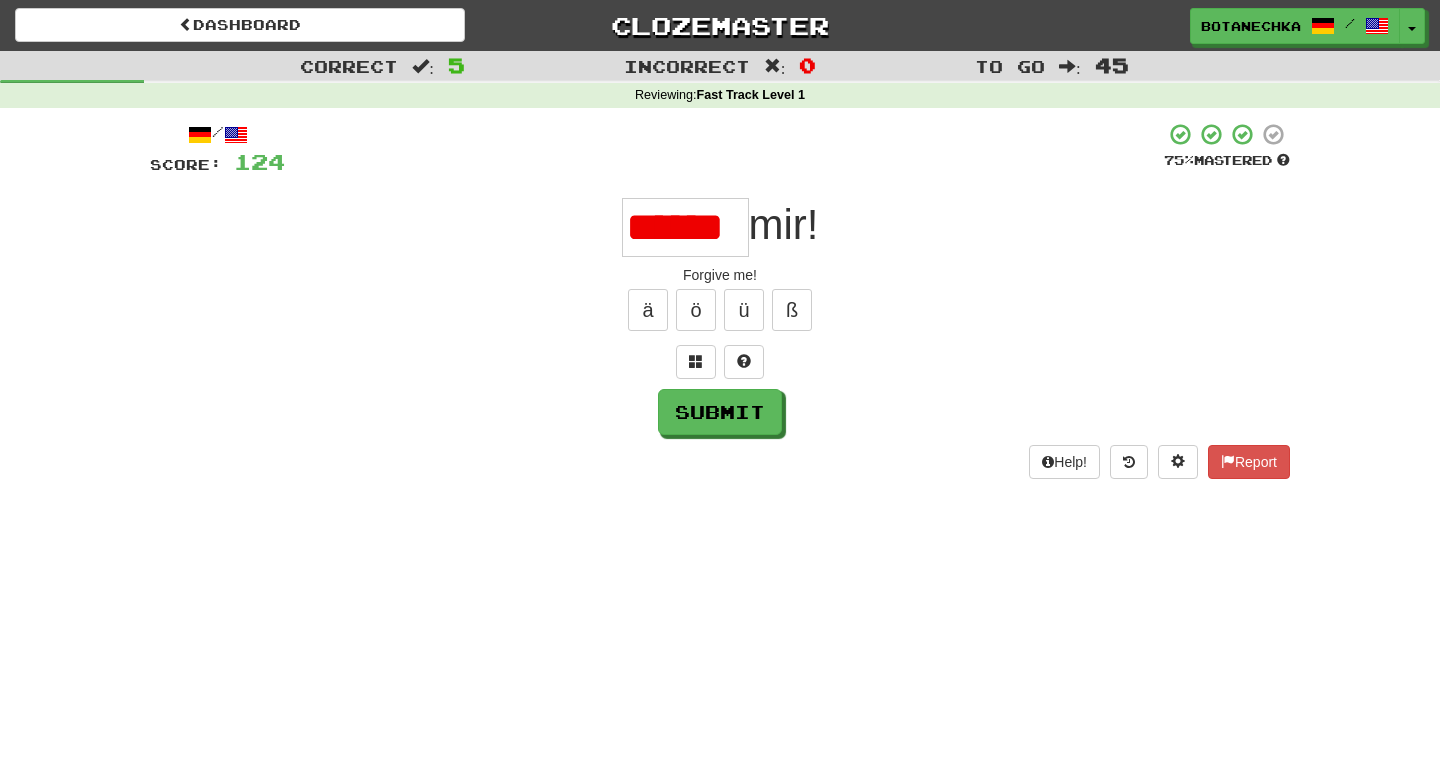 scroll, scrollTop: 0, scrollLeft: 0, axis: both 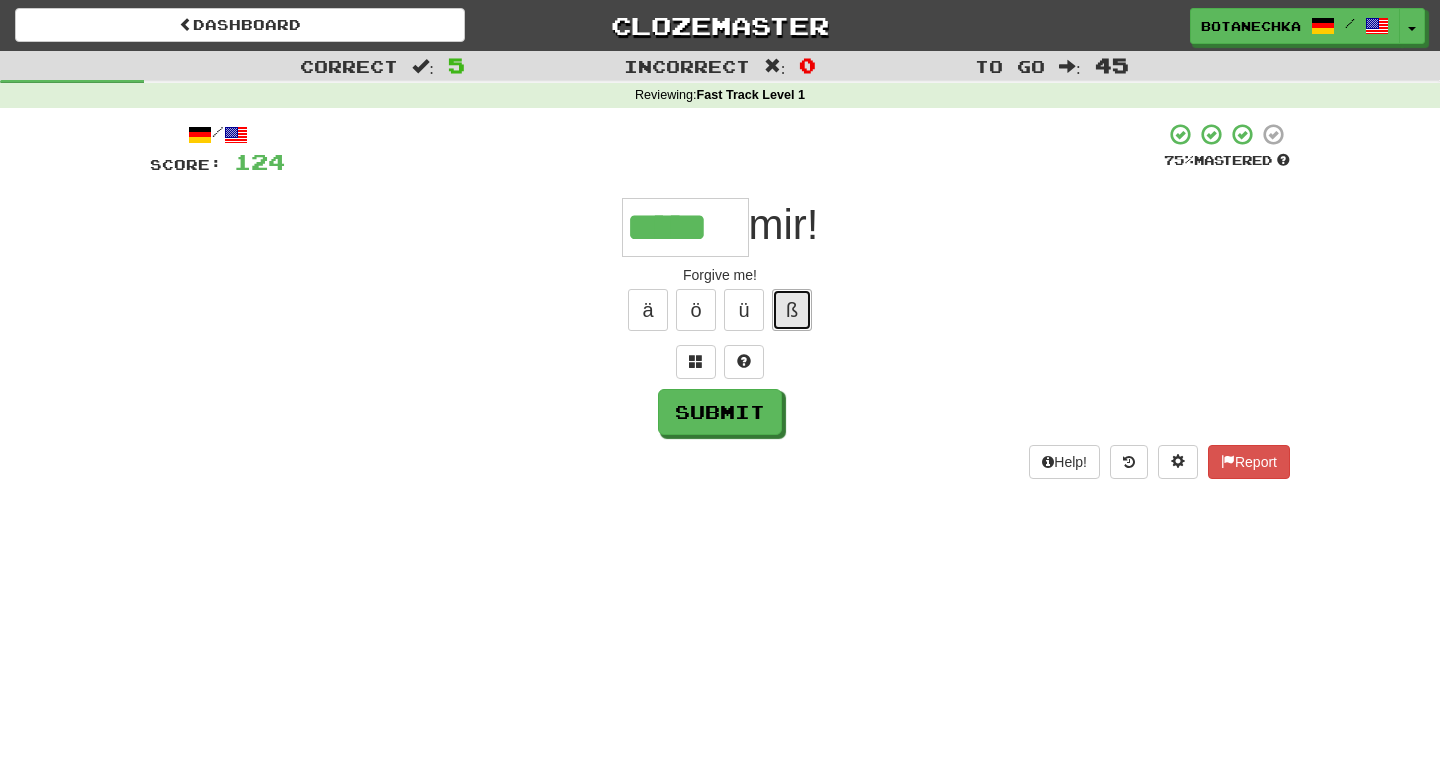 click on "ß" at bounding box center [792, 310] 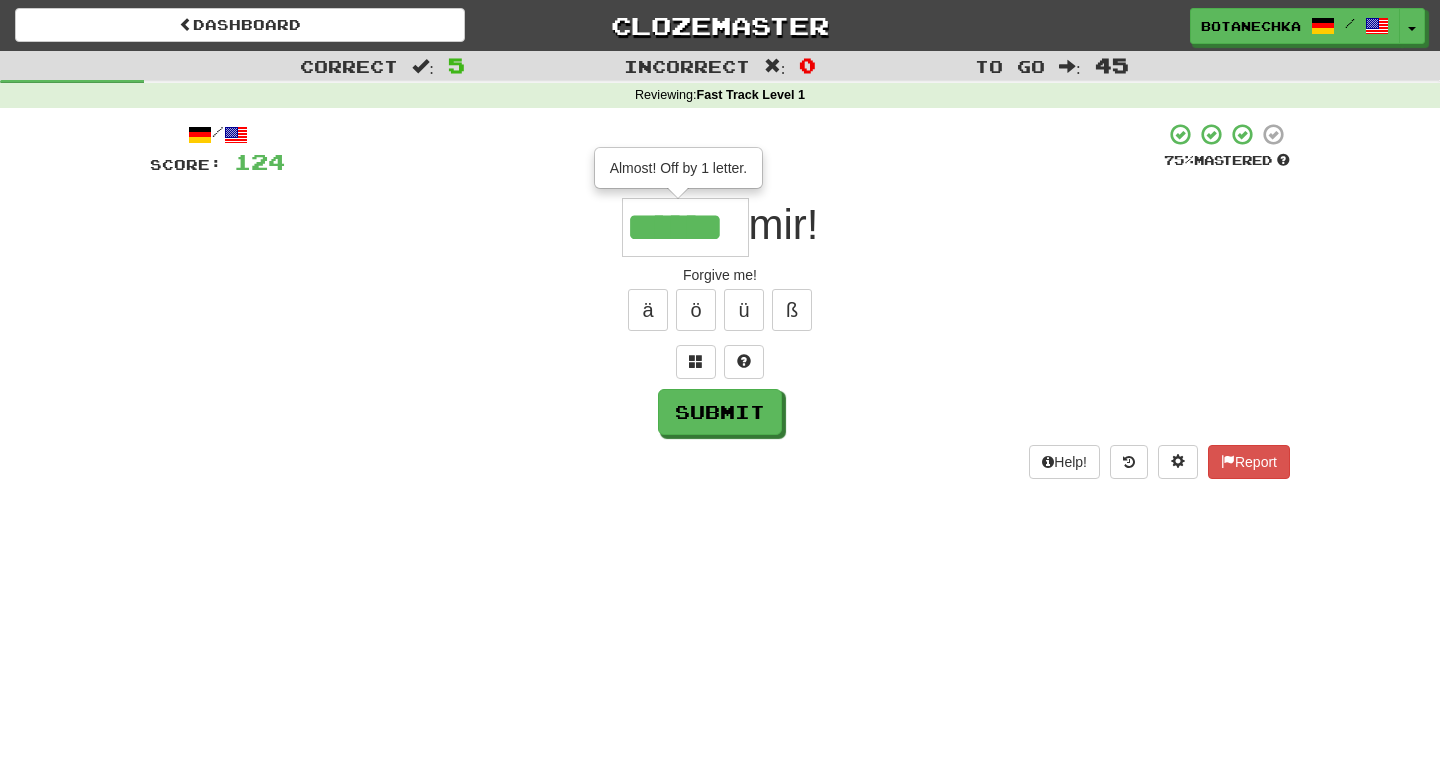 type on "******" 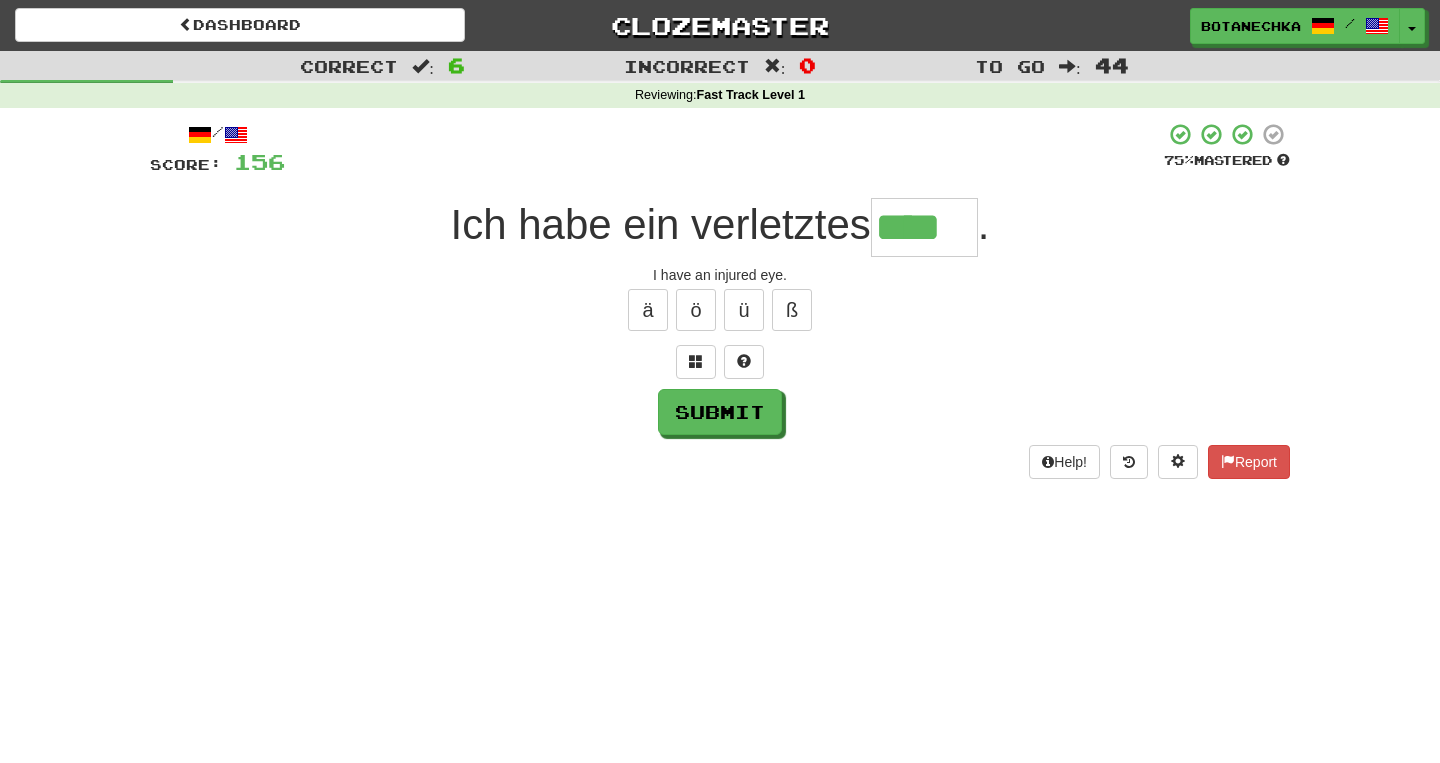 type on "****" 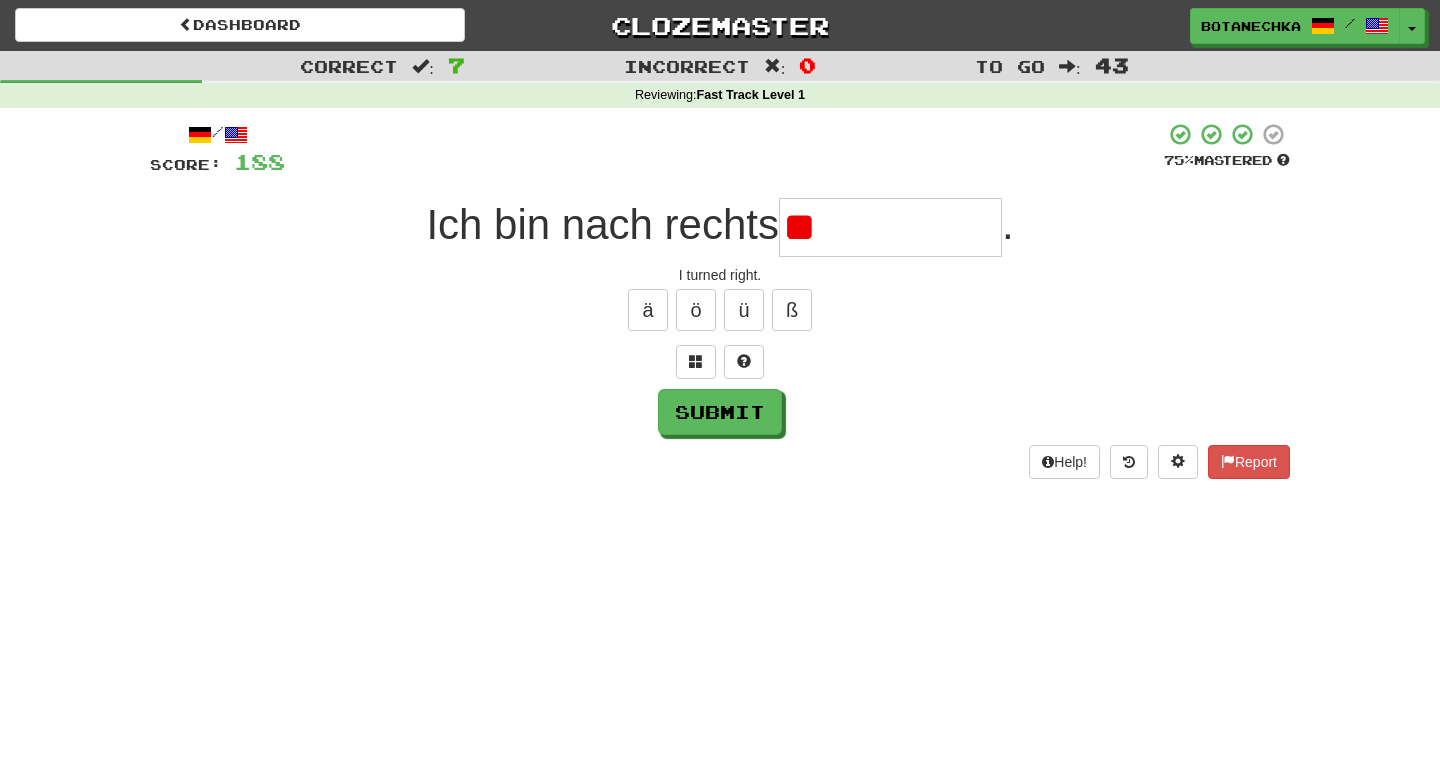 type on "*" 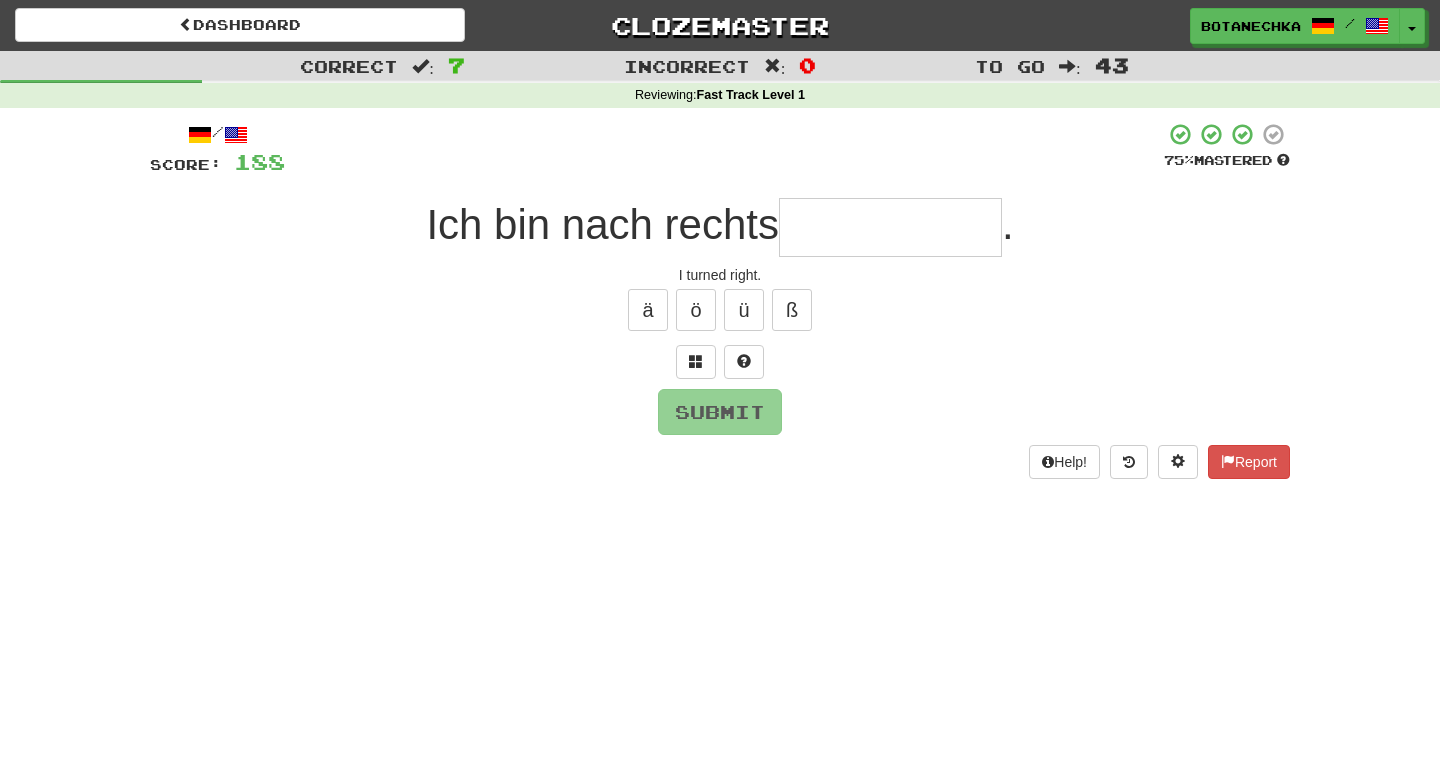 type on "*" 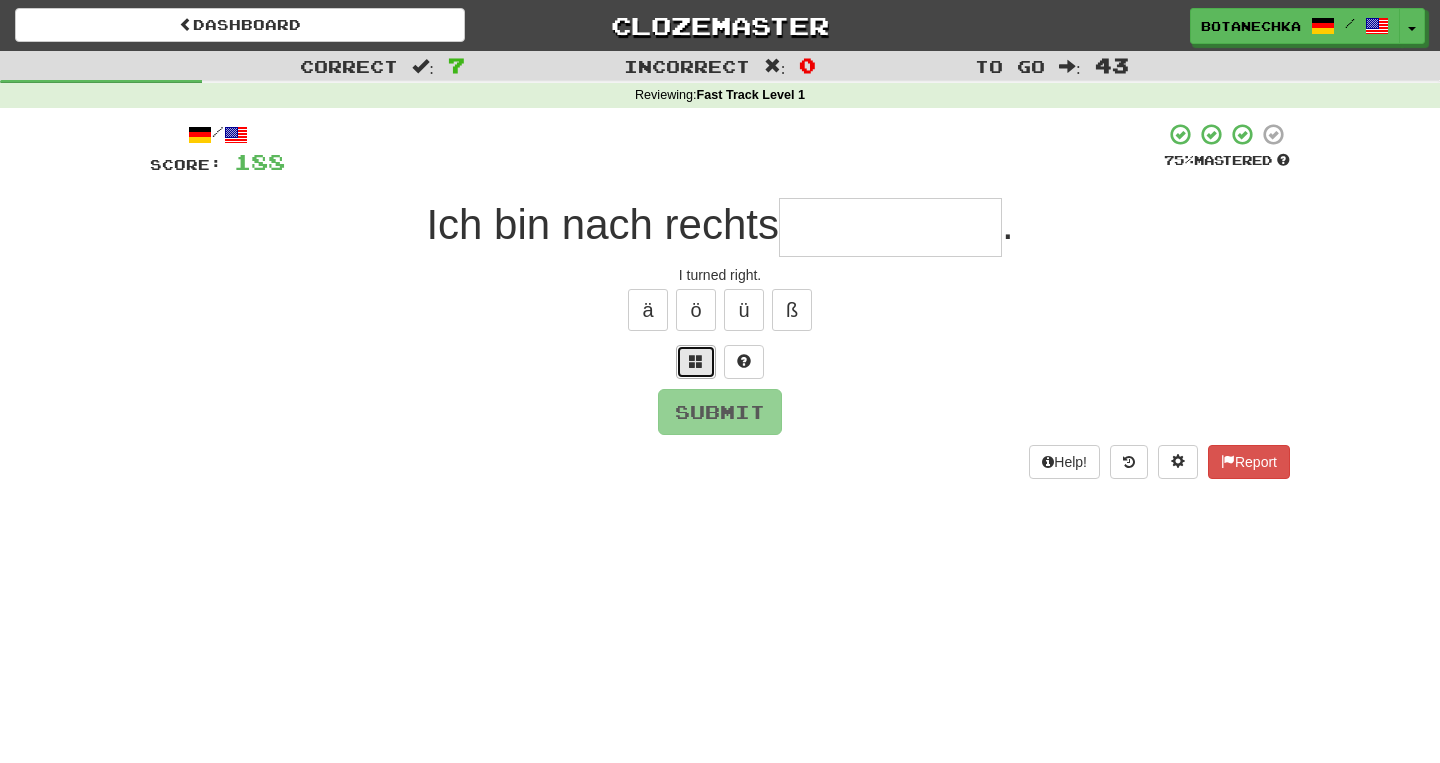 click at bounding box center [696, 361] 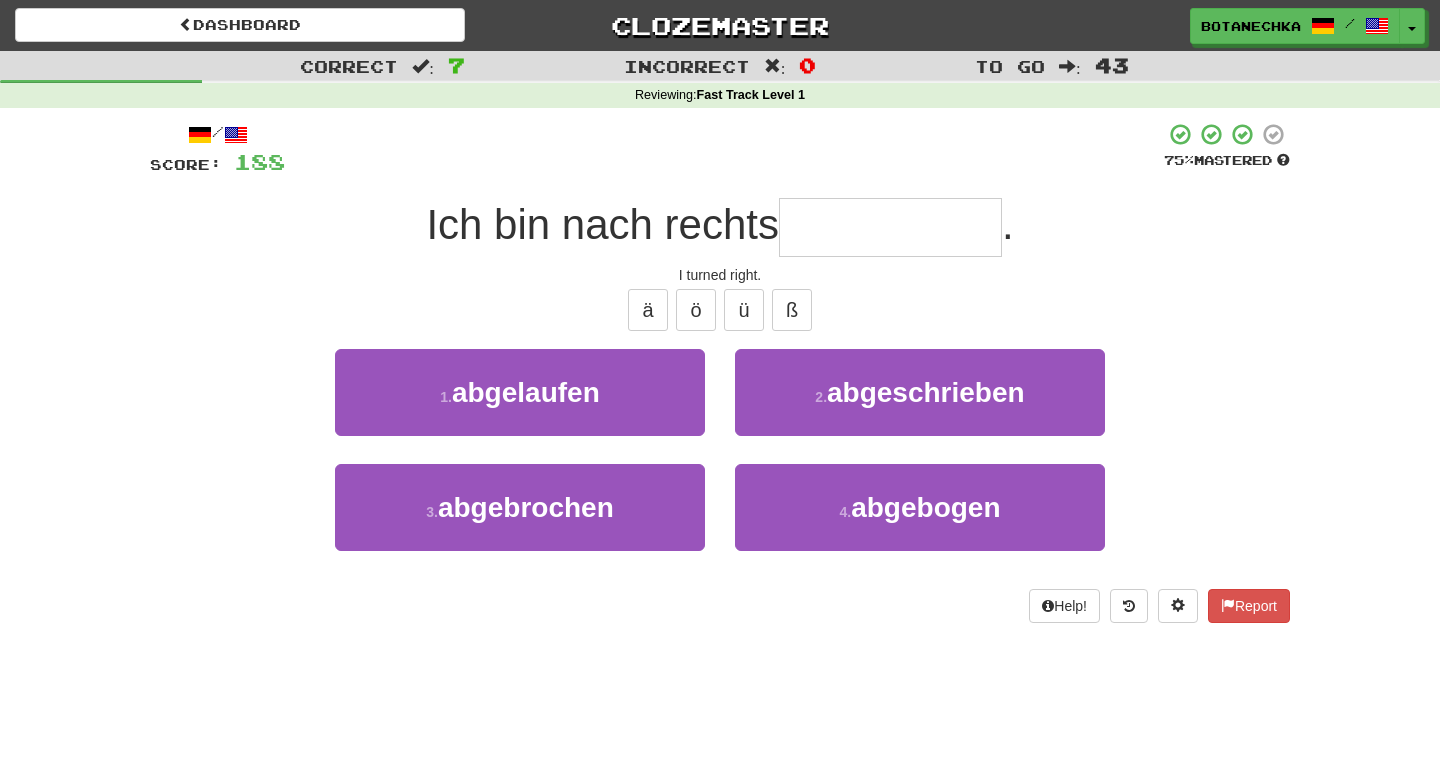 click at bounding box center (890, 227) 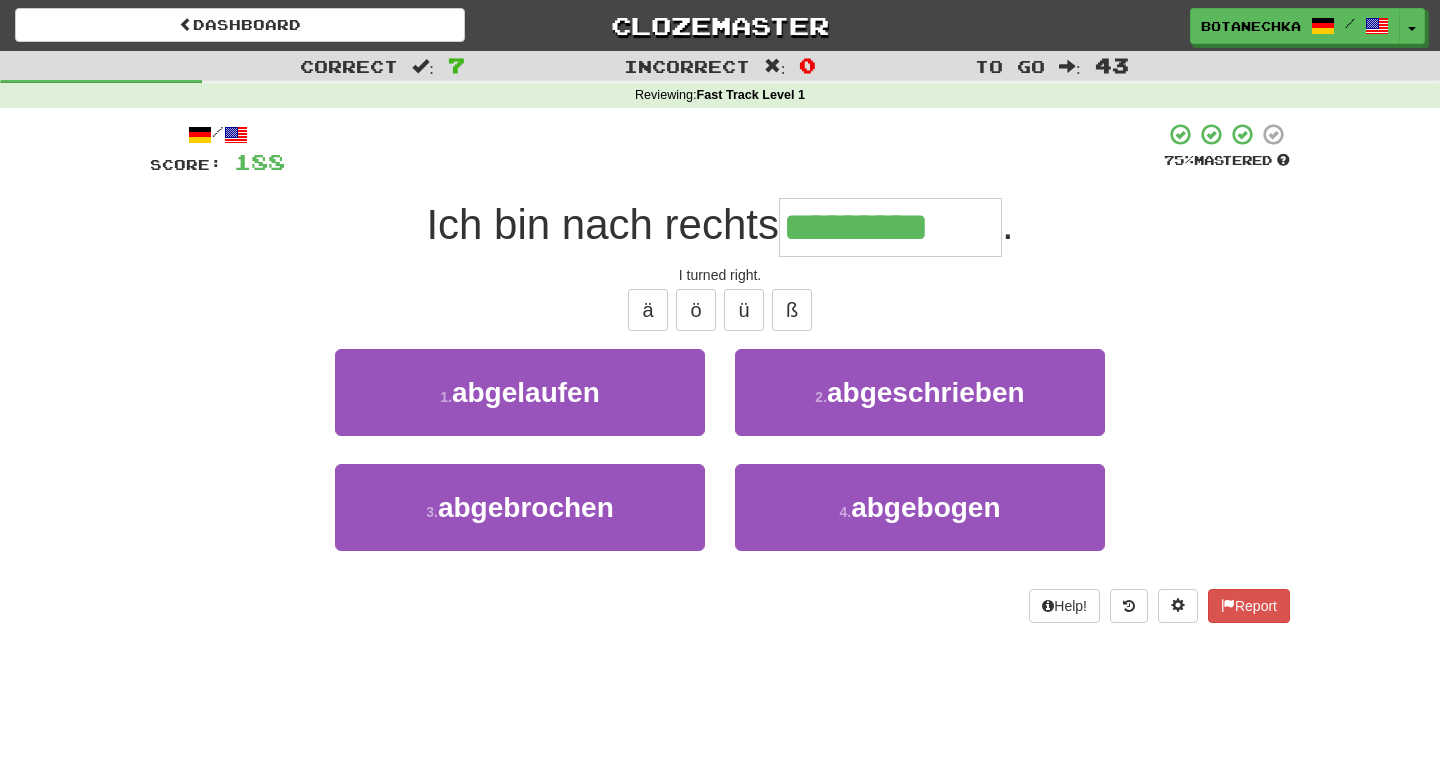 type on "*********" 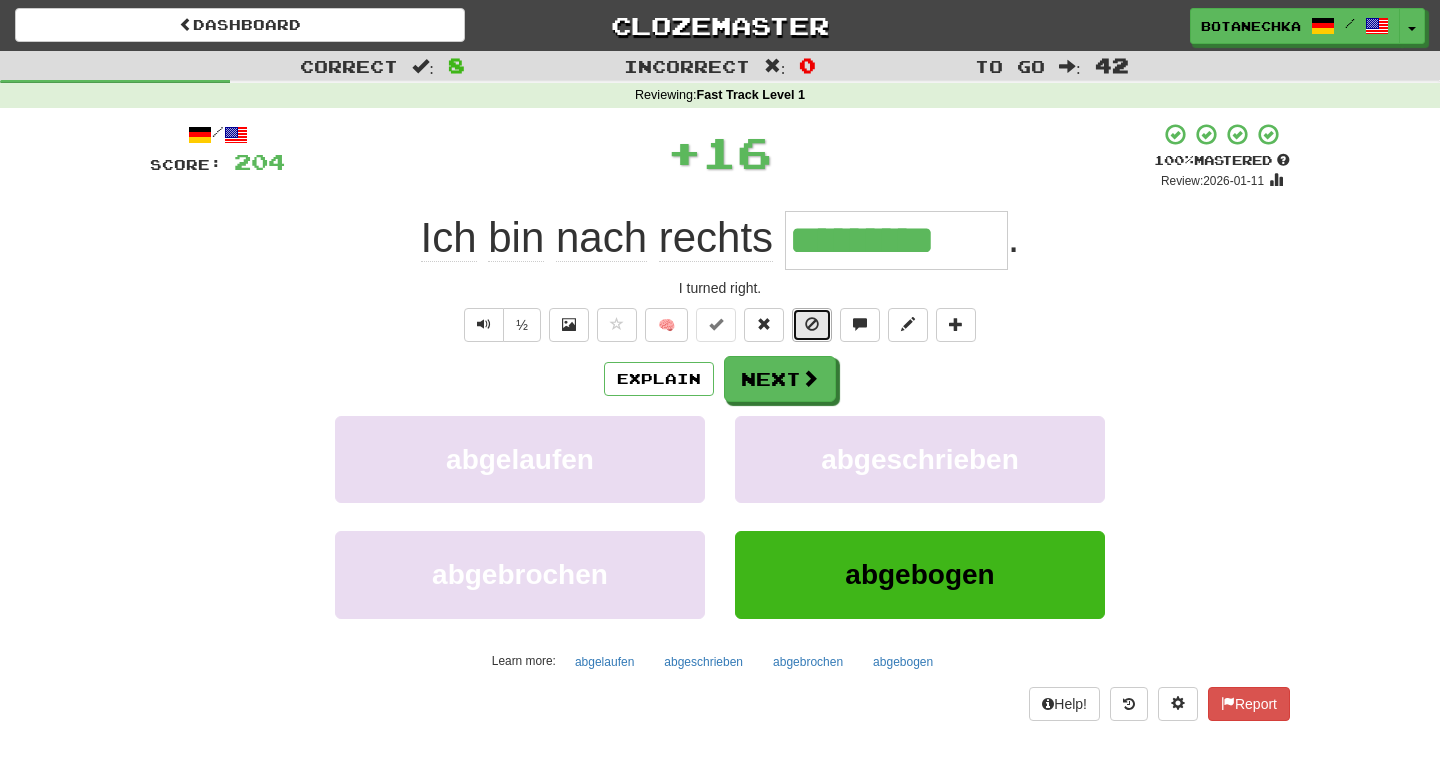 click at bounding box center [812, 325] 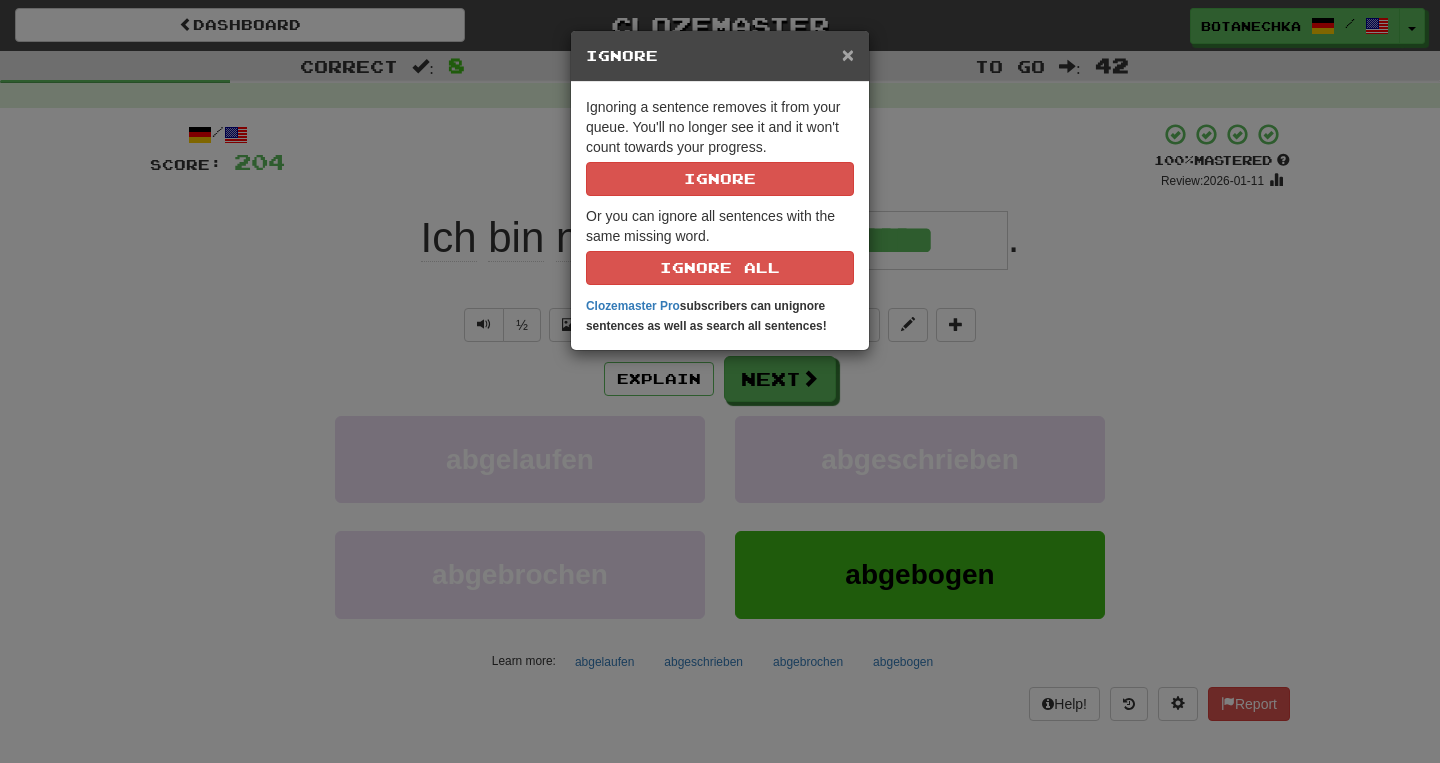 click on "×" at bounding box center [848, 54] 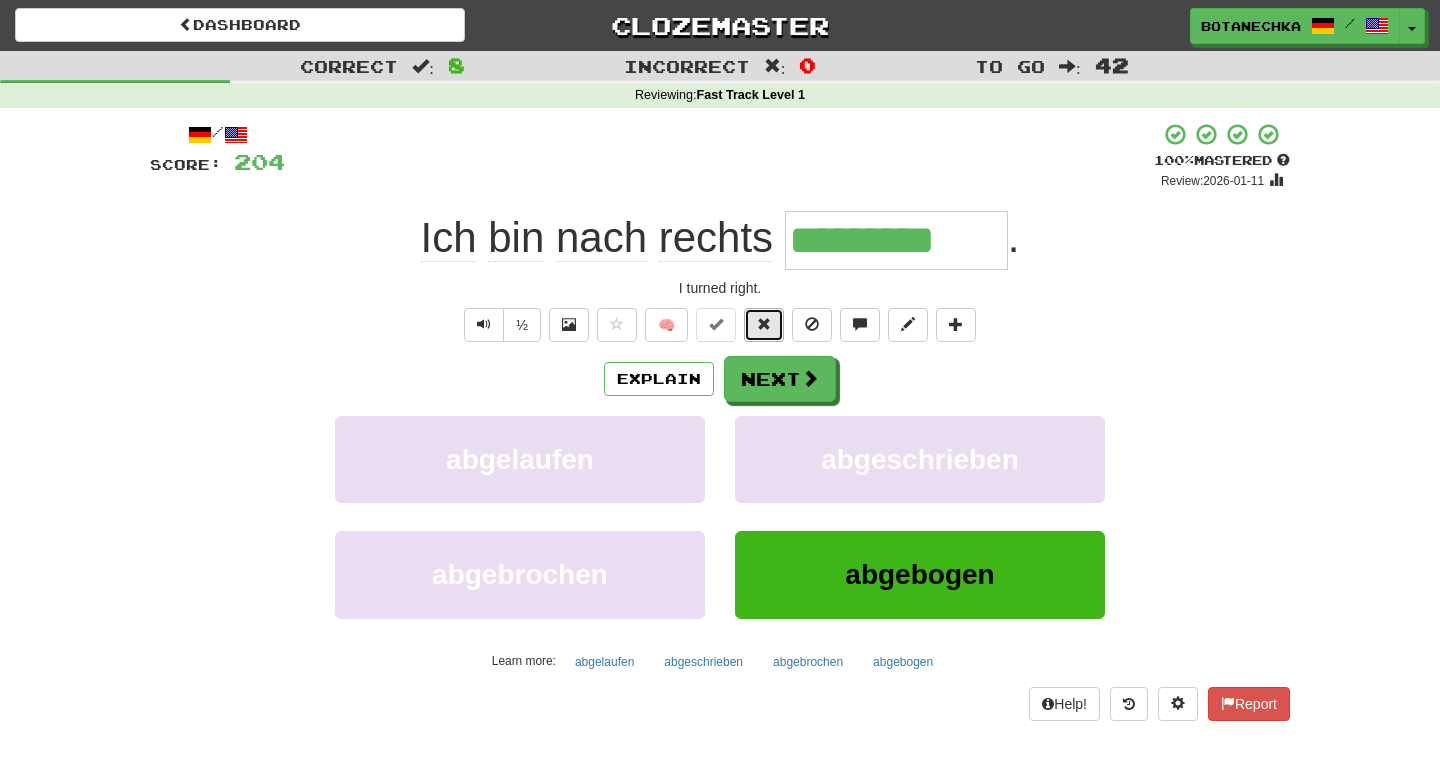 click at bounding box center [764, 324] 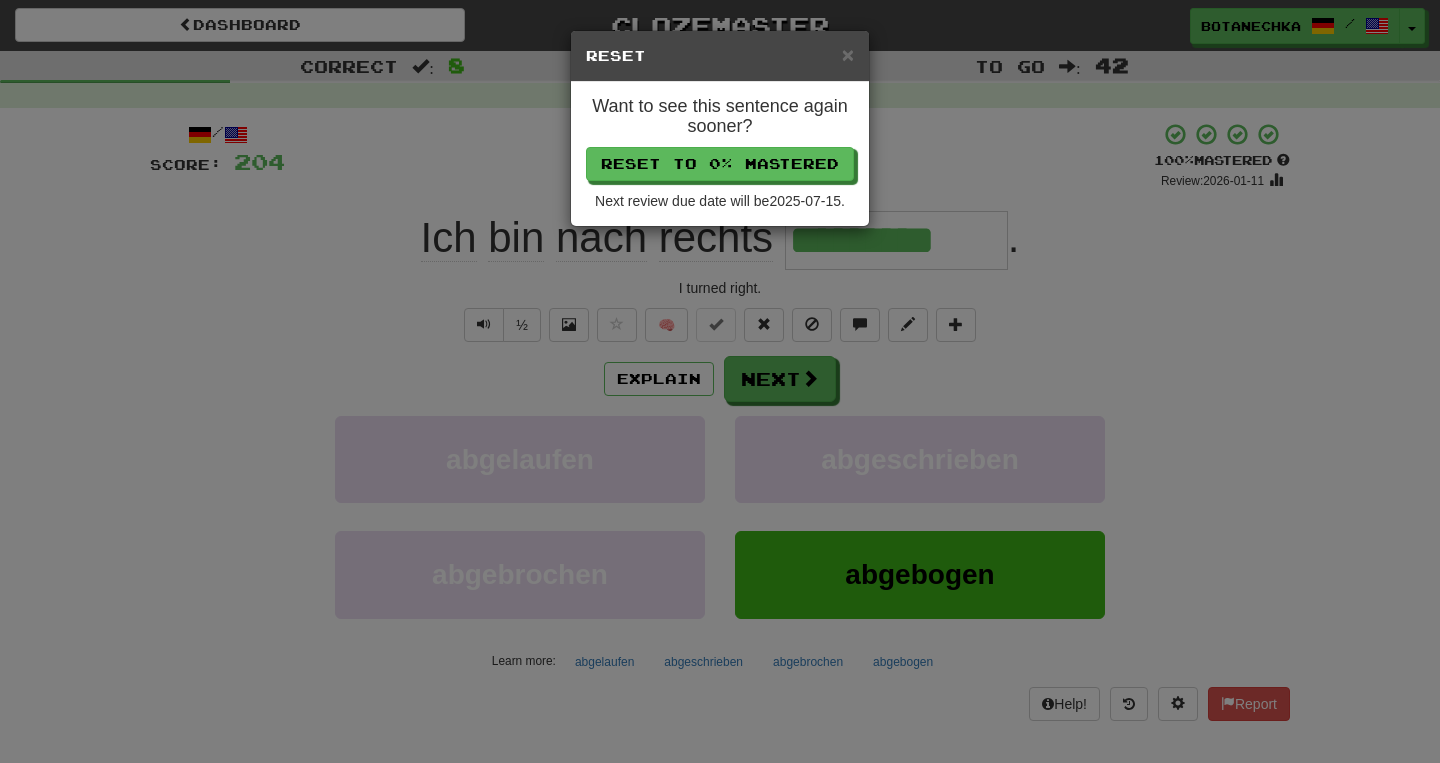 click on "Want to see this sentence again sooner? Reset to 0% Mastered Next review due date will be  2025-07-15 ." at bounding box center (720, 154) 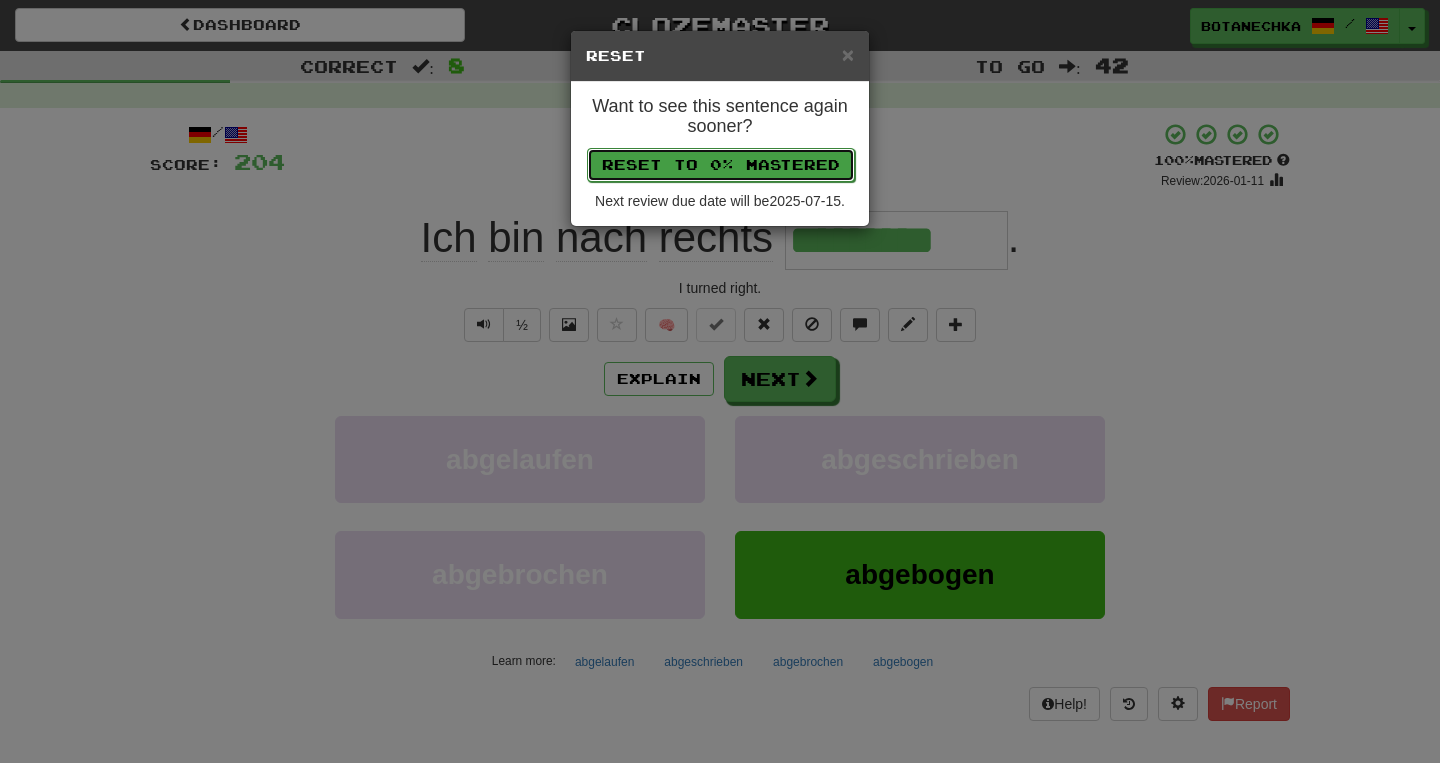click on "Reset to 0% Mastered" at bounding box center (721, 165) 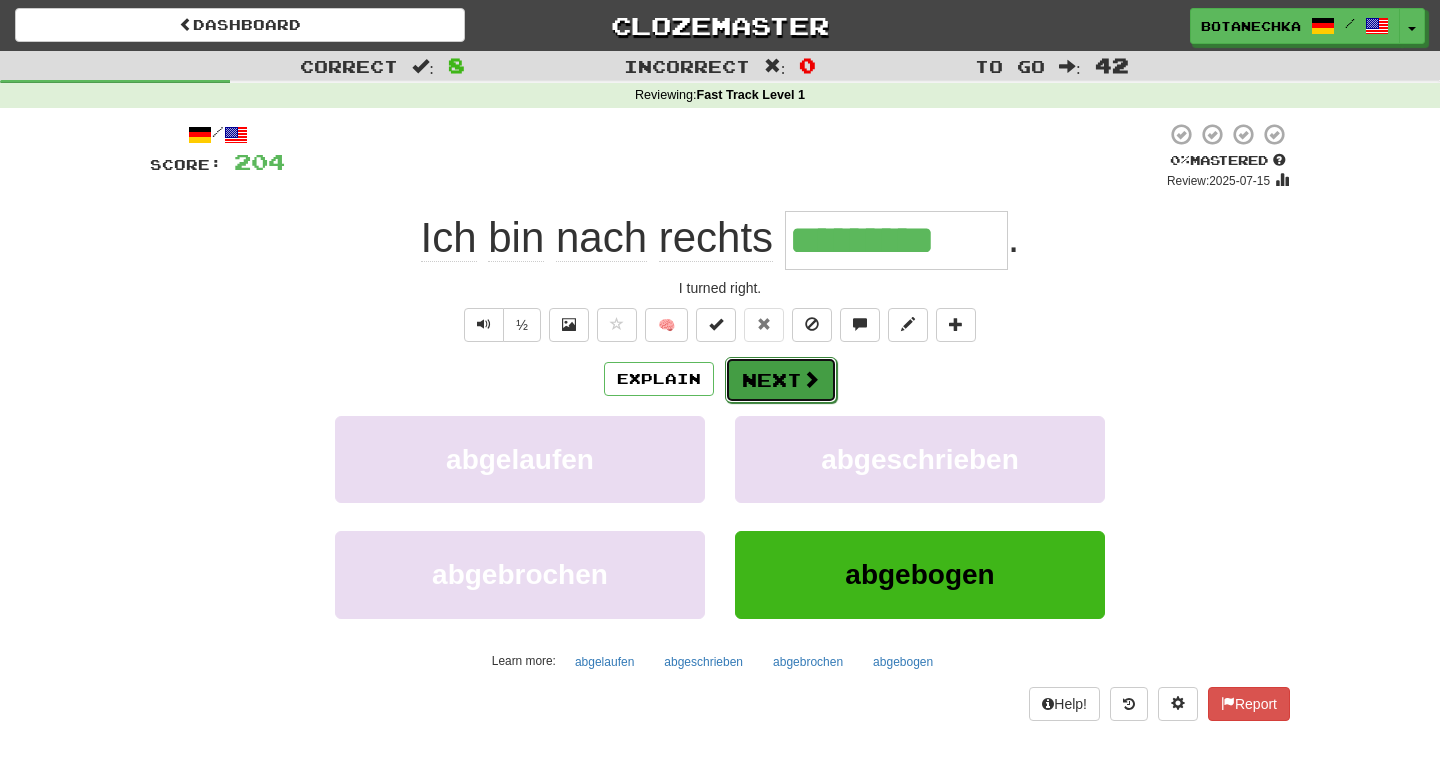 click on "Next" at bounding box center (781, 380) 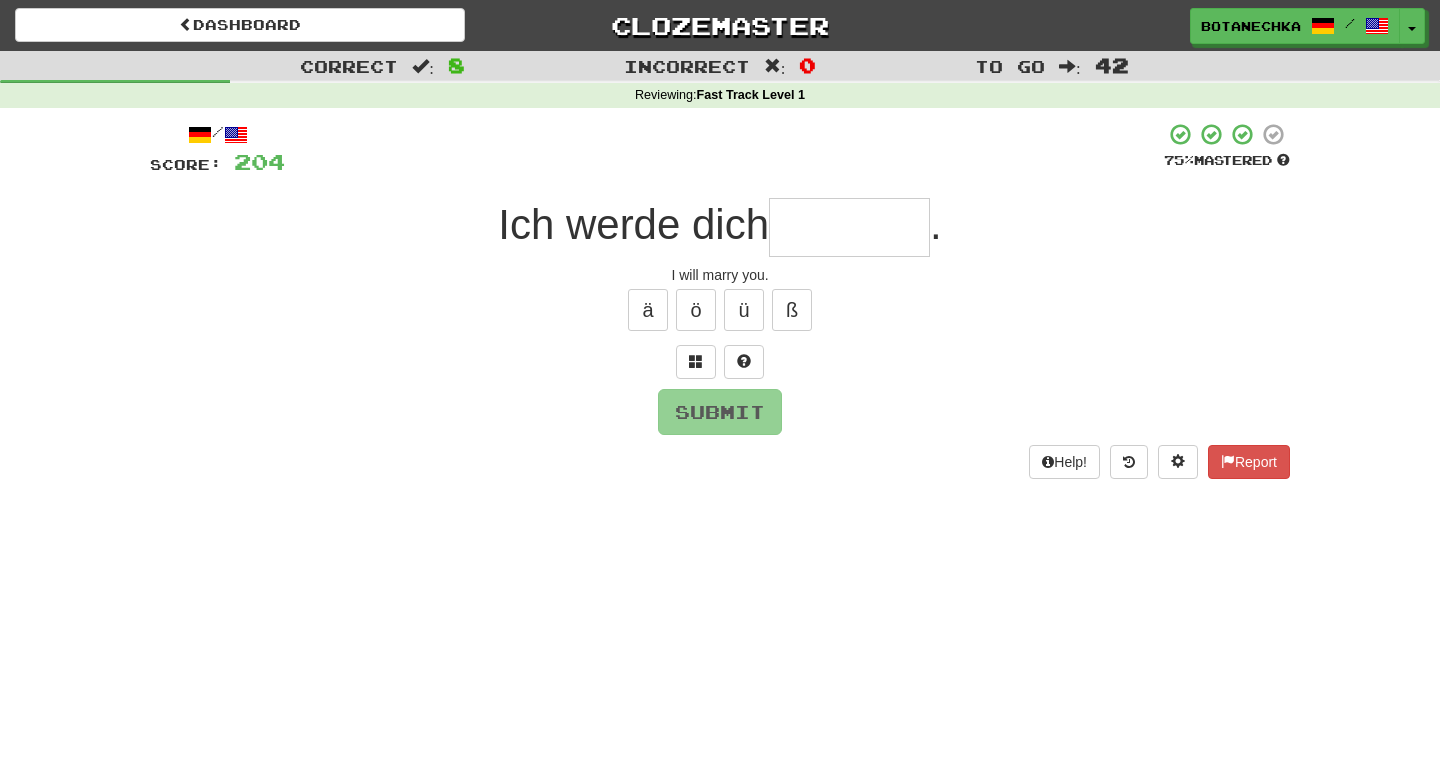 click at bounding box center [849, 227] 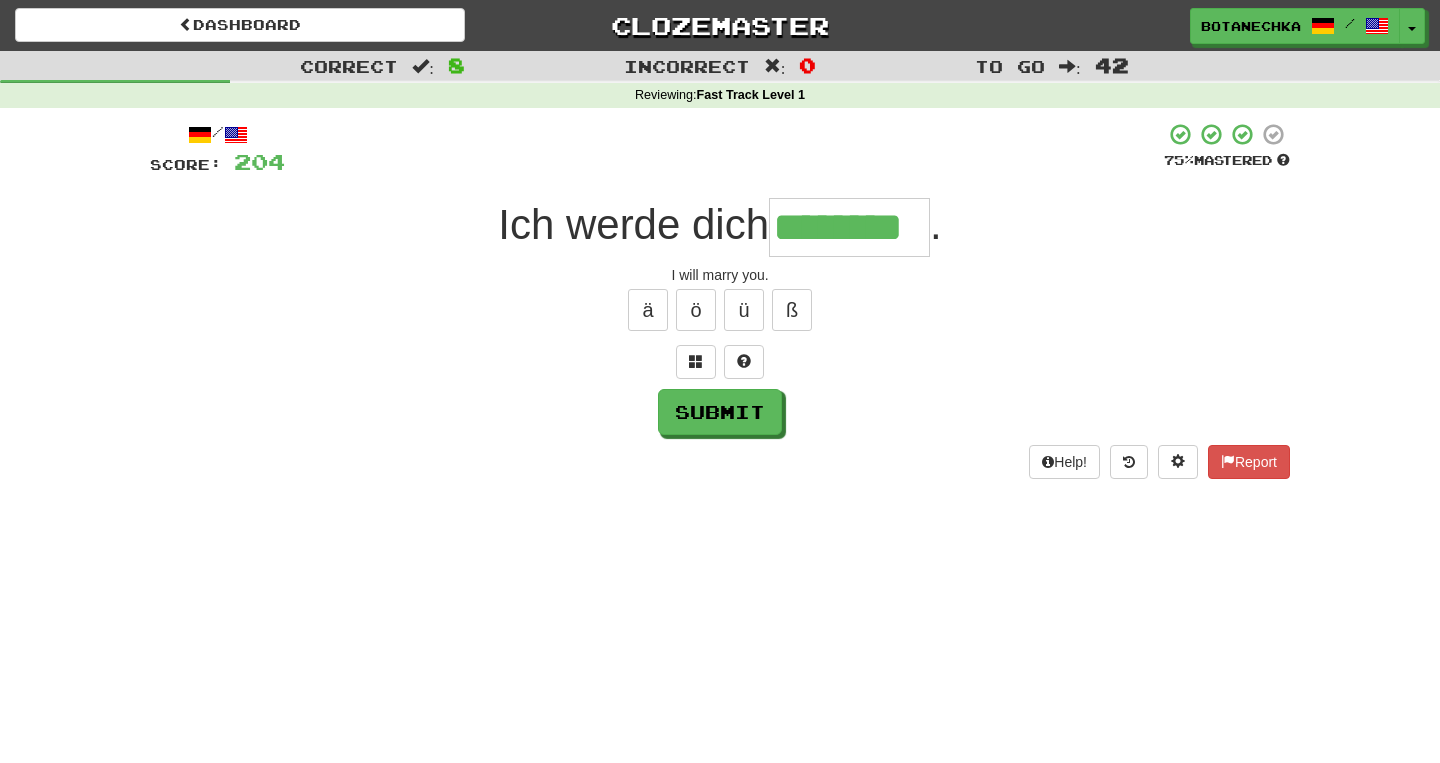 type on "********" 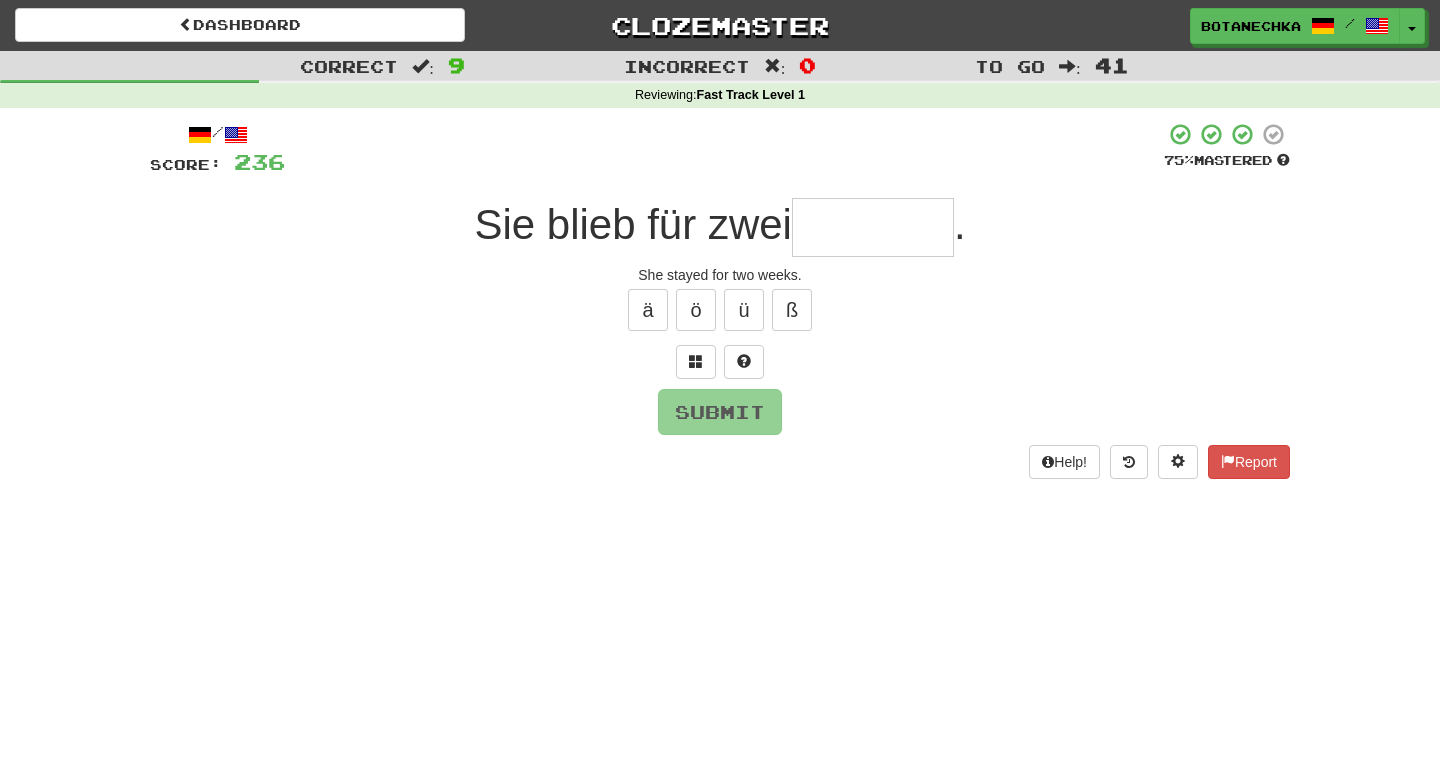 type on "*" 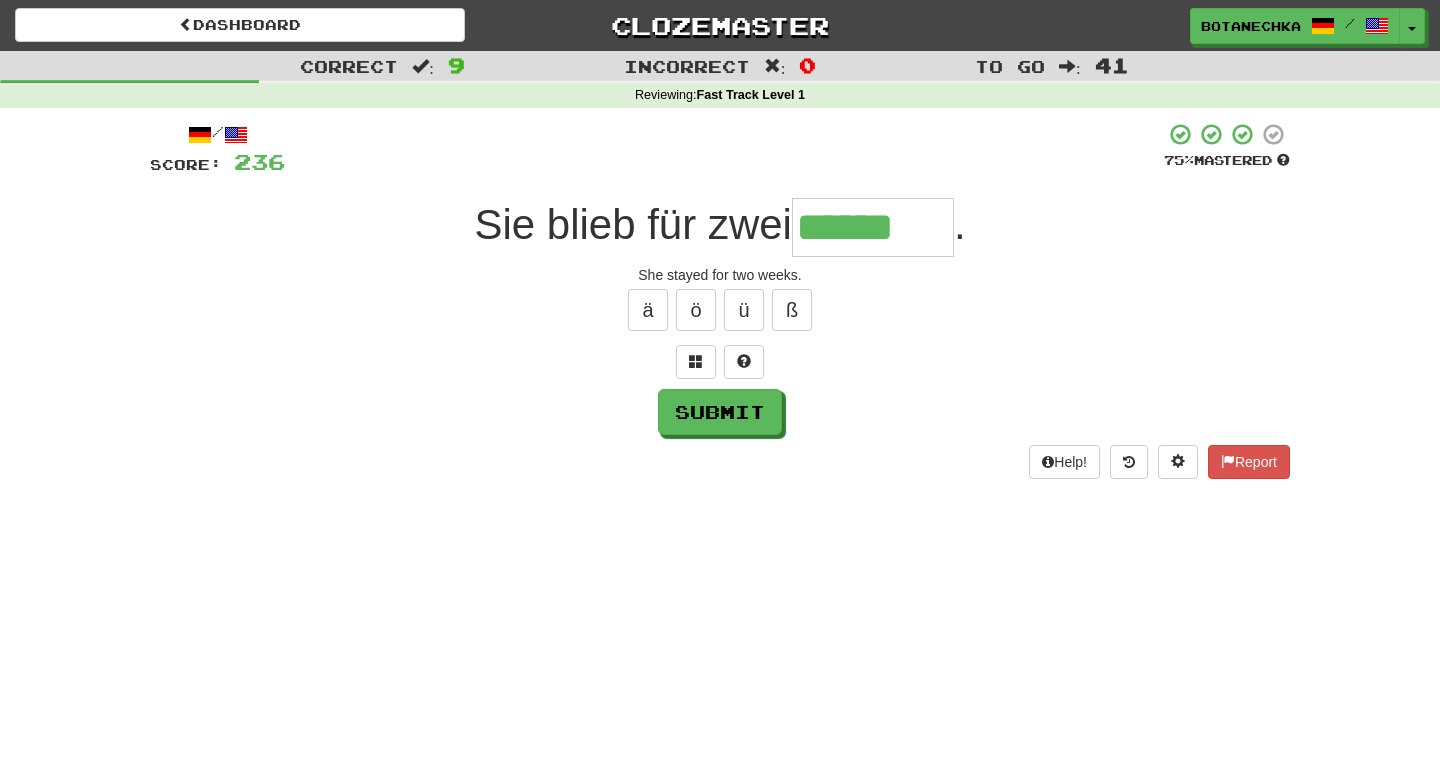 type on "******" 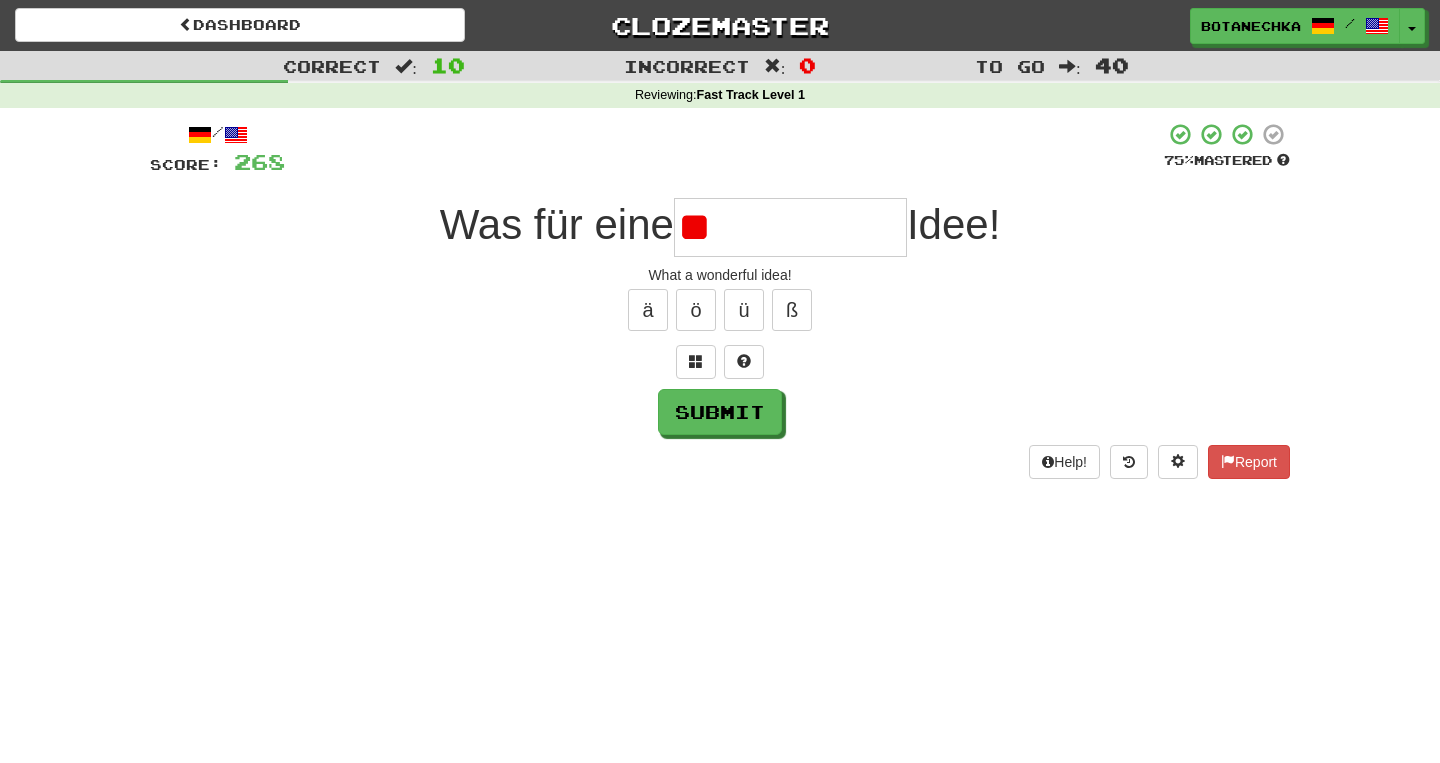 type on "*" 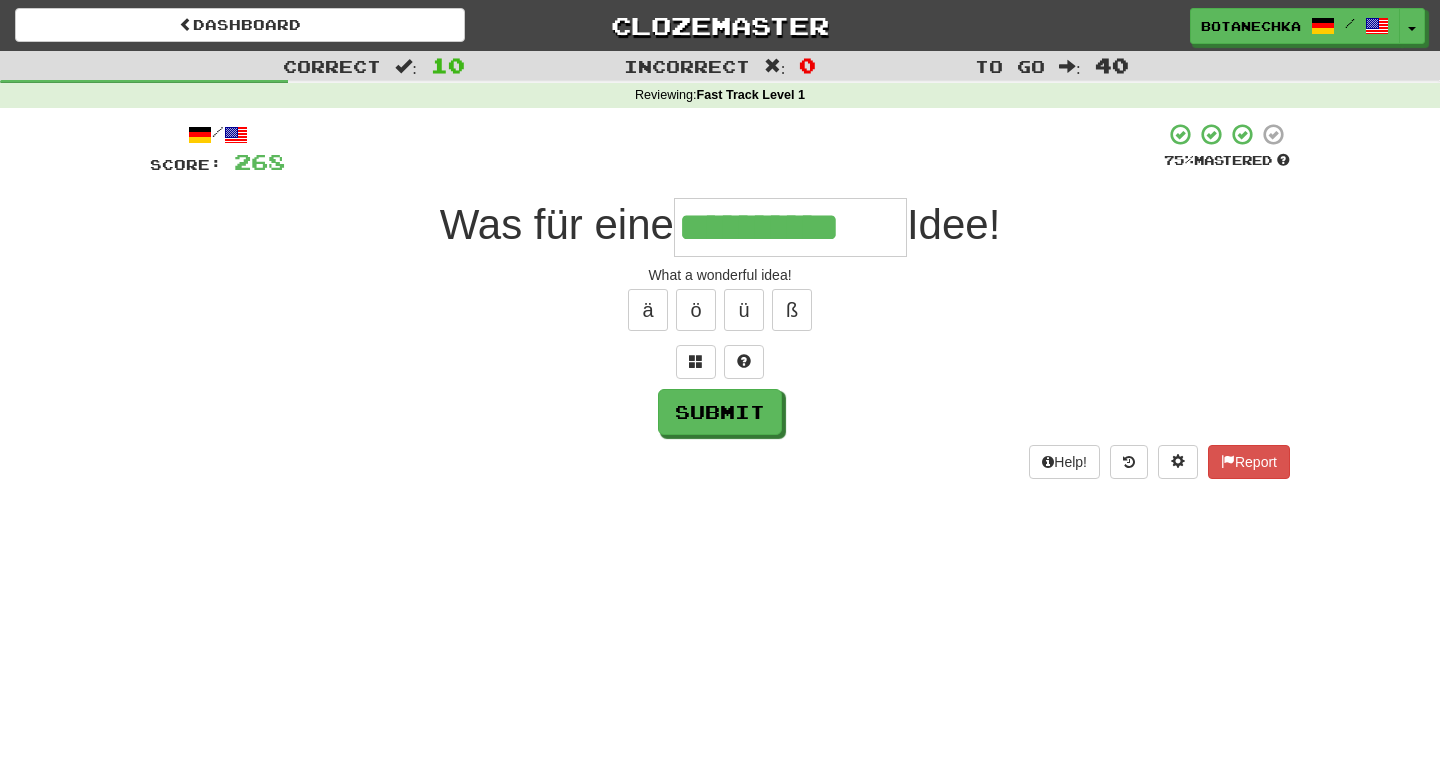 type on "**********" 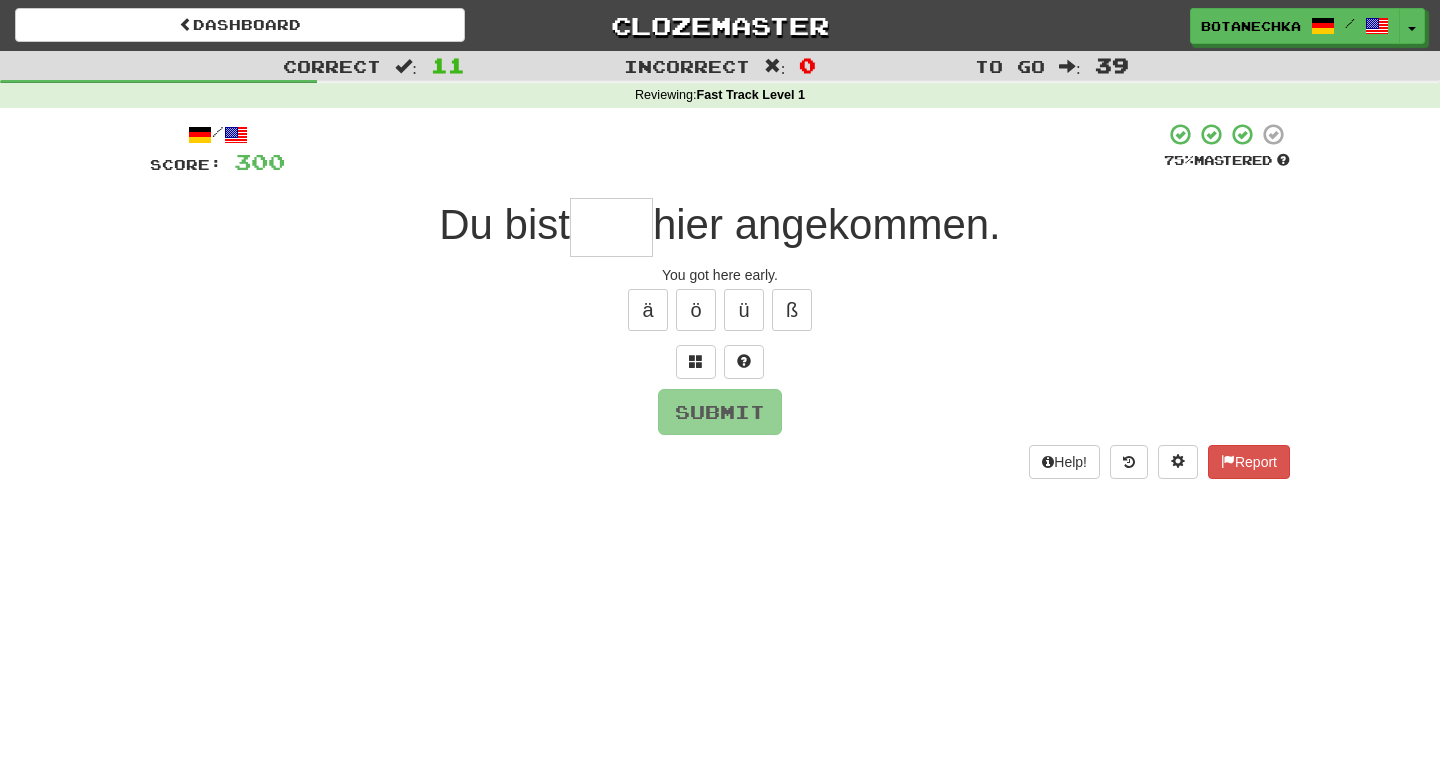 type on "*" 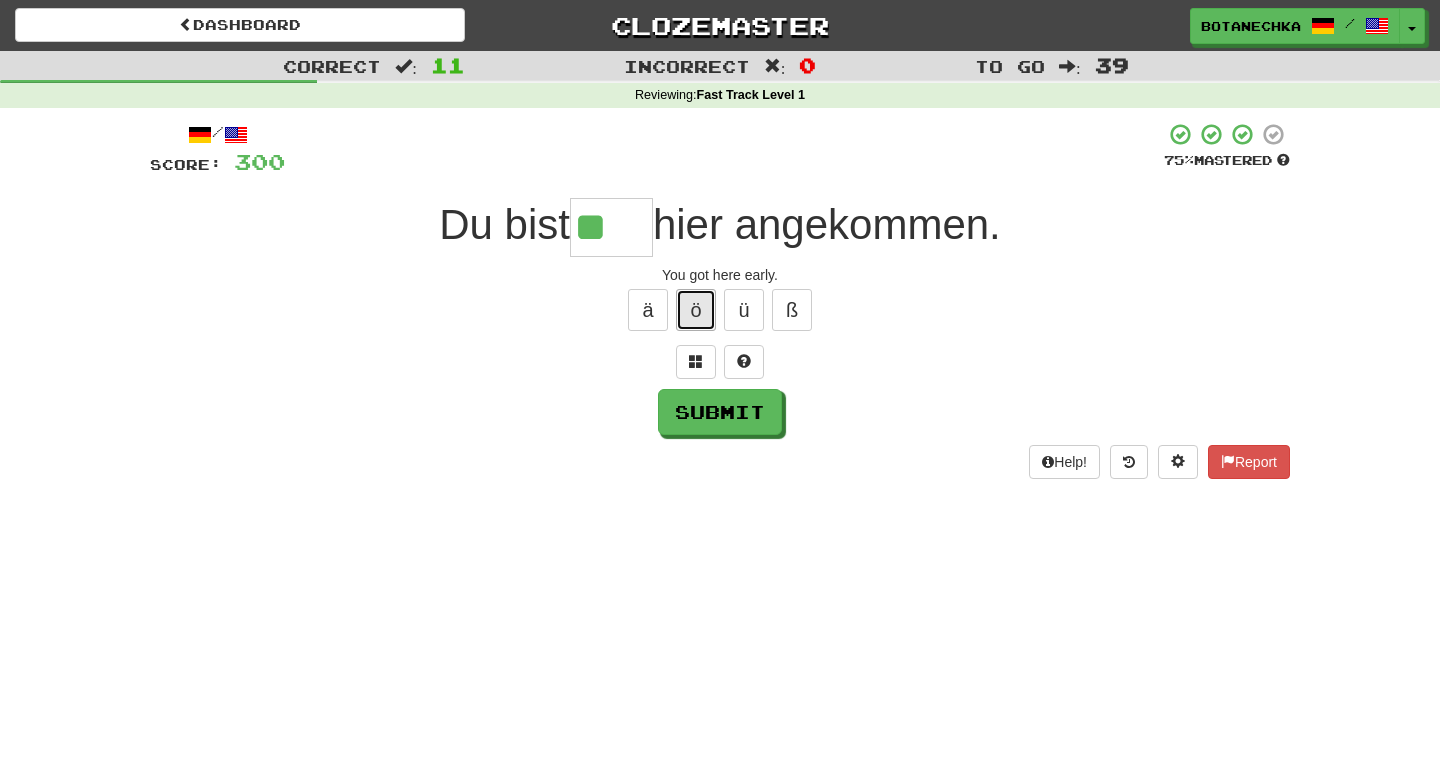 click on "ö" at bounding box center (696, 310) 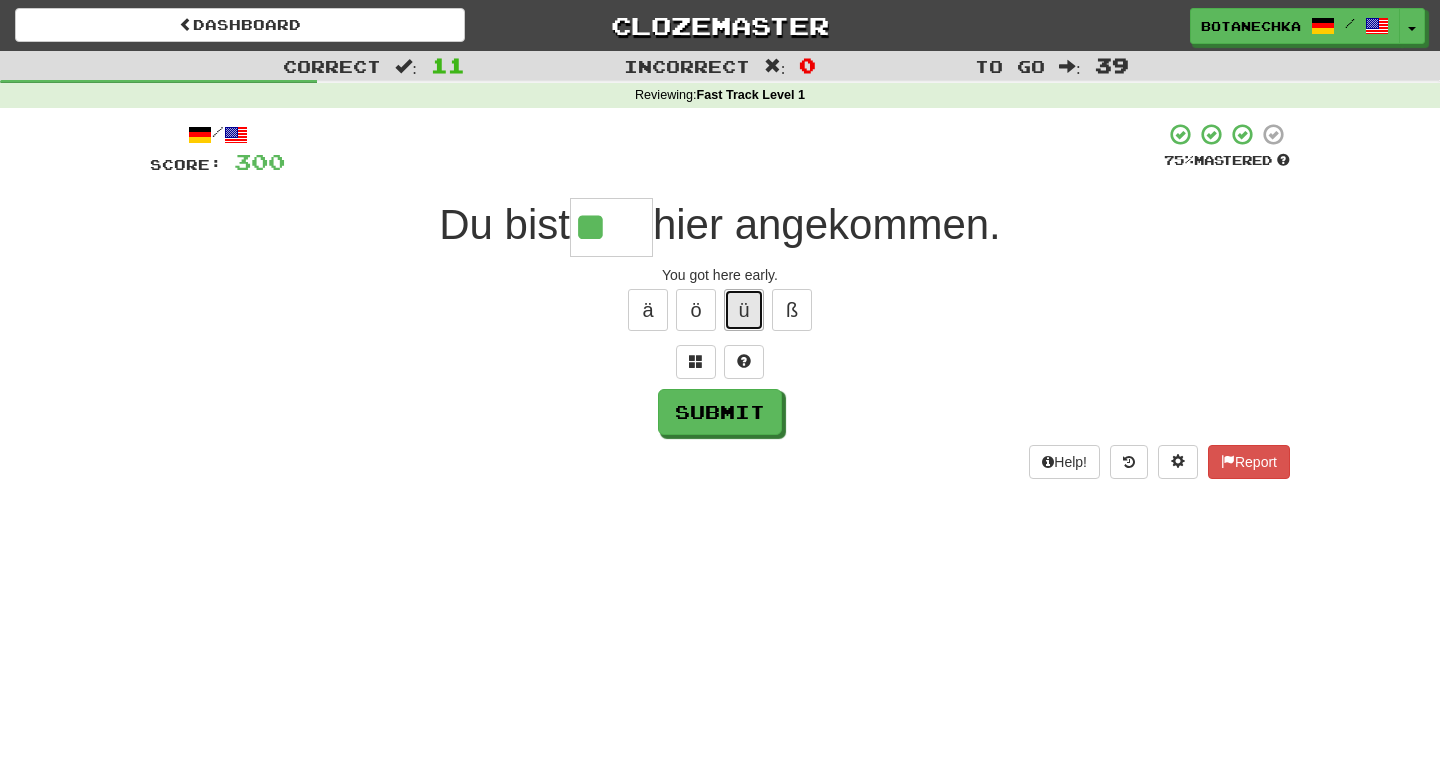 click on "ü" at bounding box center (744, 310) 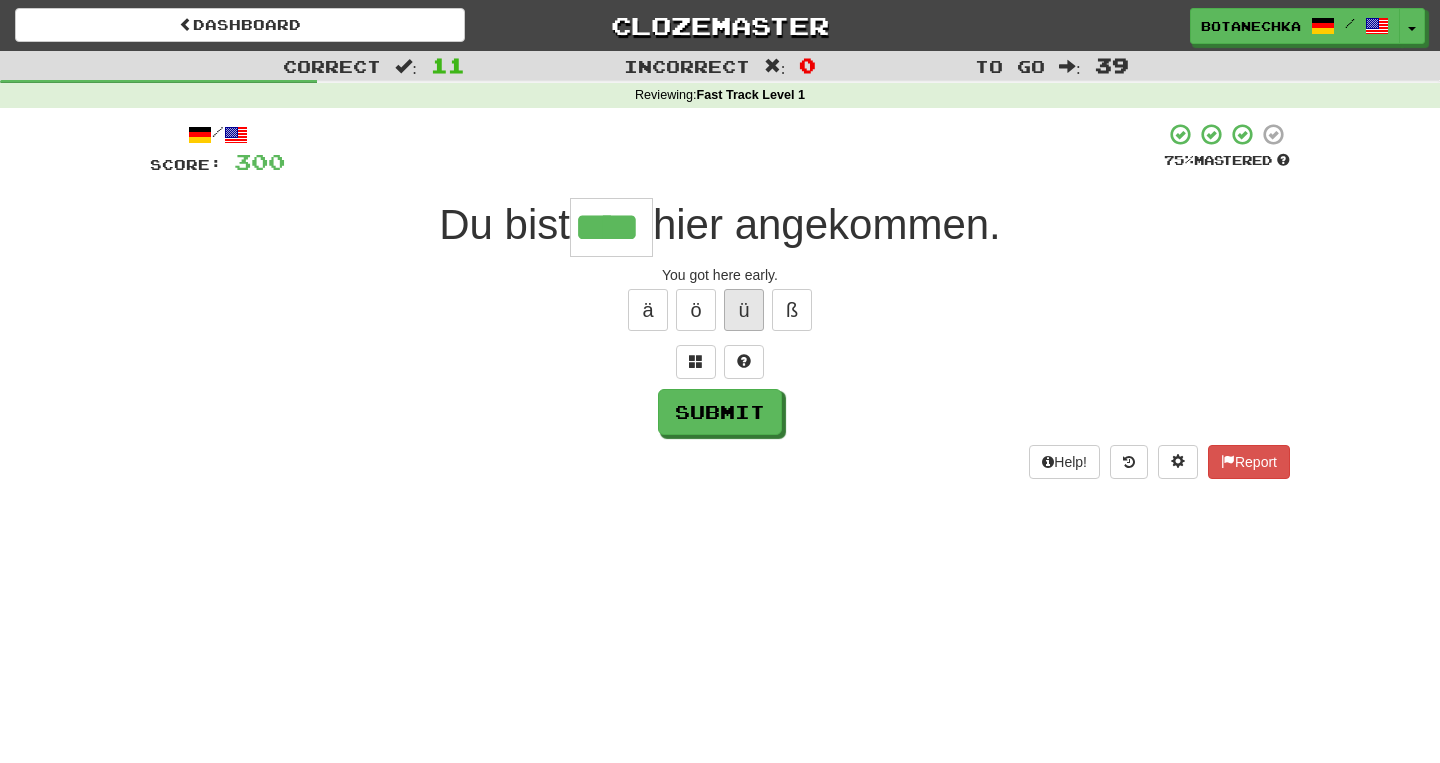 type on "****" 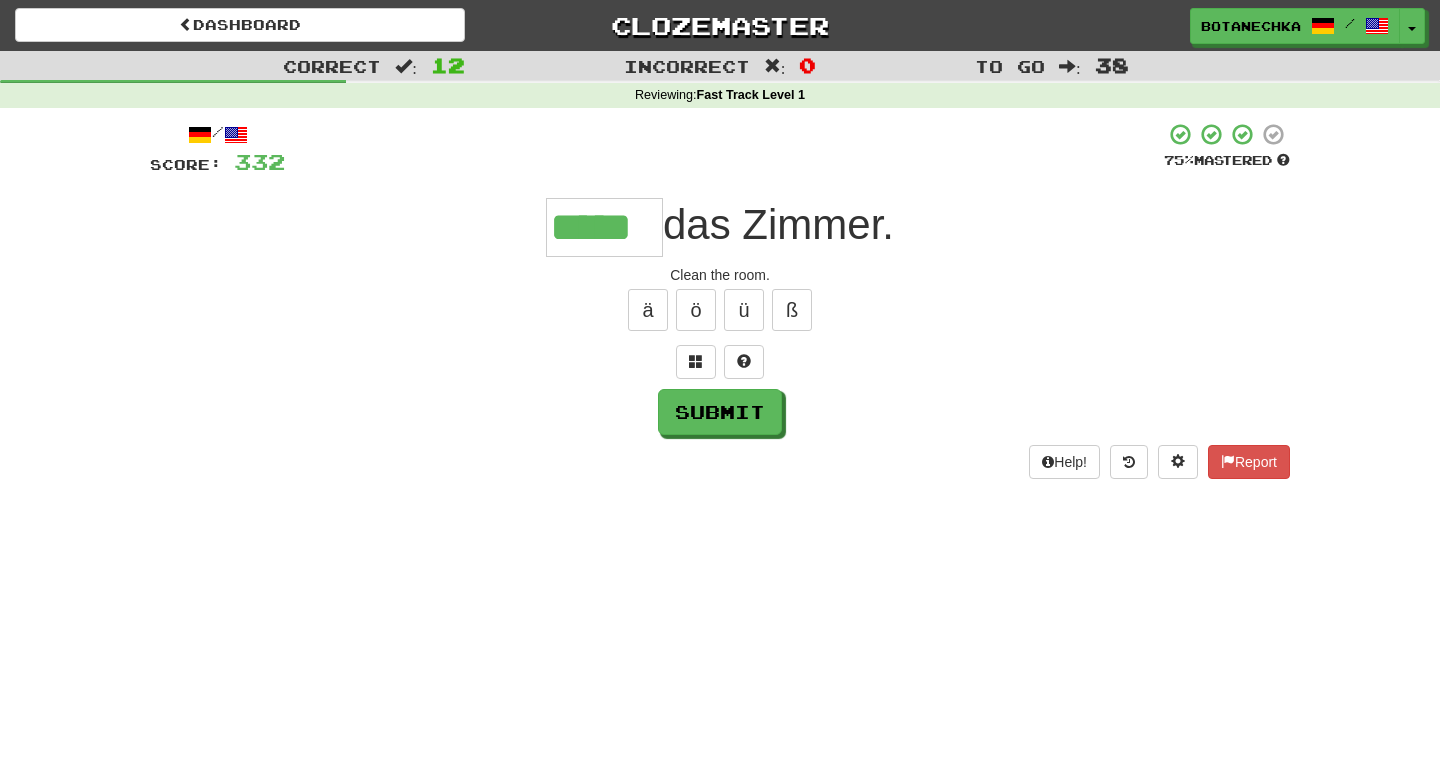 type on "*****" 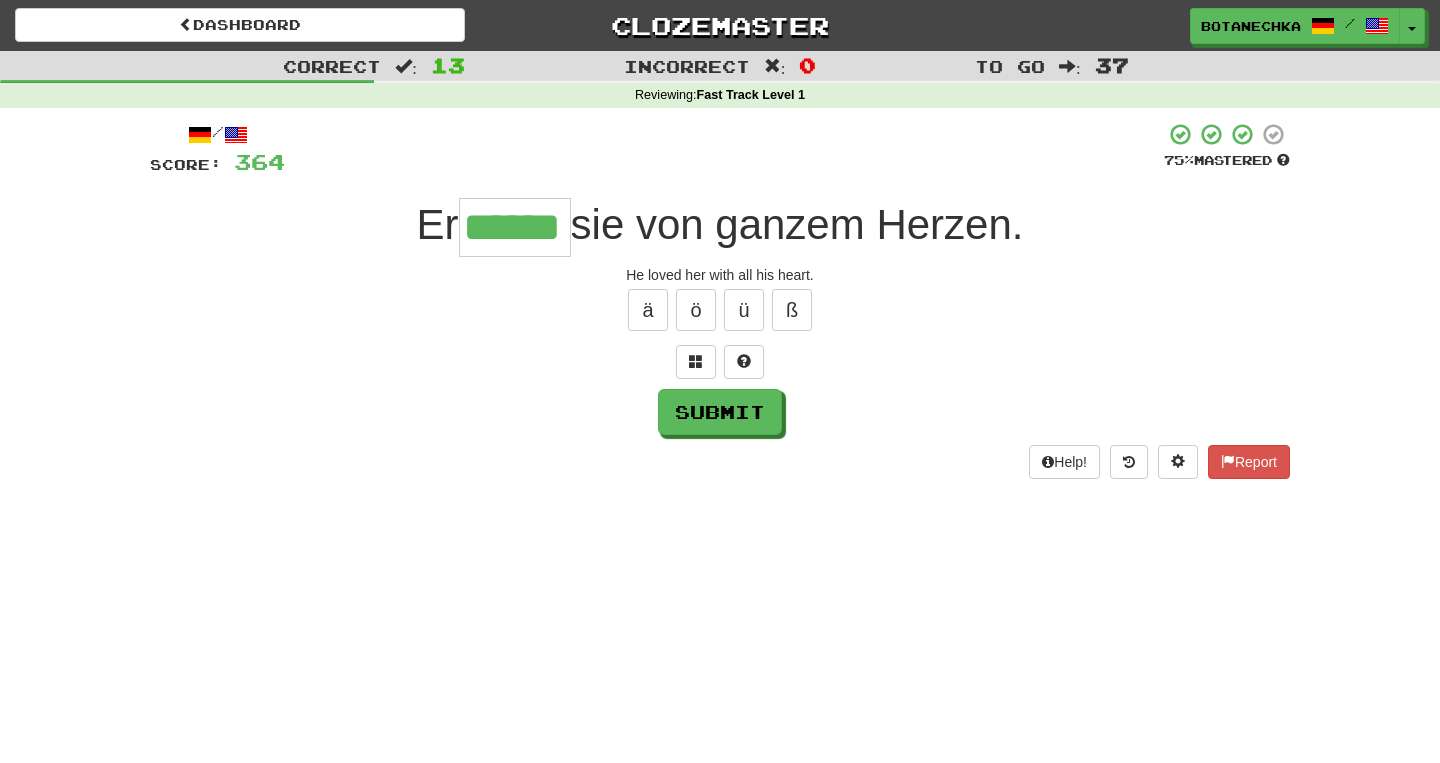 type on "******" 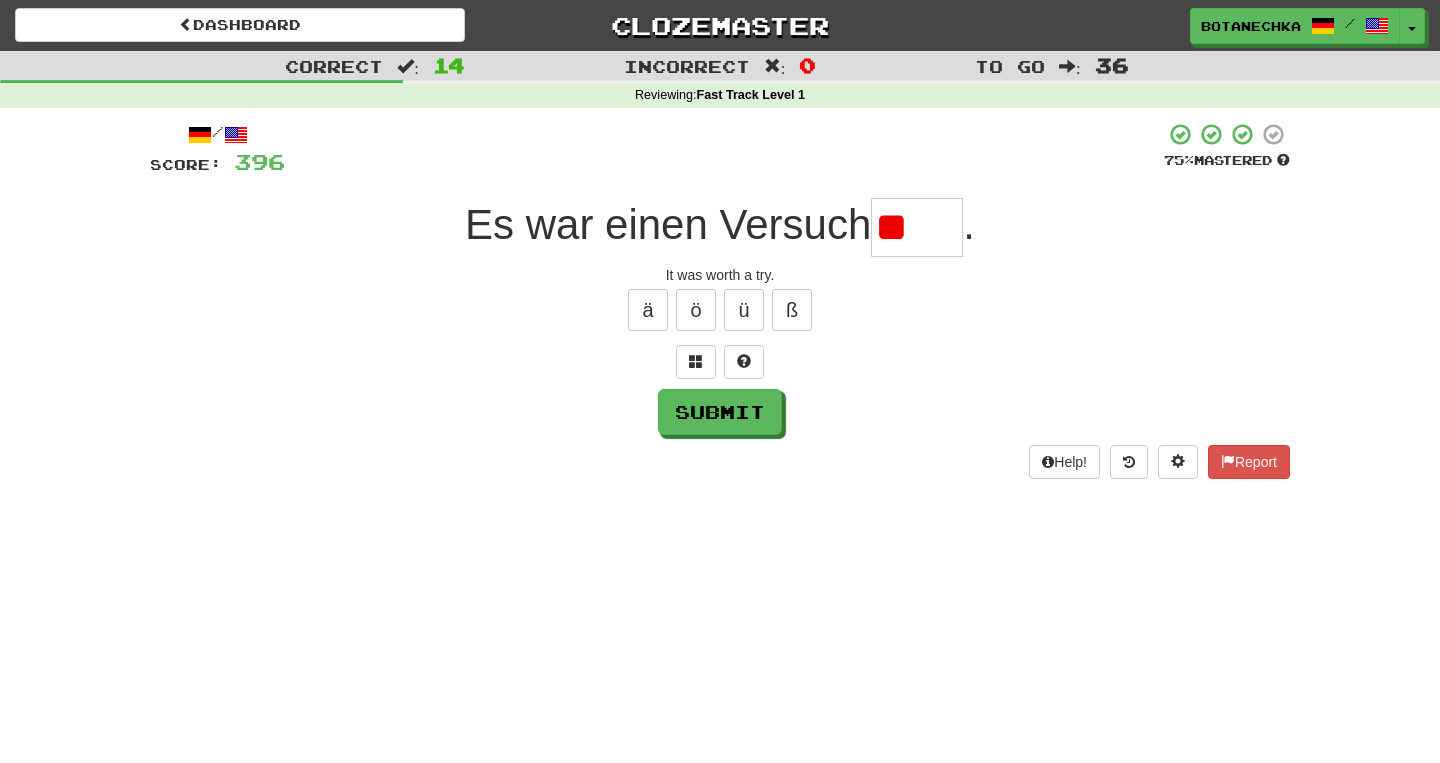 type on "*" 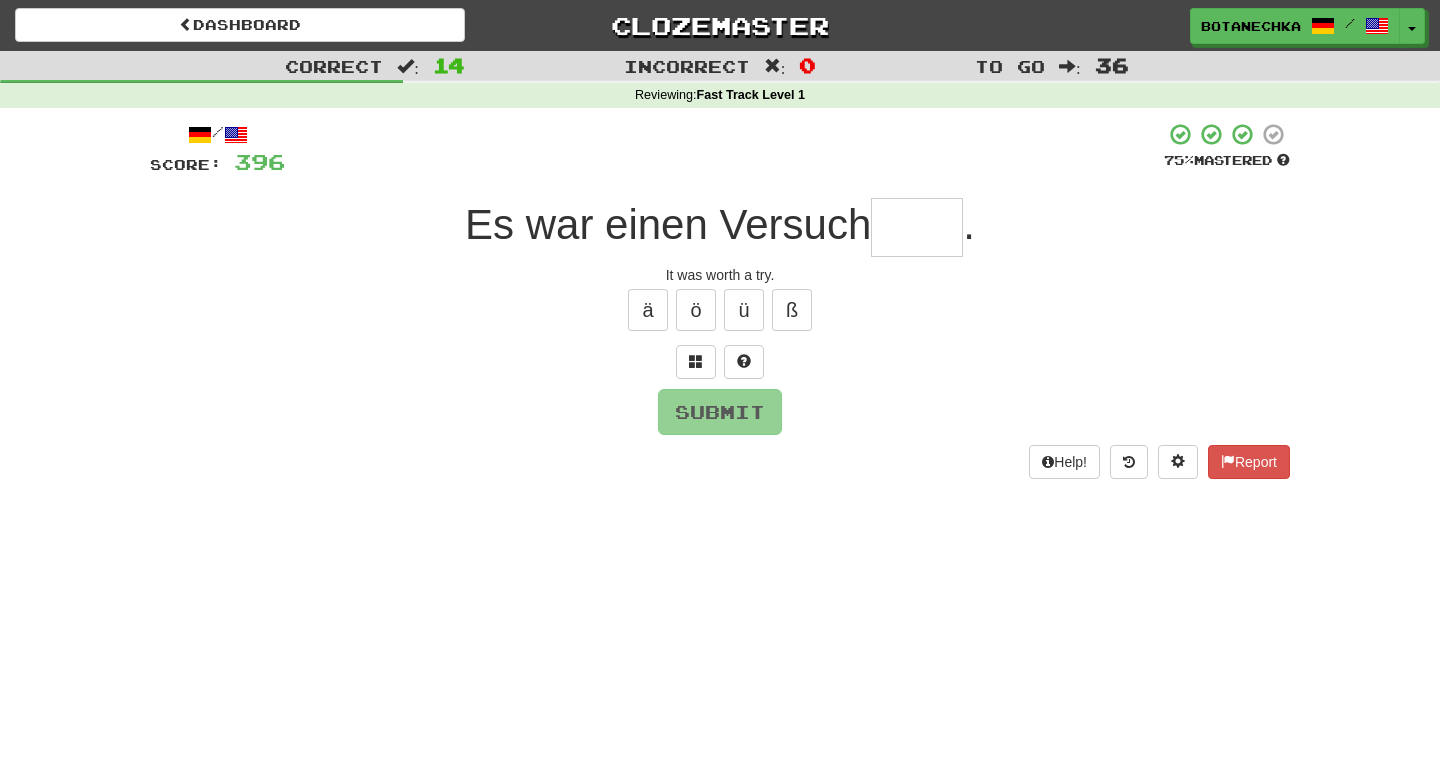 type on "*" 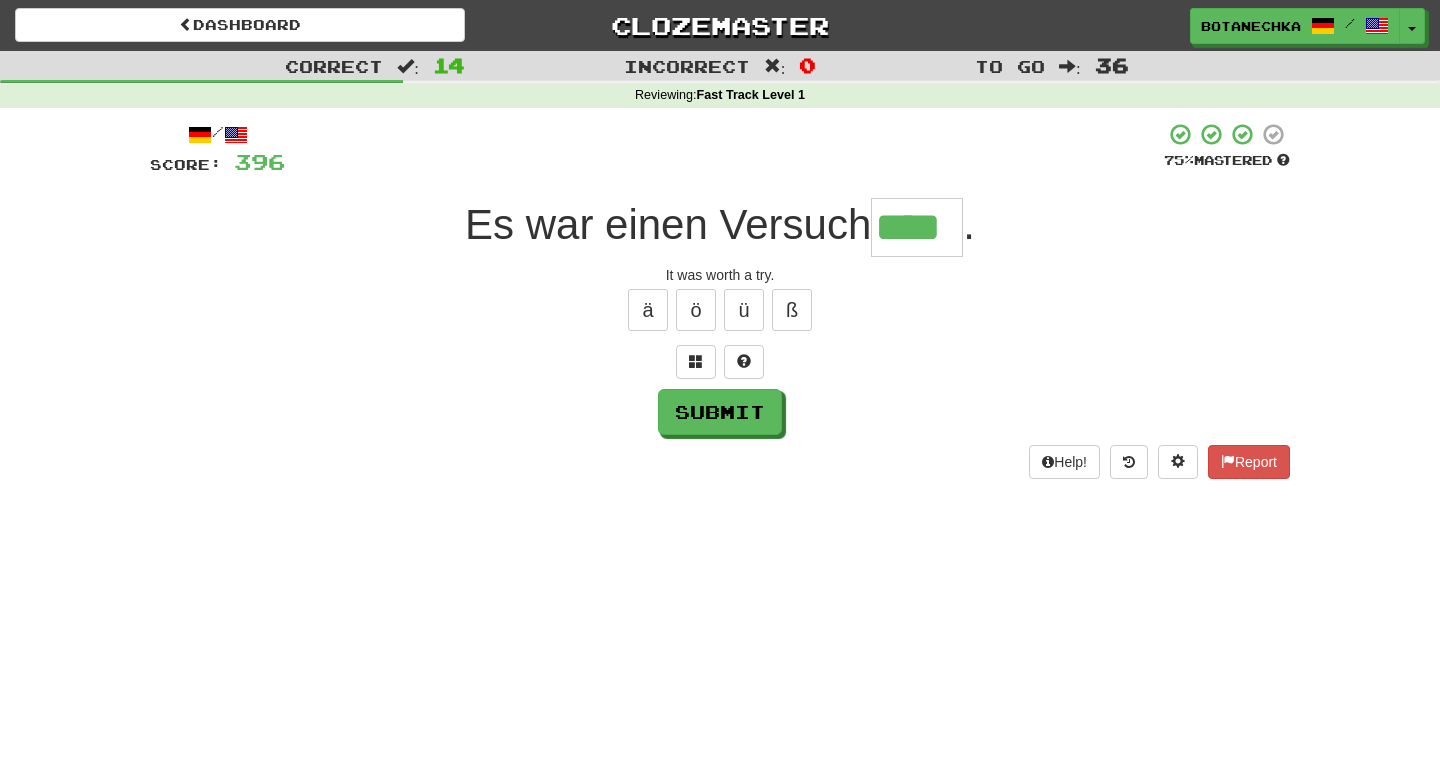 type on "****" 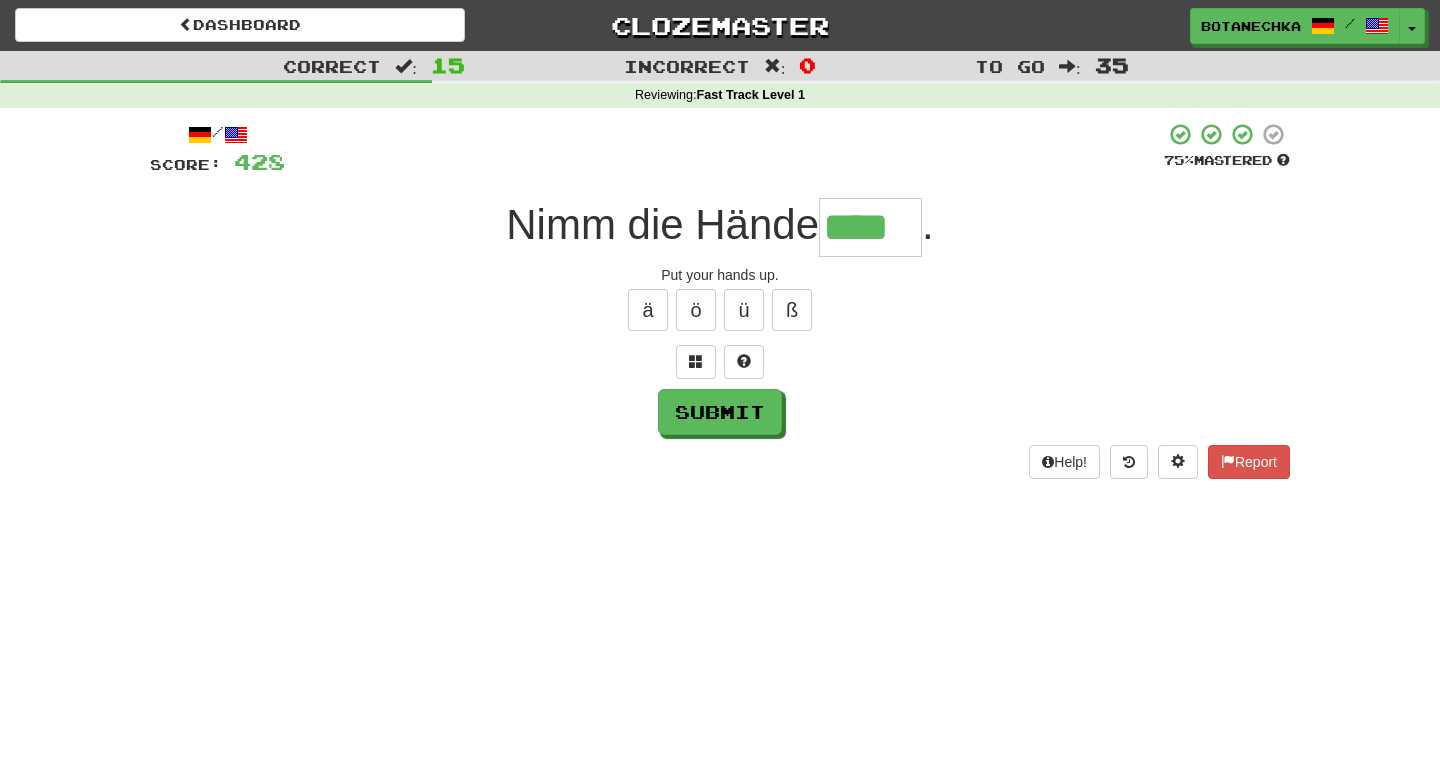 type on "****" 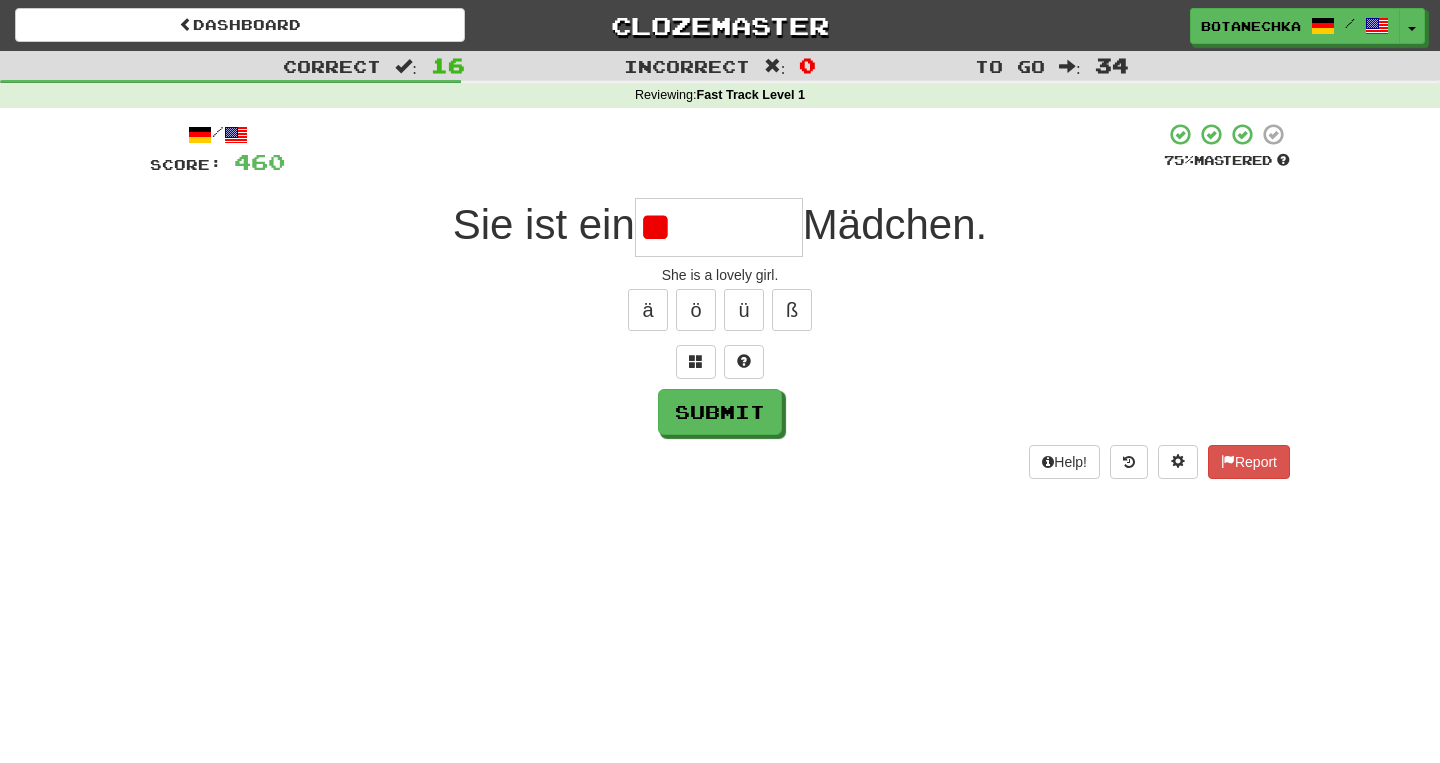 type on "*" 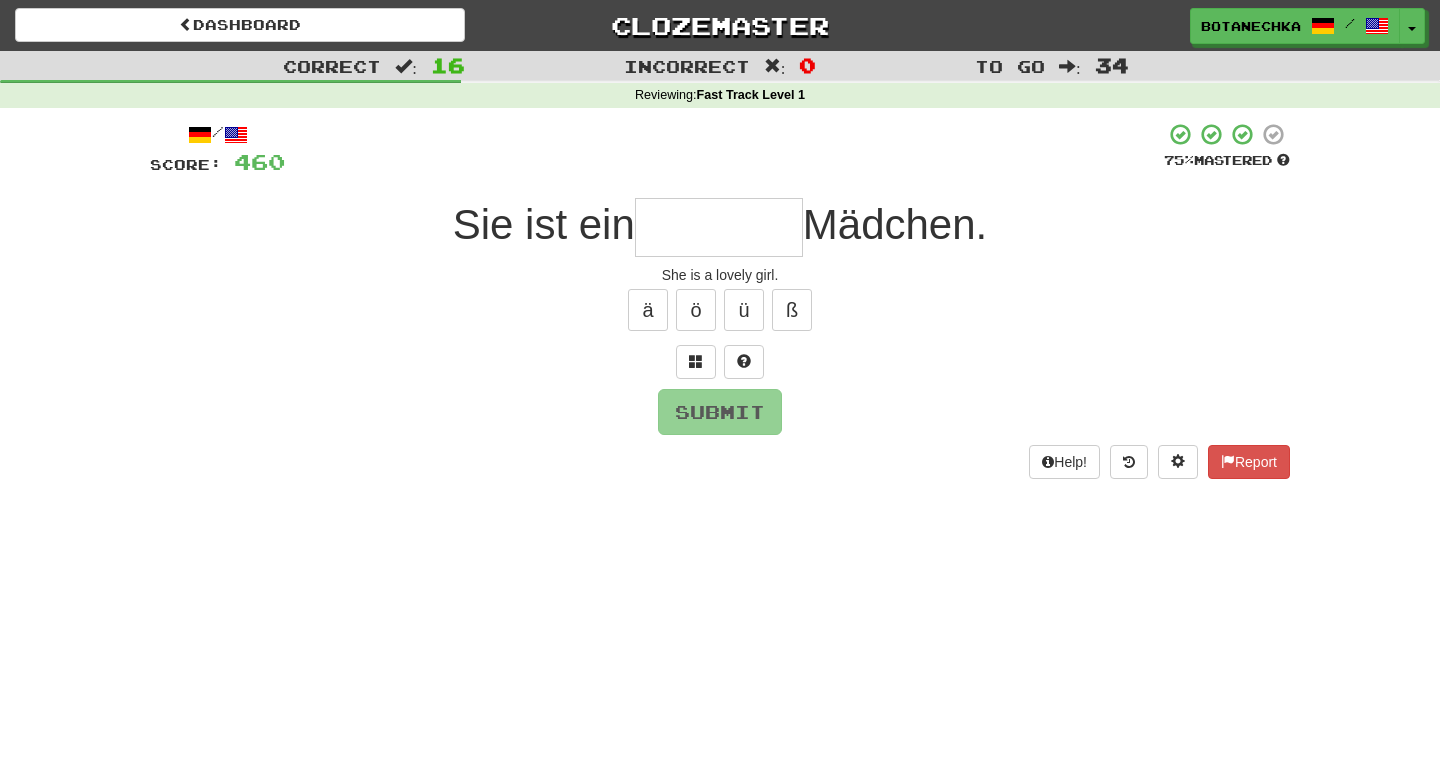 type on "*" 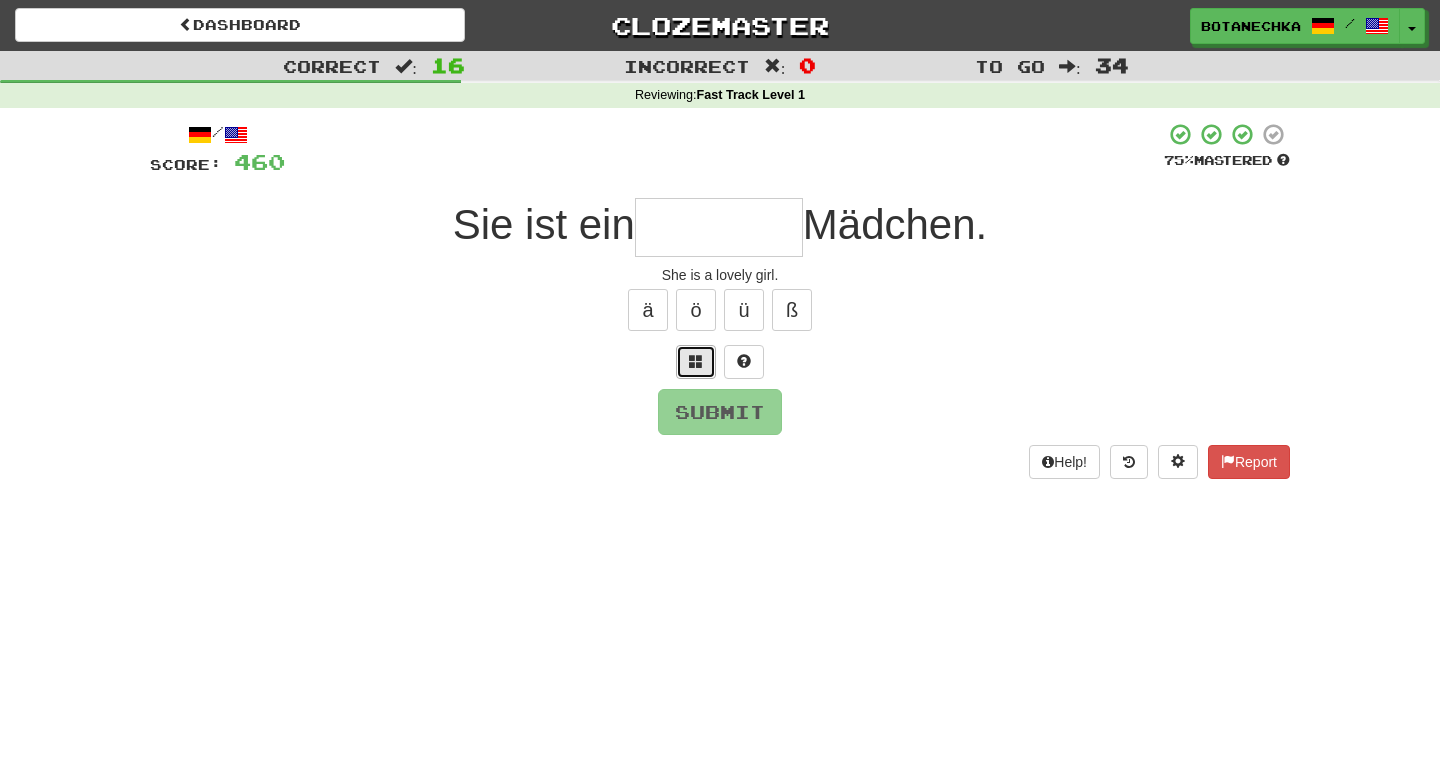 click at bounding box center [696, 362] 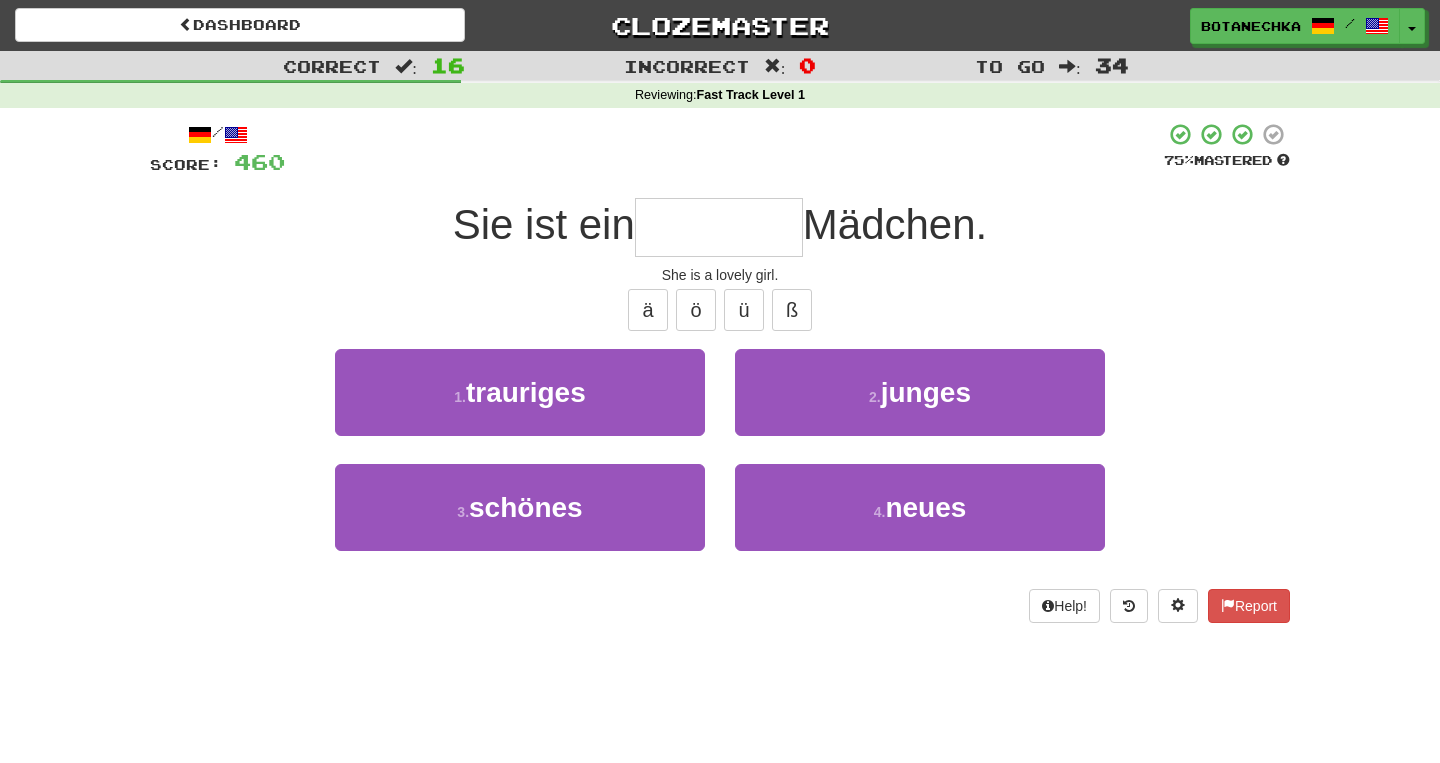 click at bounding box center [719, 227] 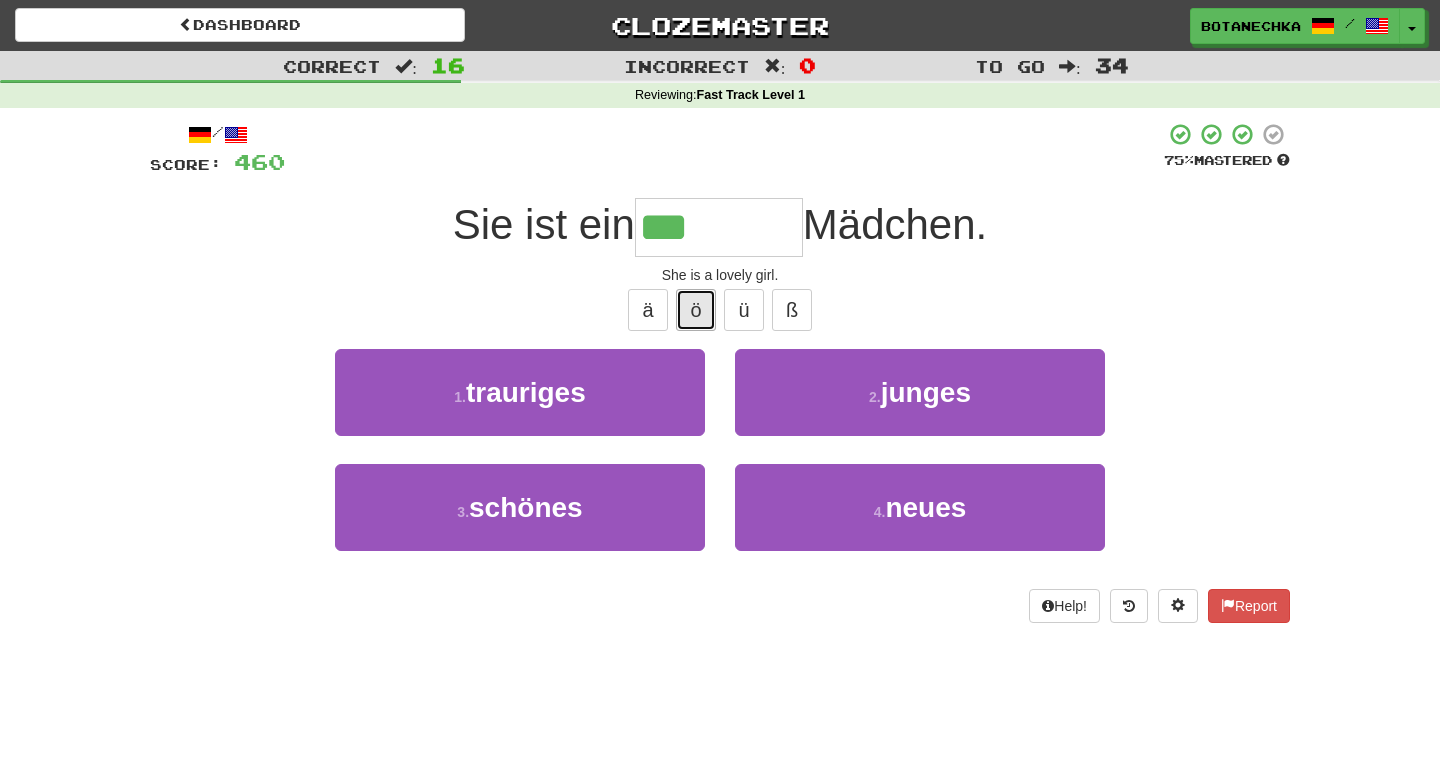 click on "ö" at bounding box center (696, 310) 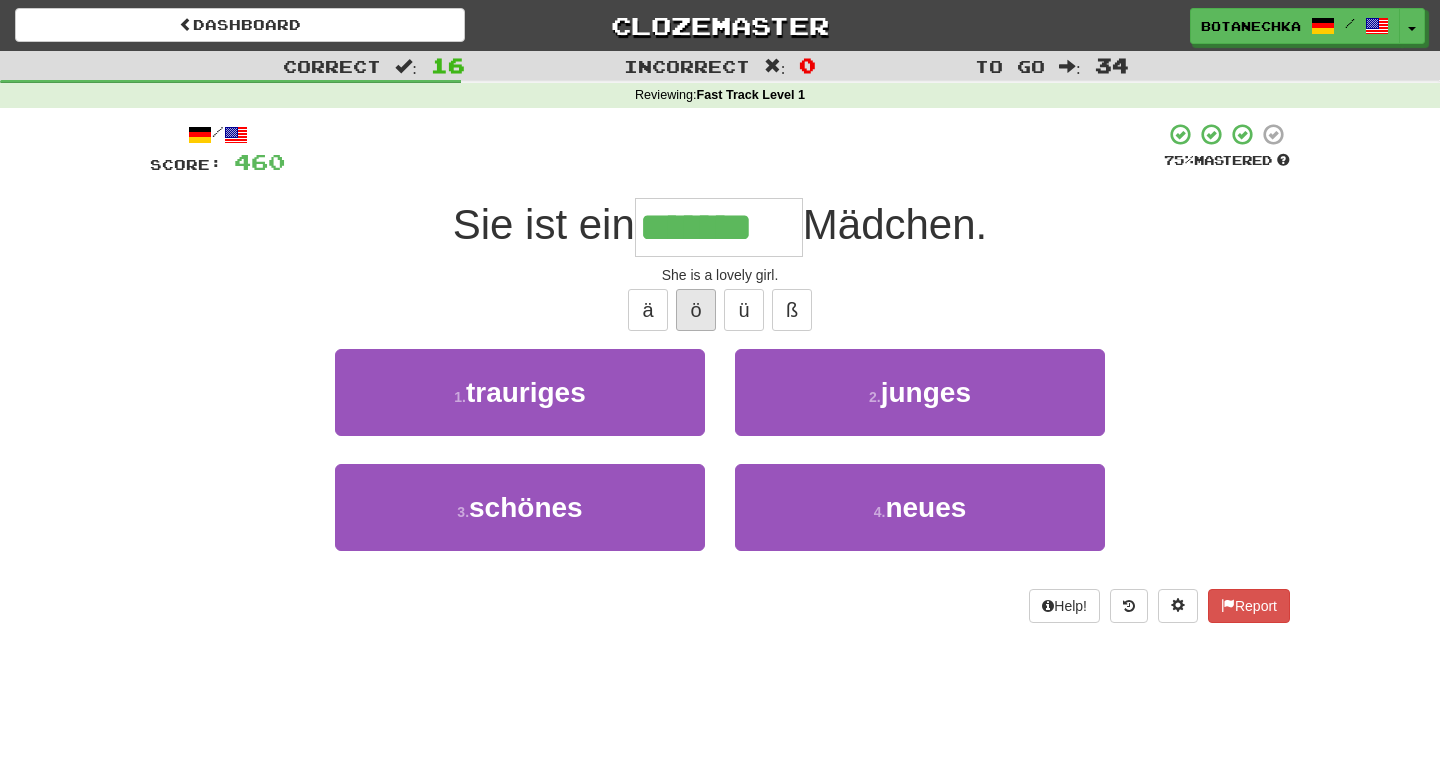 type on "*******" 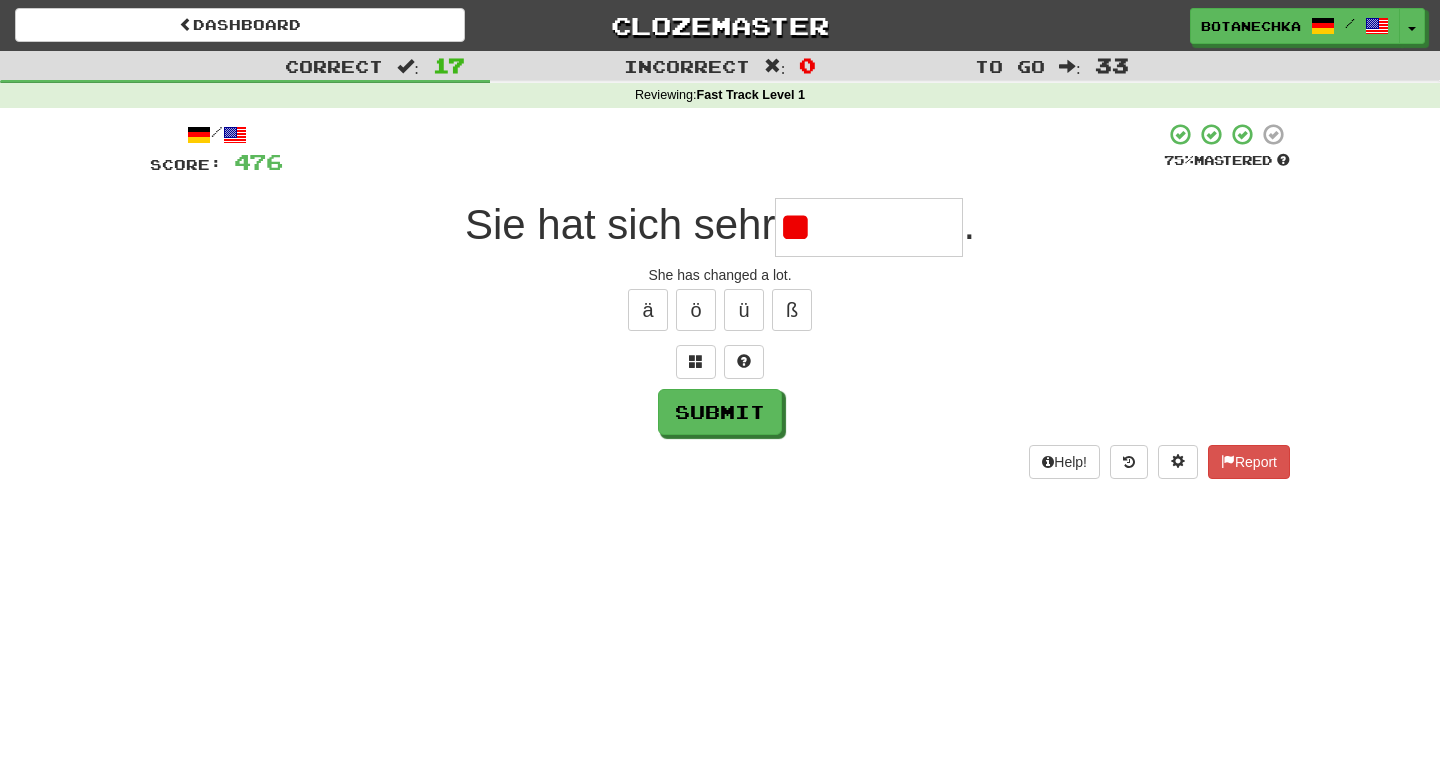 type on "*" 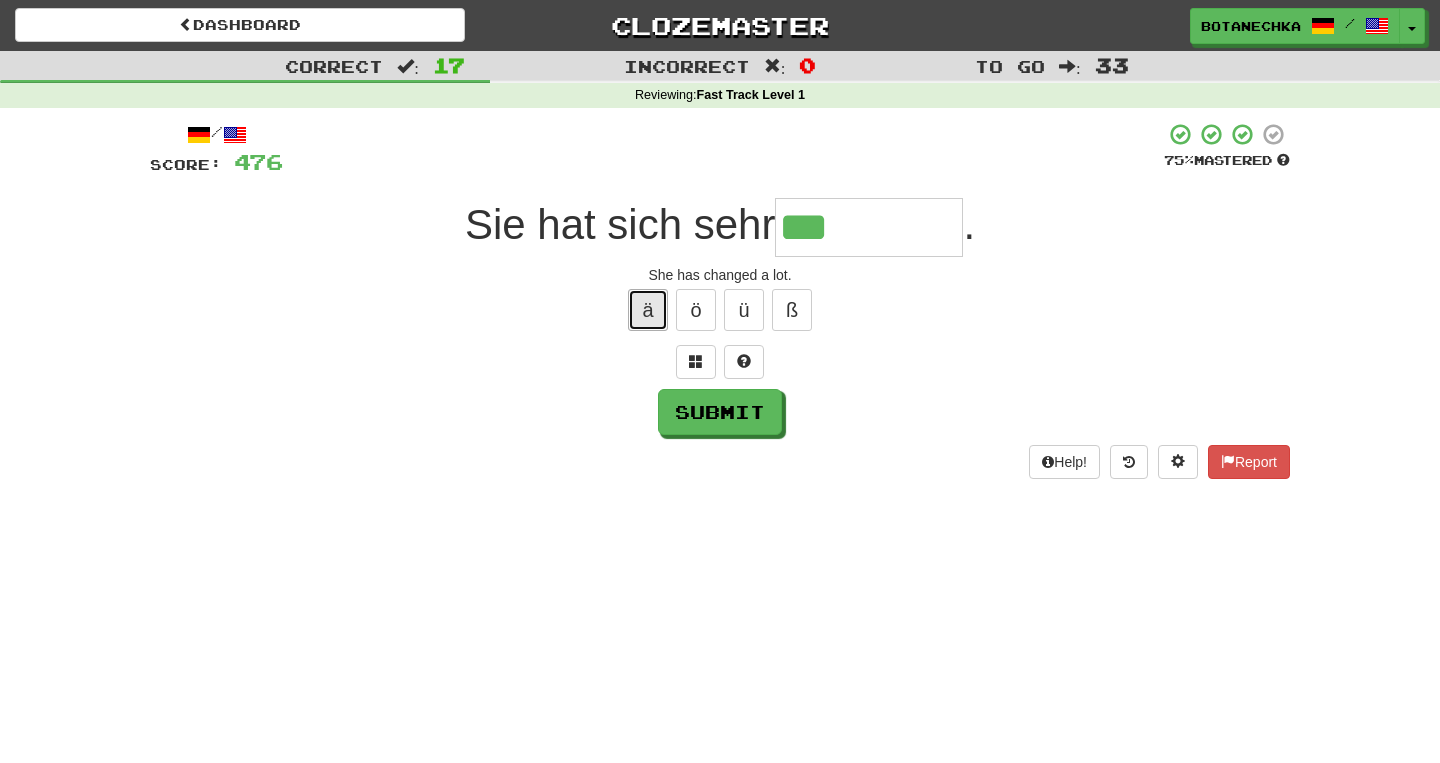 click on "ä" at bounding box center [648, 310] 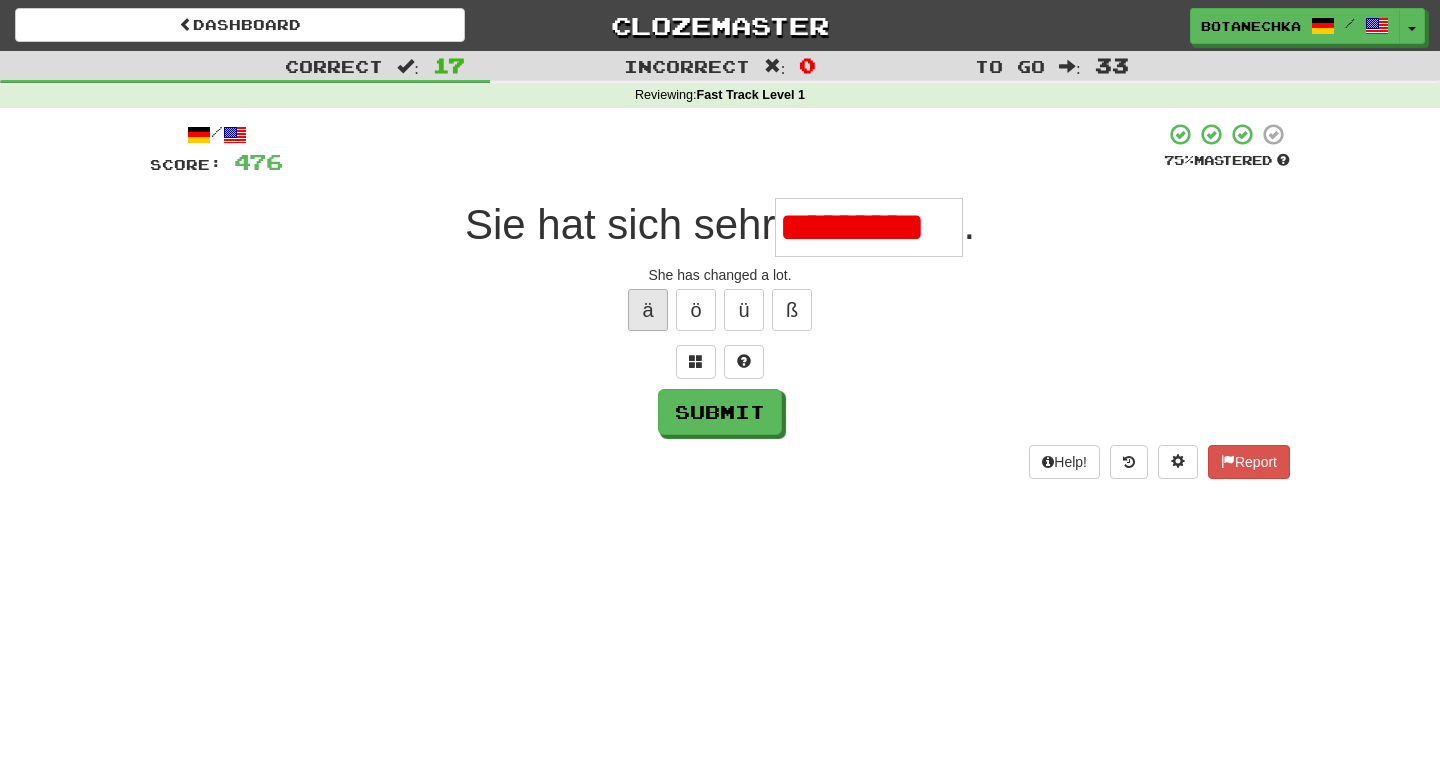 scroll, scrollTop: 0, scrollLeft: 0, axis: both 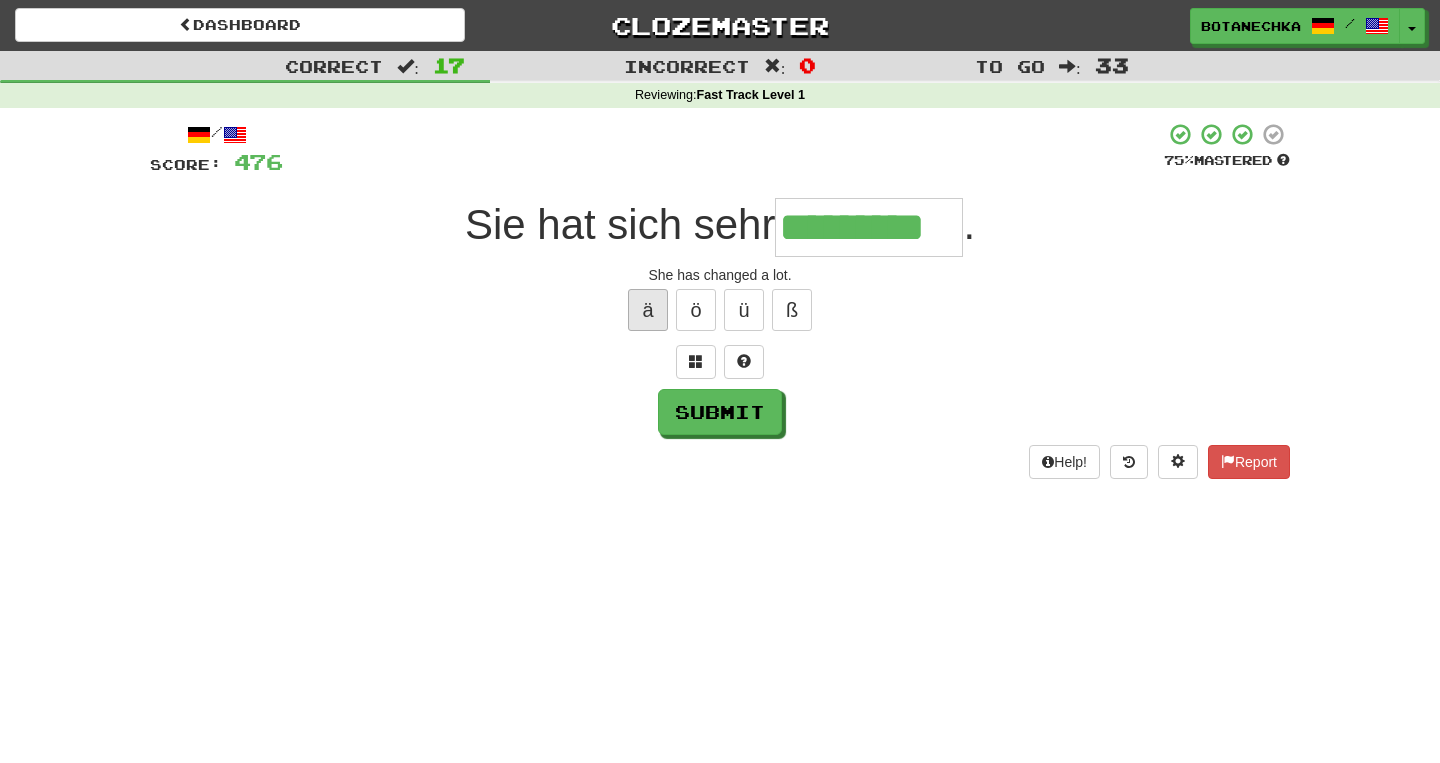 type on "*********" 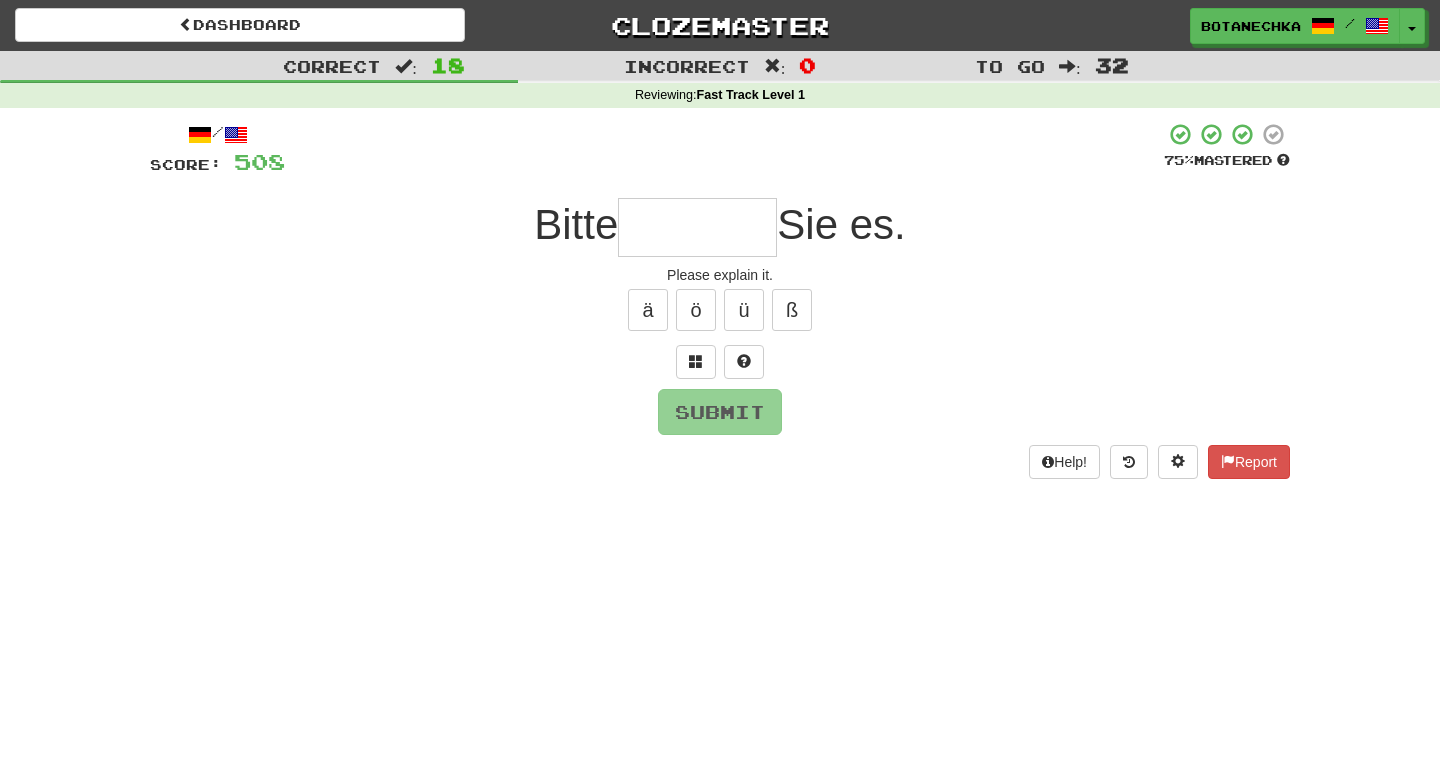 type on "*" 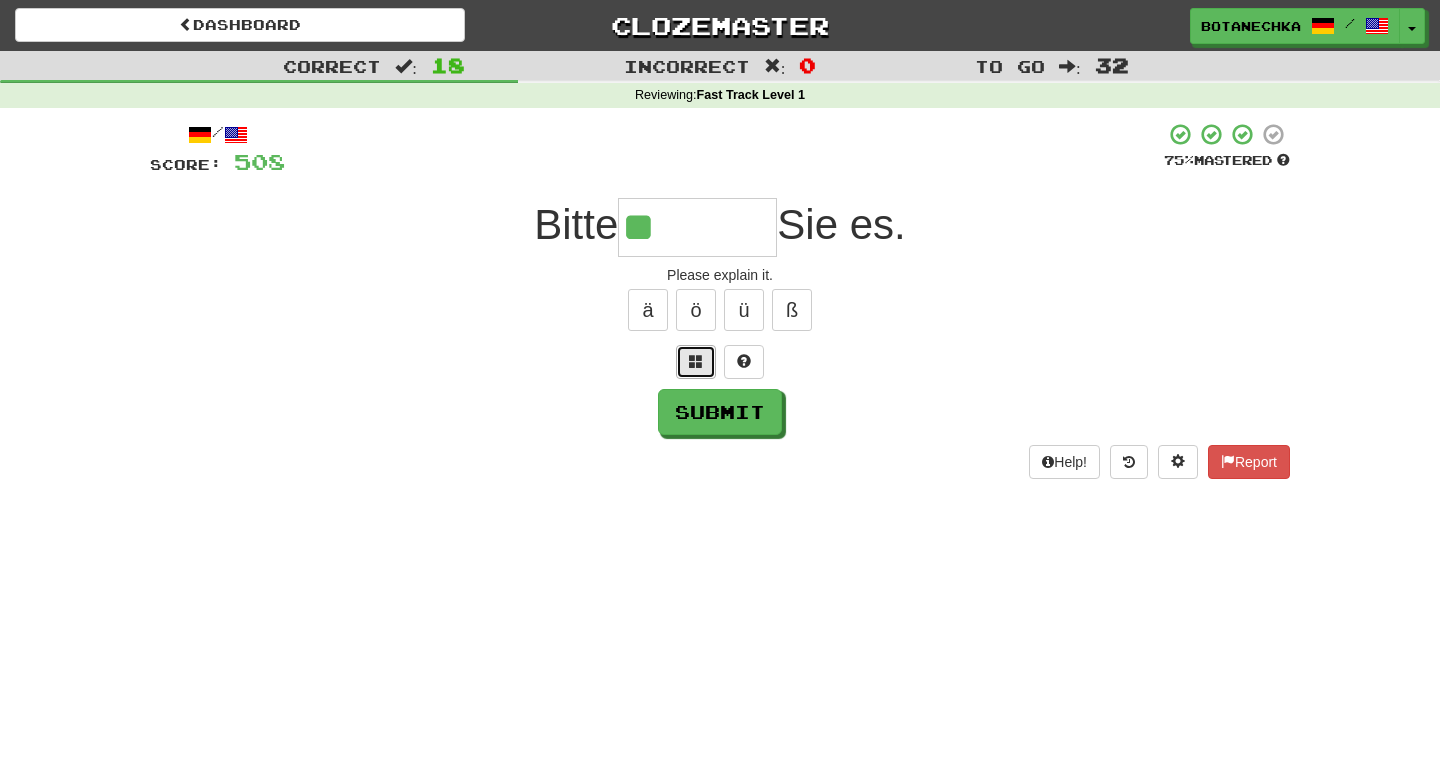 click at bounding box center (696, 362) 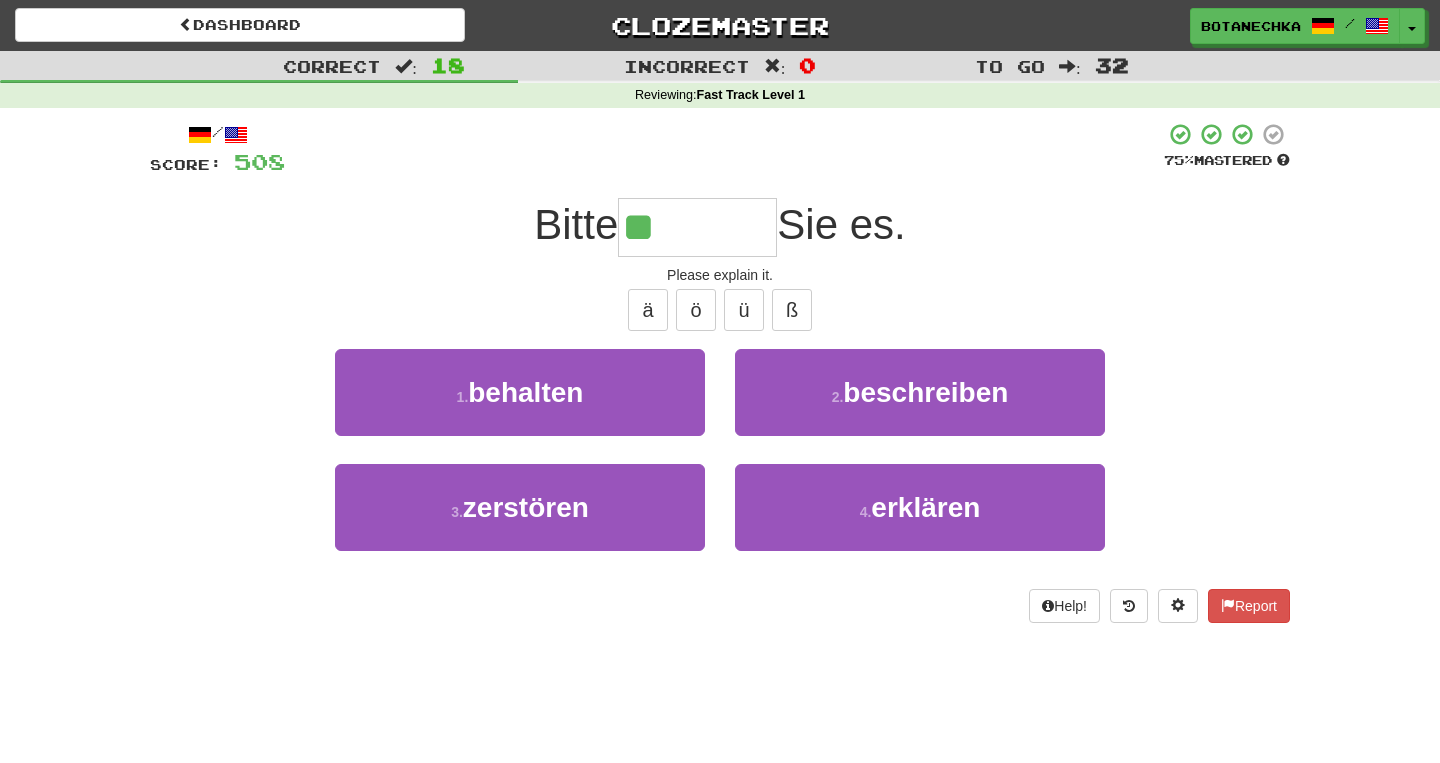 click on "**" at bounding box center [697, 227] 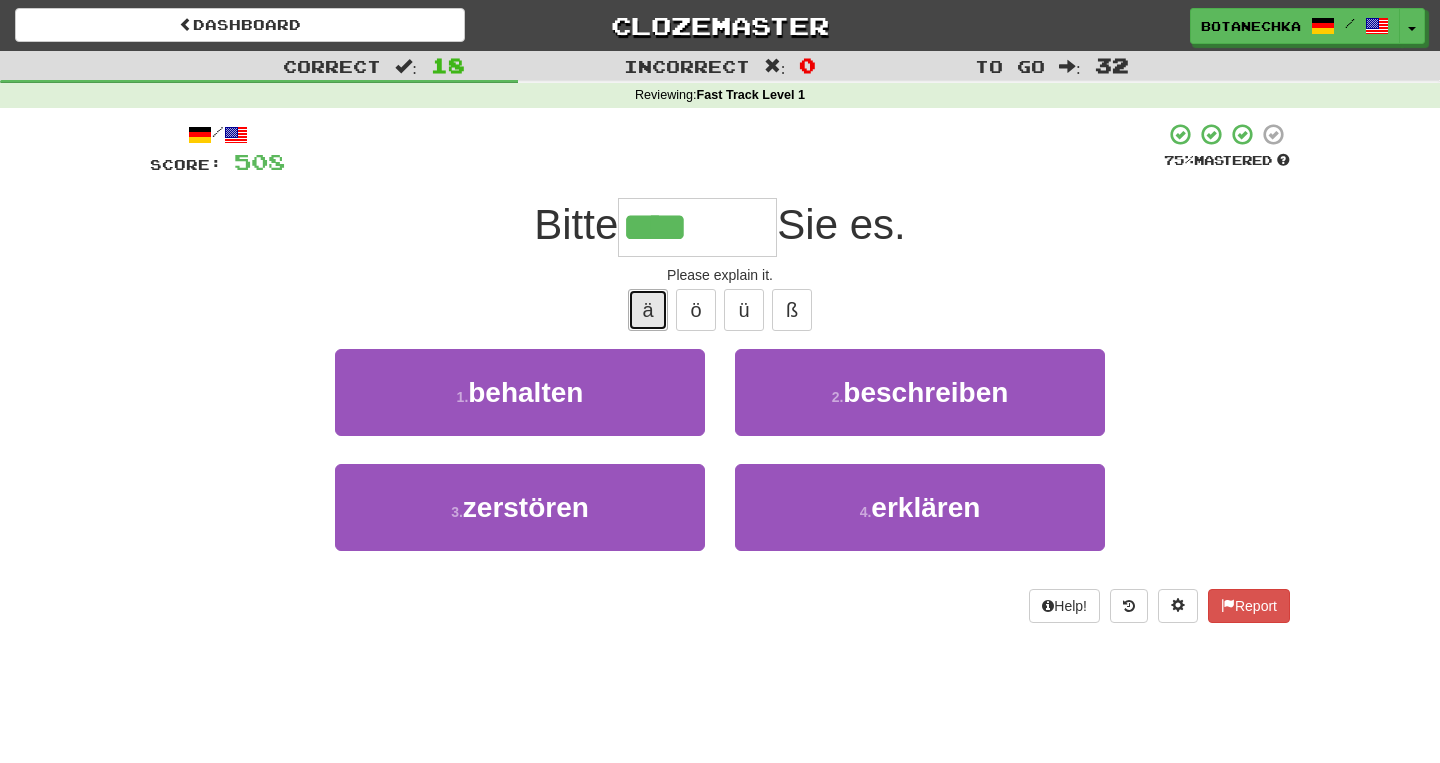 click on "ä" at bounding box center (648, 310) 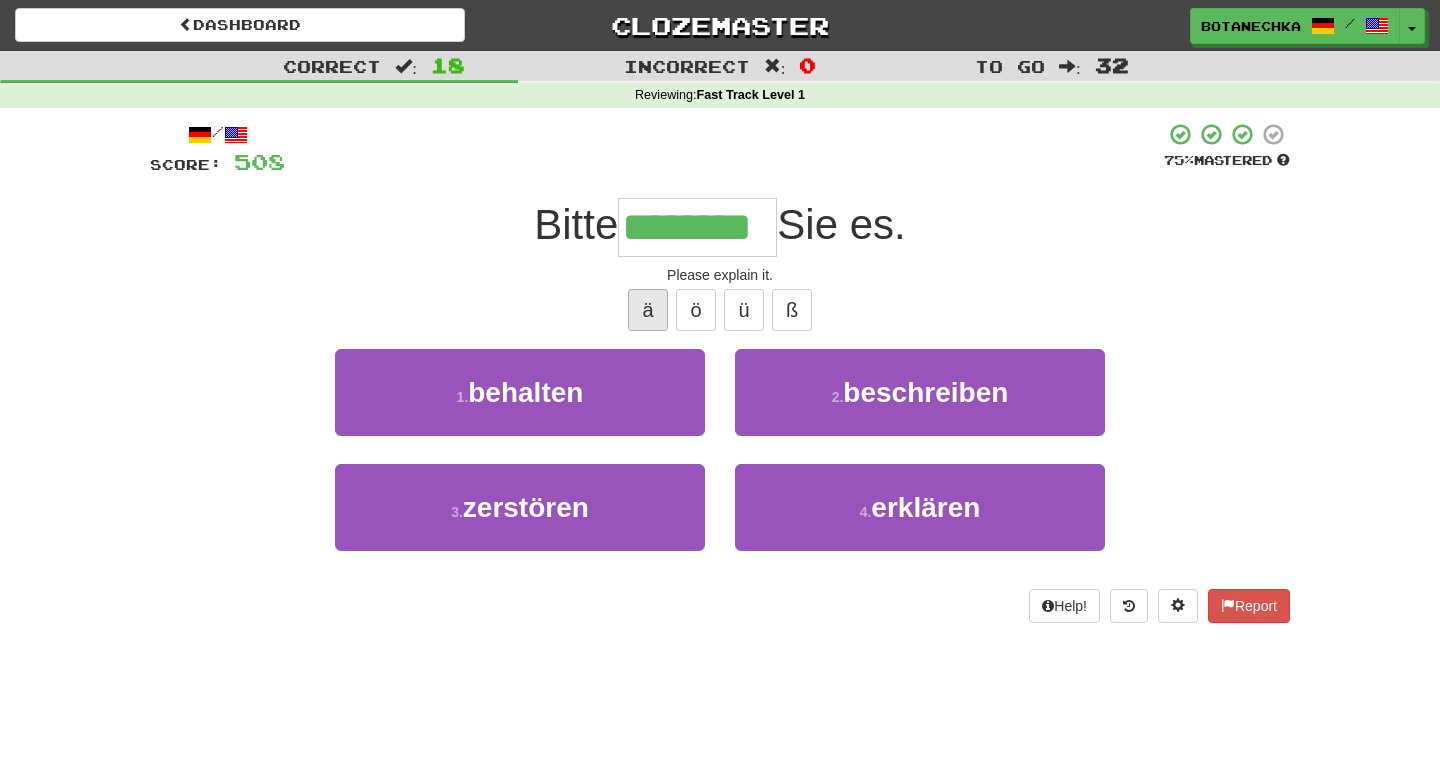 type on "********" 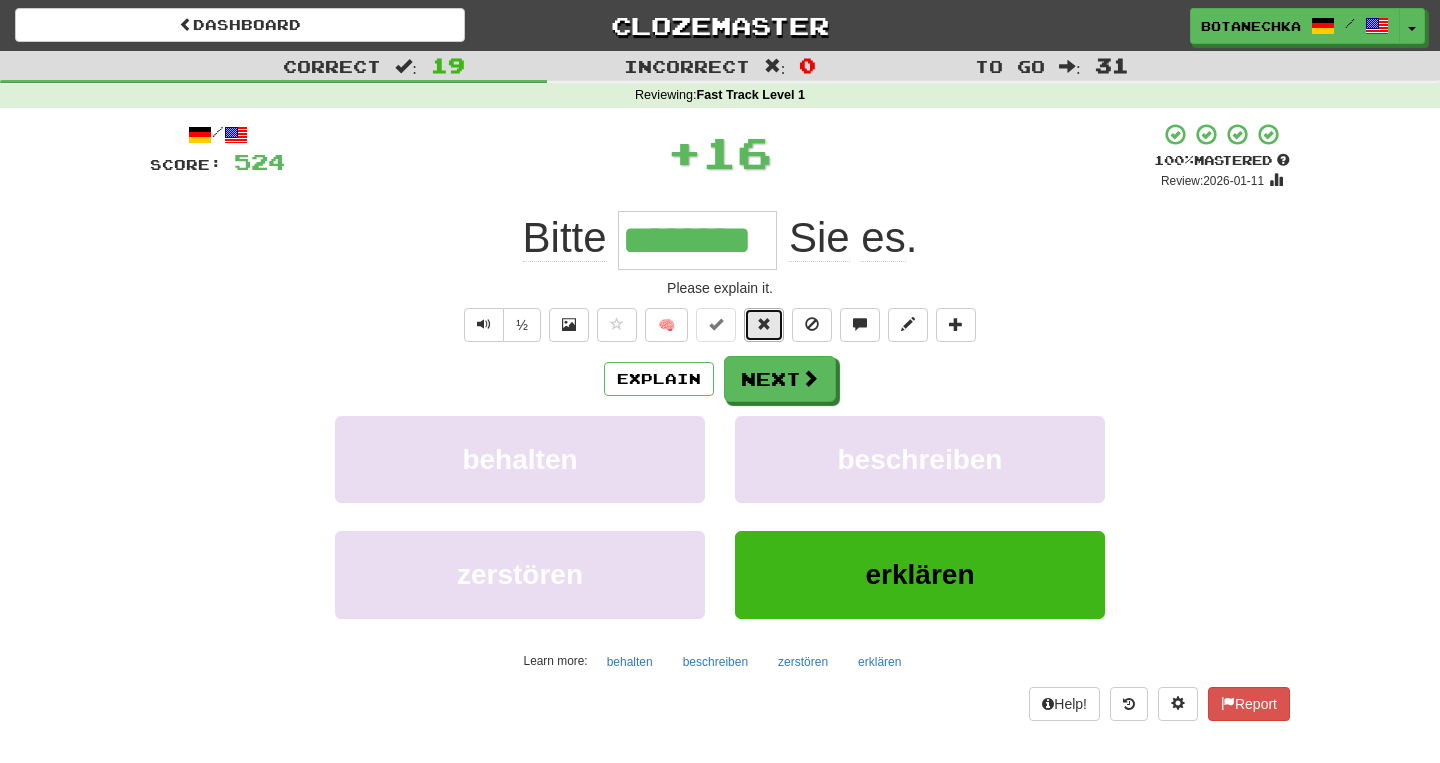 click at bounding box center [764, 325] 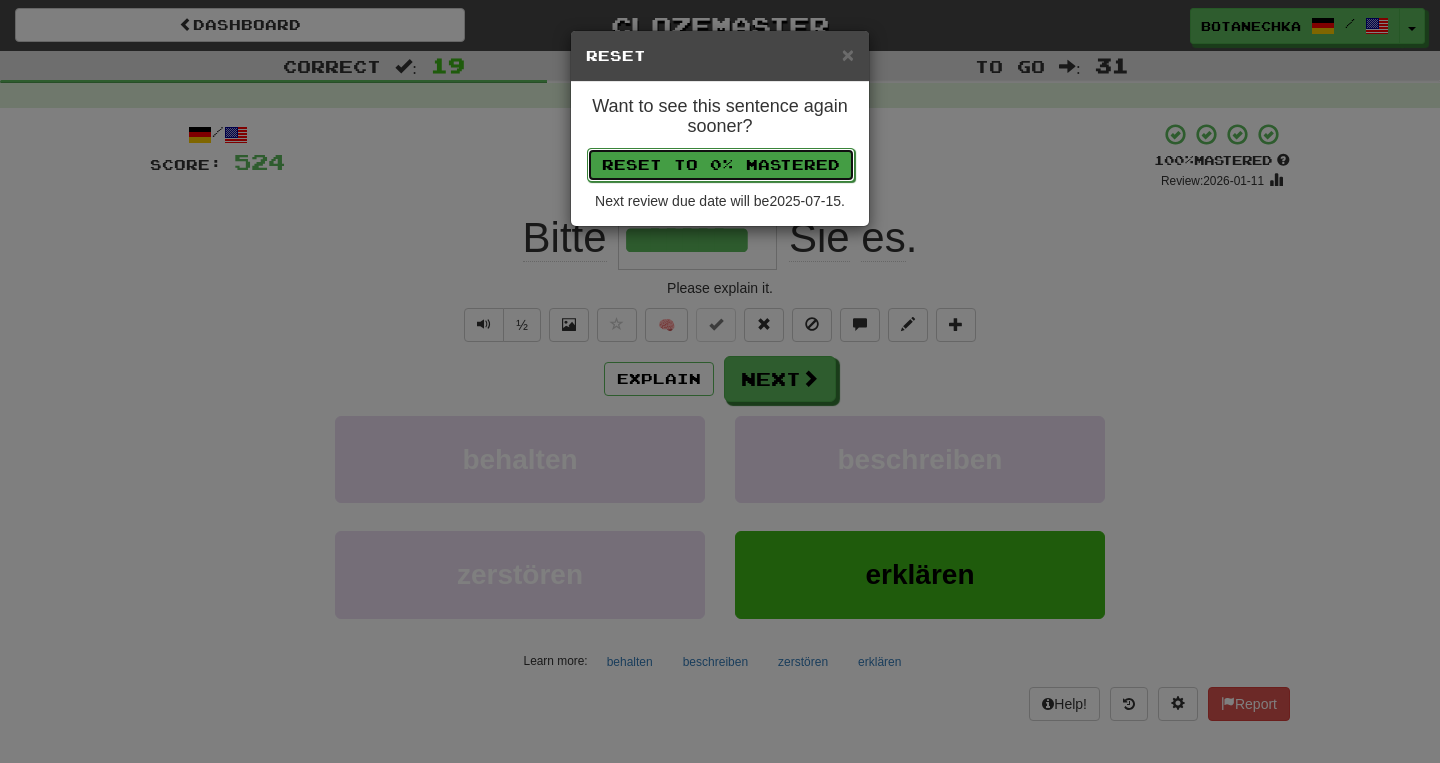 click on "Reset to 0% Mastered" at bounding box center (721, 165) 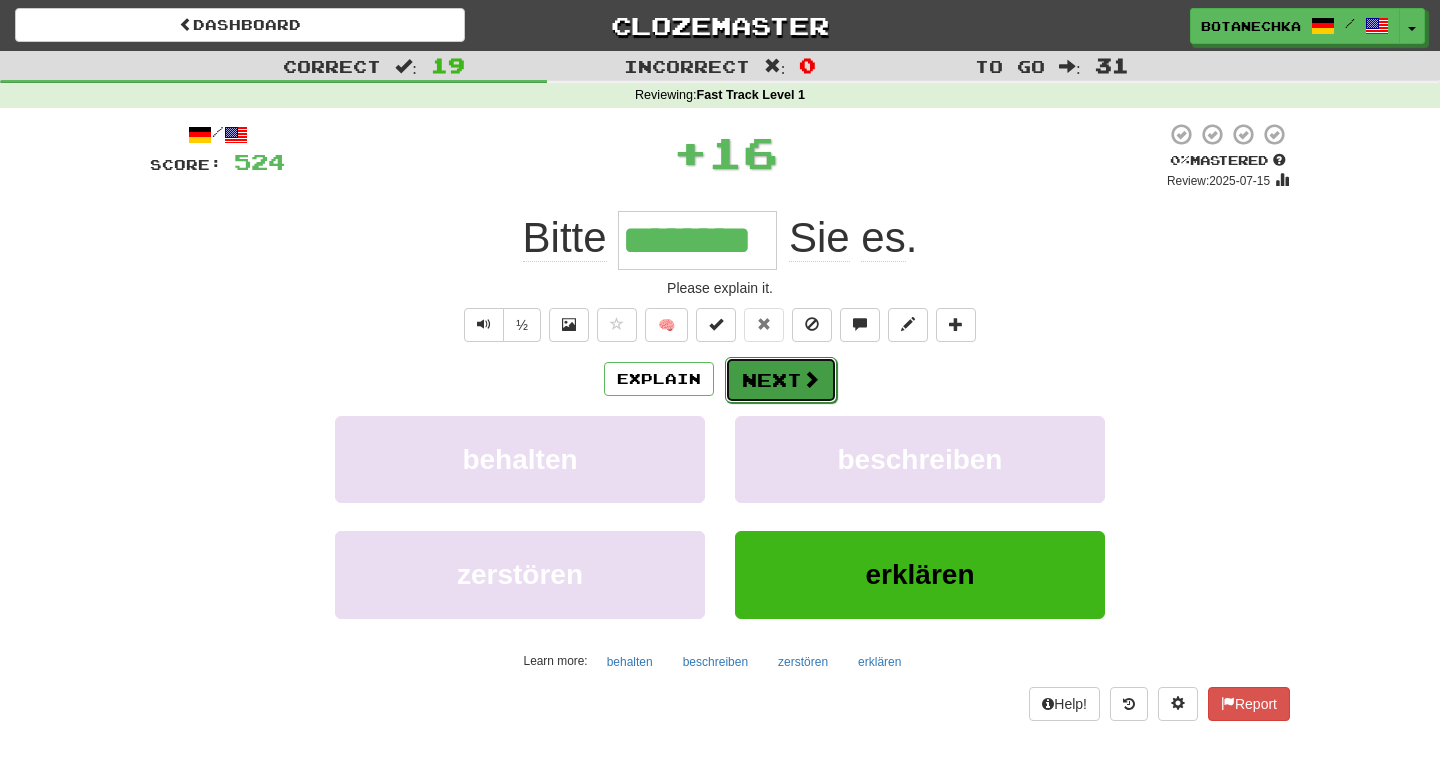 click on "Next" at bounding box center (781, 380) 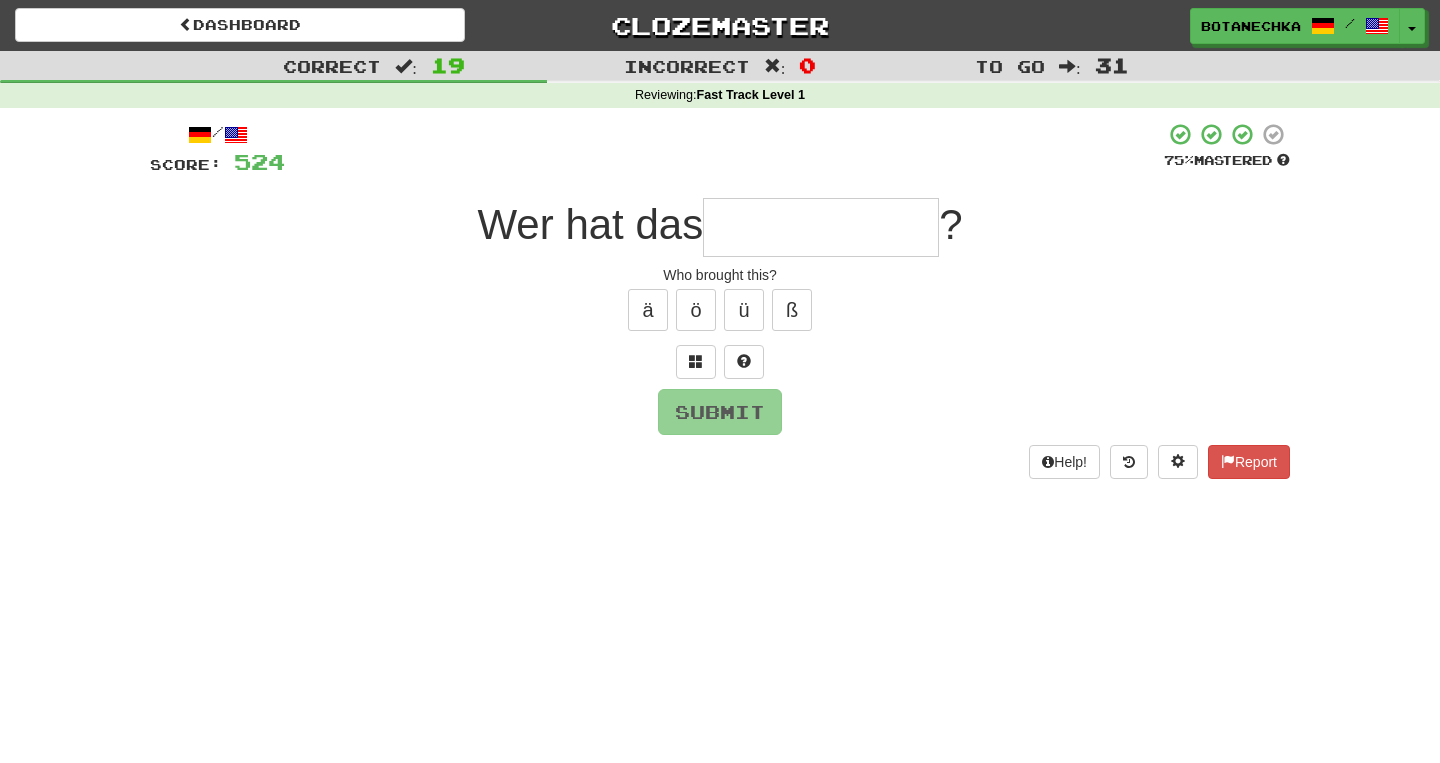 click at bounding box center [821, 227] 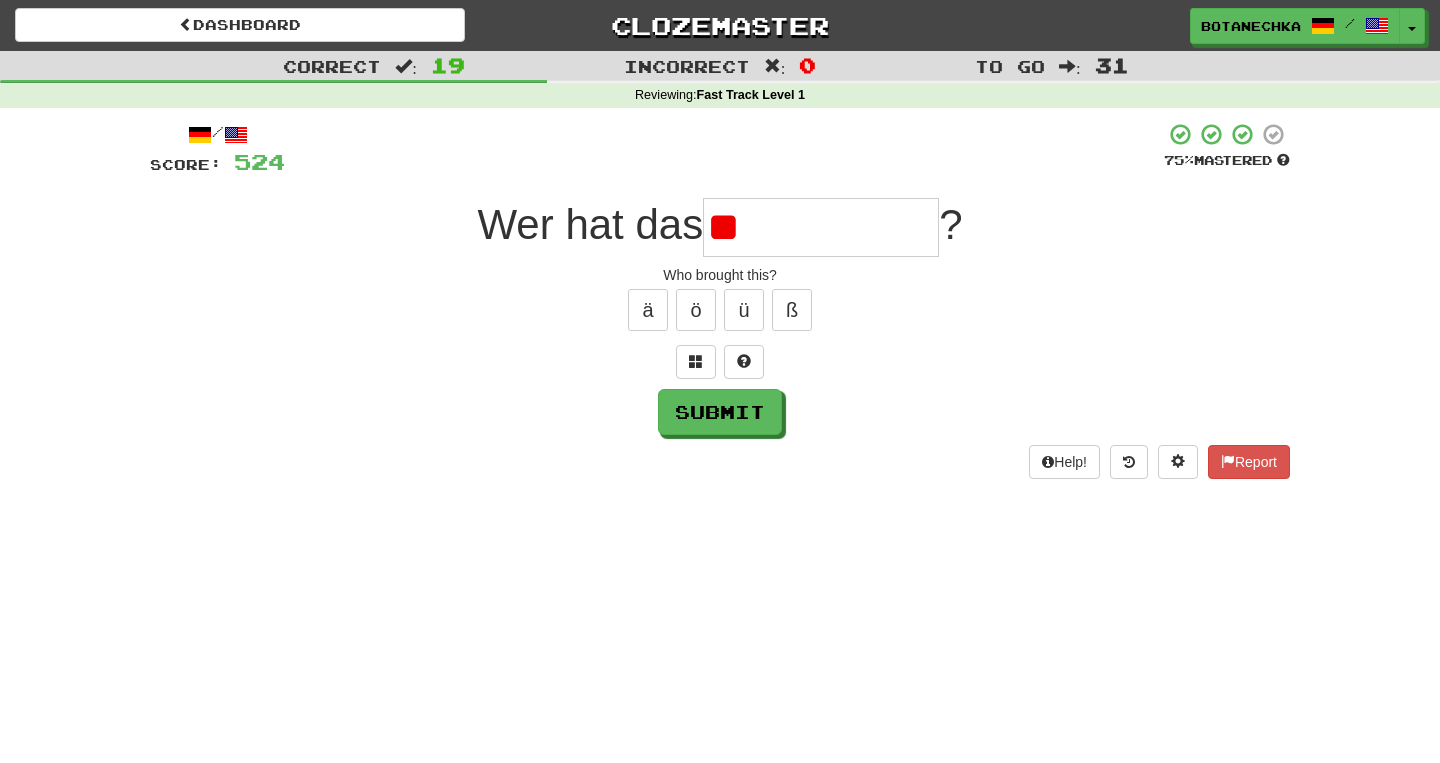 type on "*" 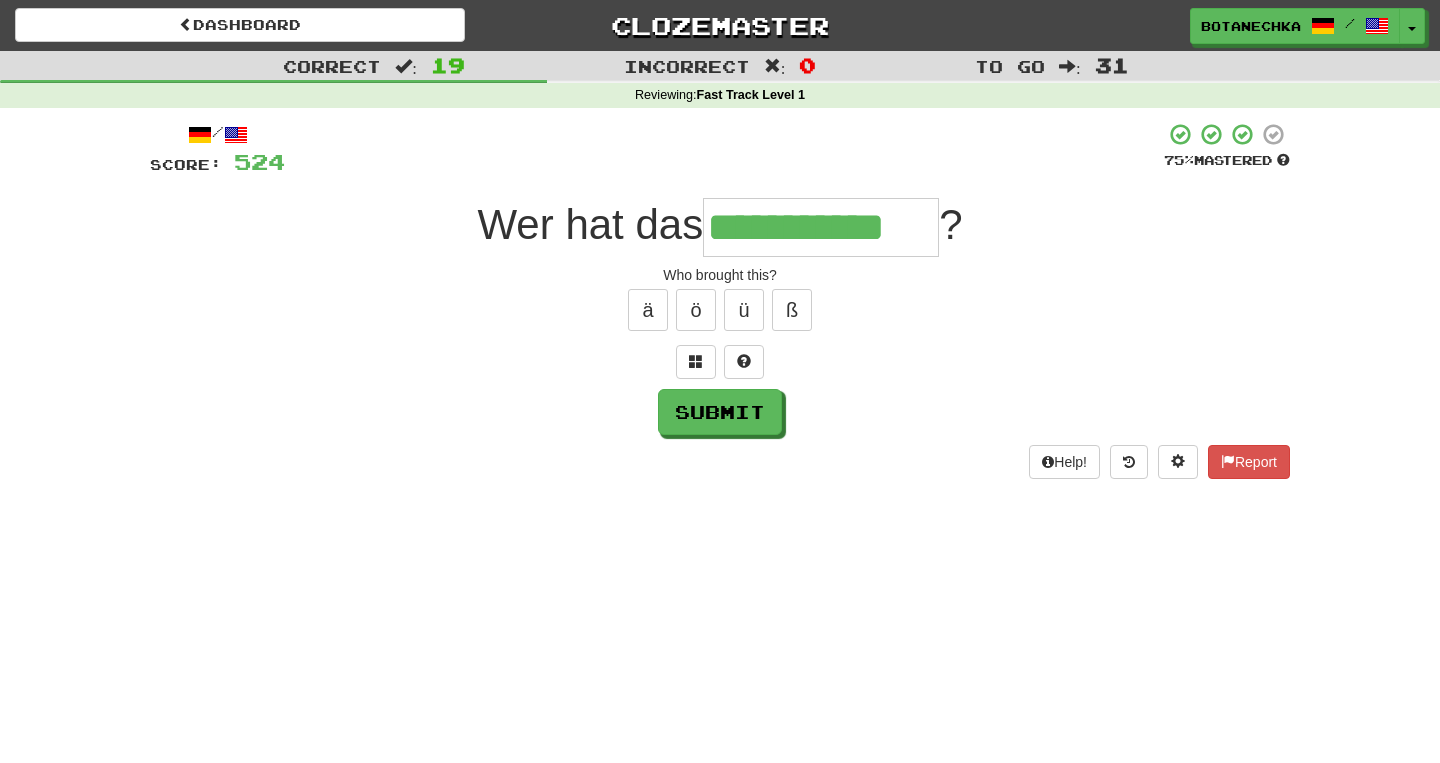 type on "**********" 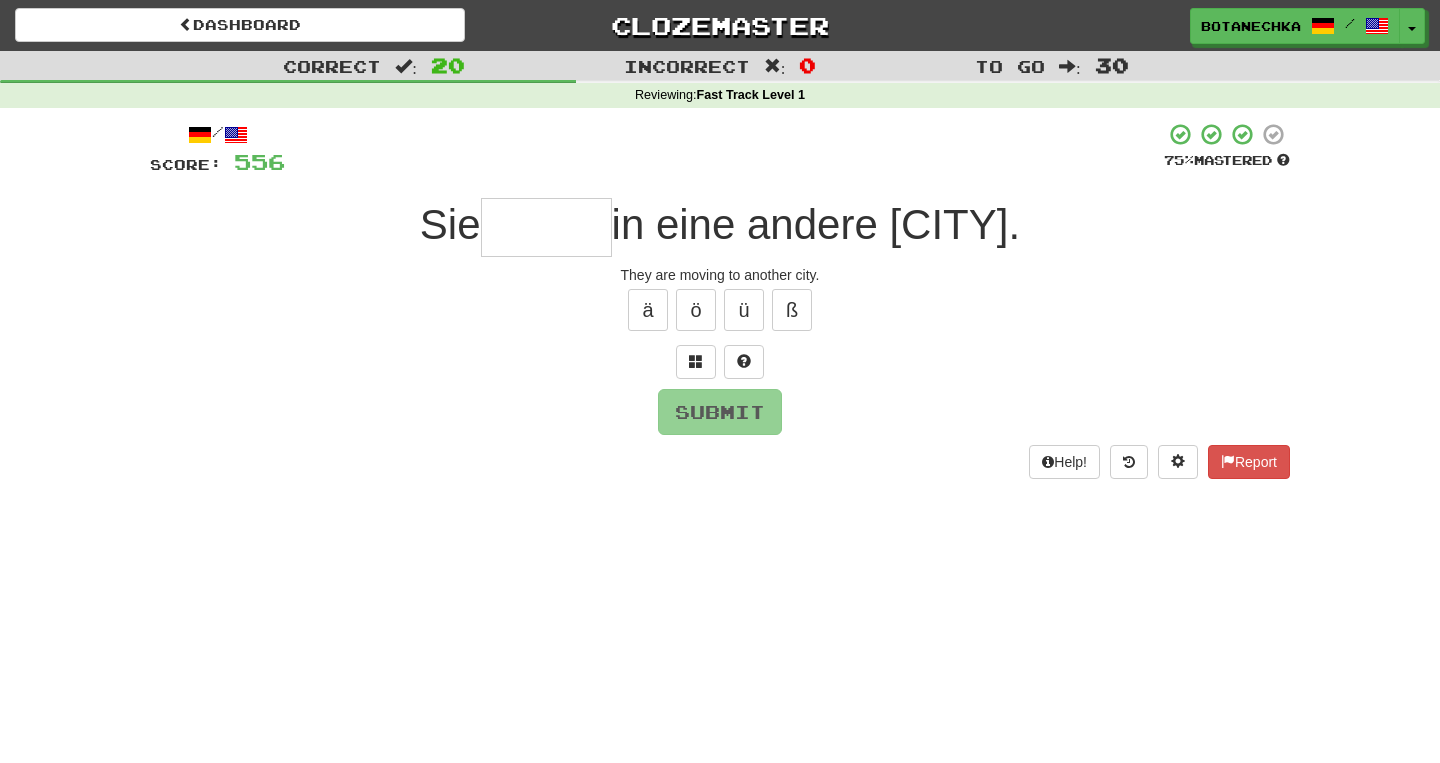 type on "*" 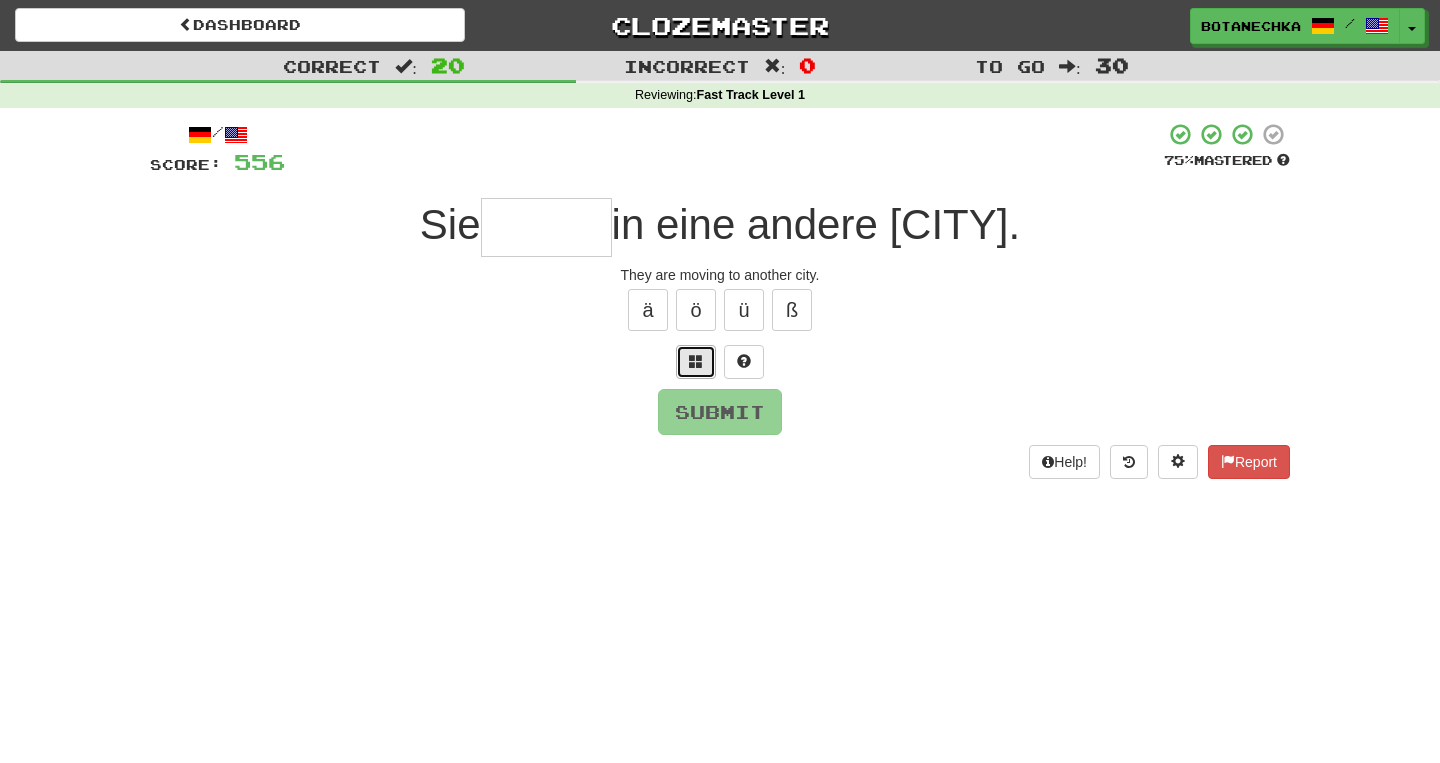 click at bounding box center (696, 362) 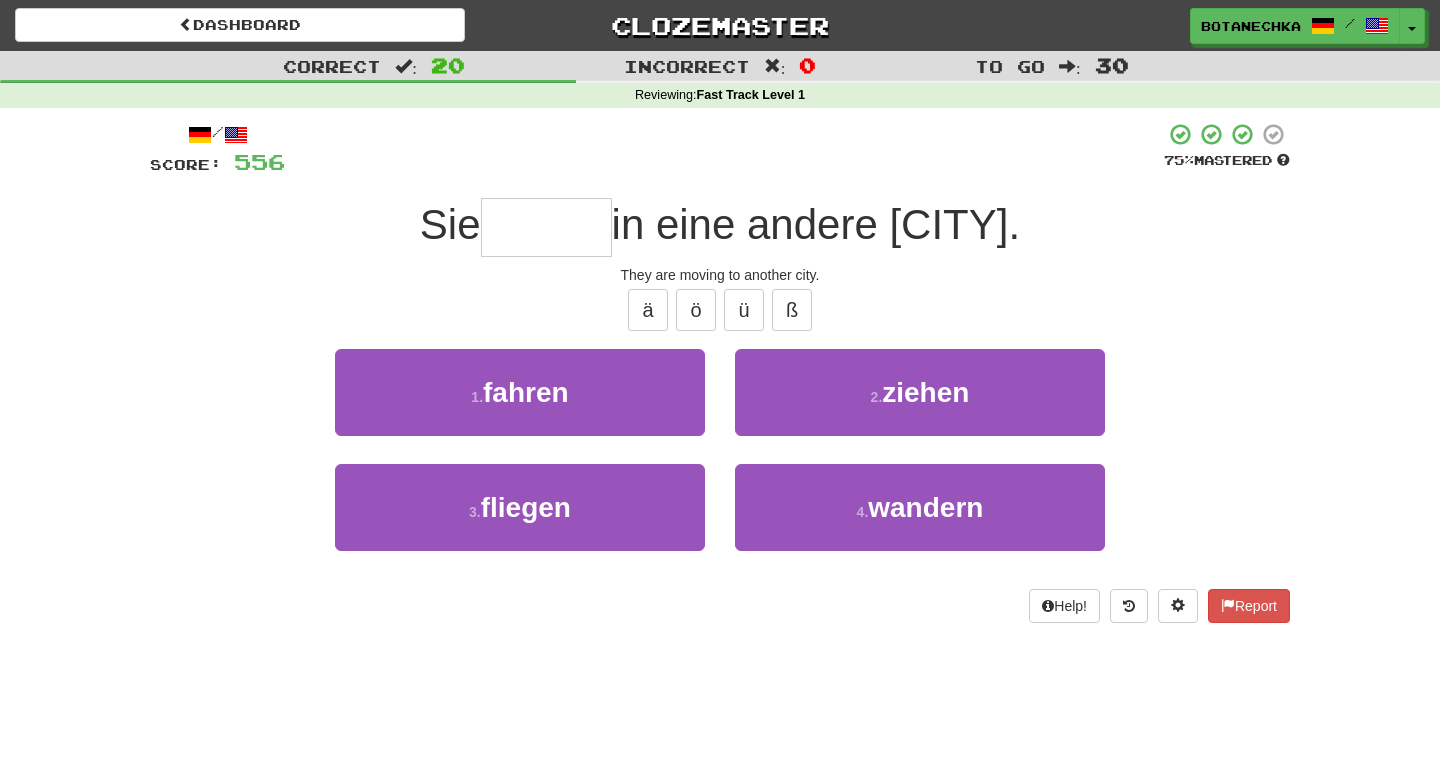 click at bounding box center [546, 227] 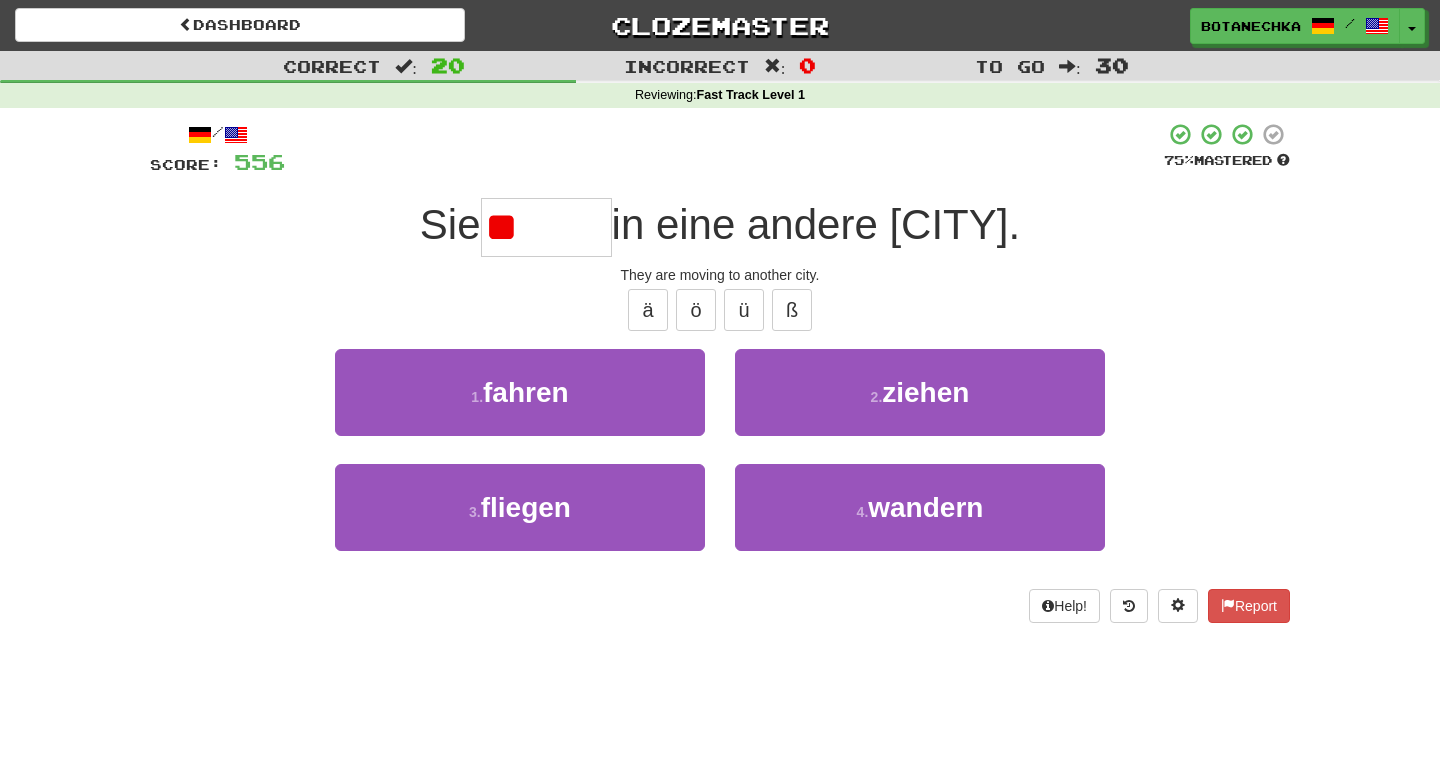 type on "*" 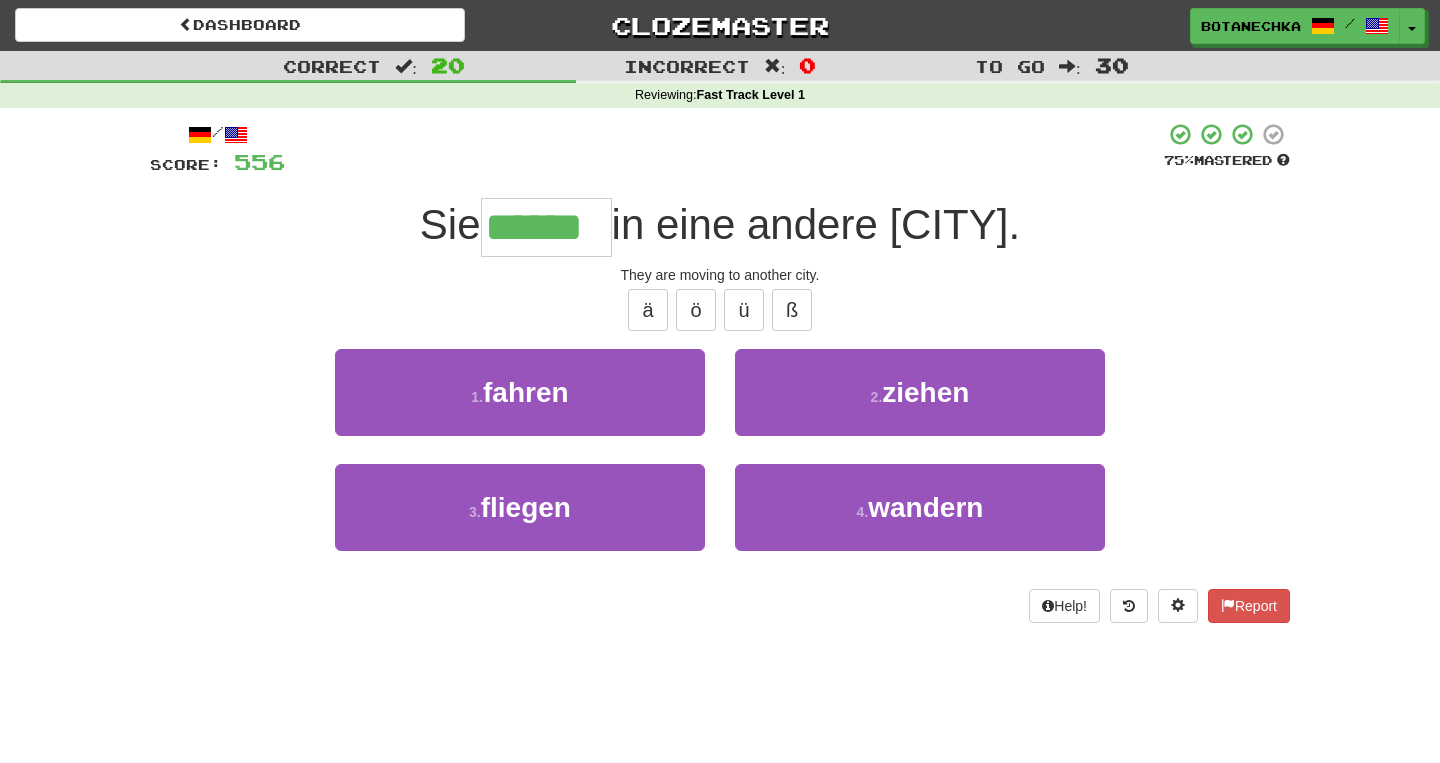 type on "******" 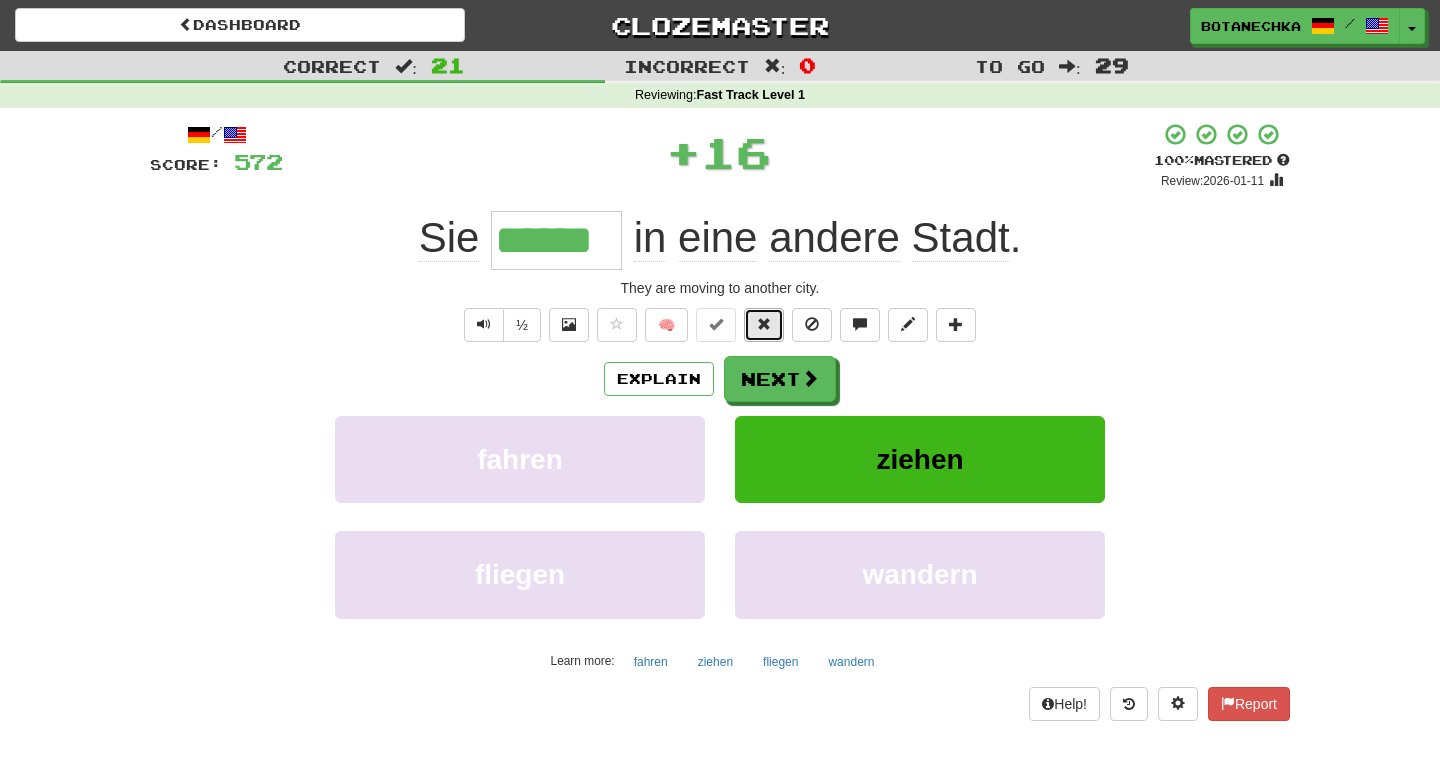 click at bounding box center (764, 325) 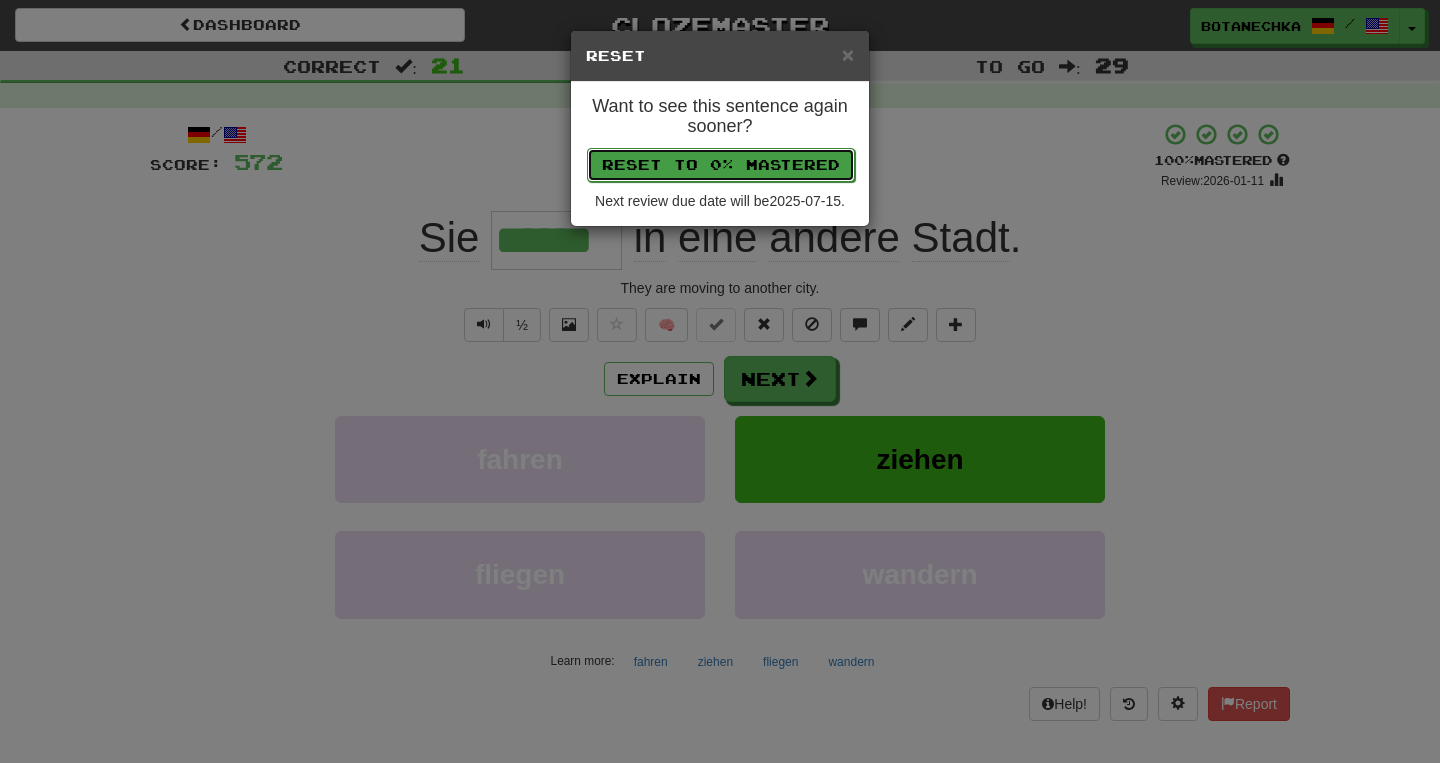 click on "Reset to 0% Mastered" at bounding box center [721, 165] 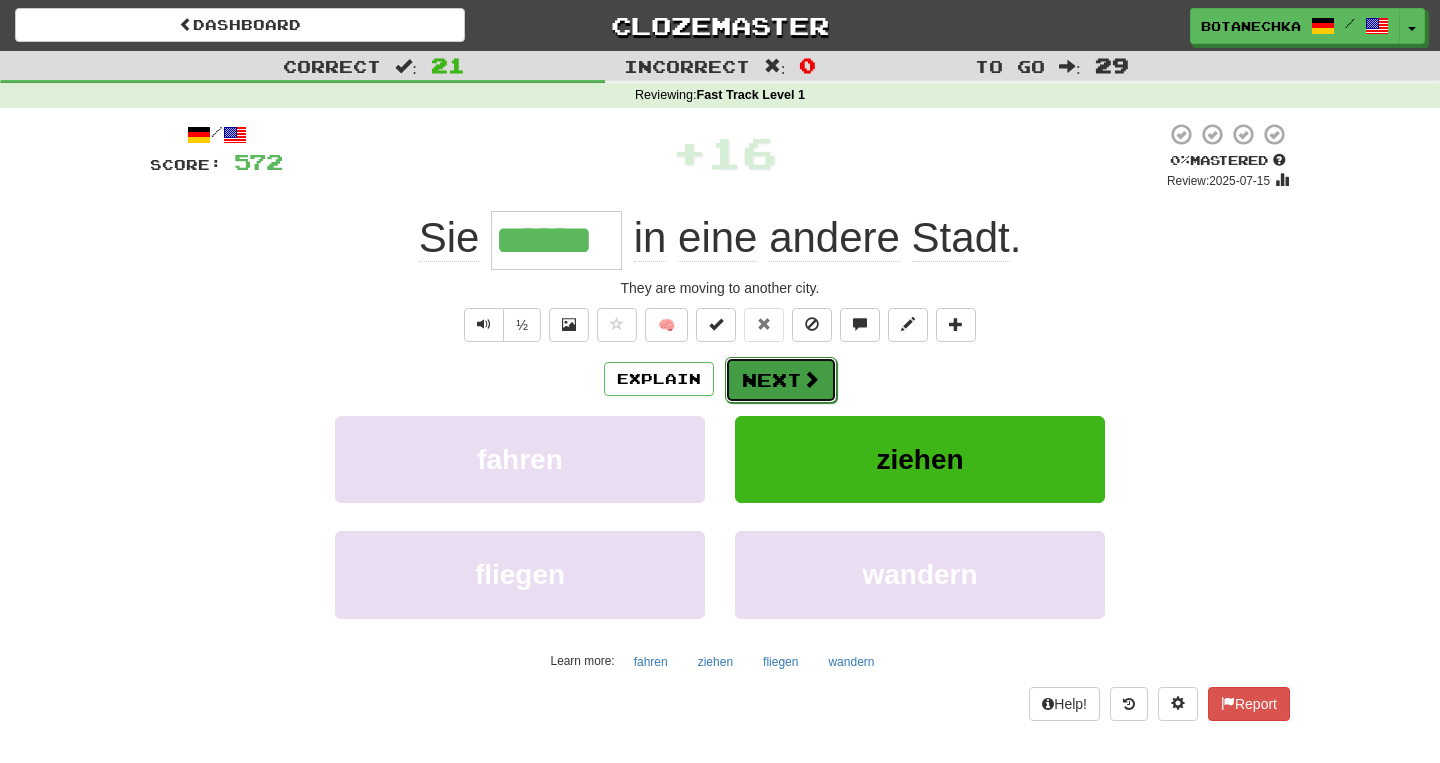 click on "Next" at bounding box center (781, 380) 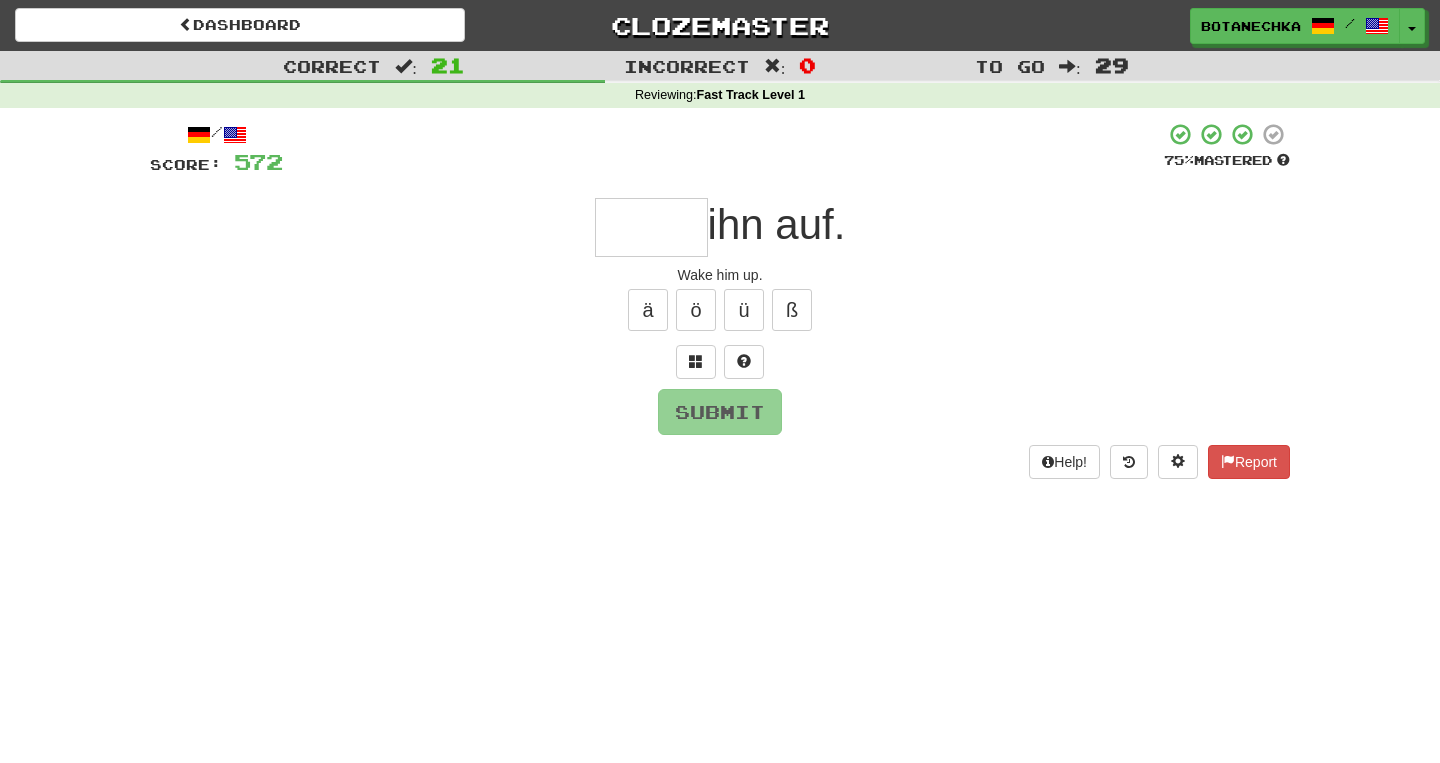 click at bounding box center [651, 227] 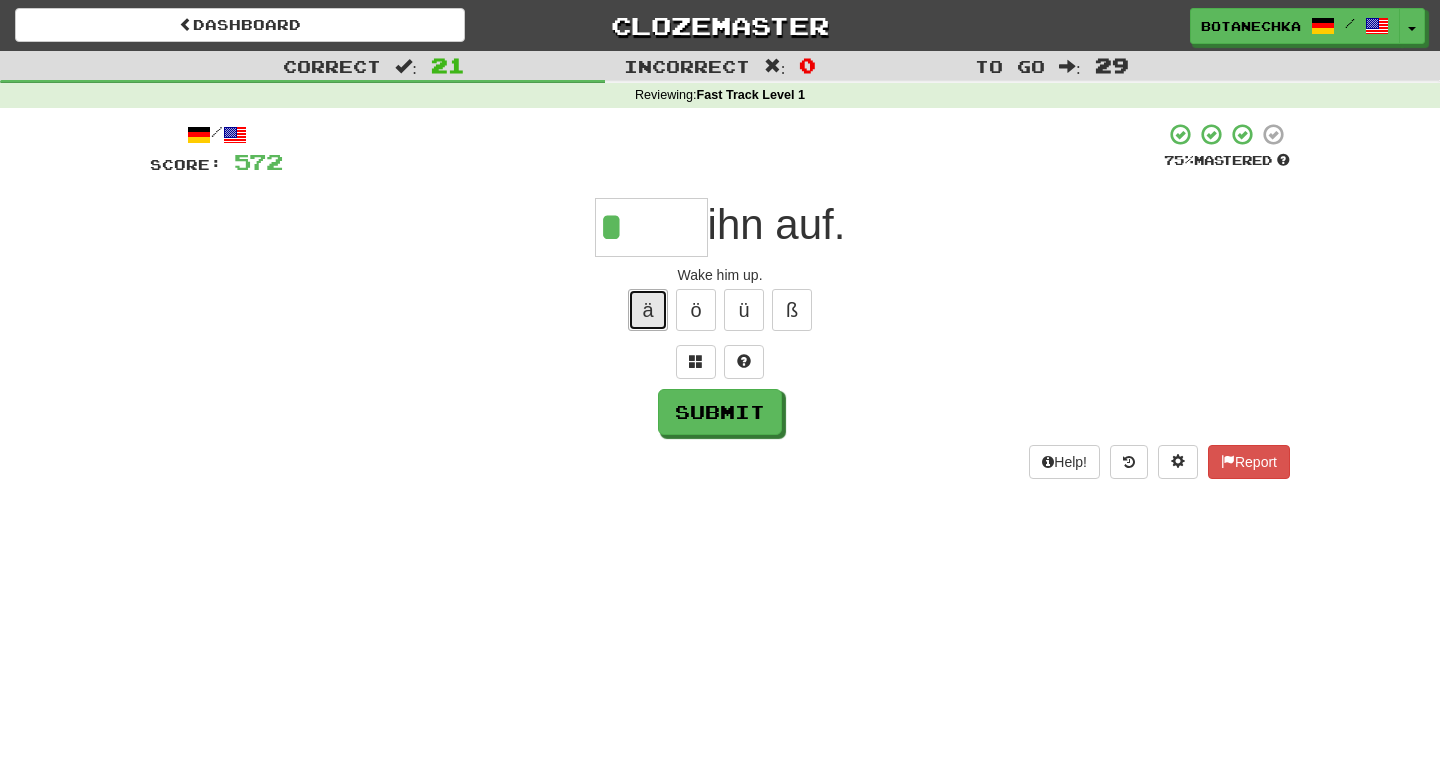 click on "ä" at bounding box center [648, 310] 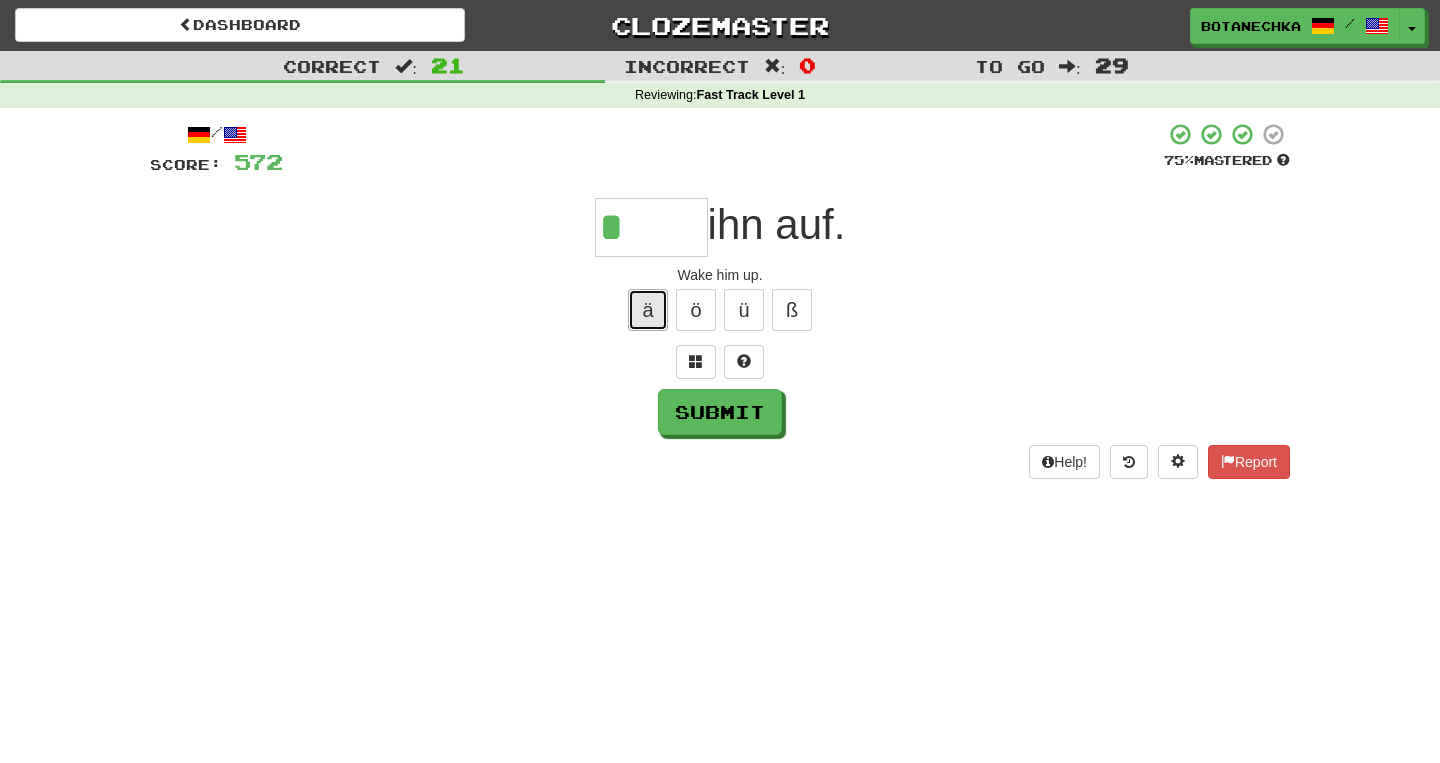 click on "ä" at bounding box center (648, 310) 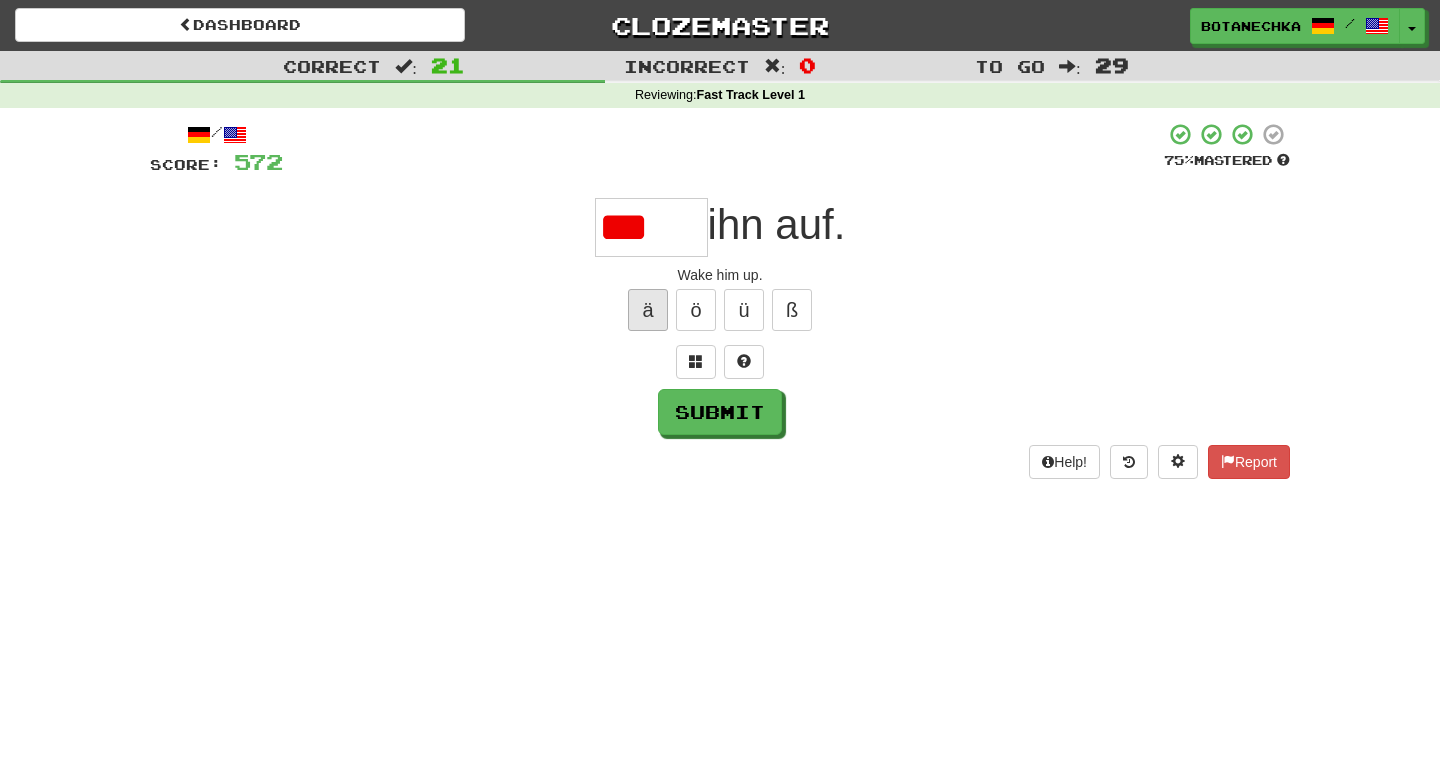 scroll, scrollTop: 0, scrollLeft: 0, axis: both 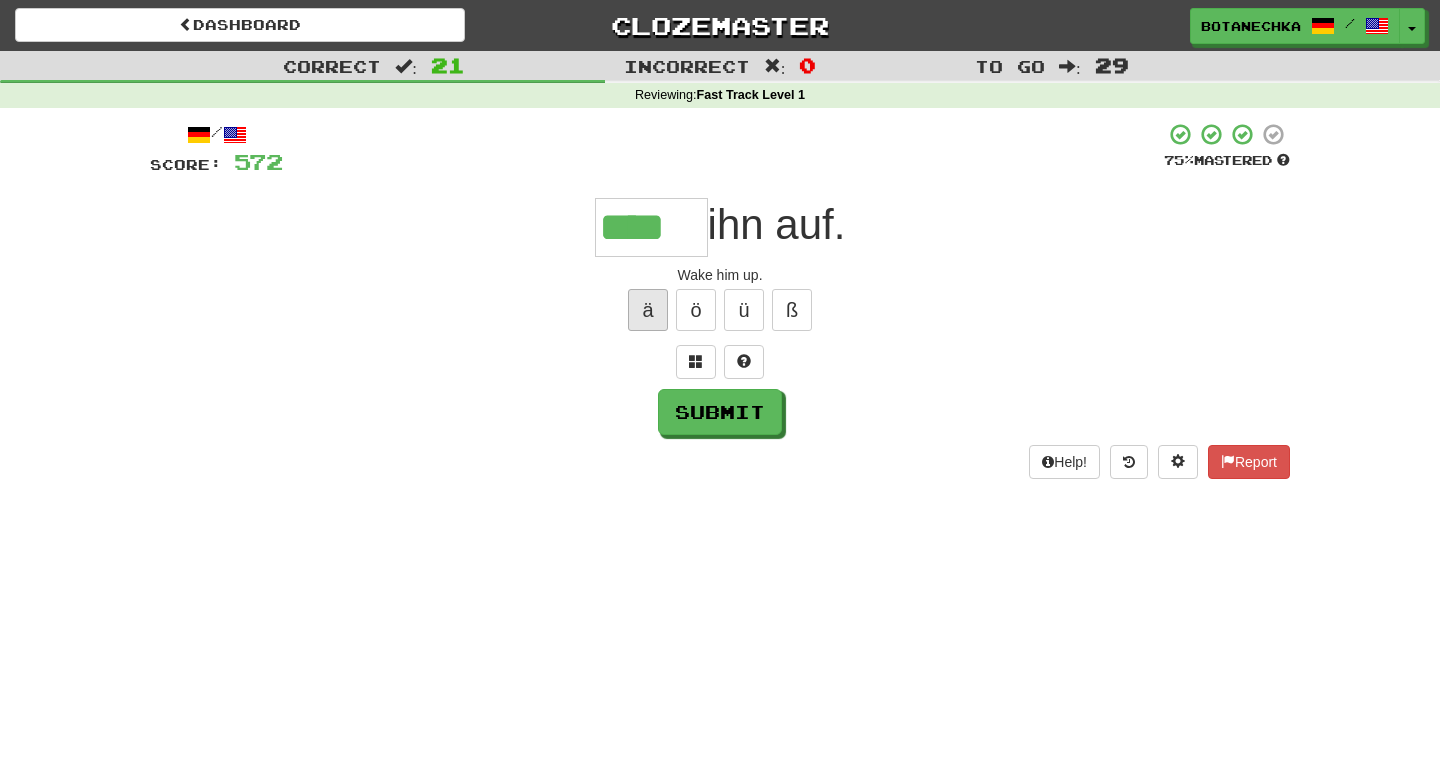 type on "****" 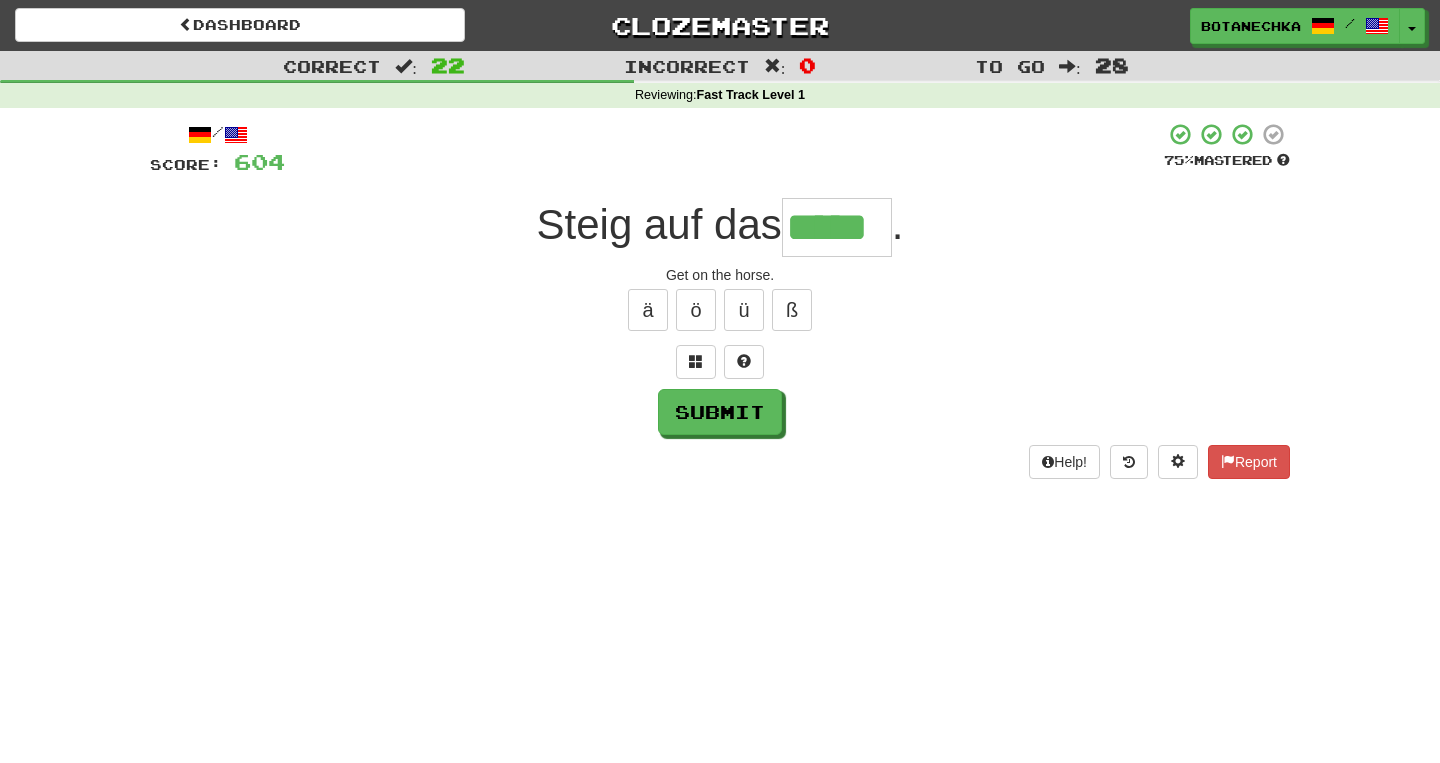 type on "*****" 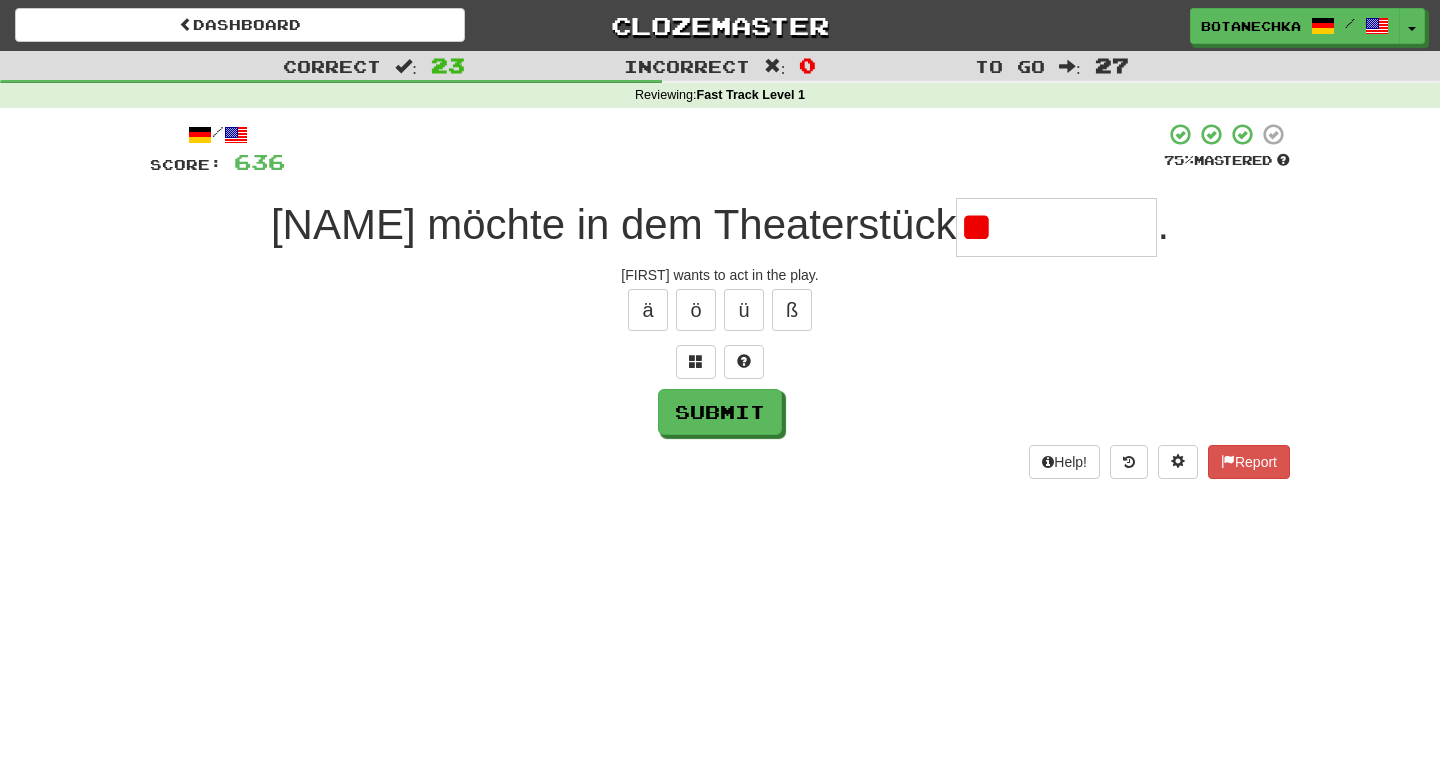 type on "*" 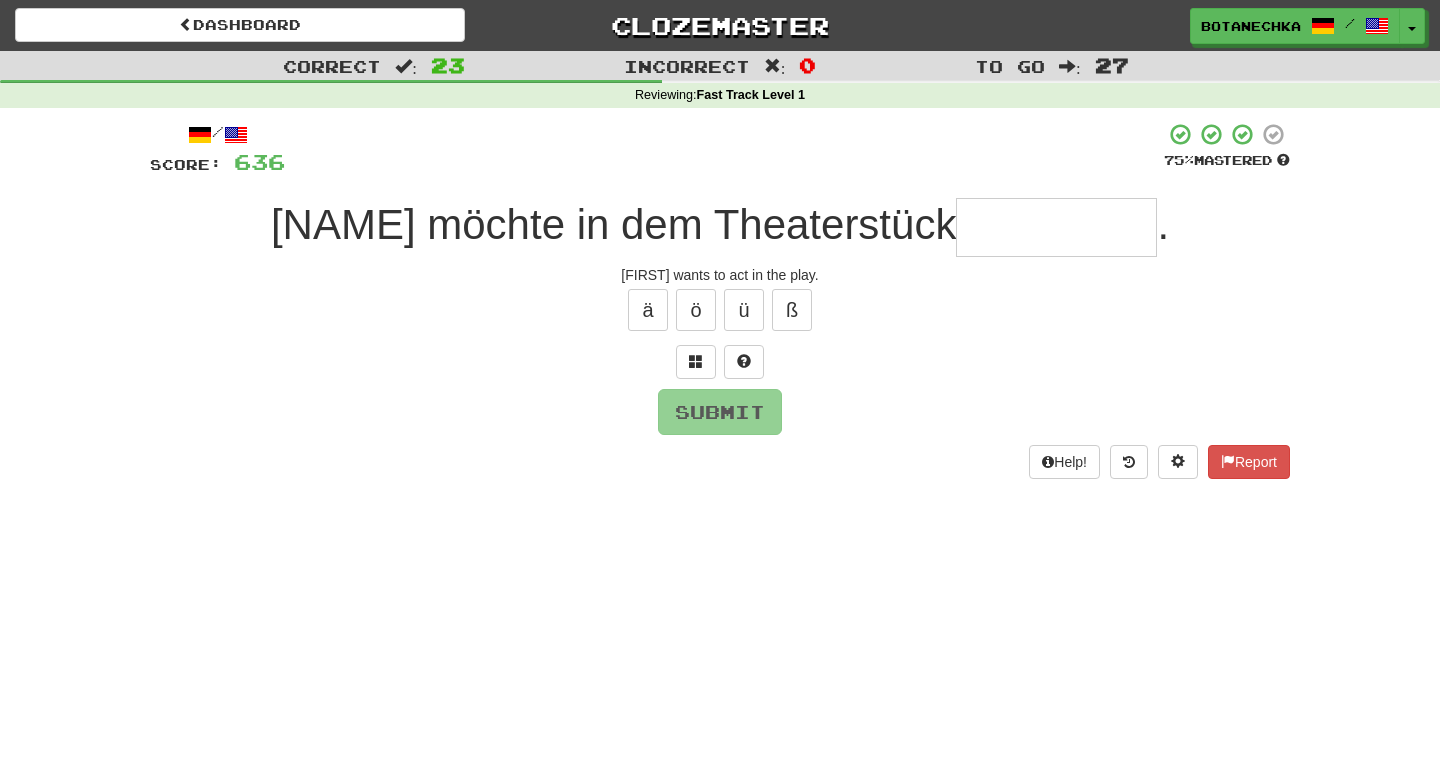 type on "*" 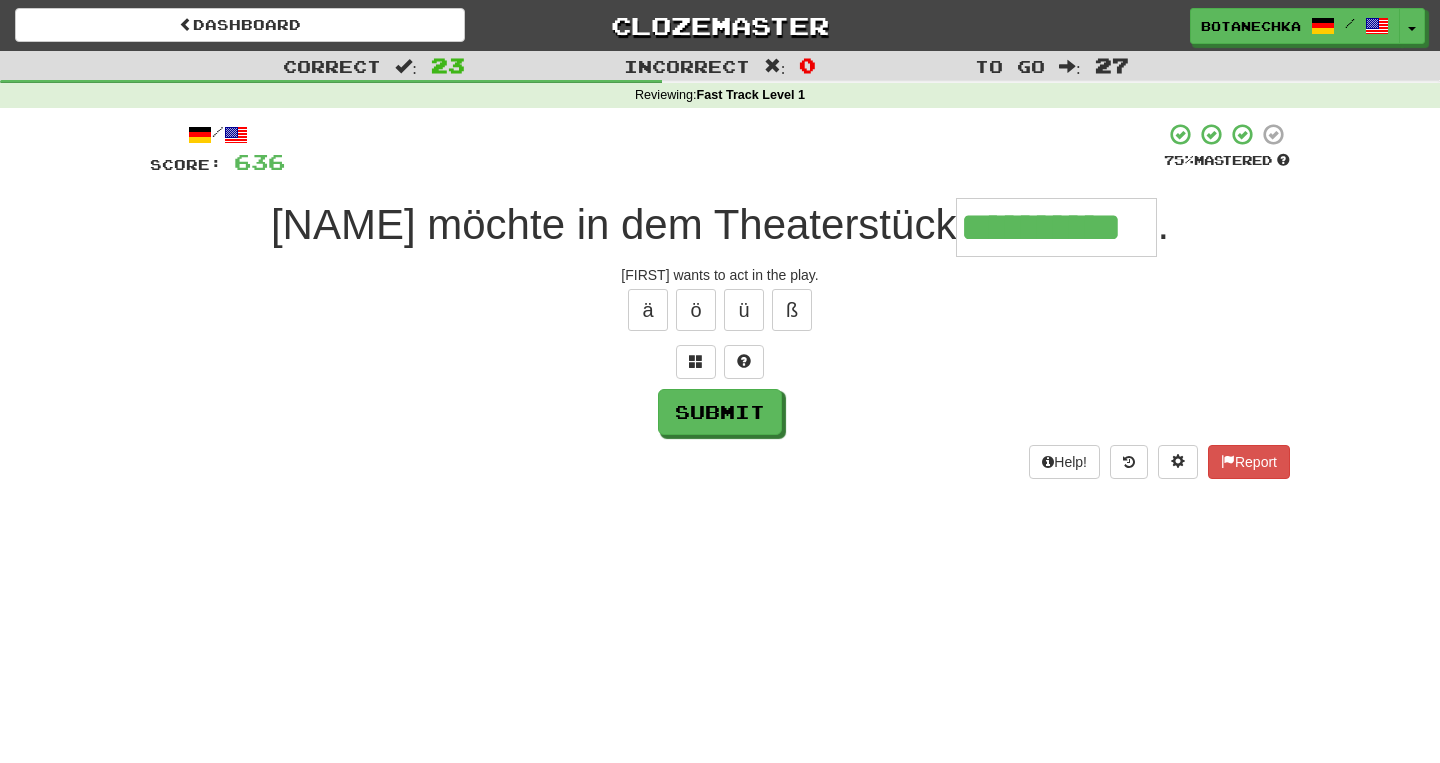 type on "**********" 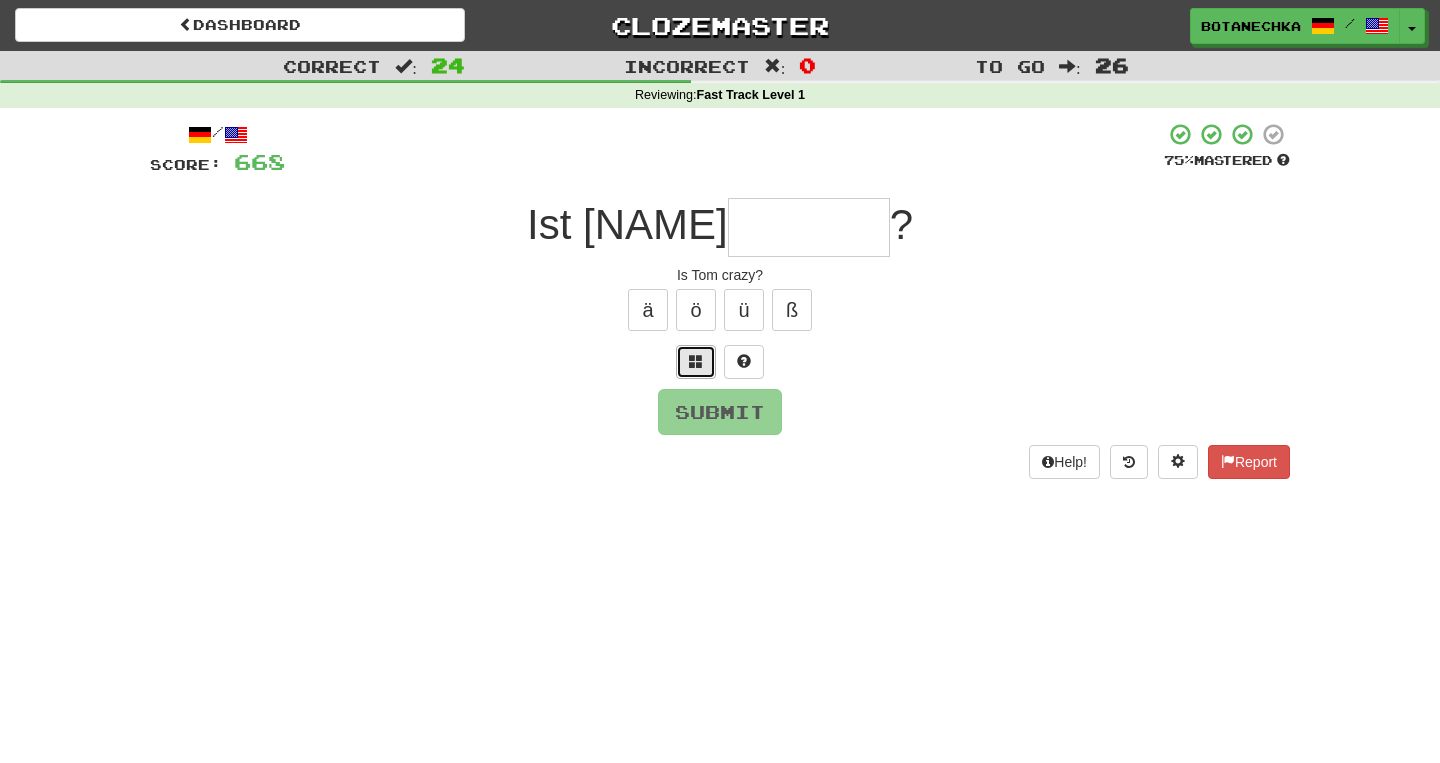 click at bounding box center [696, 362] 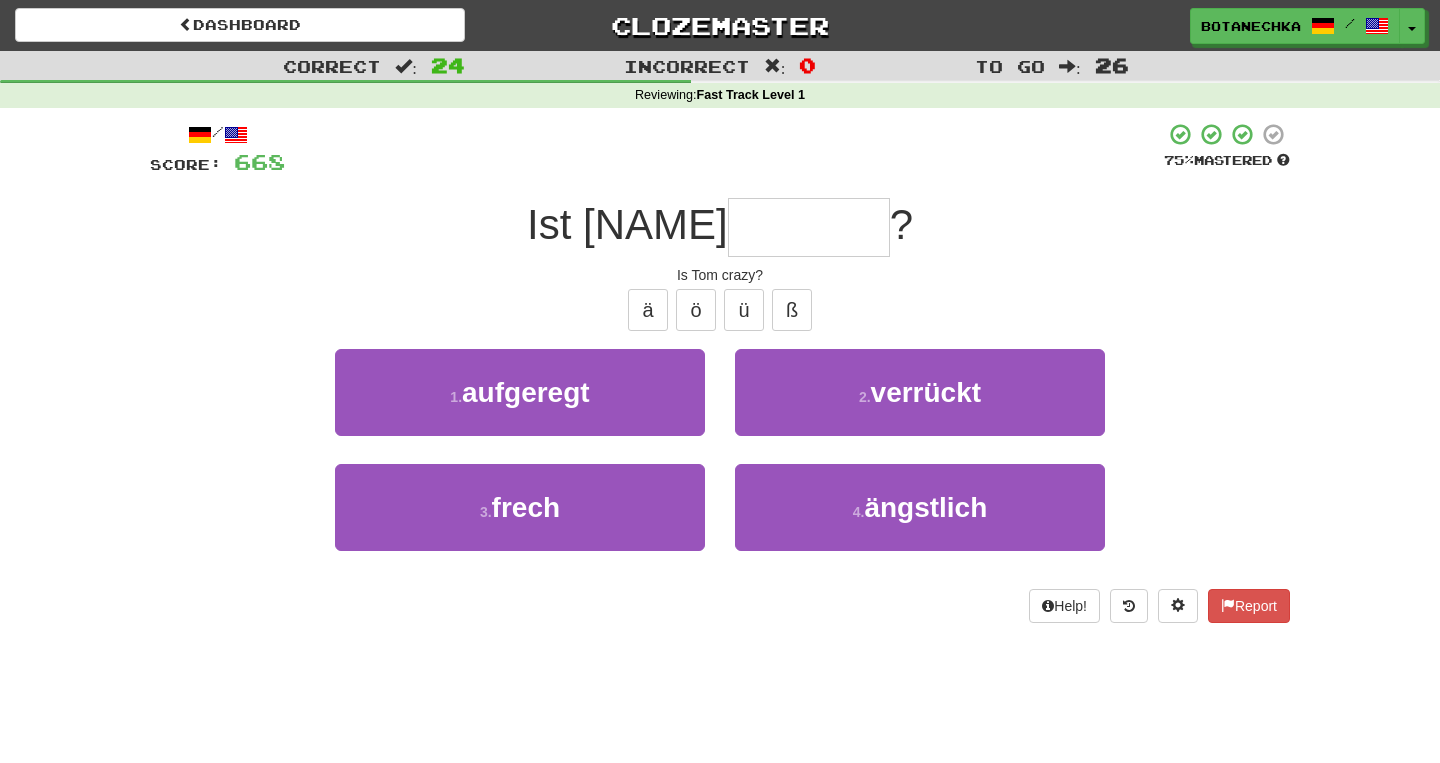 click at bounding box center (809, 227) 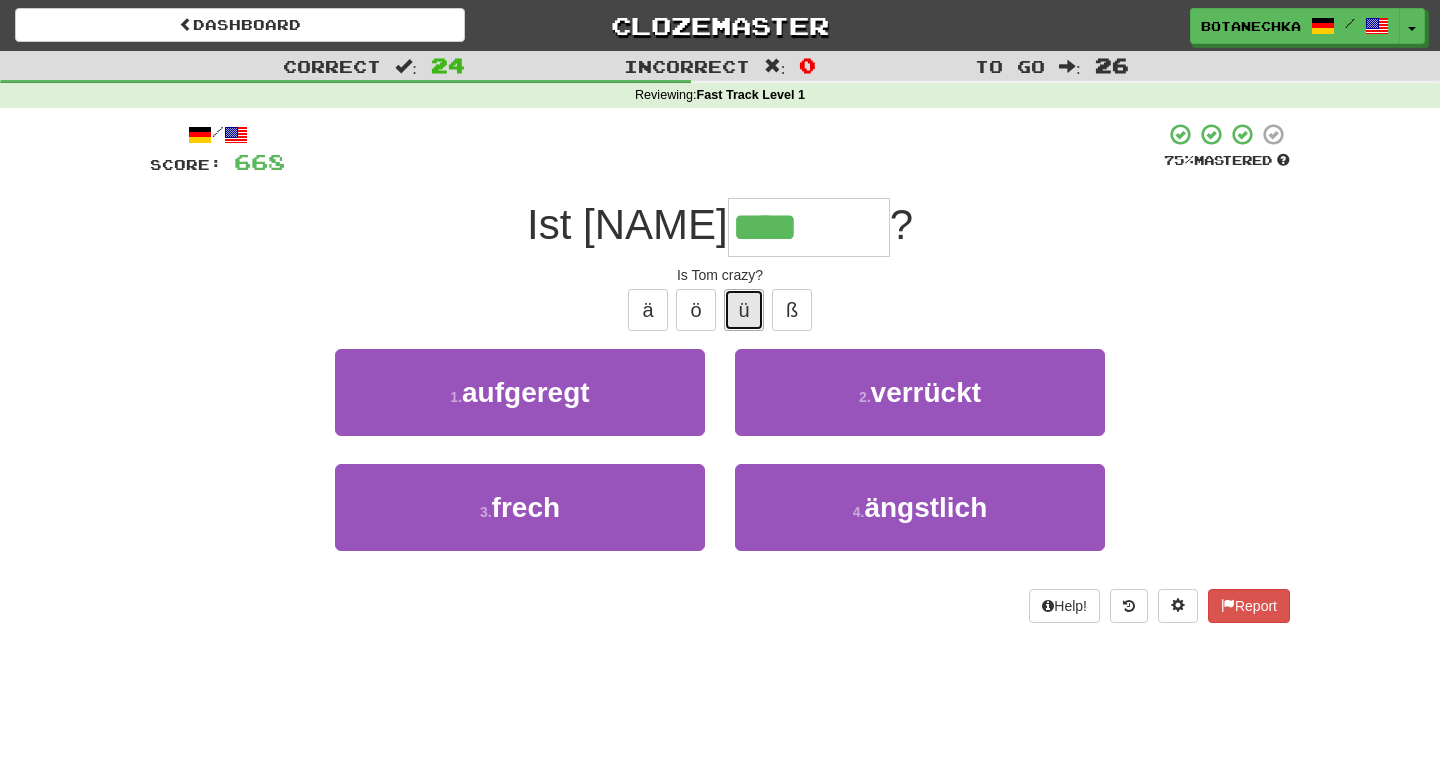 click on "ü" at bounding box center [744, 310] 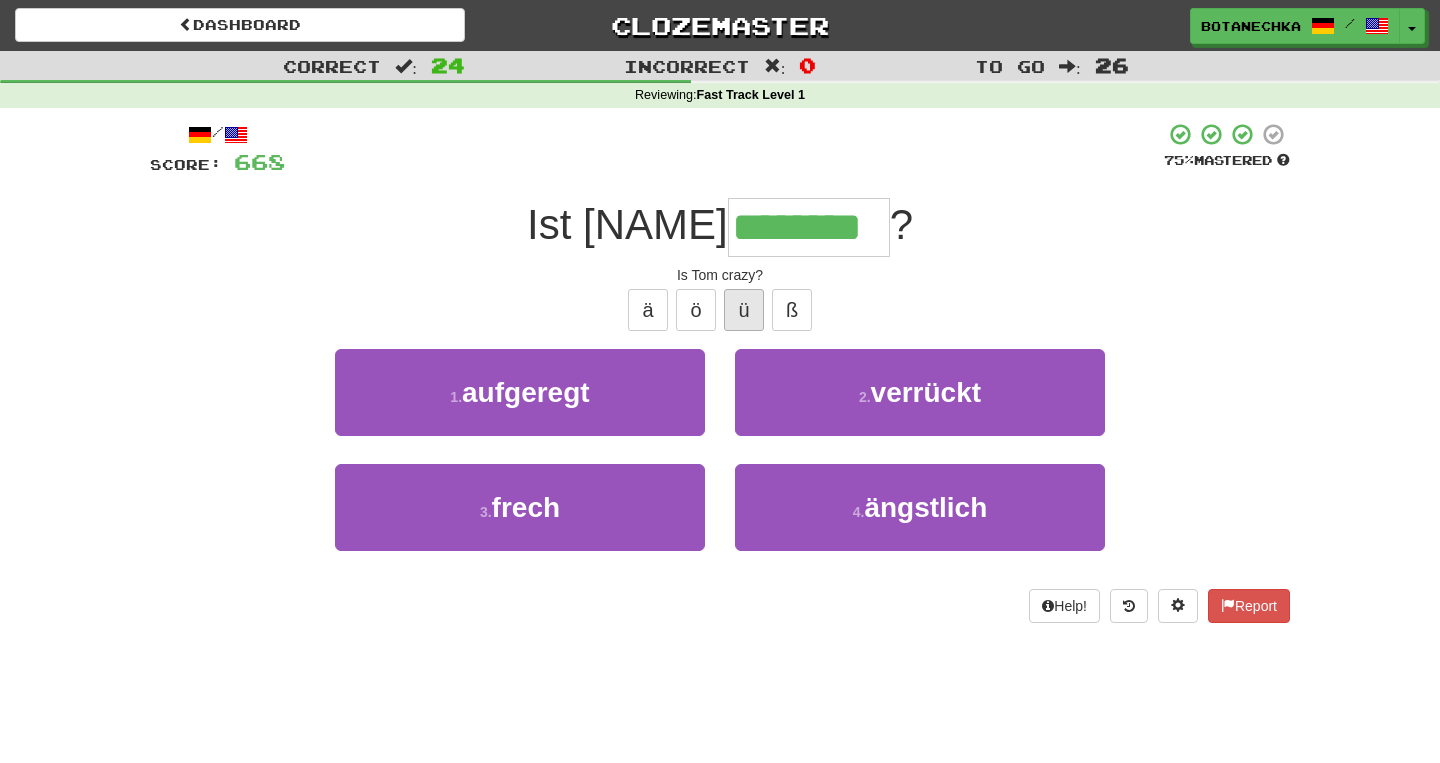 type on "********" 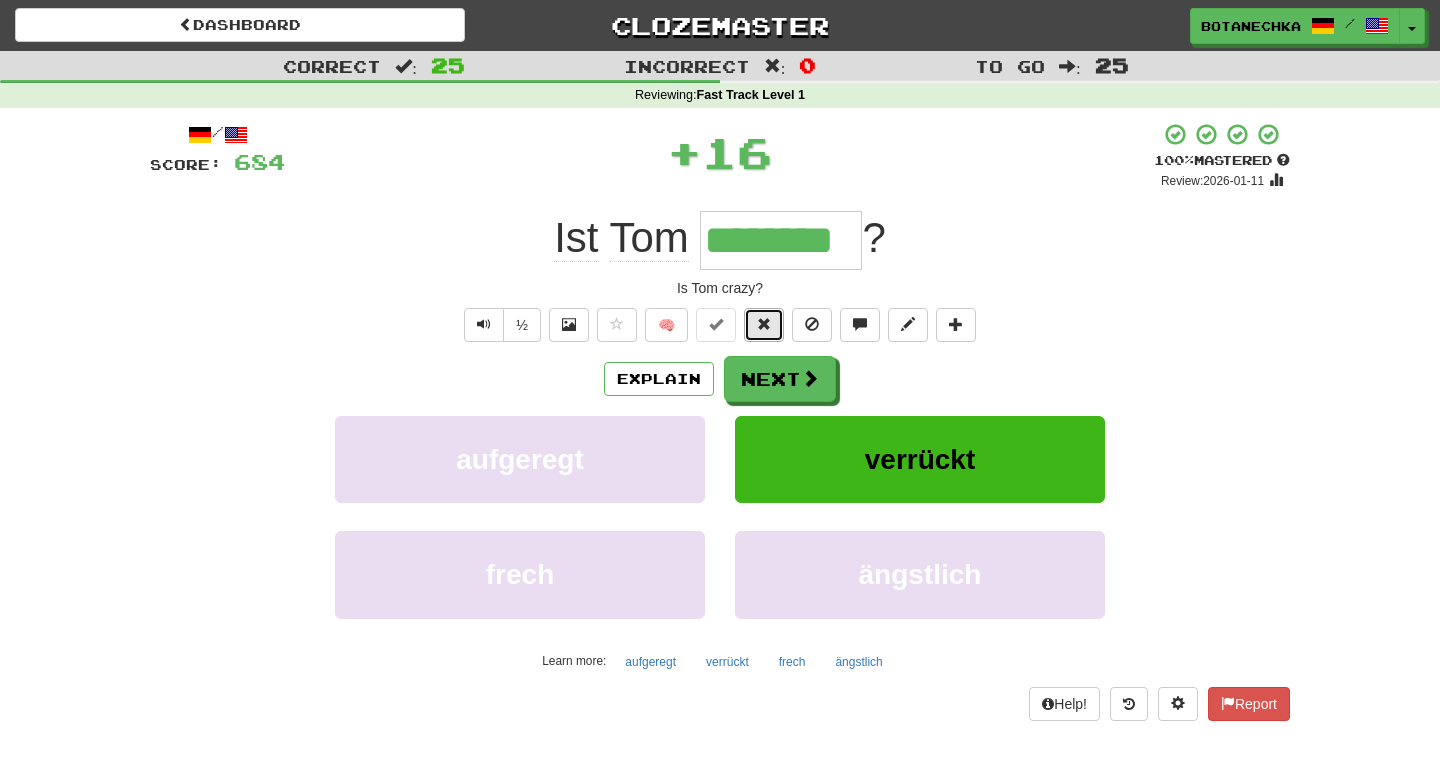 click at bounding box center (764, 324) 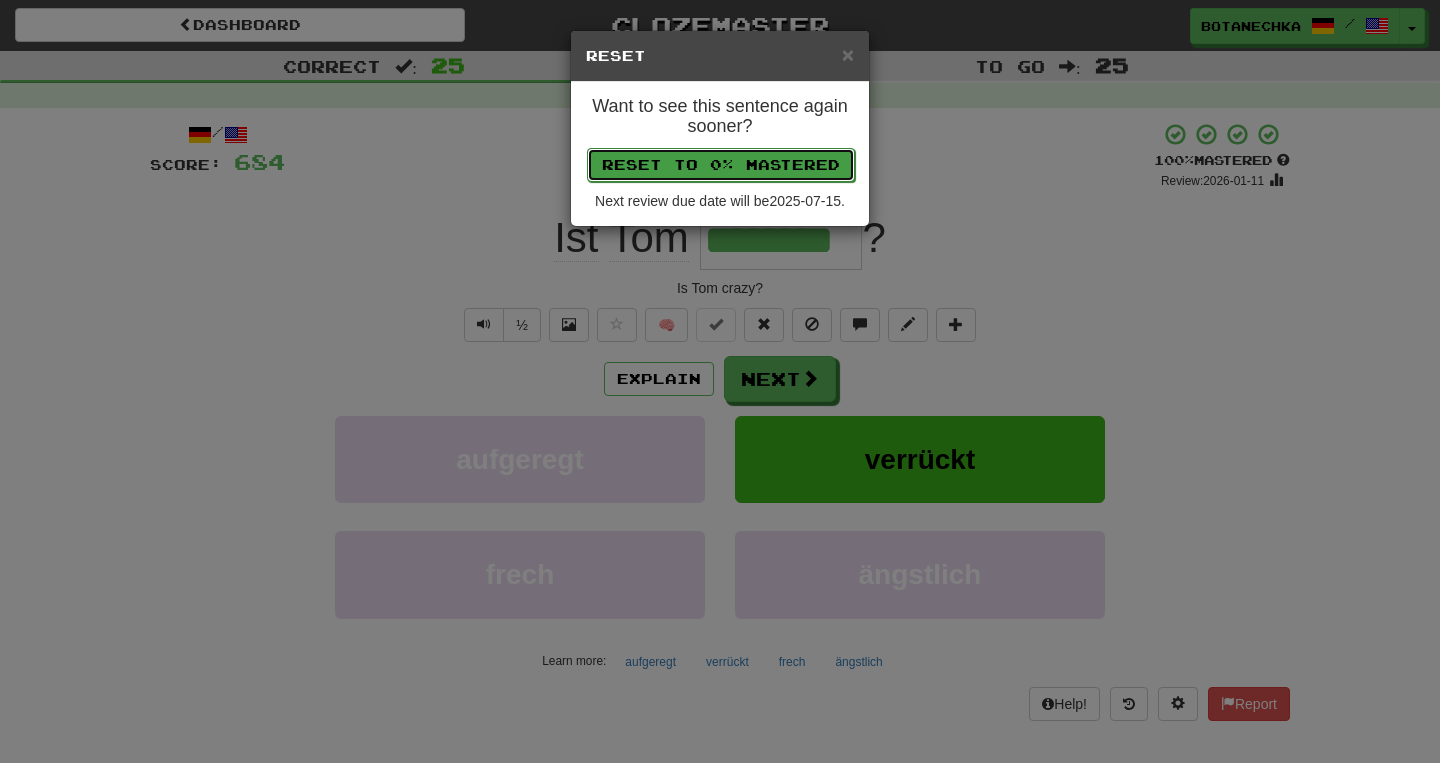 click on "Reset to 0% Mastered" at bounding box center (721, 165) 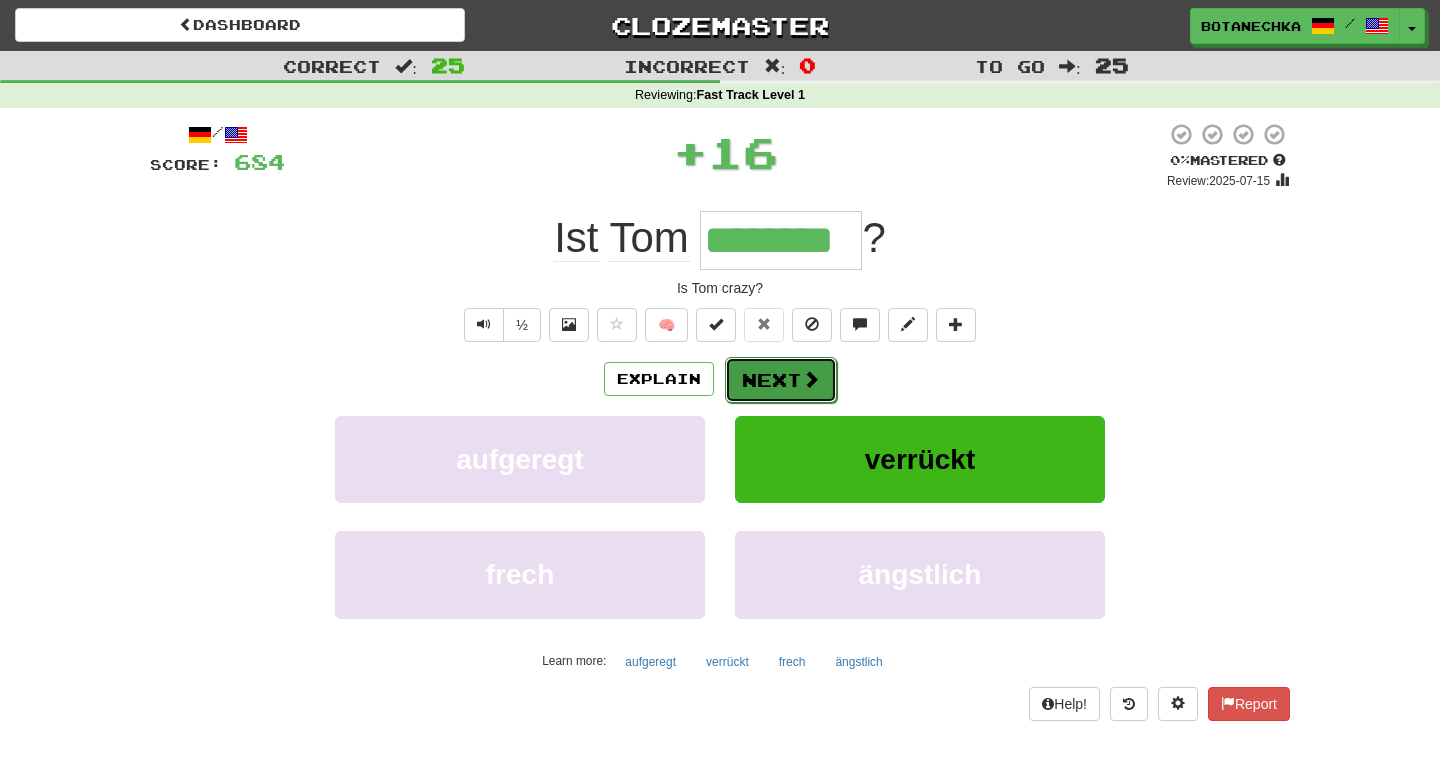click on "Next" at bounding box center (781, 380) 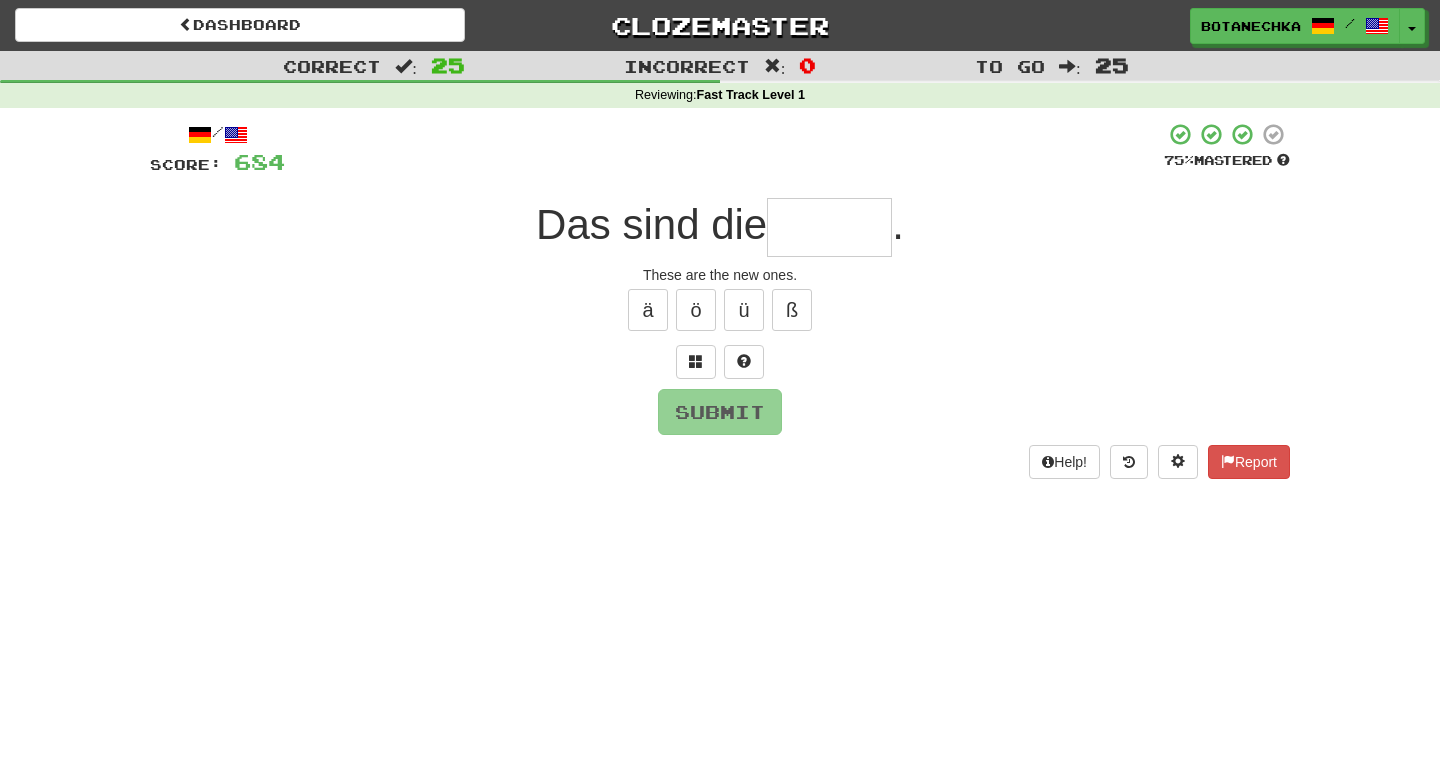 click at bounding box center (829, 227) 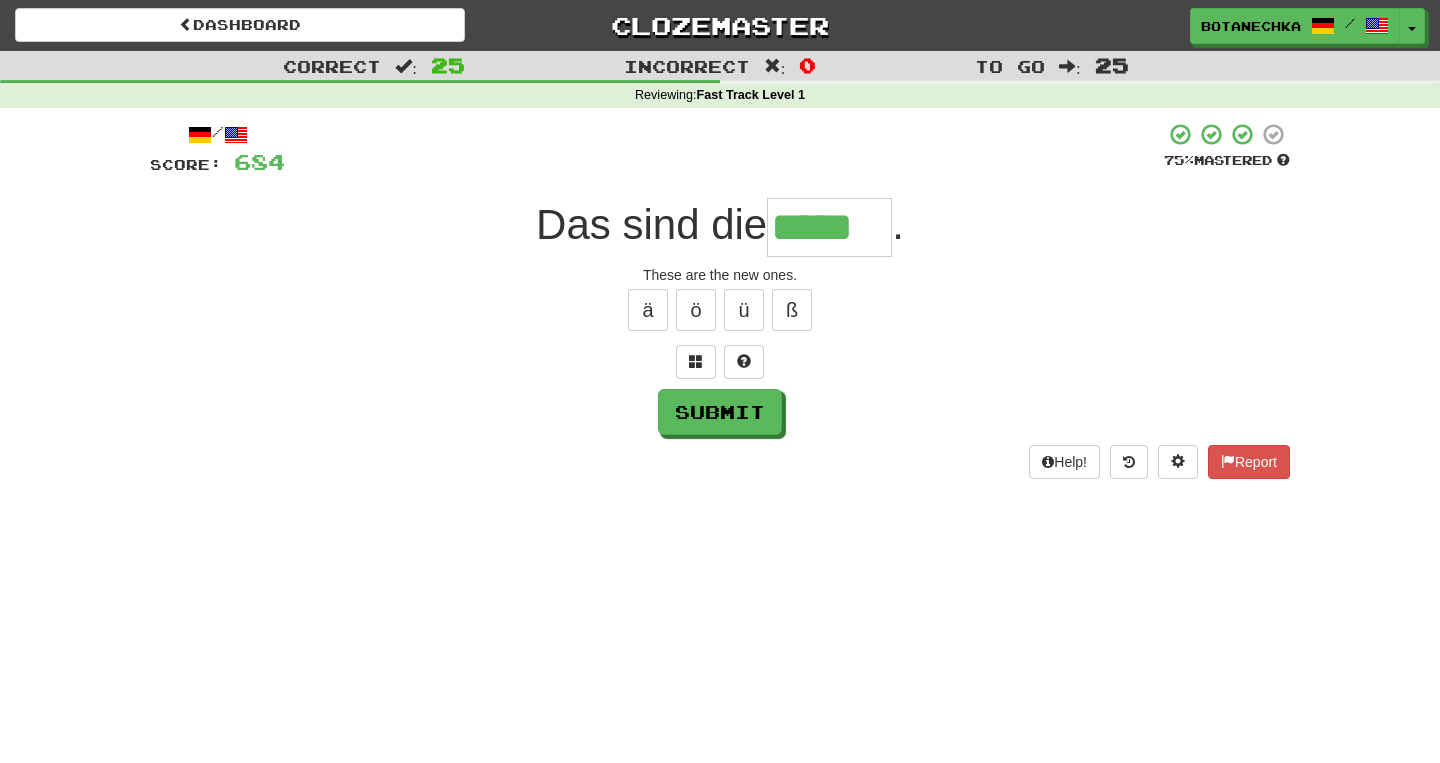 type on "*****" 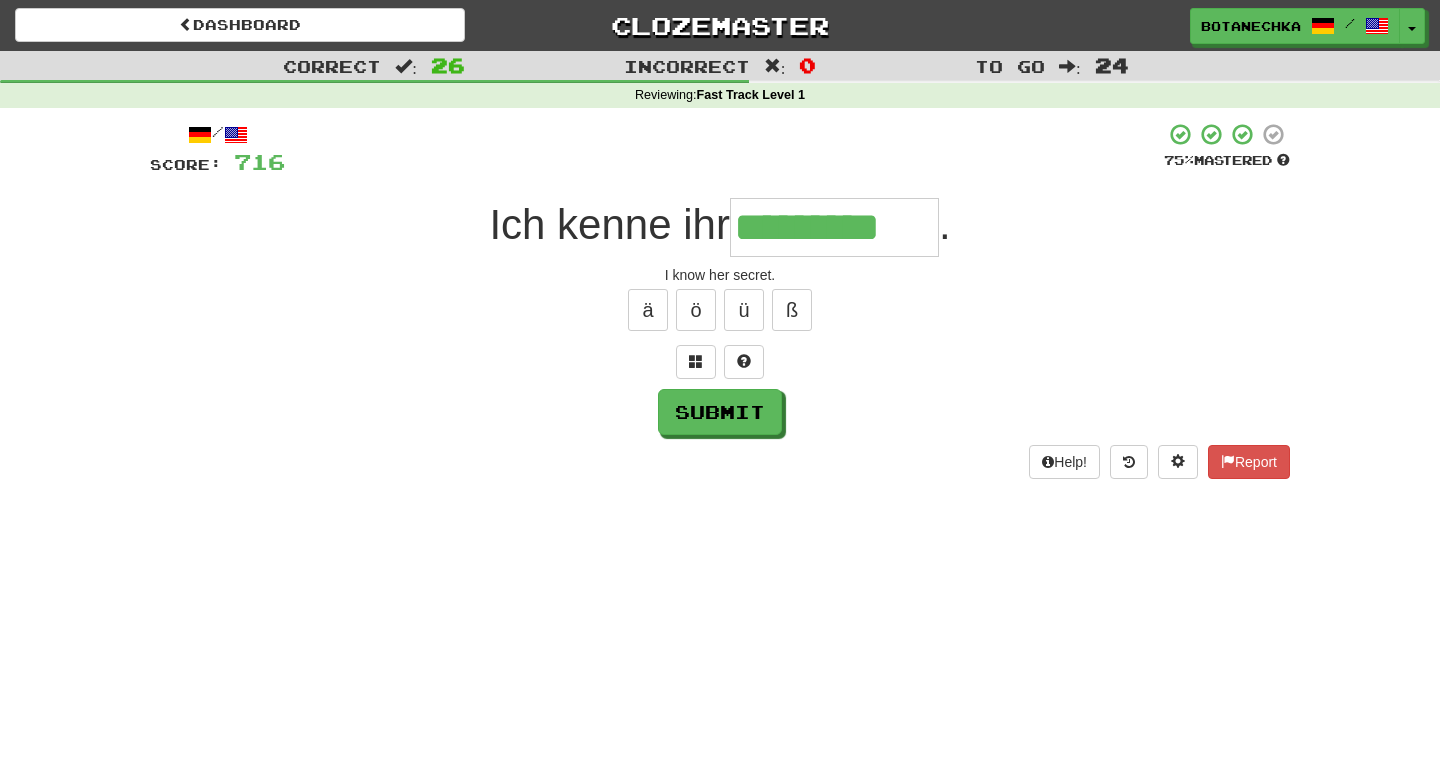 type on "*********" 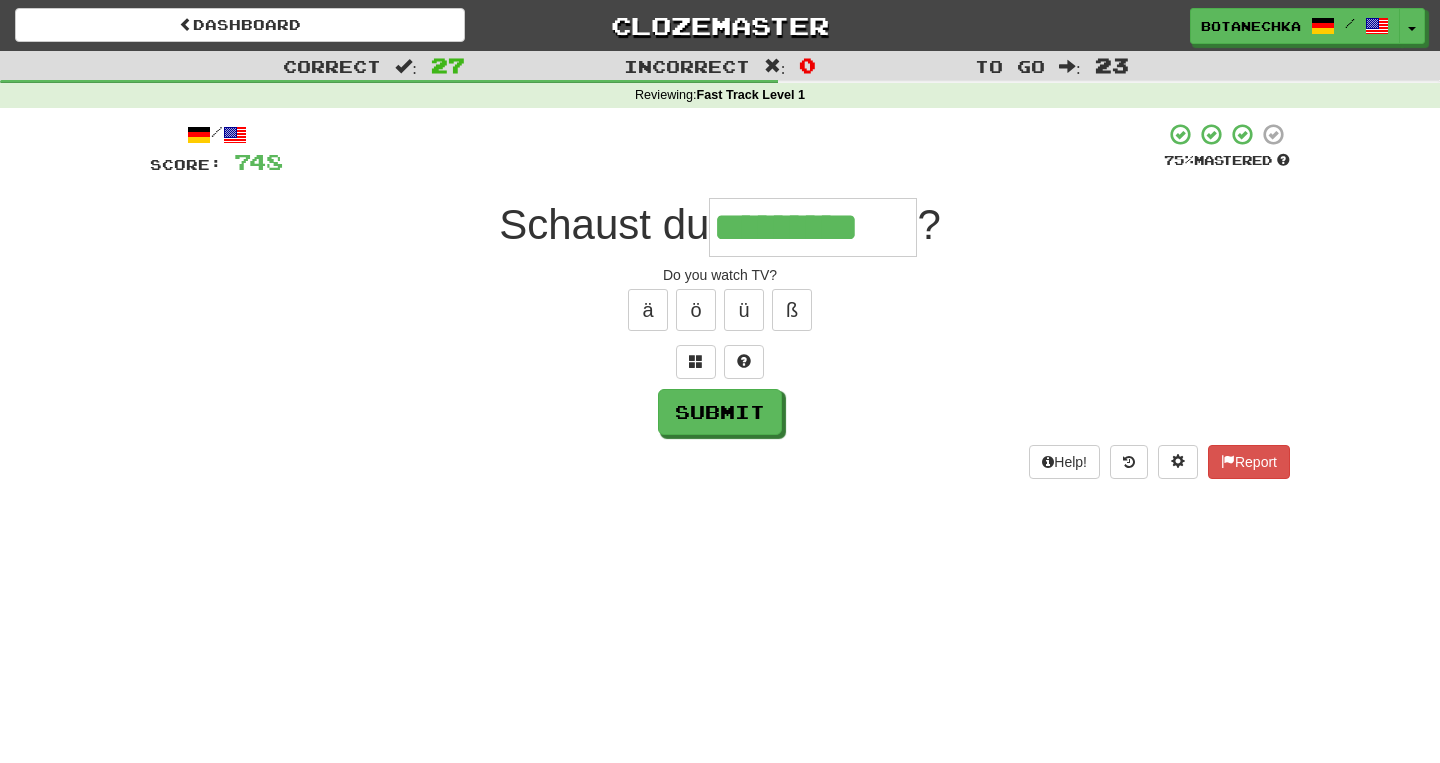 type on "*********" 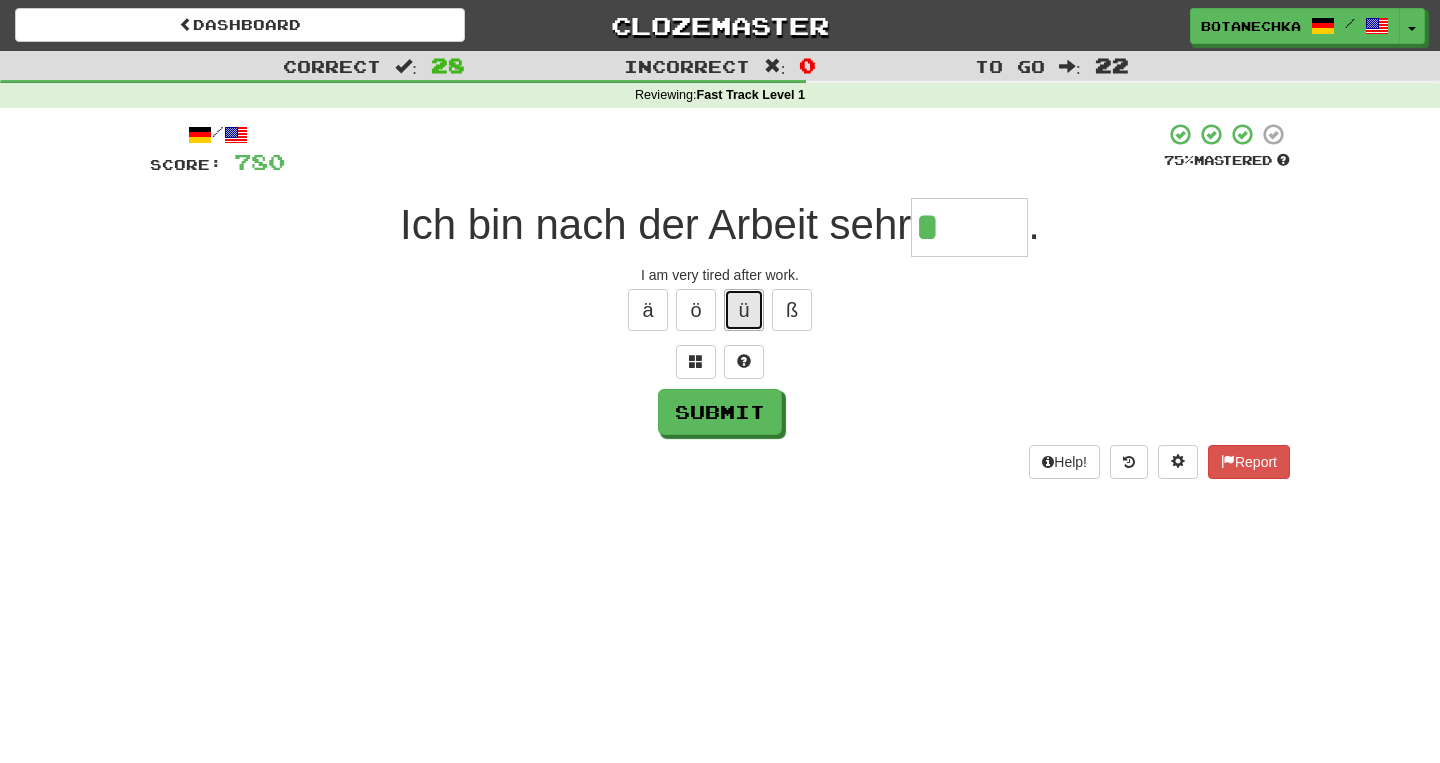 click on "ü" at bounding box center [744, 310] 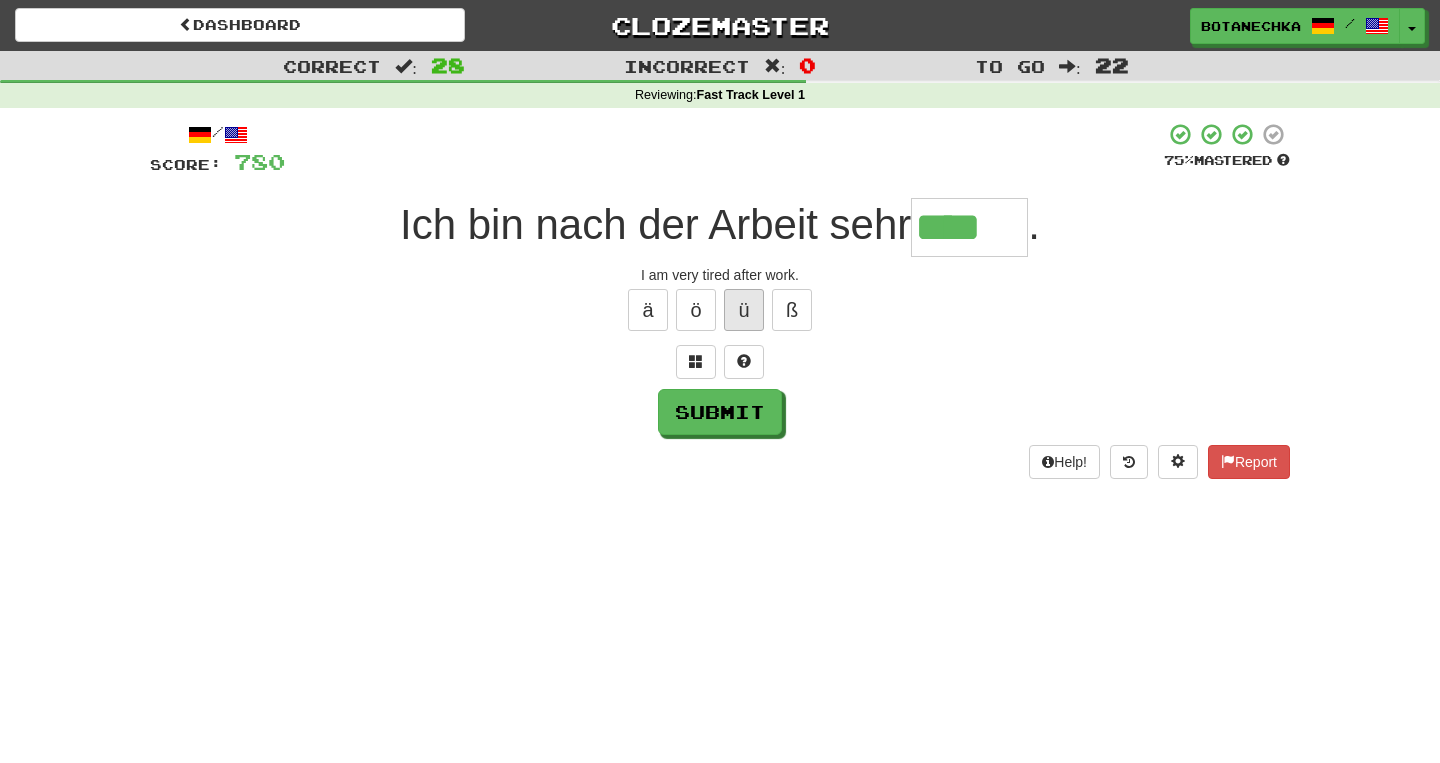 type on "****" 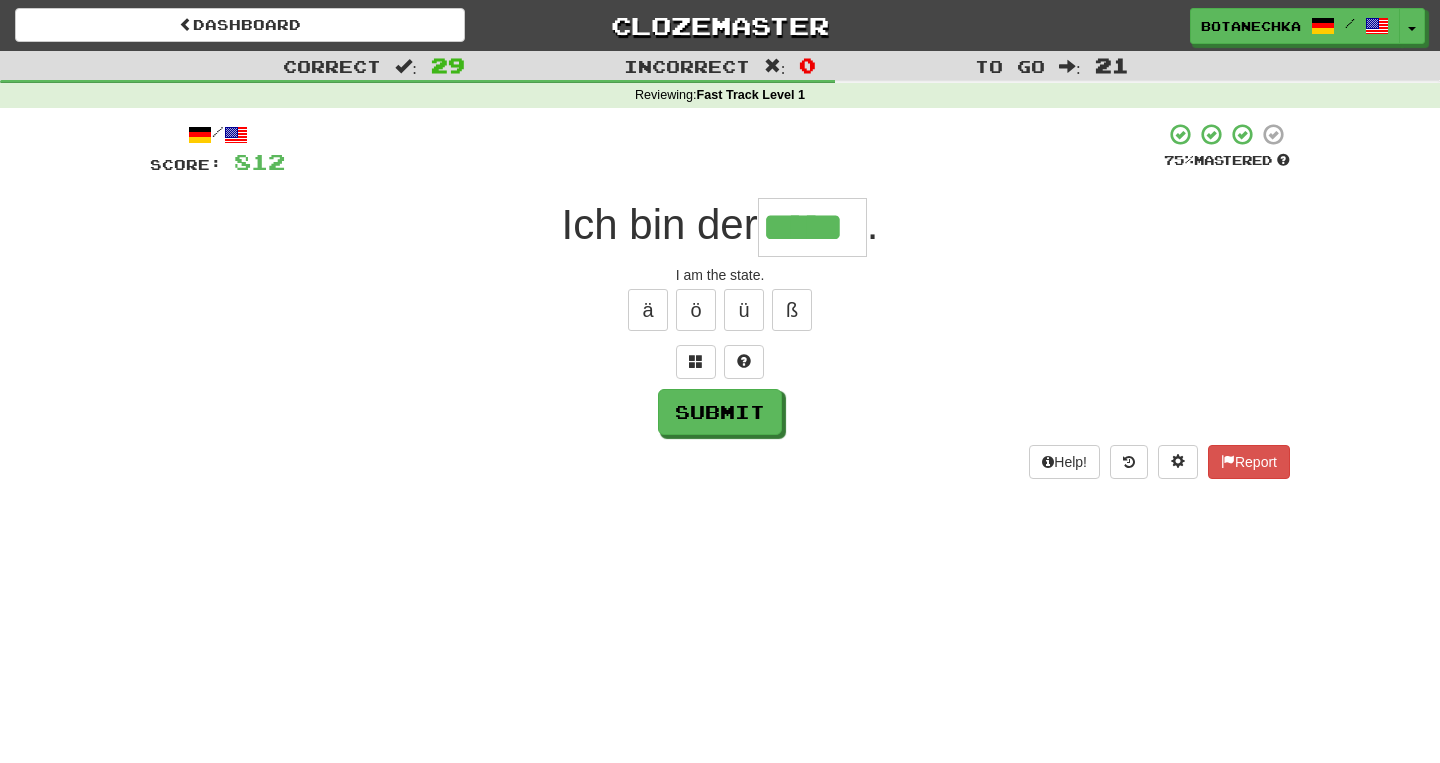 type on "*****" 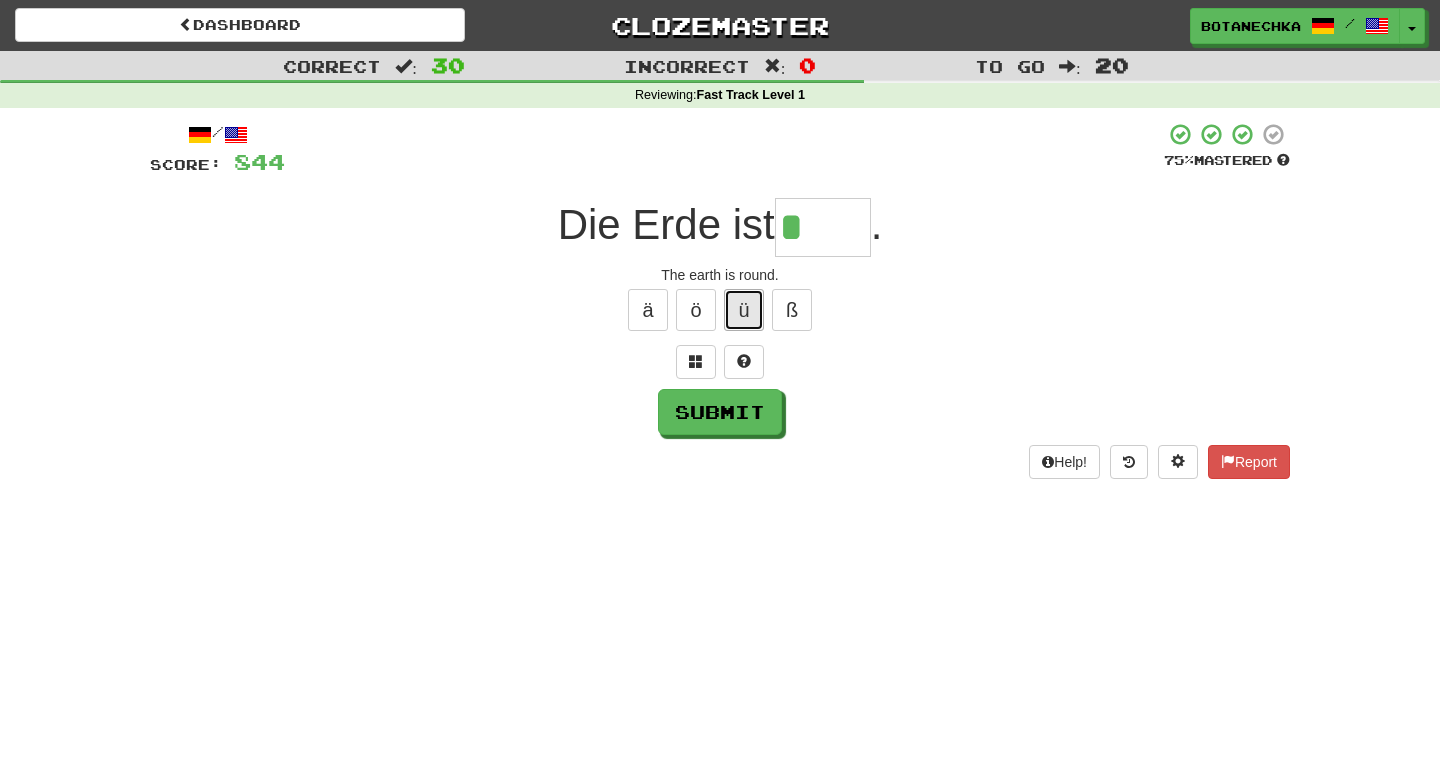 click on "ü" at bounding box center (744, 310) 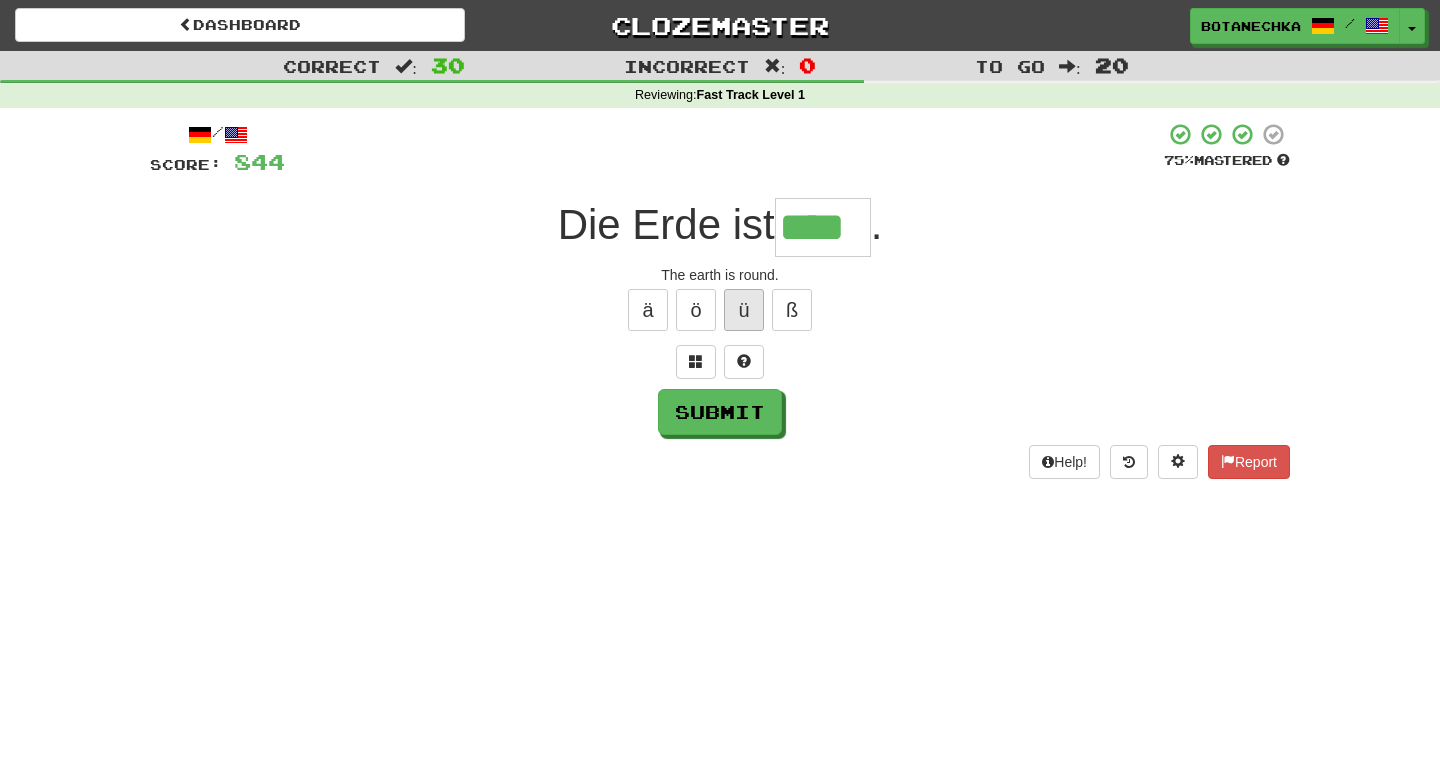 type on "****" 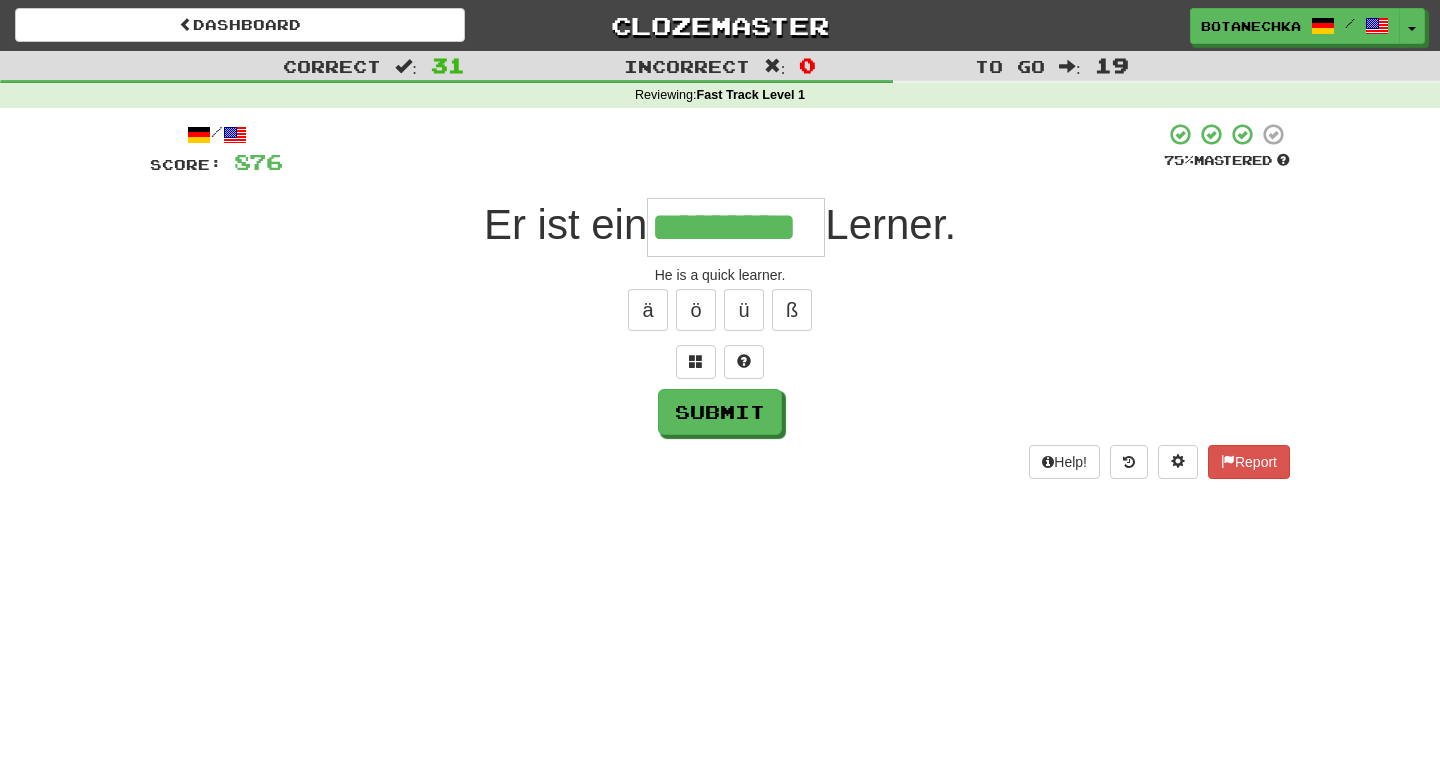 type on "*********" 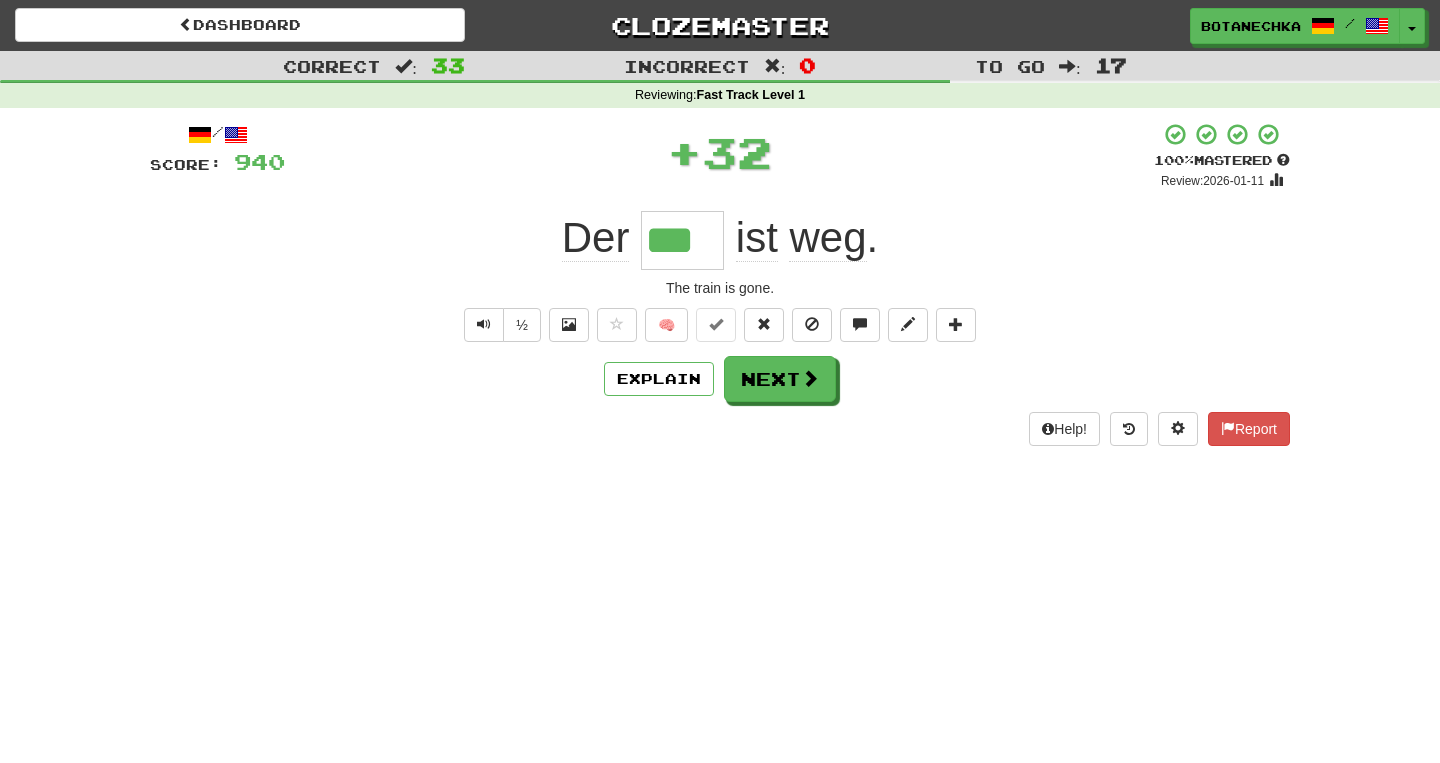 type on "***" 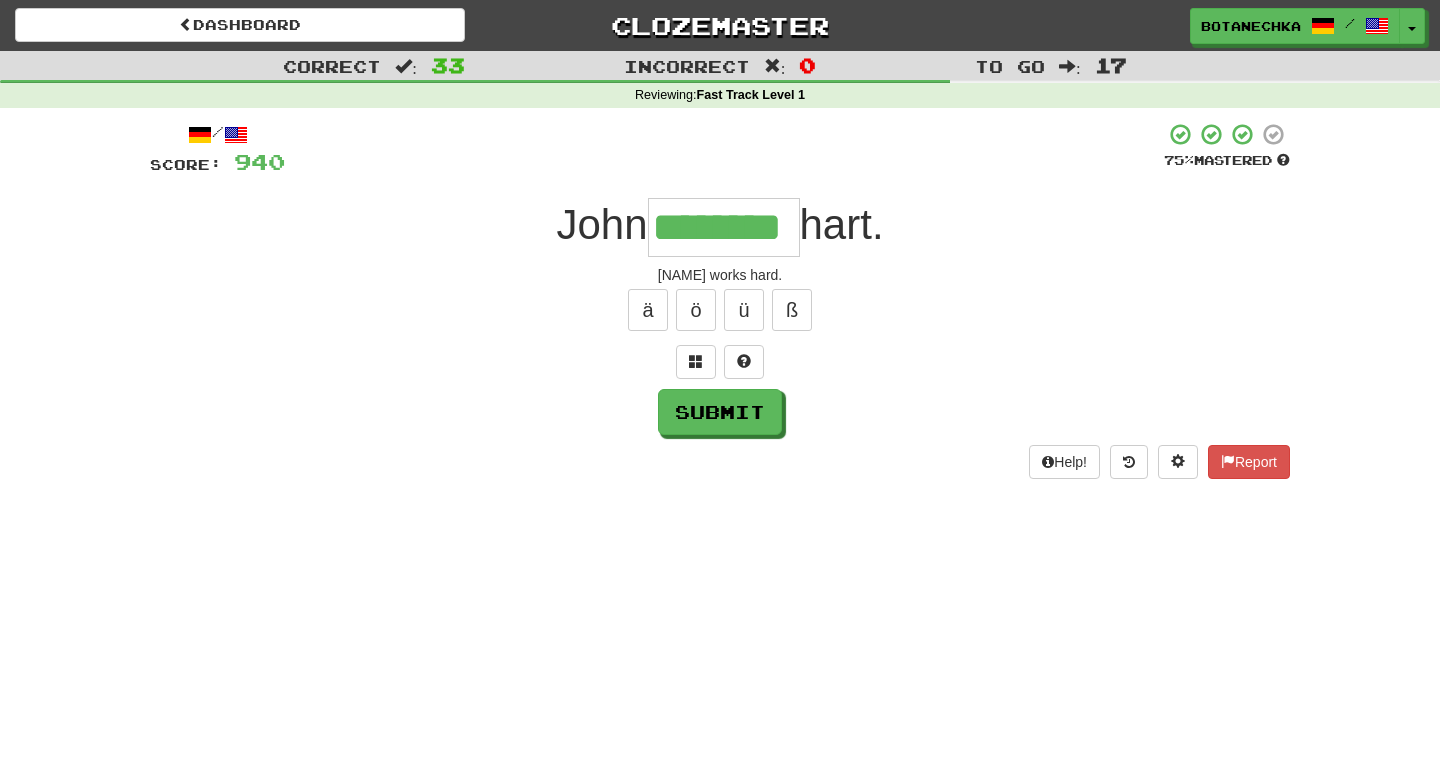 type on "********" 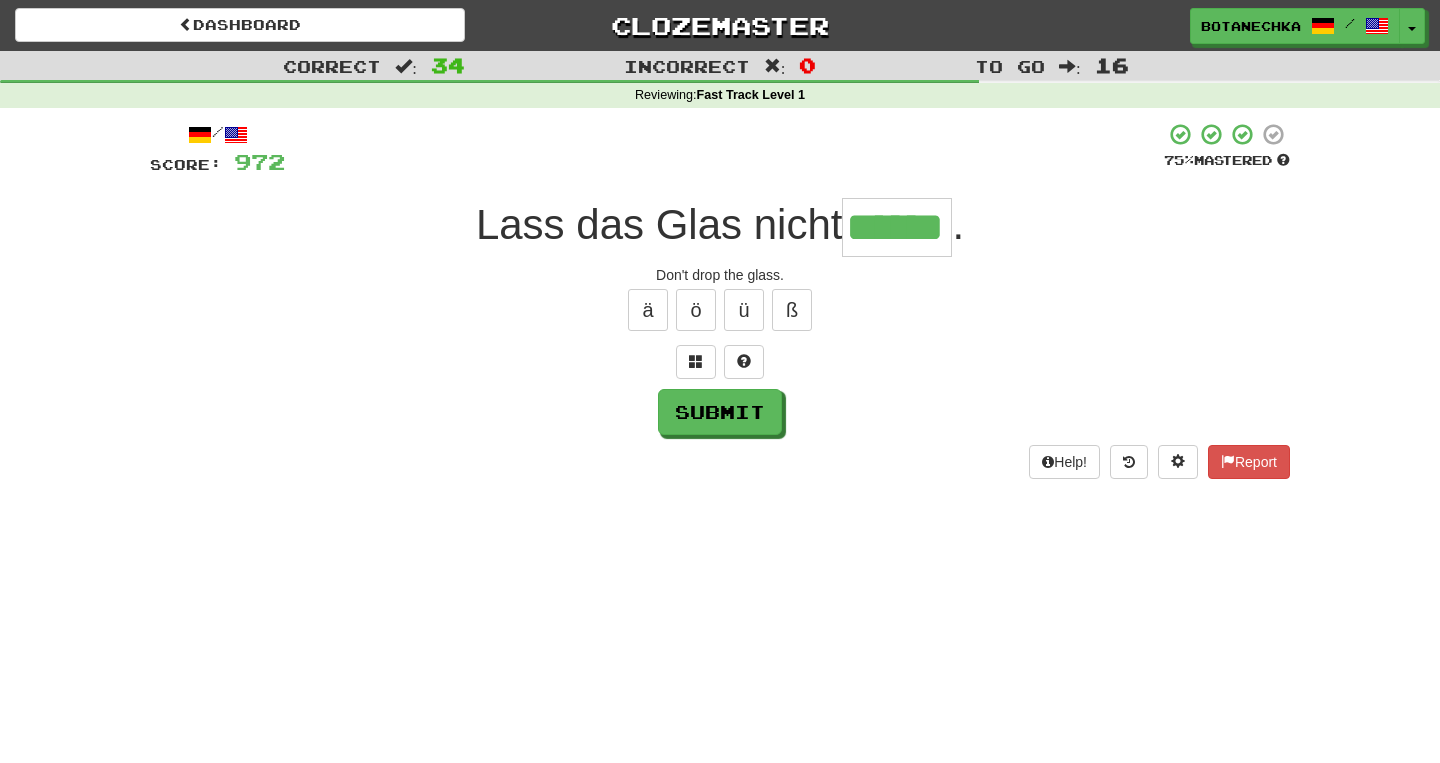 type on "******" 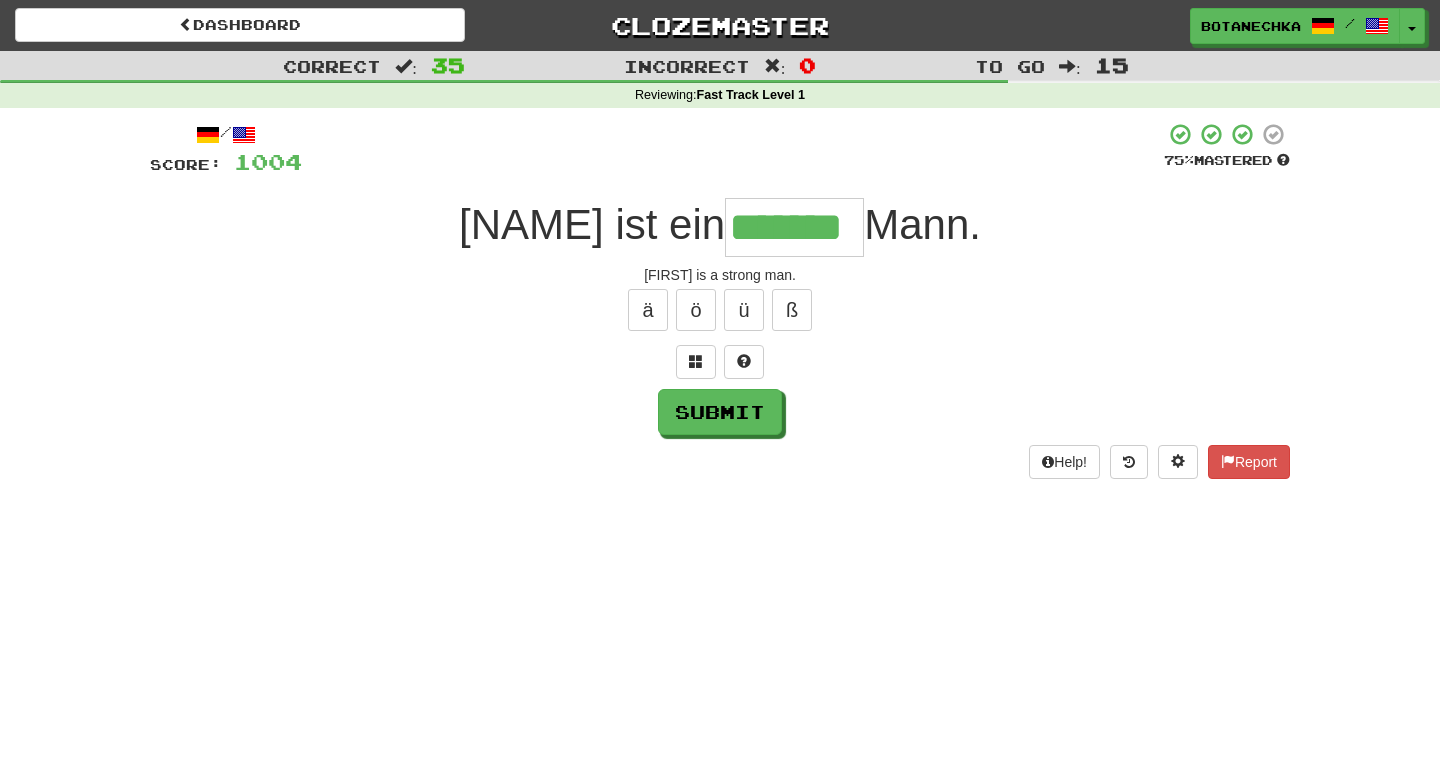 type on "*******" 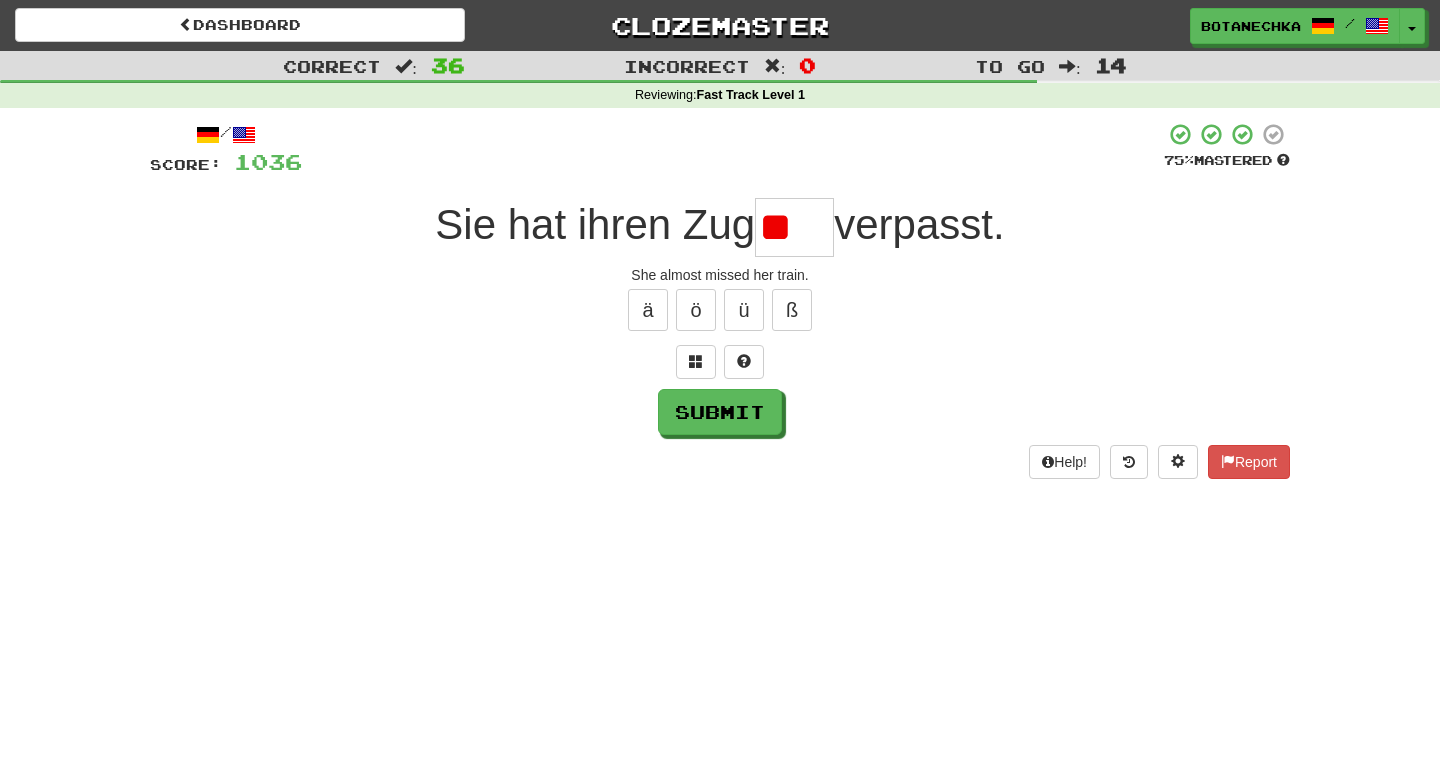 scroll, scrollTop: 0, scrollLeft: 0, axis: both 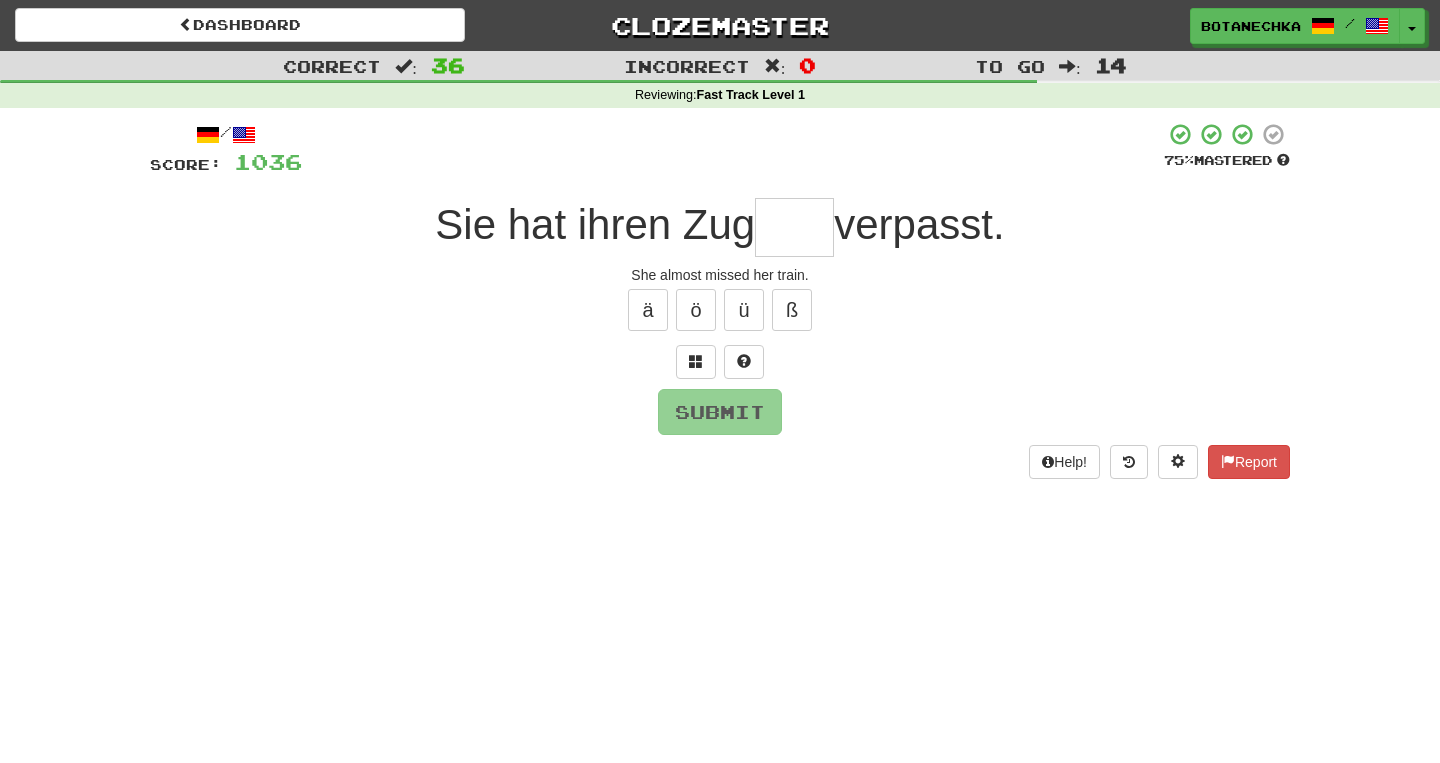 type on "*" 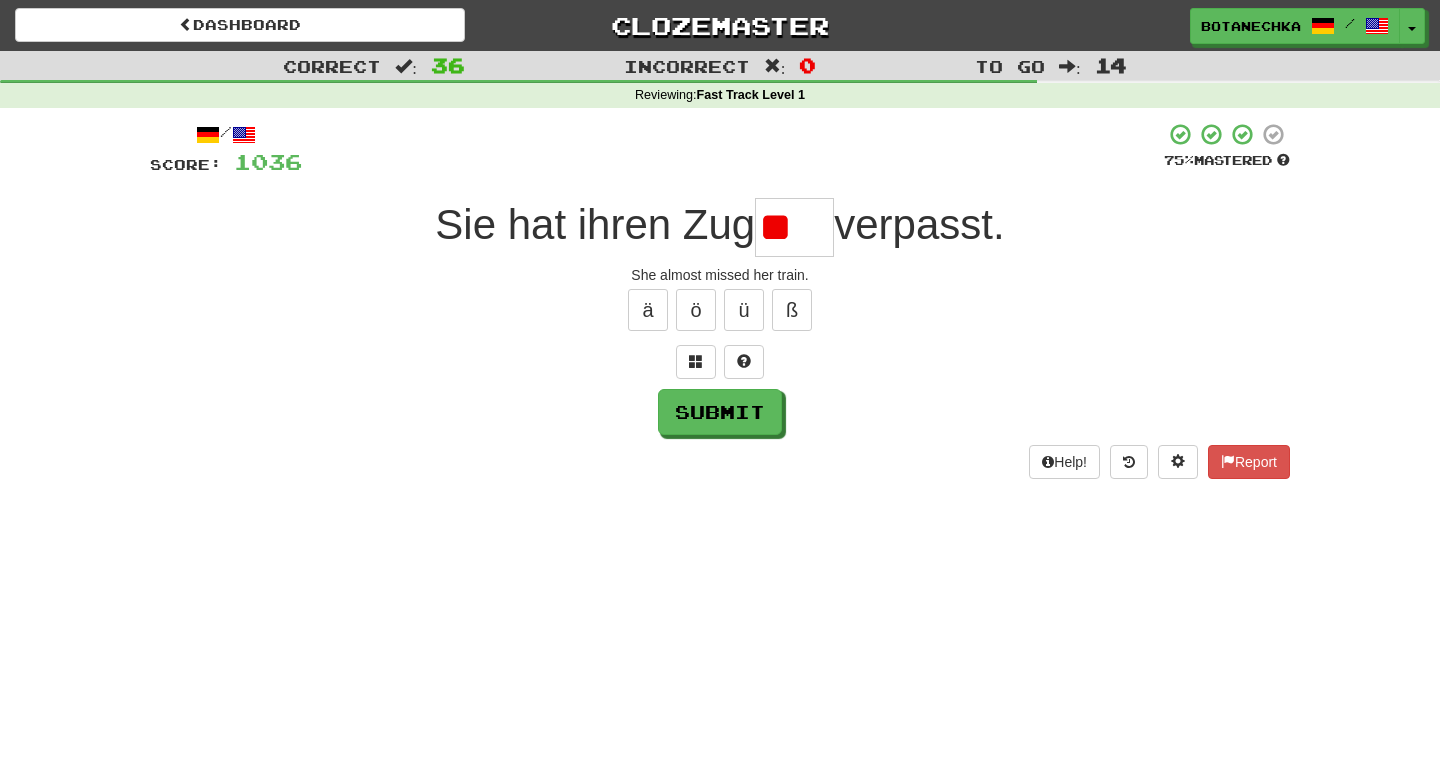 type on "*" 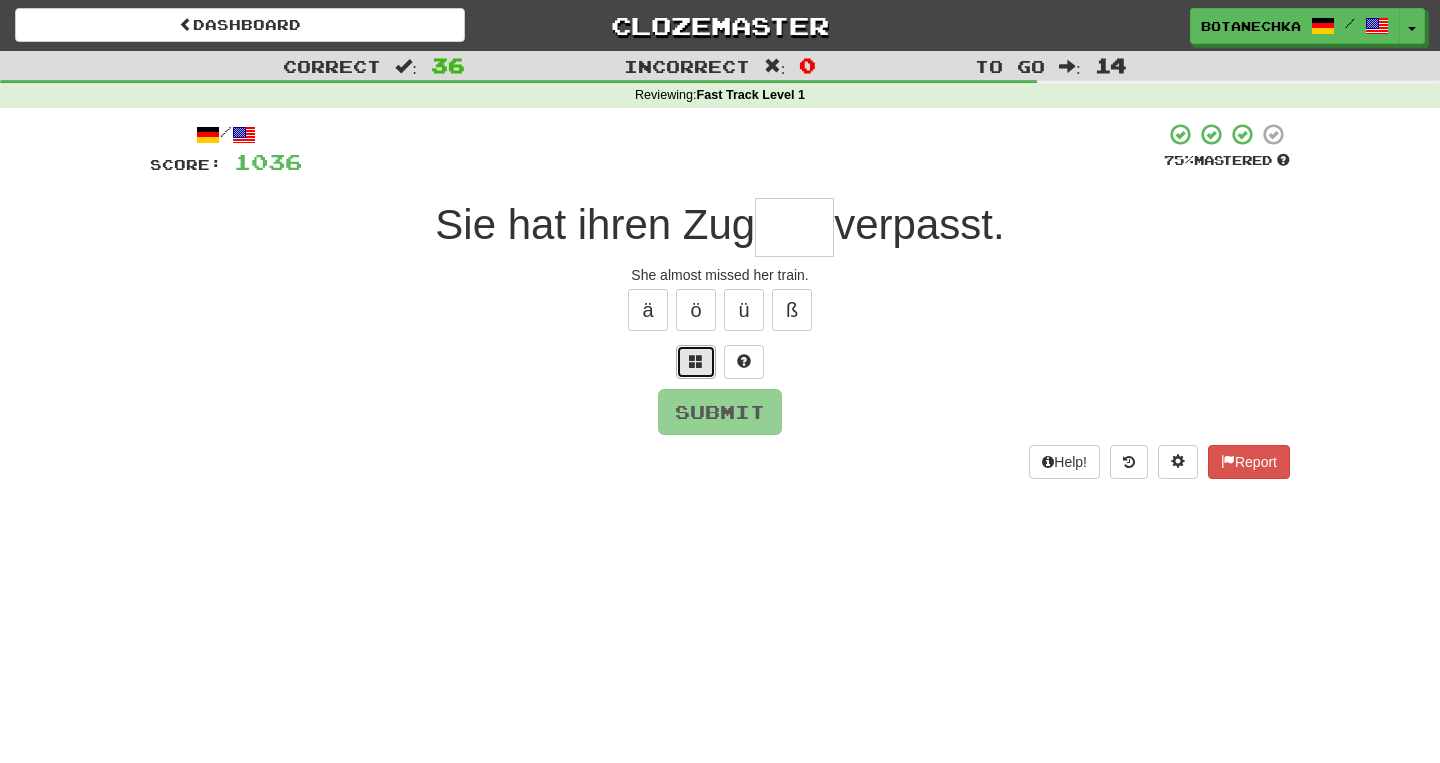 click at bounding box center (696, 362) 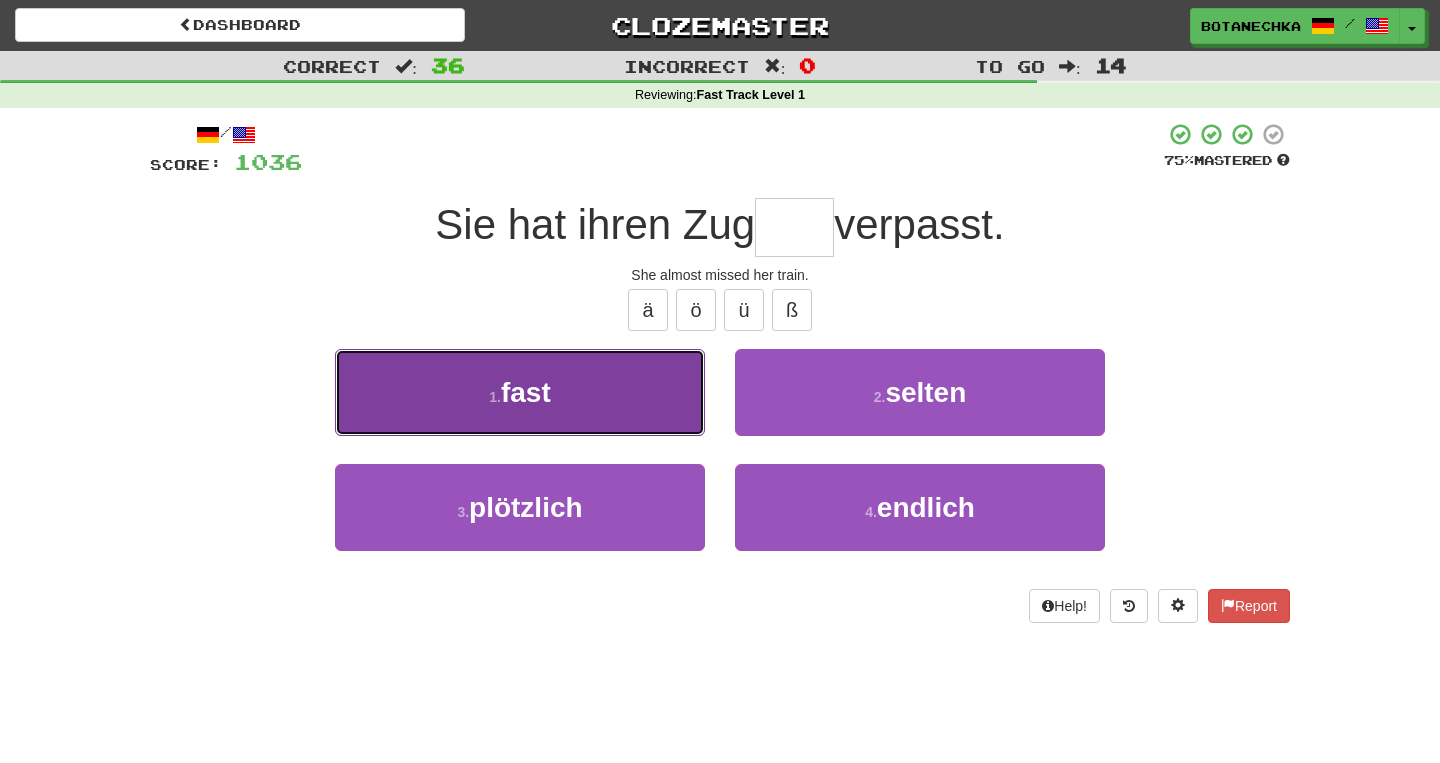 click on "1 .  fast" at bounding box center [520, 392] 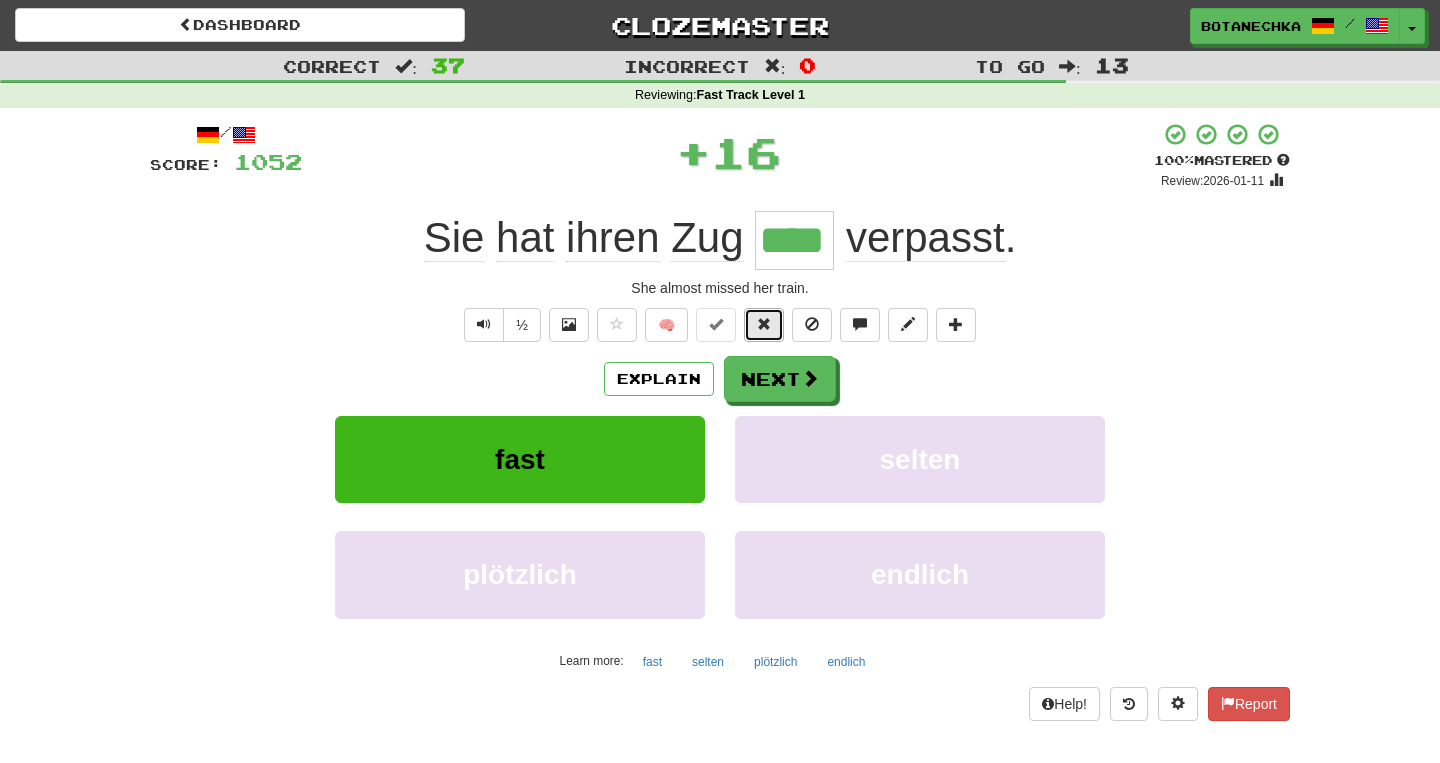 click at bounding box center [764, 324] 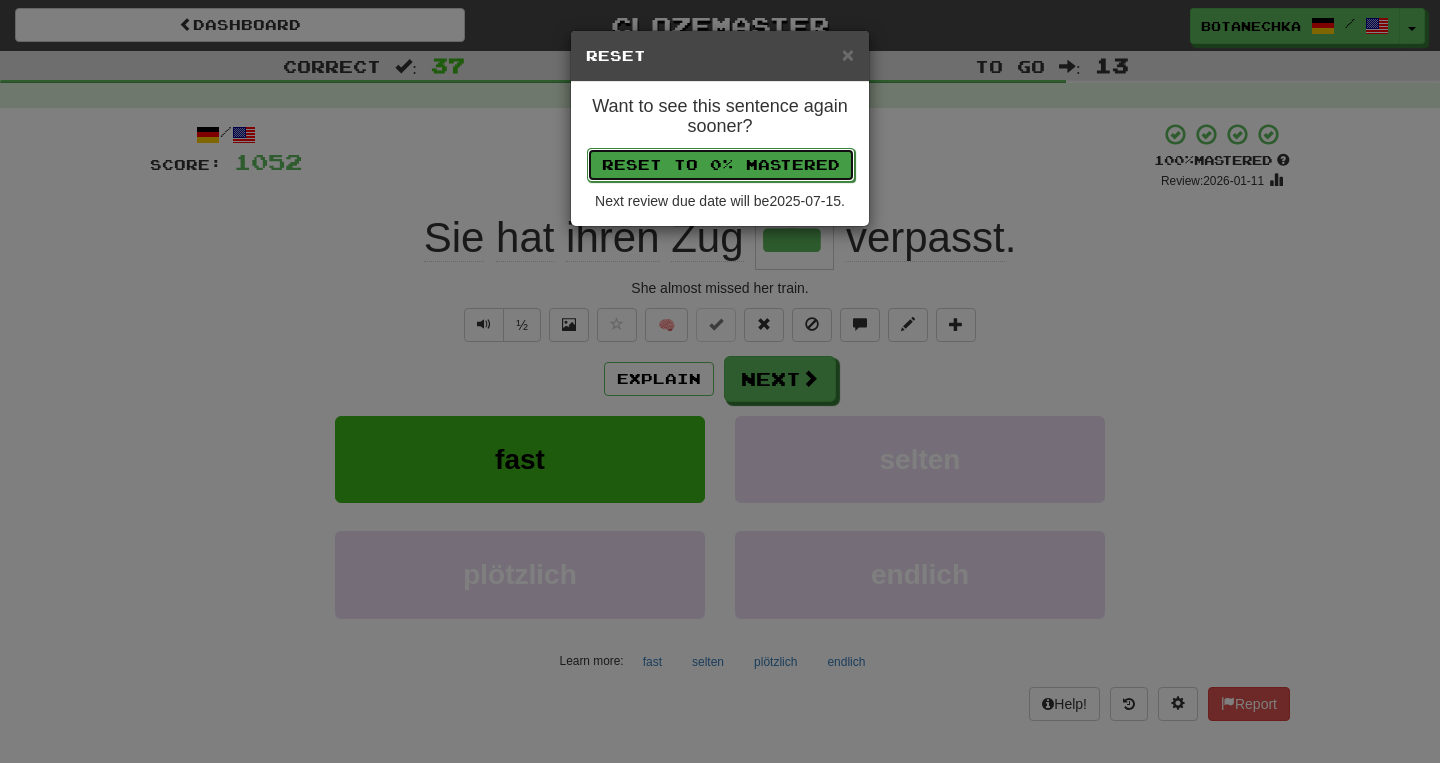click on "Reset to 0% Mastered" at bounding box center (721, 165) 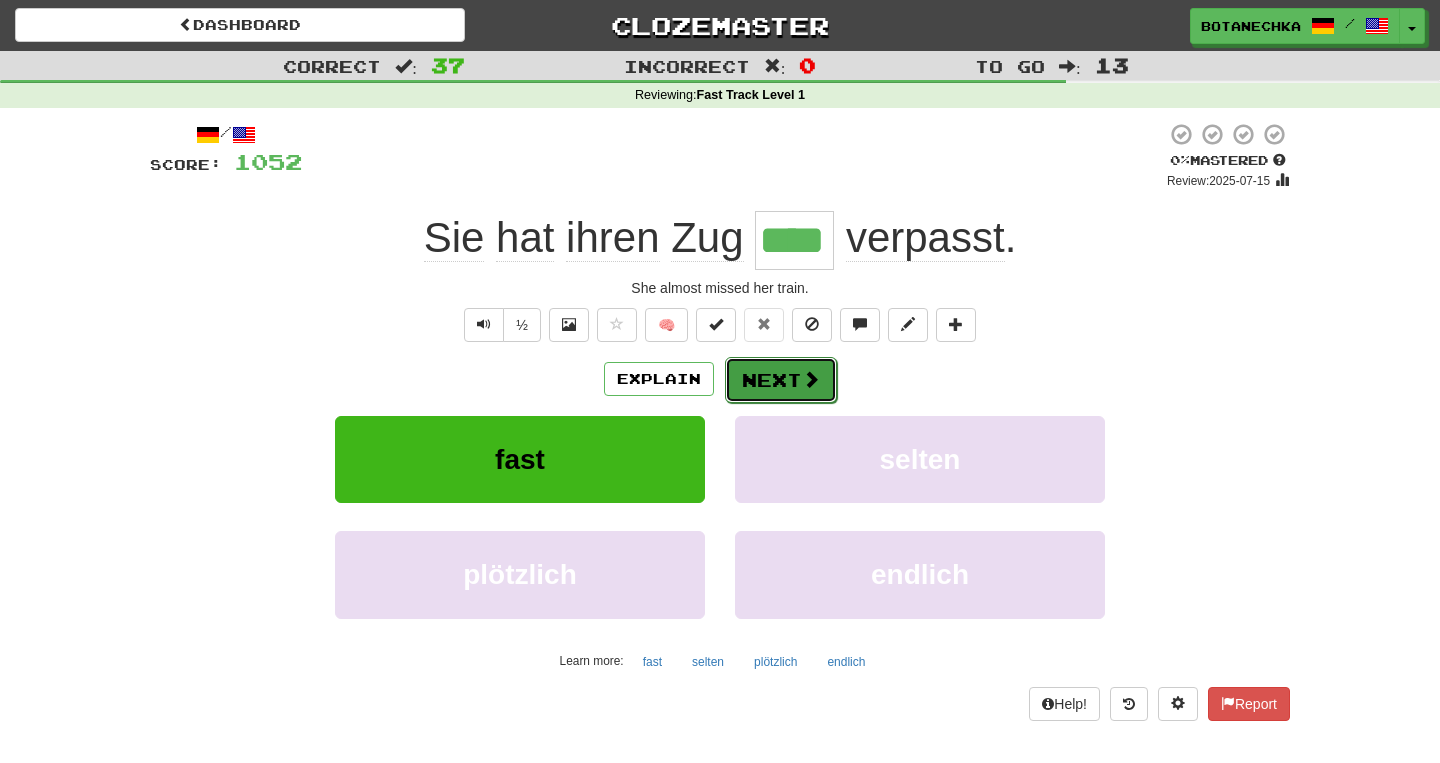 click on "Next" at bounding box center (781, 380) 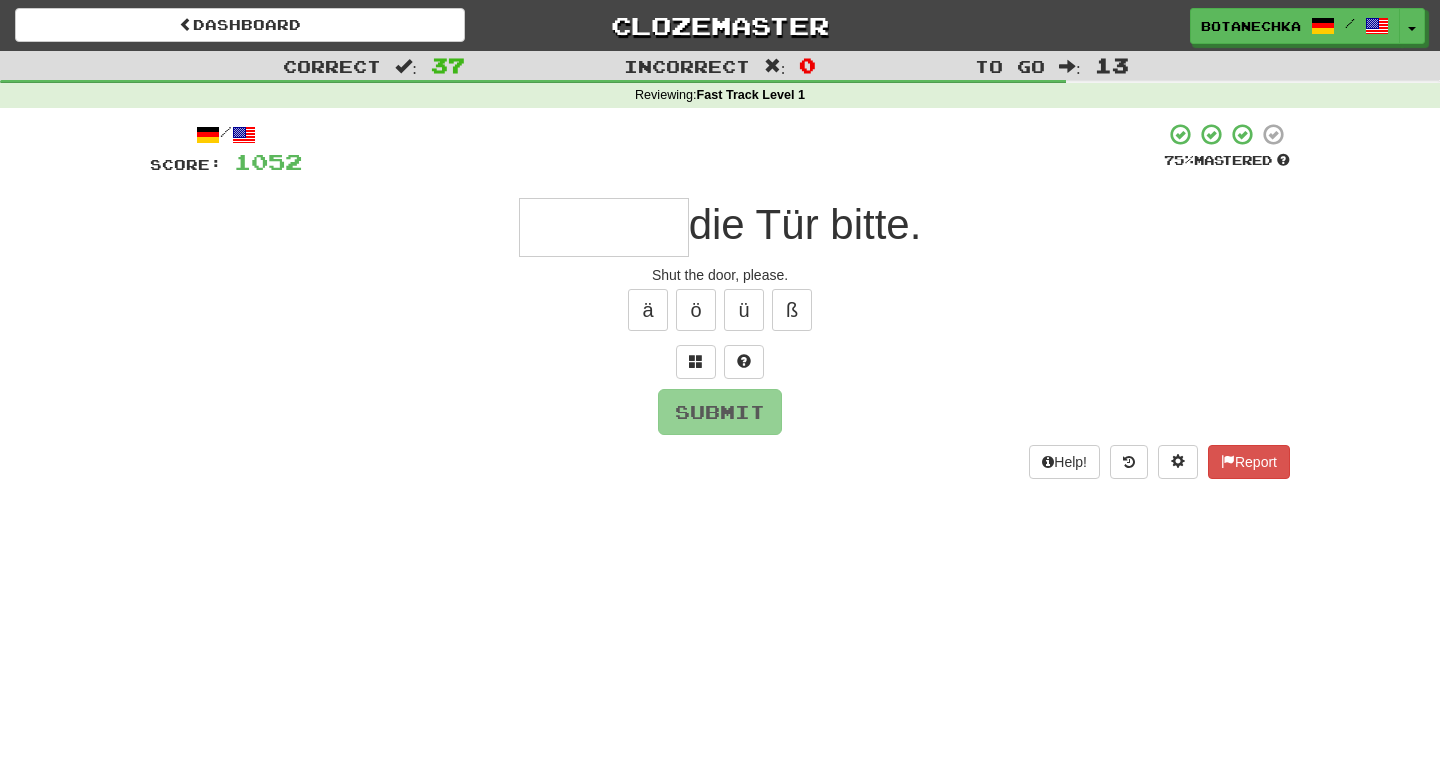 click at bounding box center [604, 227] 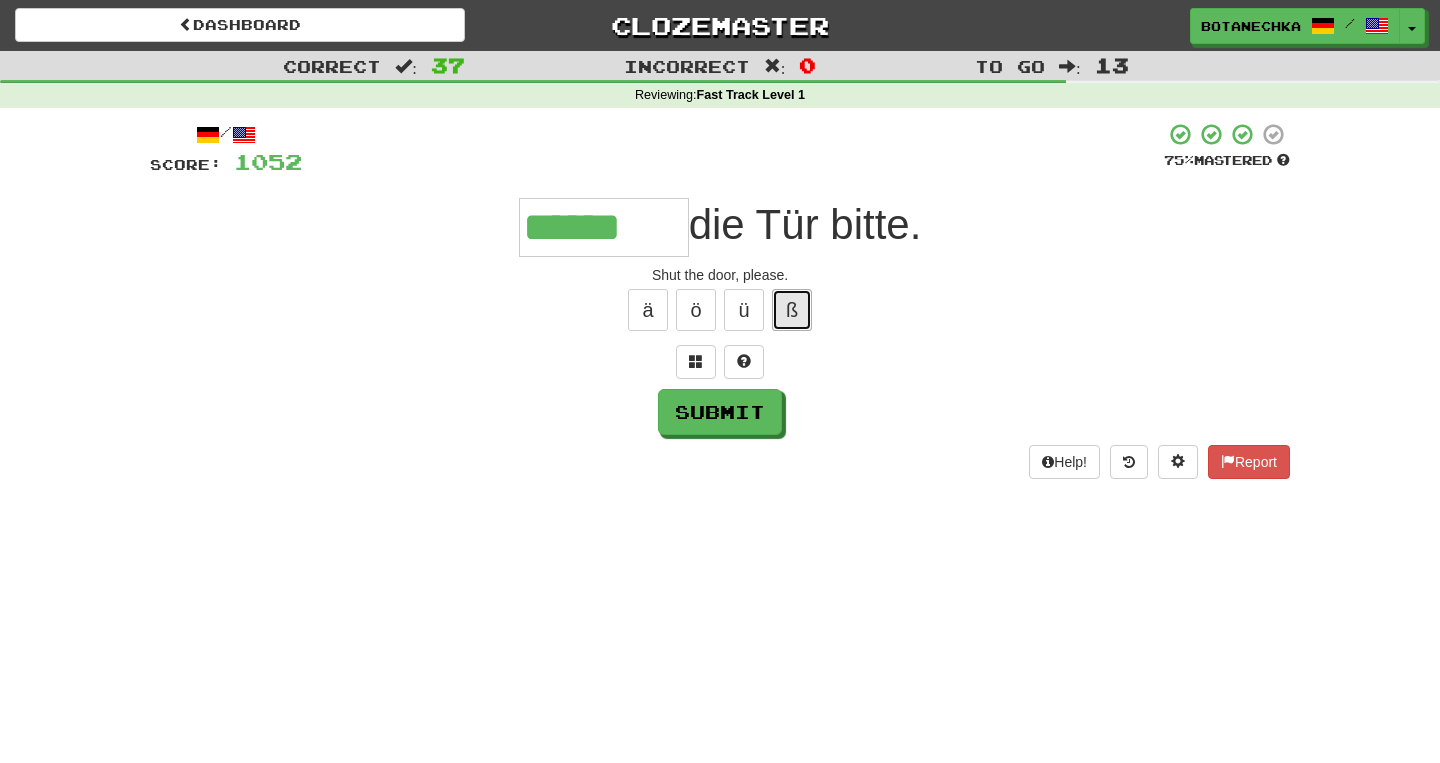 click on "ß" at bounding box center (792, 310) 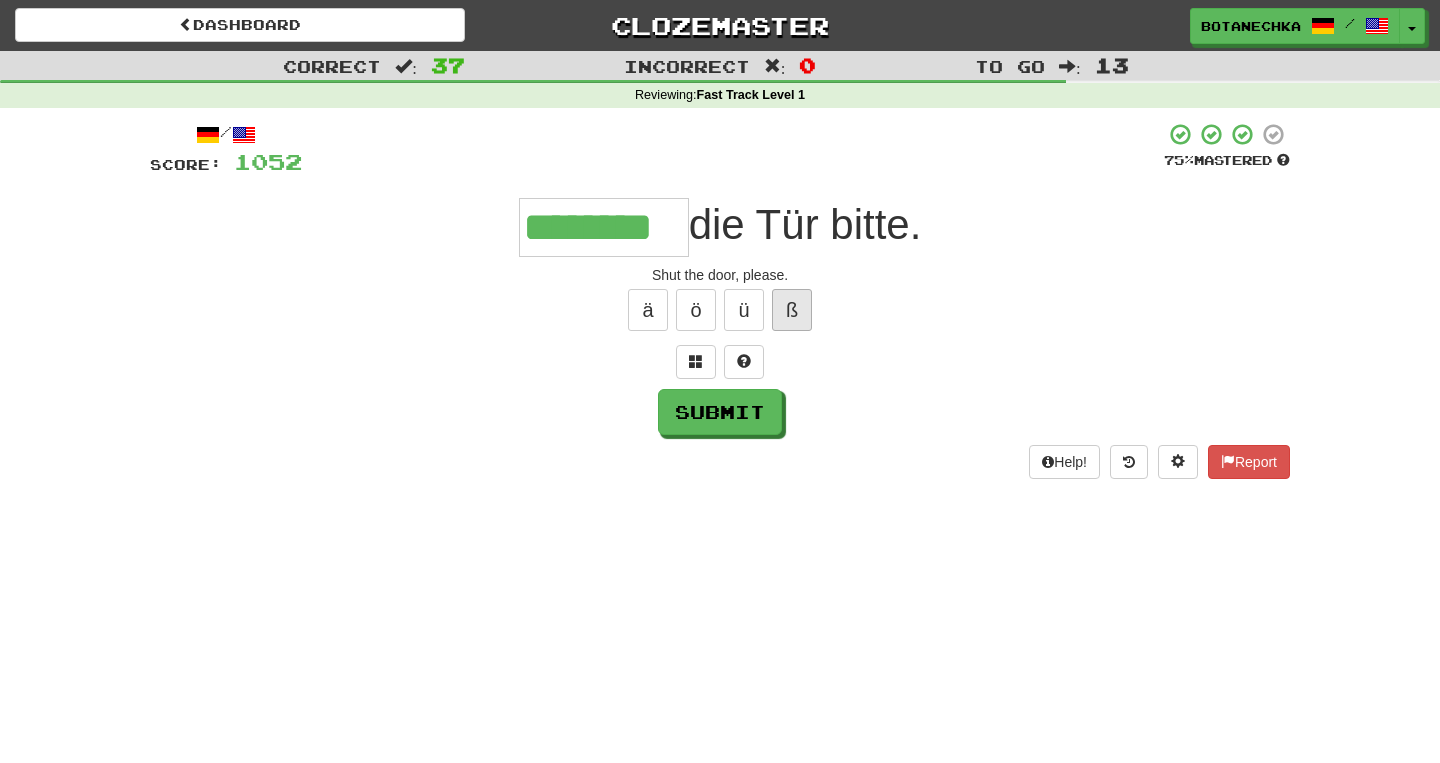 type on "********" 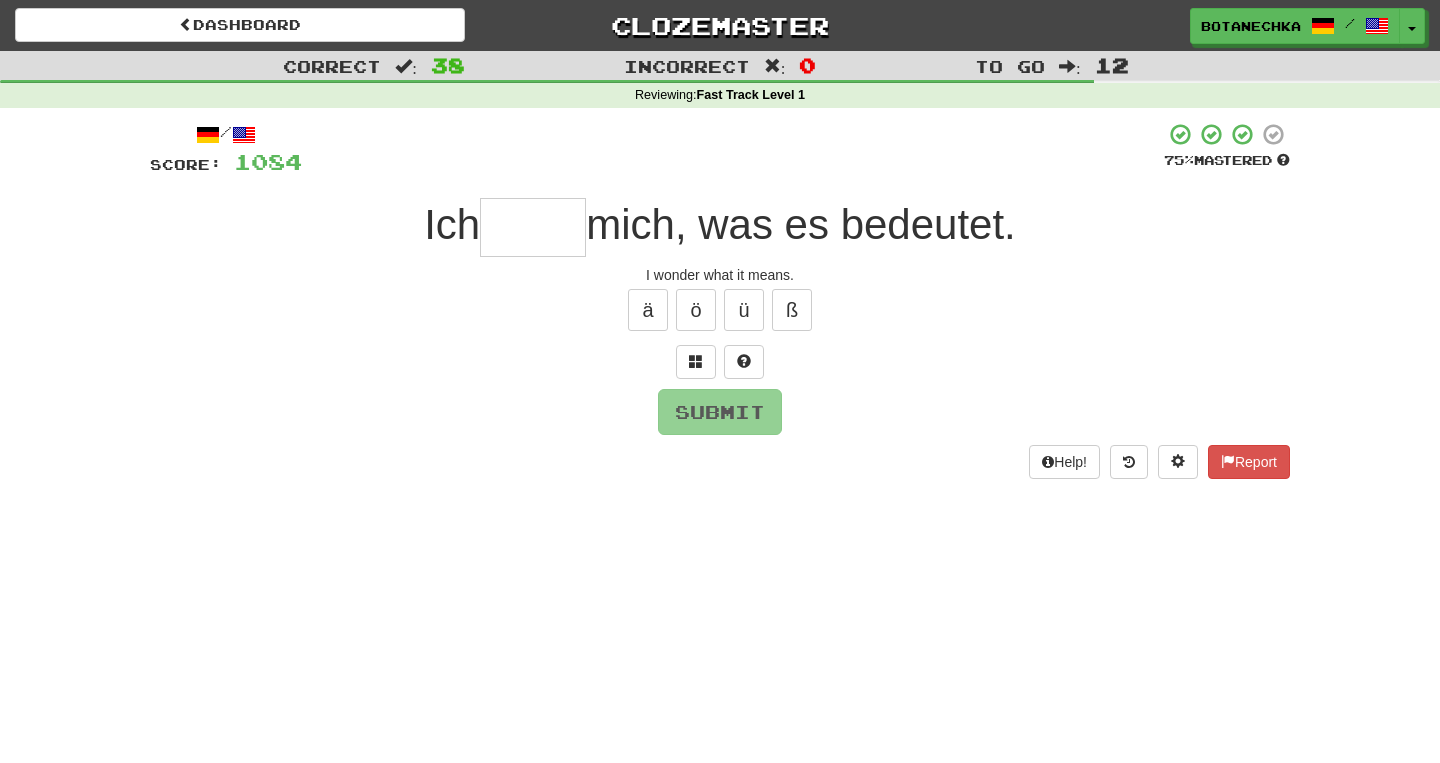 type on "*" 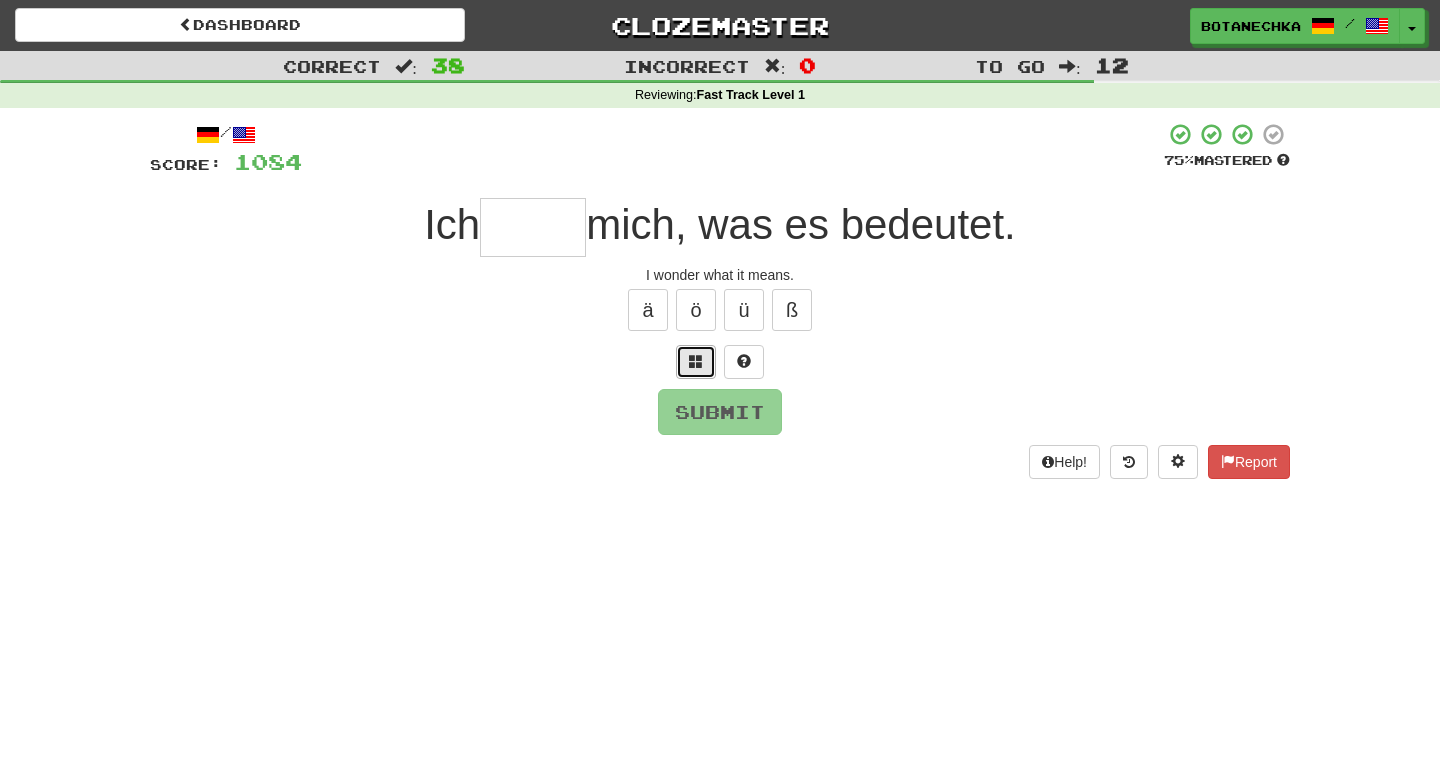 click at bounding box center (696, 362) 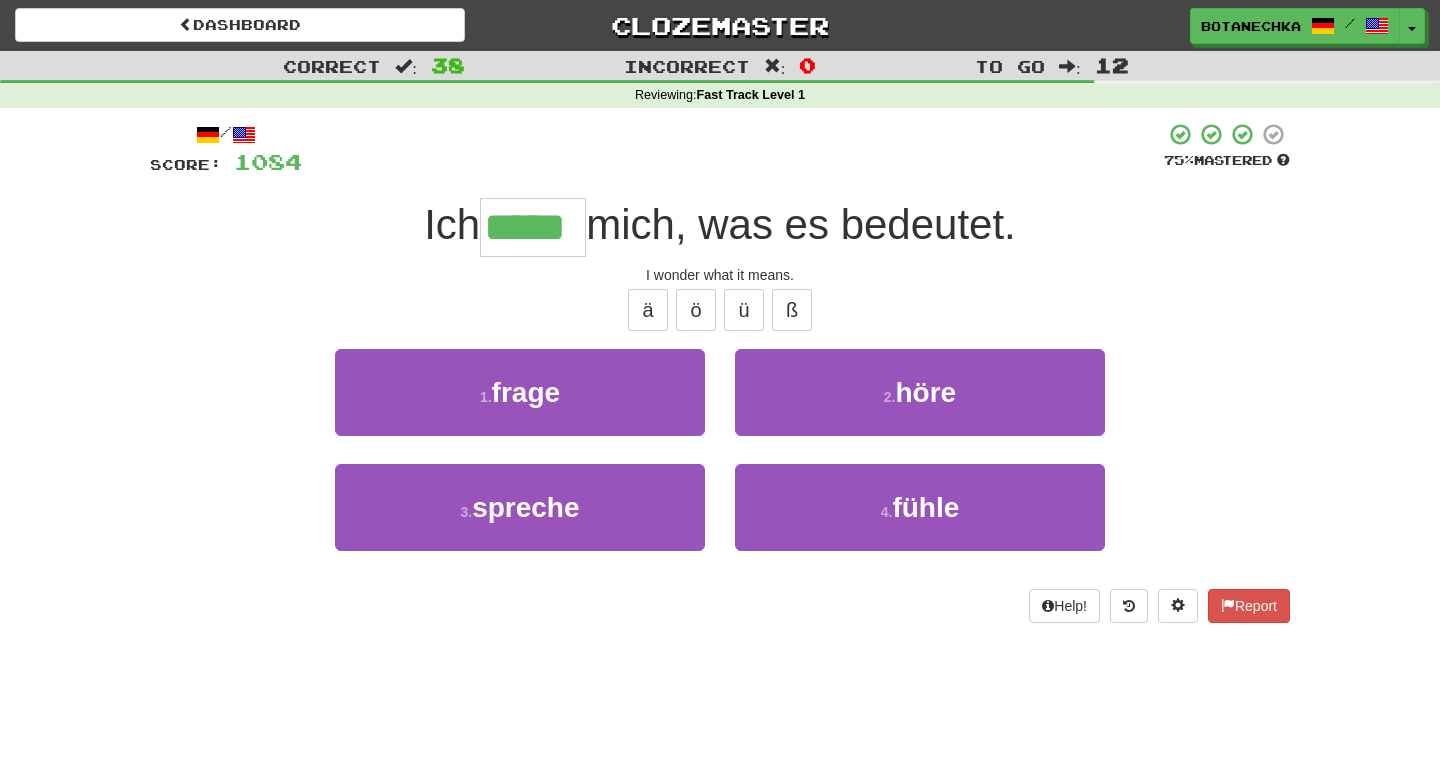 type on "*****" 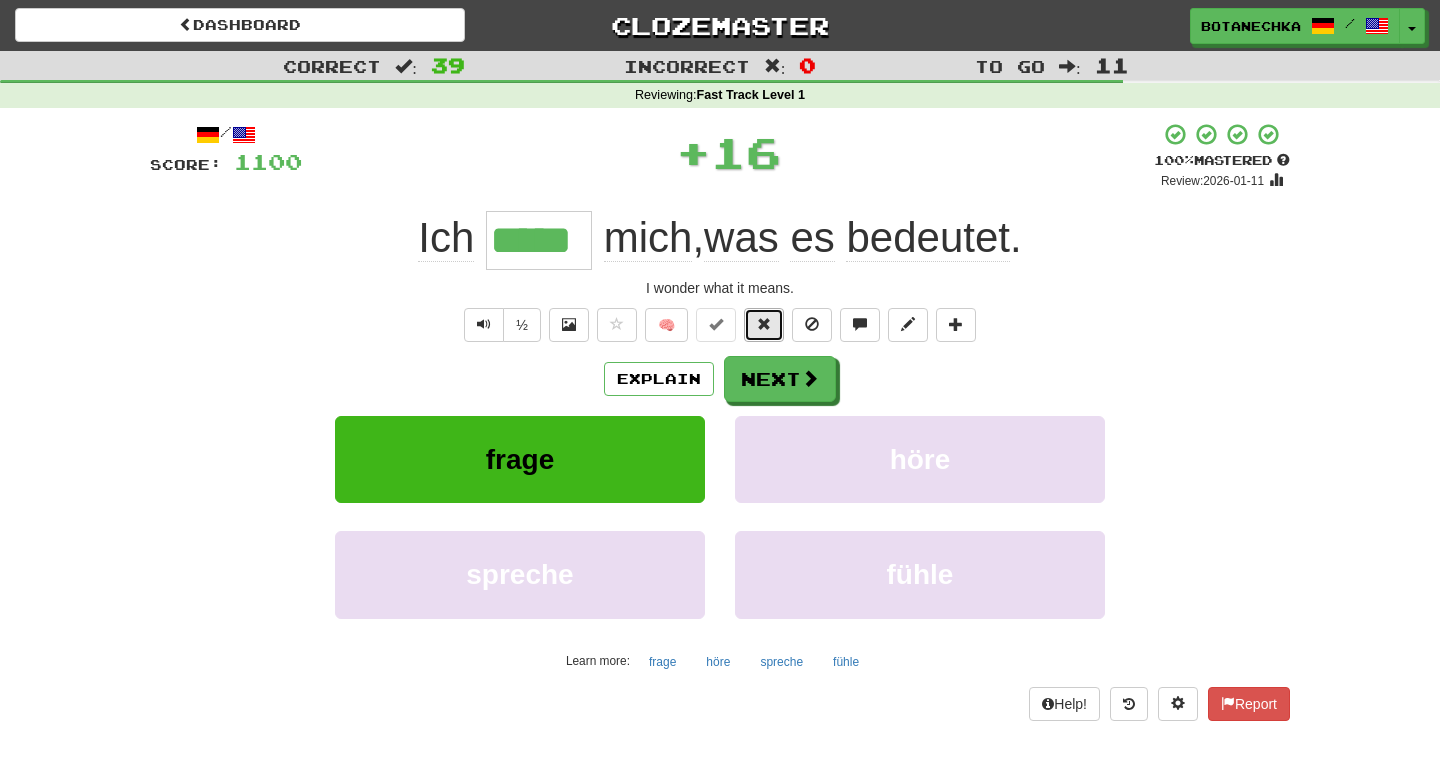 click at bounding box center [764, 325] 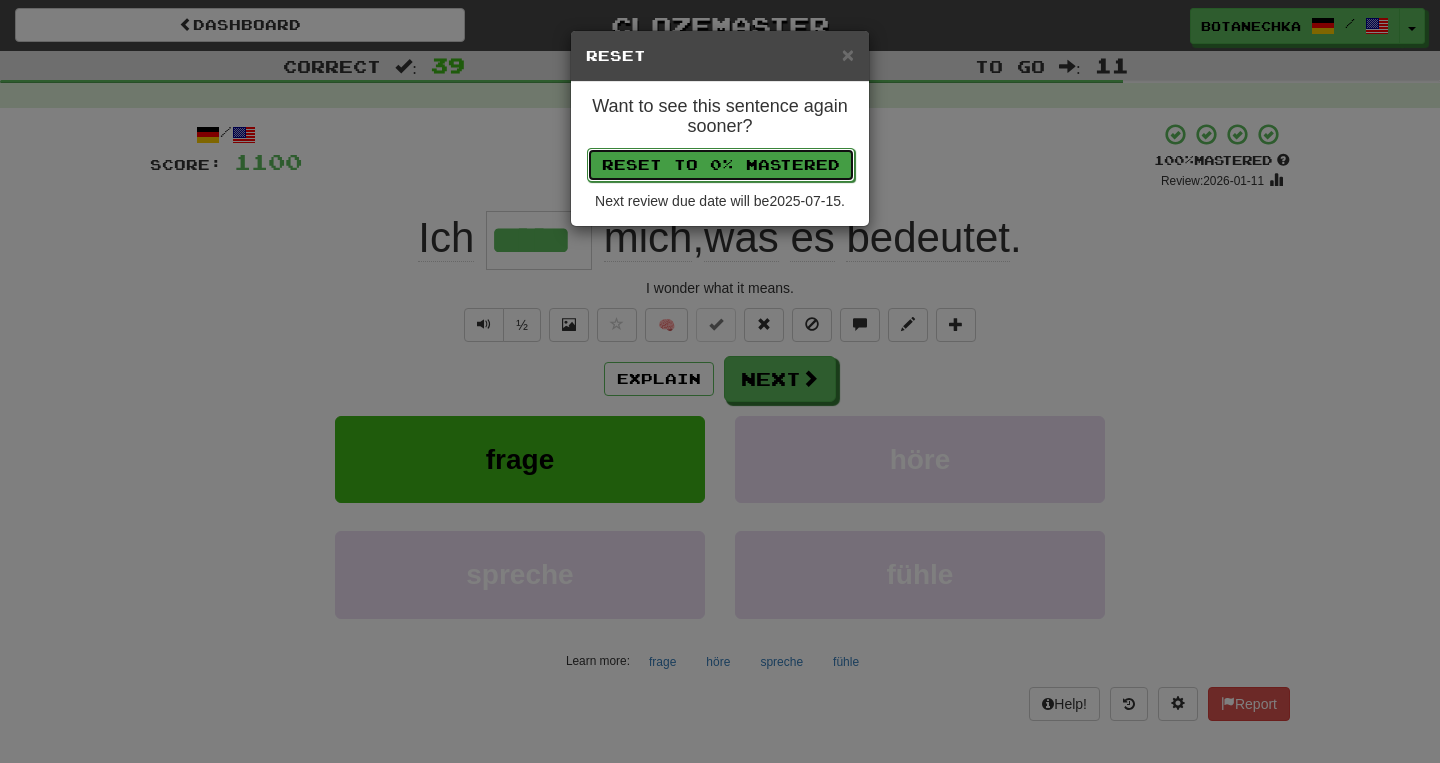 click on "Reset to 0% Mastered" at bounding box center (721, 165) 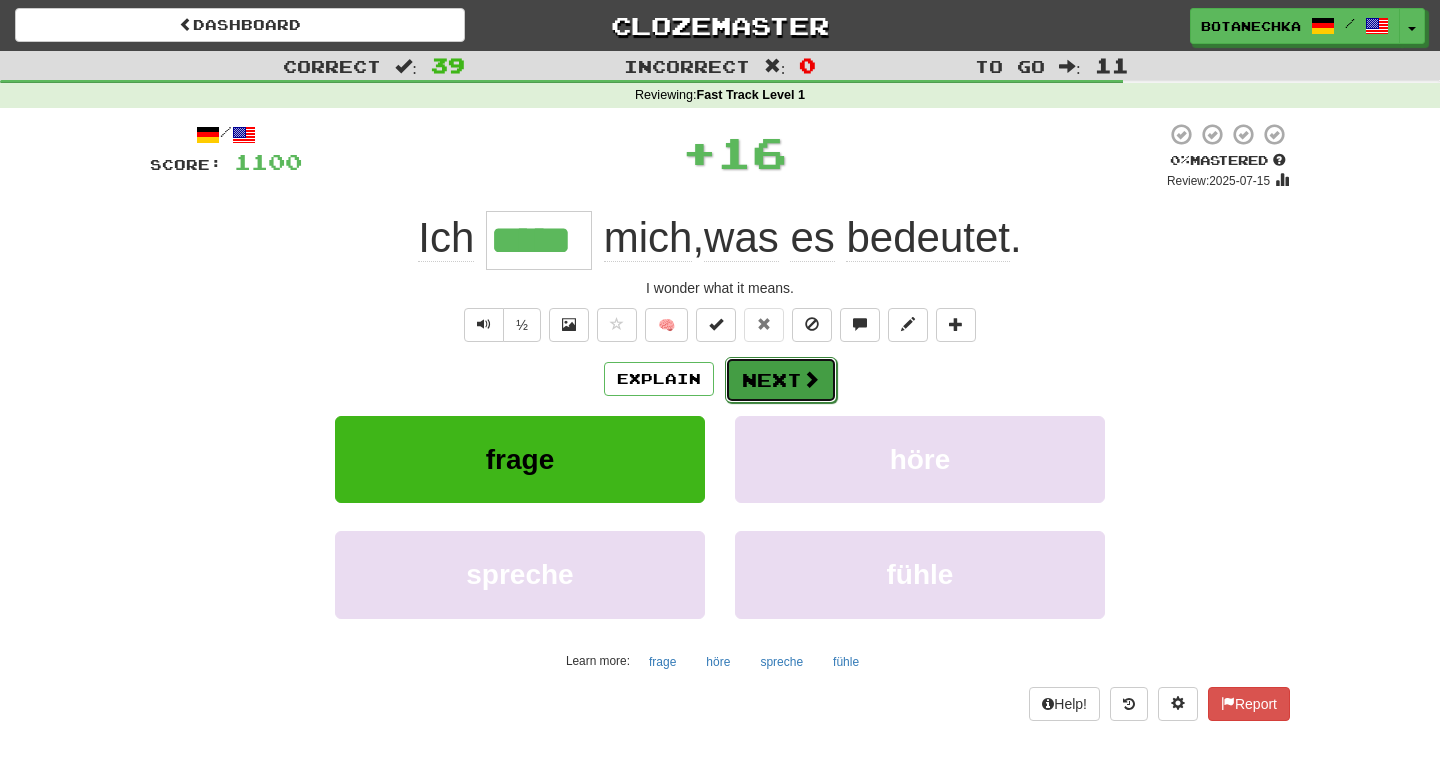 click on "Next" at bounding box center (781, 380) 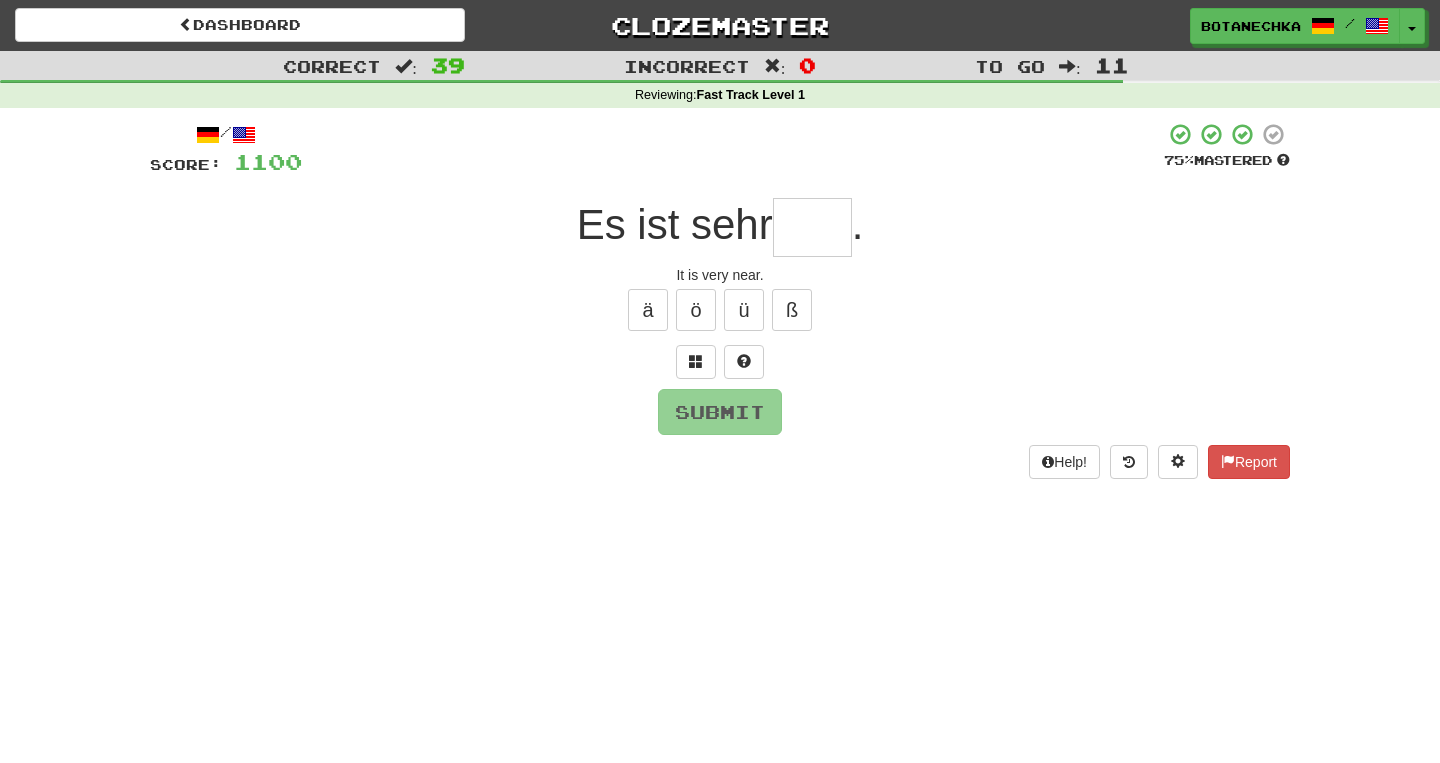 click at bounding box center [812, 227] 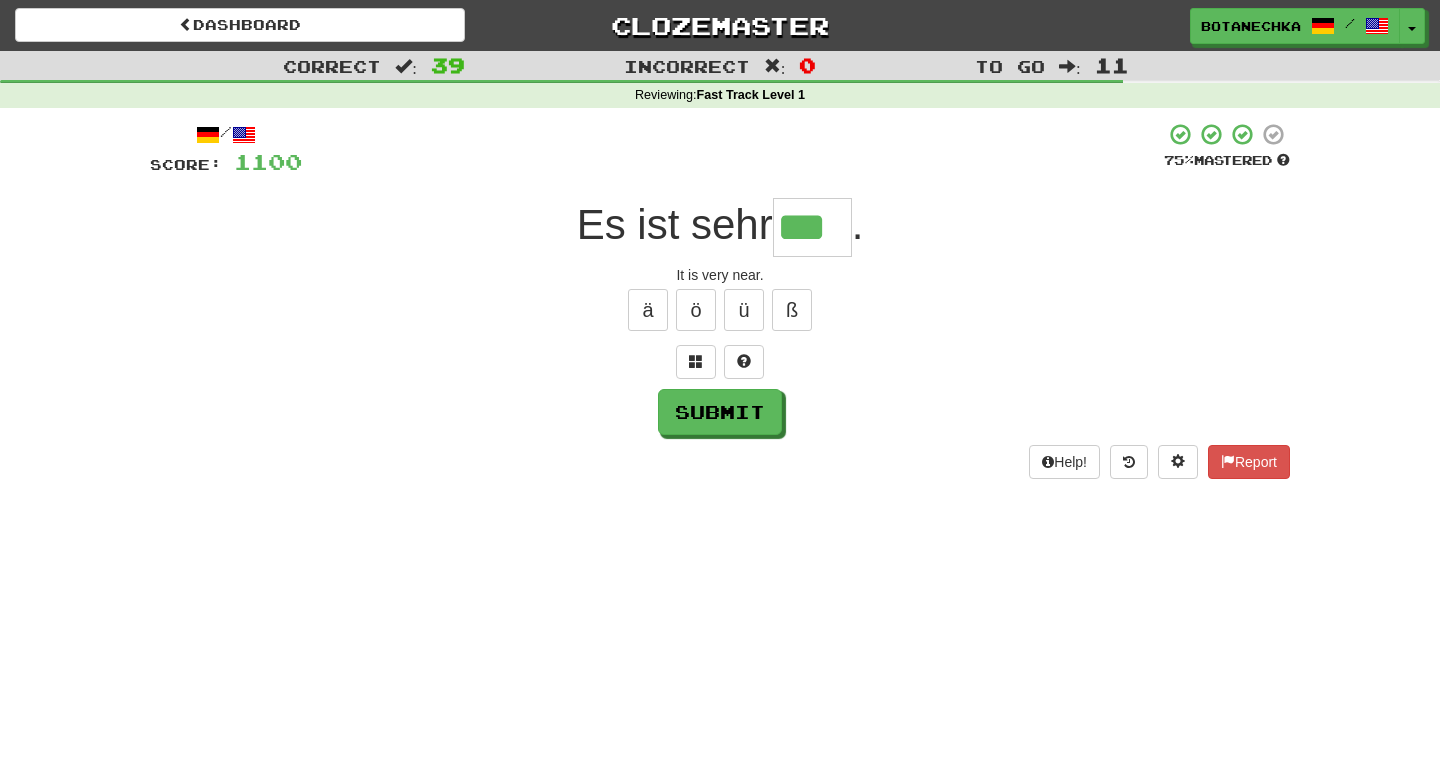 type on "***" 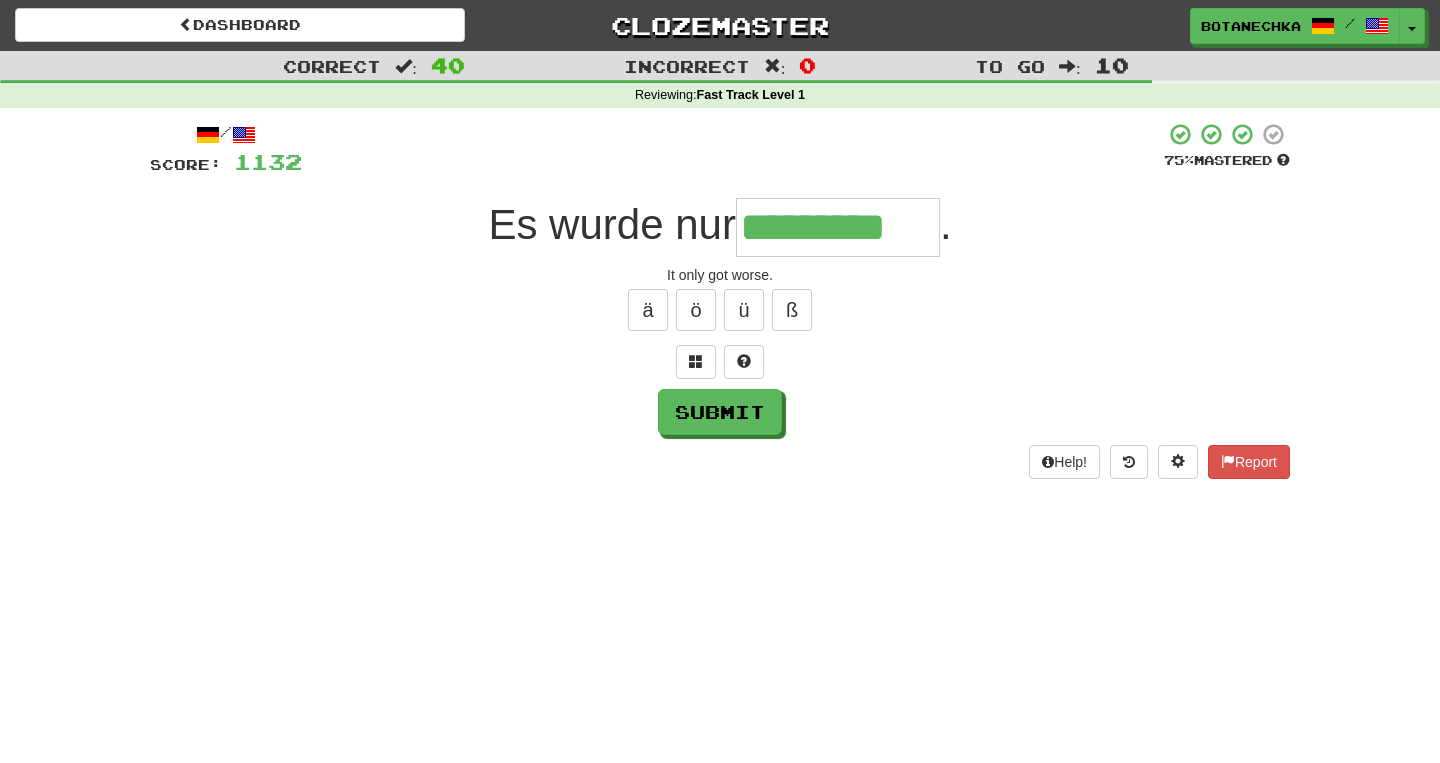 type on "*********" 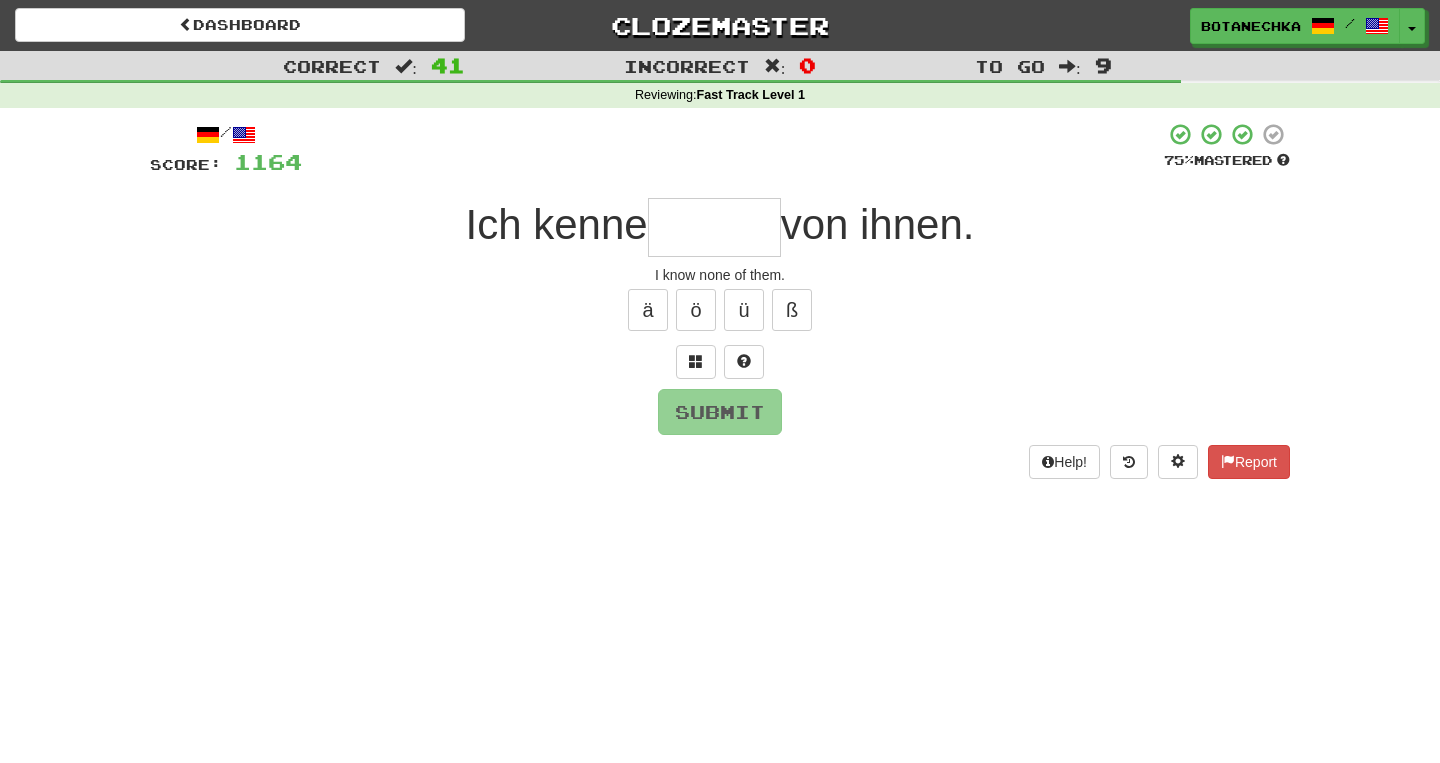 type on "*" 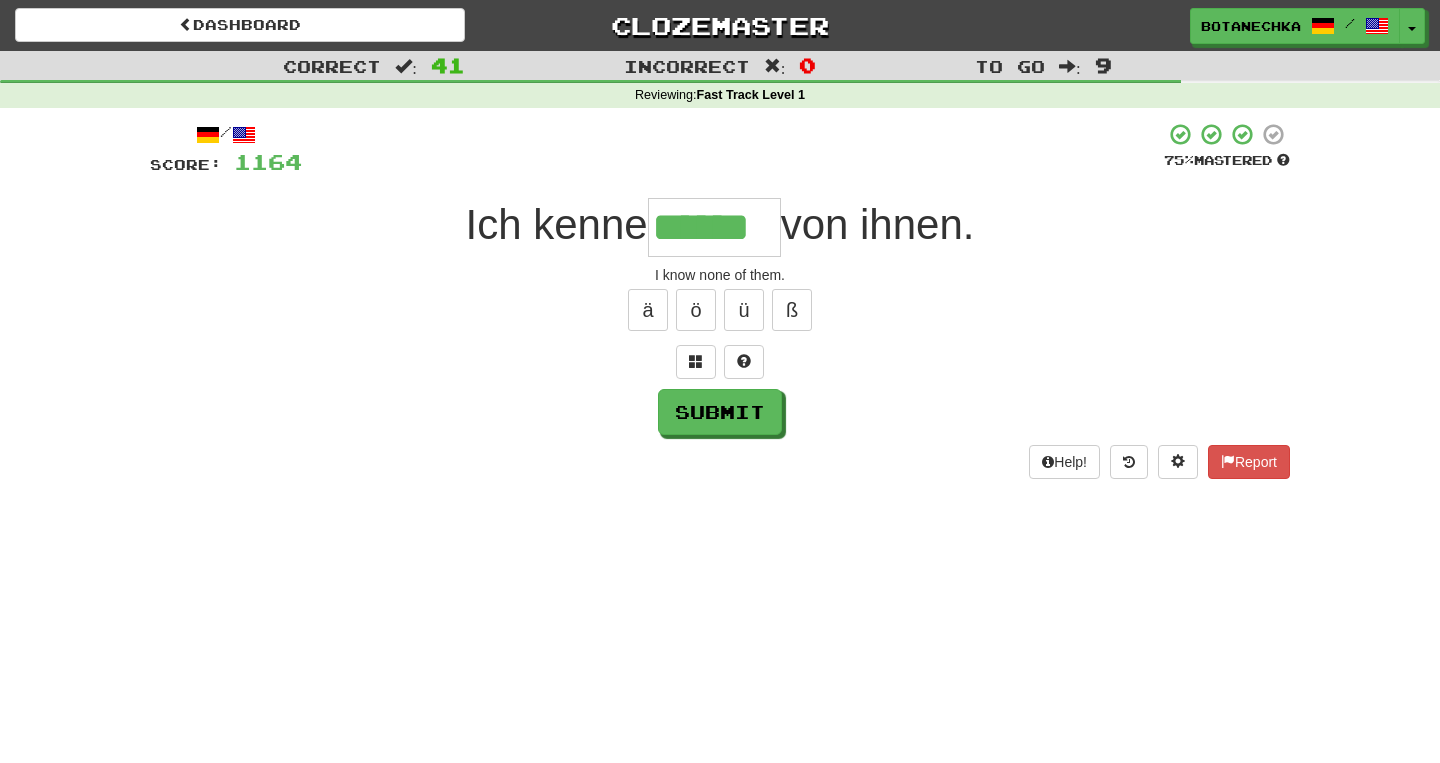 type on "******" 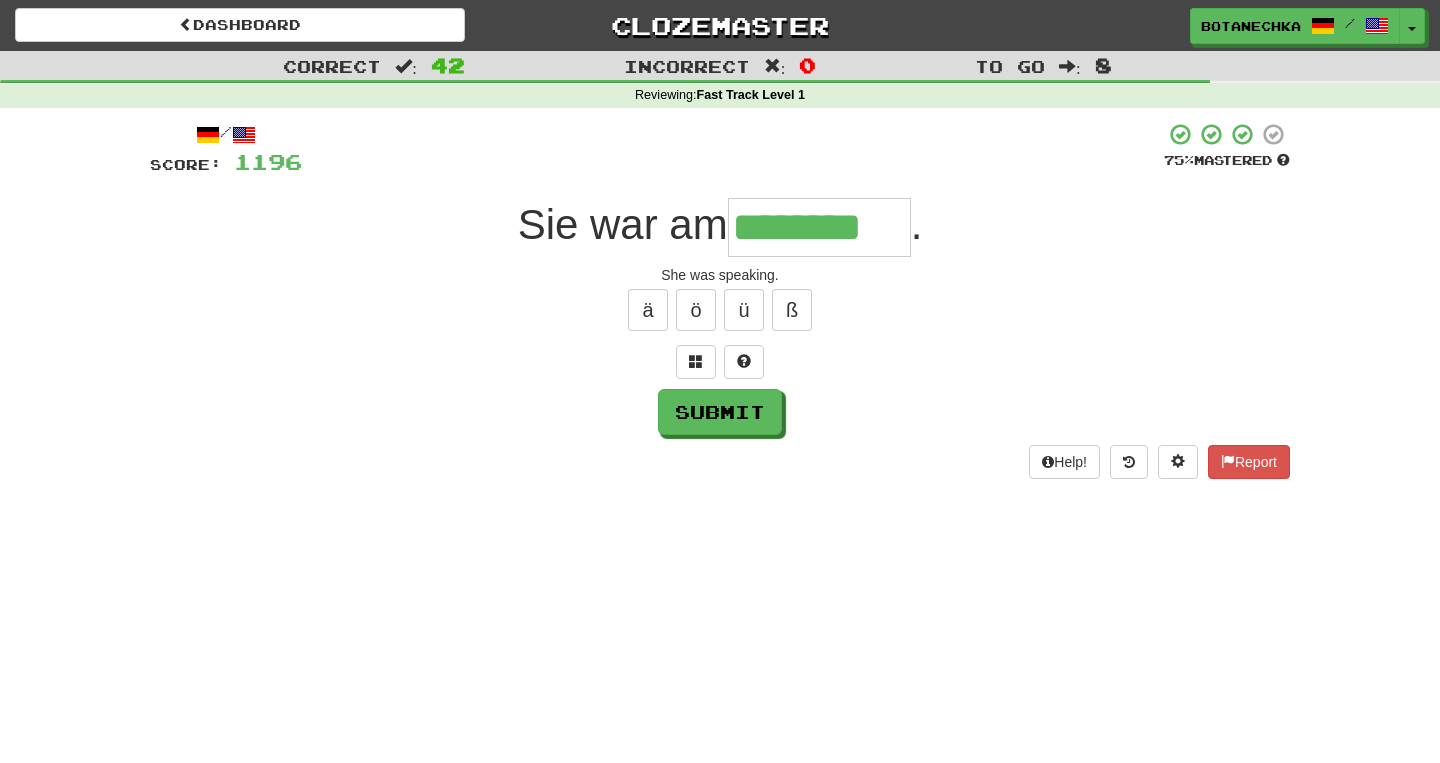 type on "********" 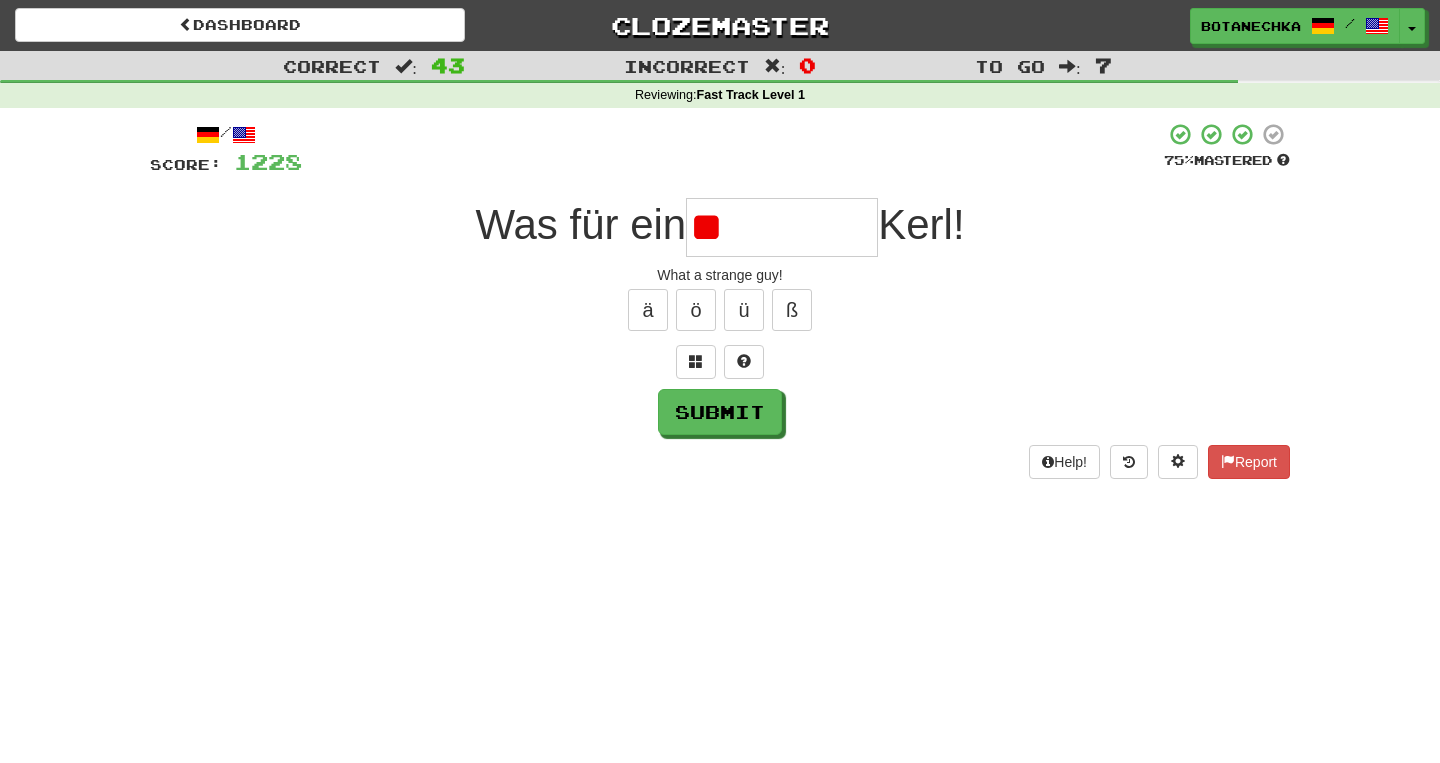 type on "*" 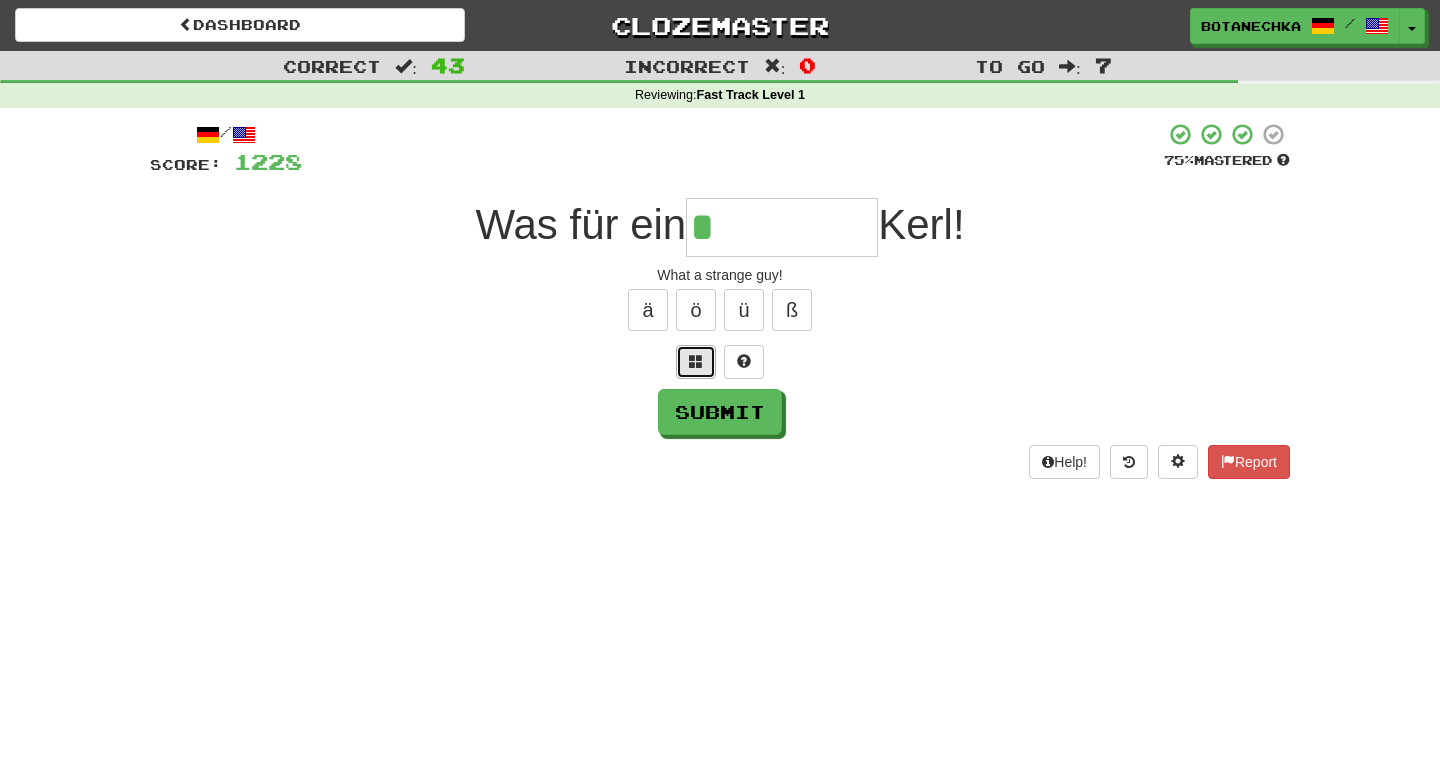 click at bounding box center [696, 362] 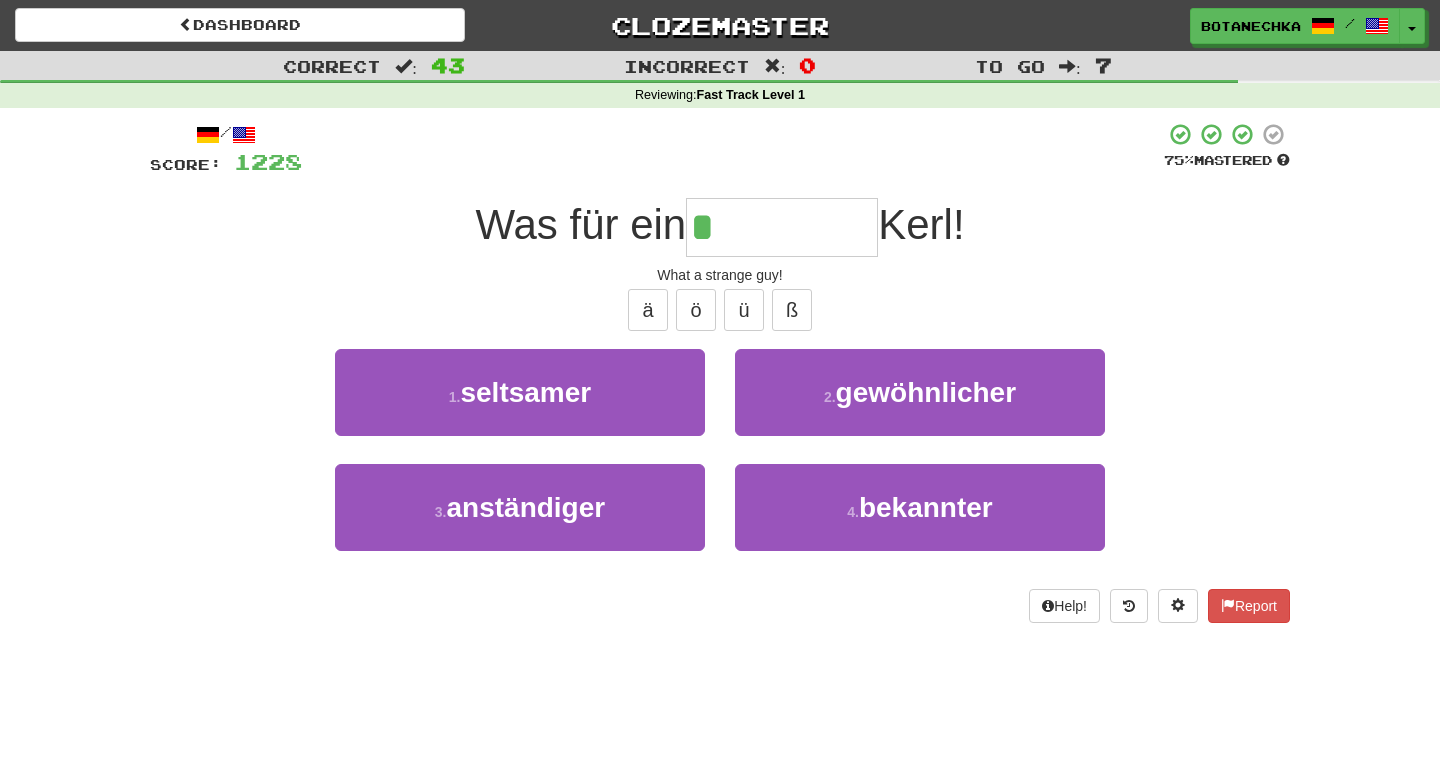 click on "*" at bounding box center [782, 227] 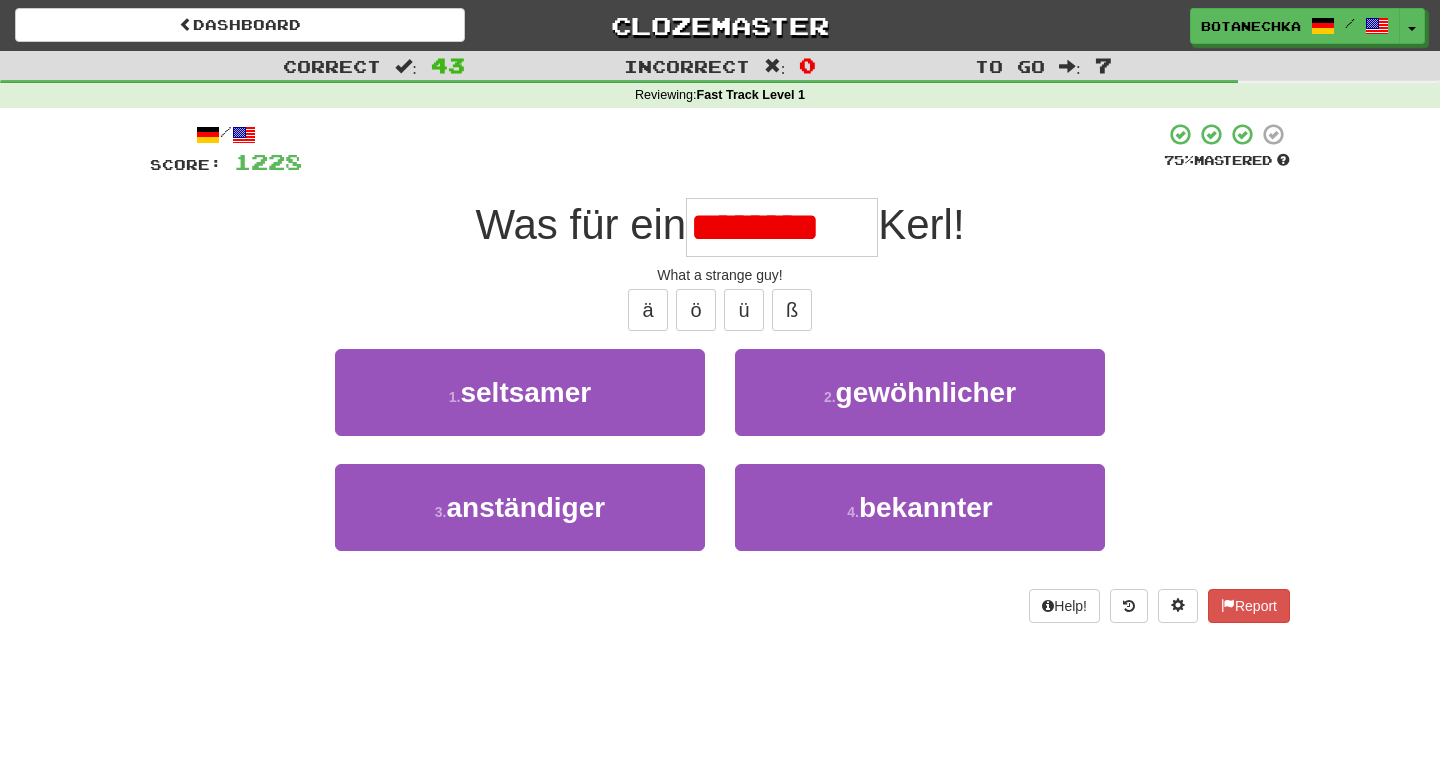 scroll, scrollTop: 0, scrollLeft: 0, axis: both 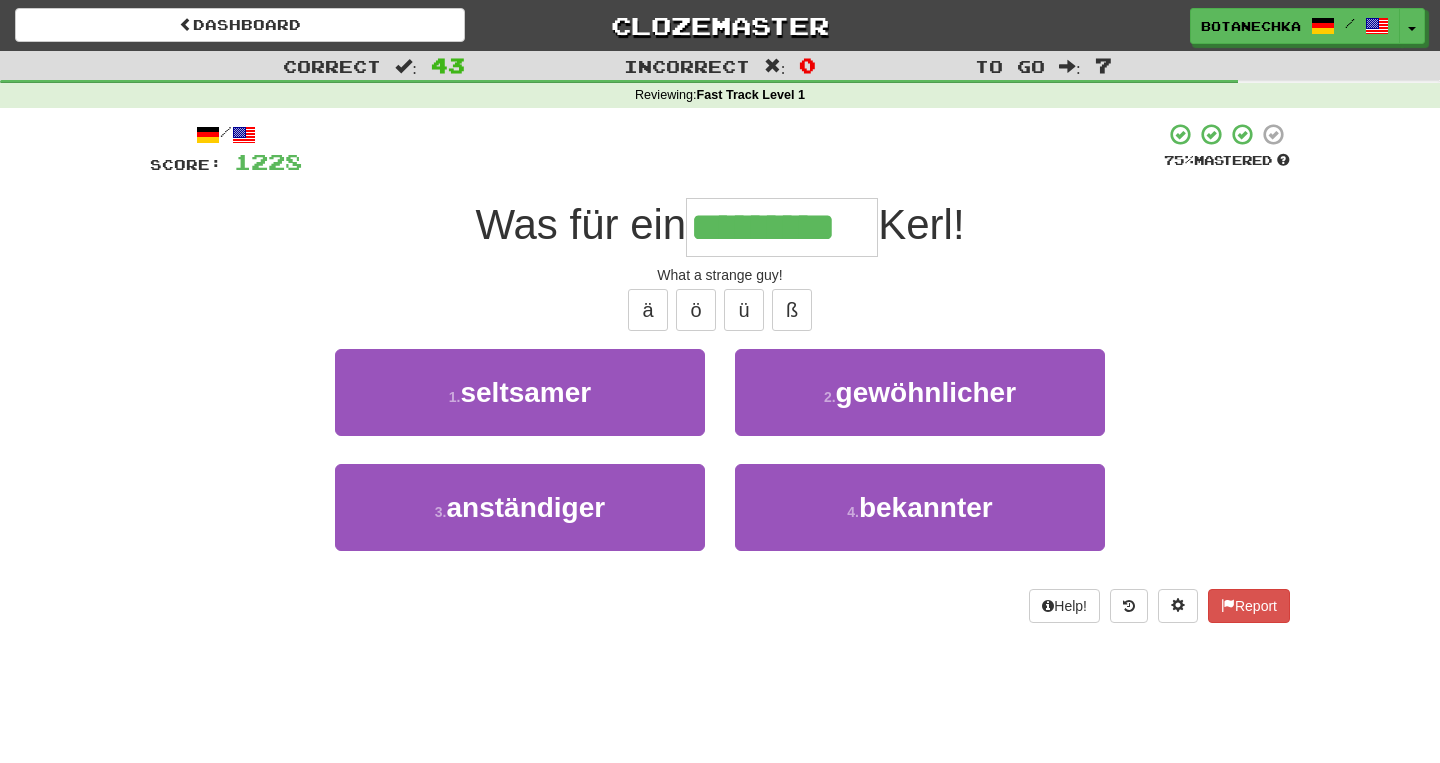 type on "*********" 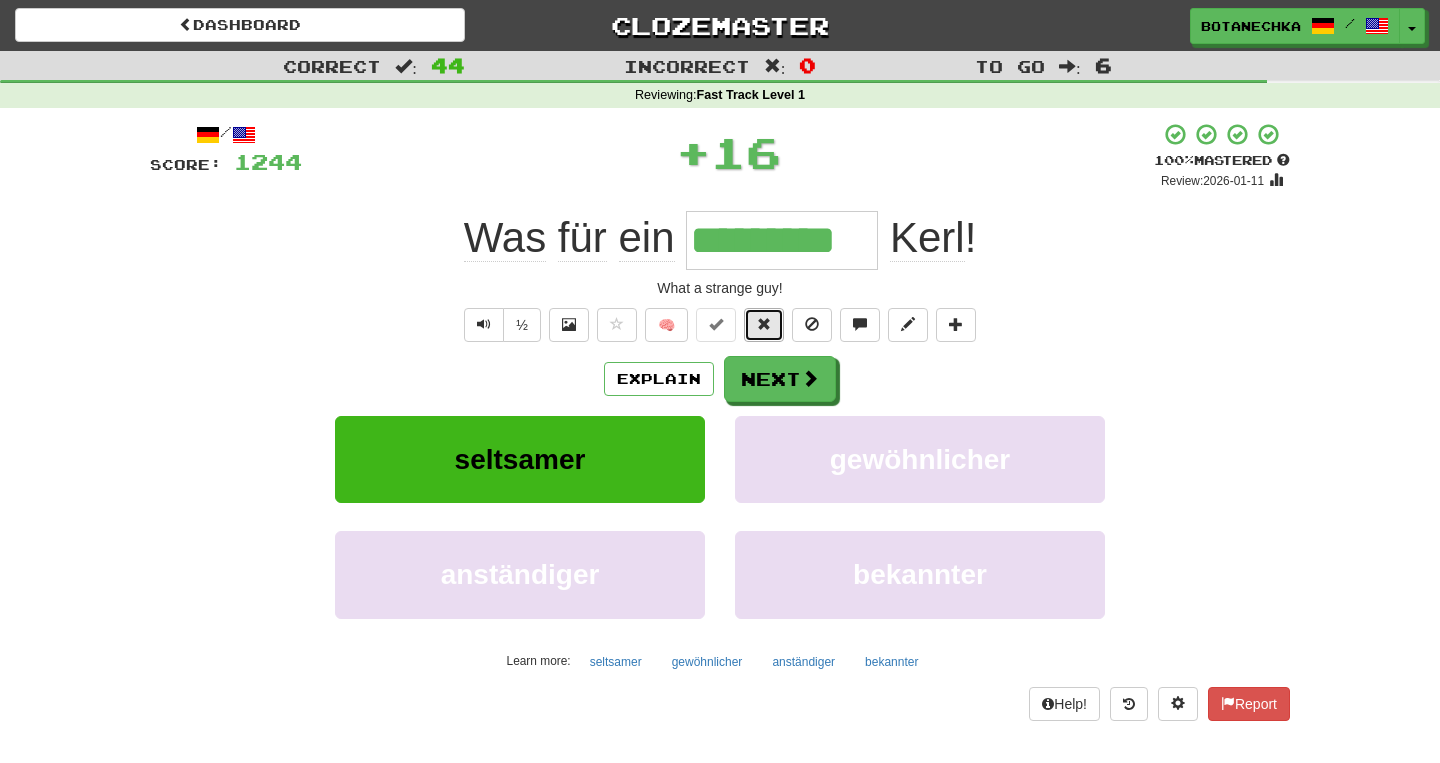 click at bounding box center [764, 324] 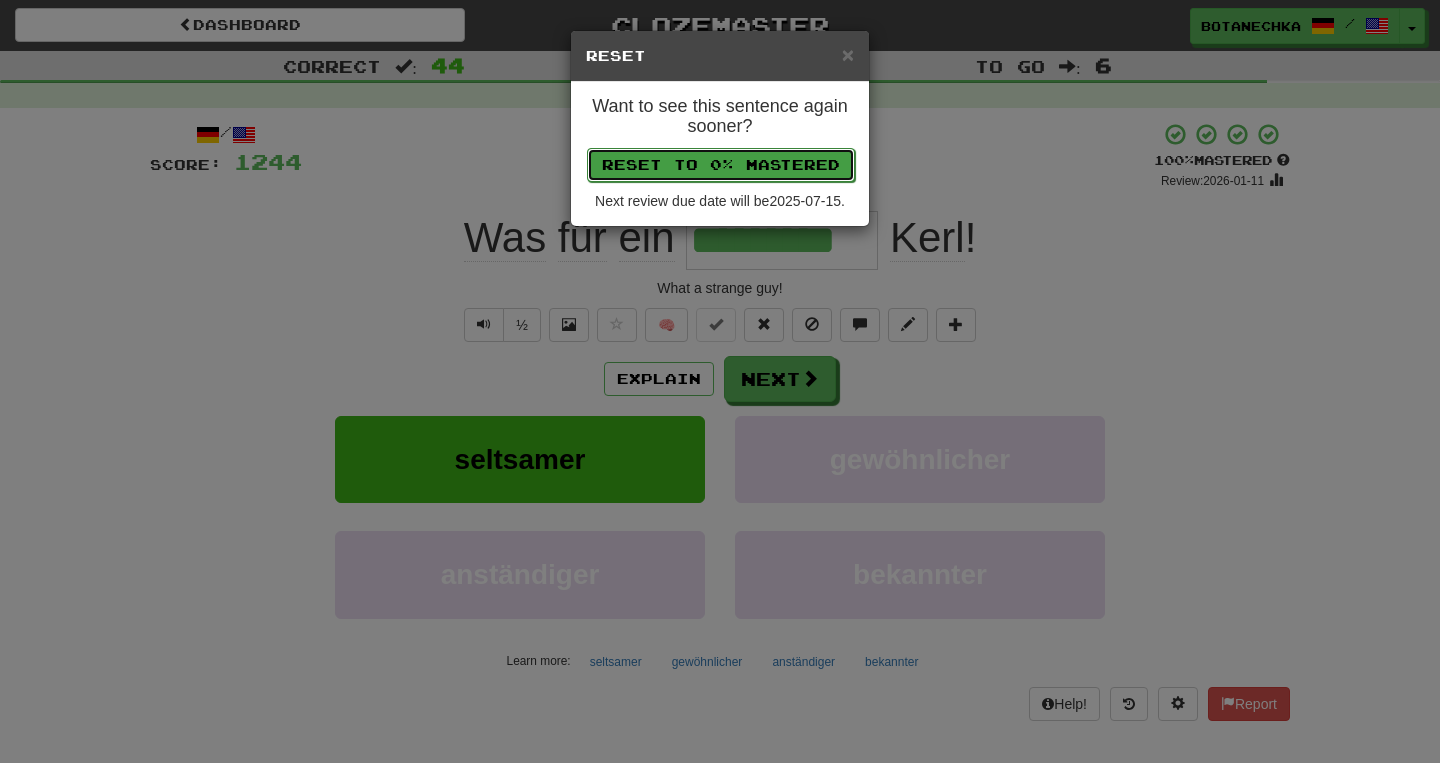 click on "Reset to 0% Mastered" at bounding box center [721, 165] 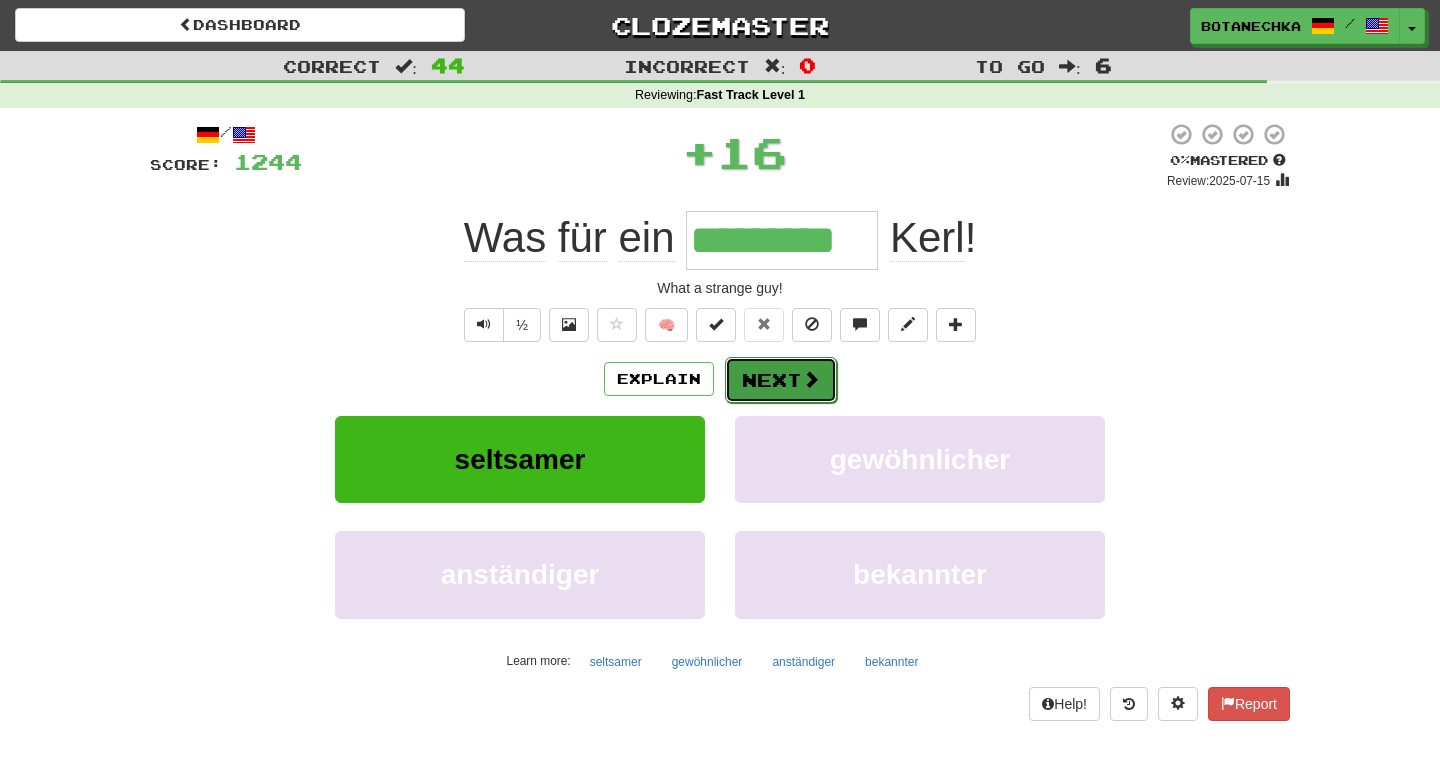 click on "Next" at bounding box center (781, 380) 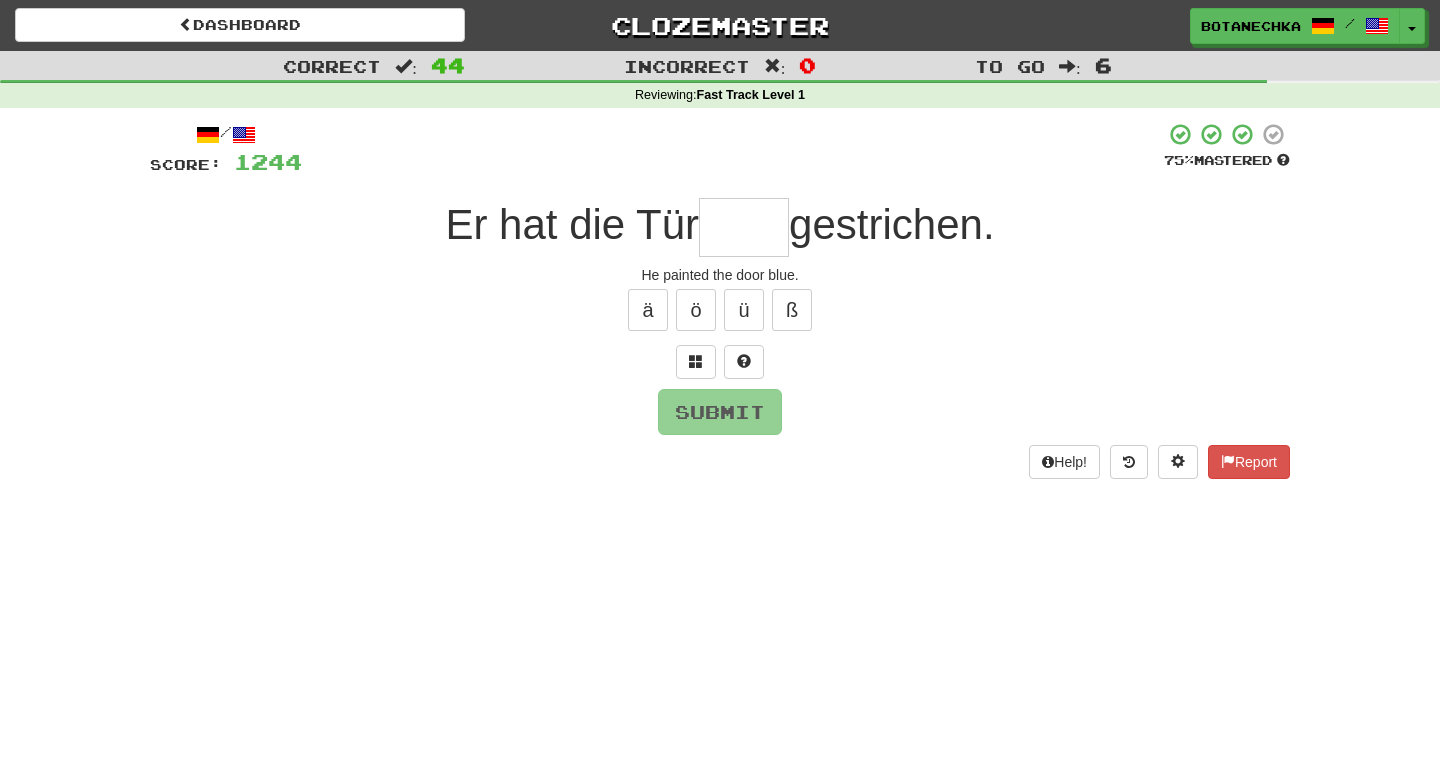 click at bounding box center (744, 227) 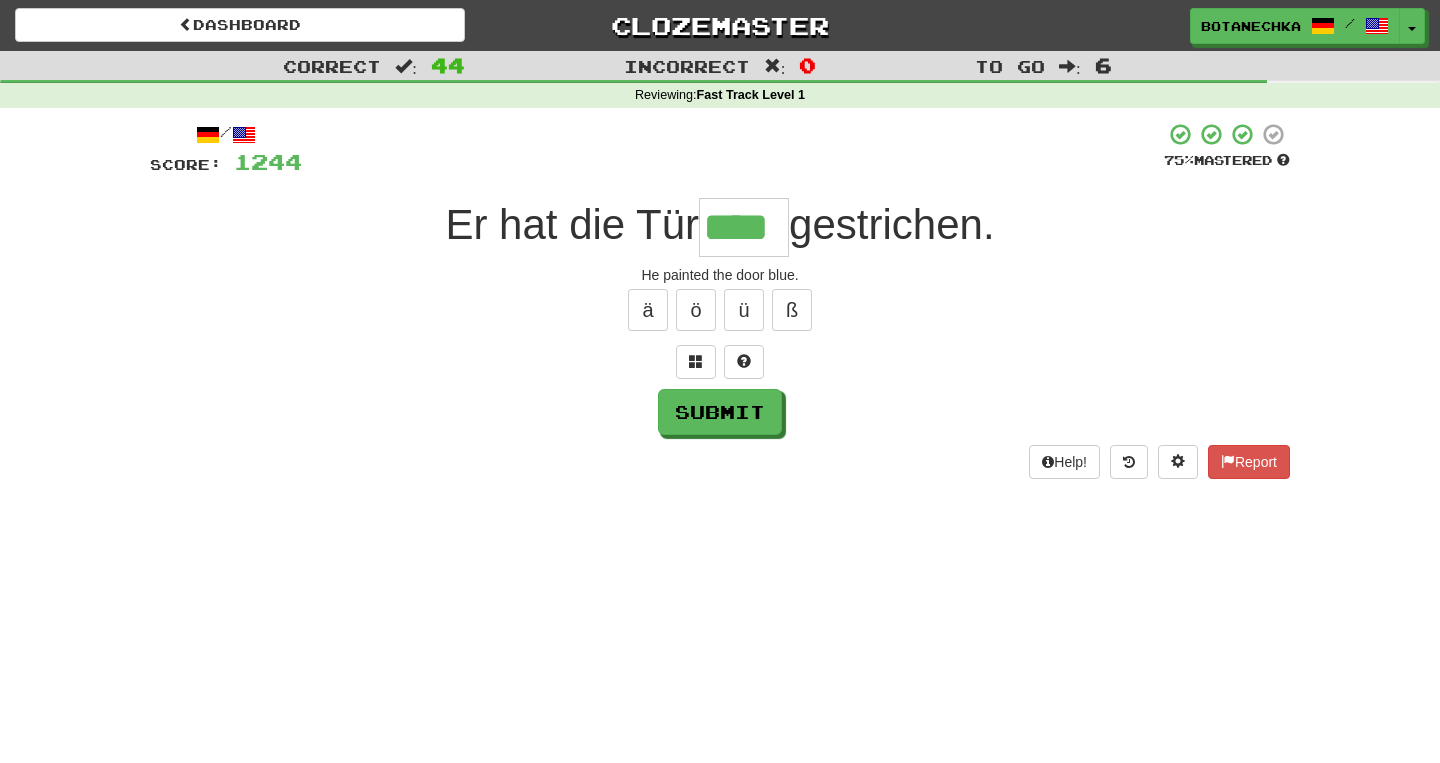 type on "****" 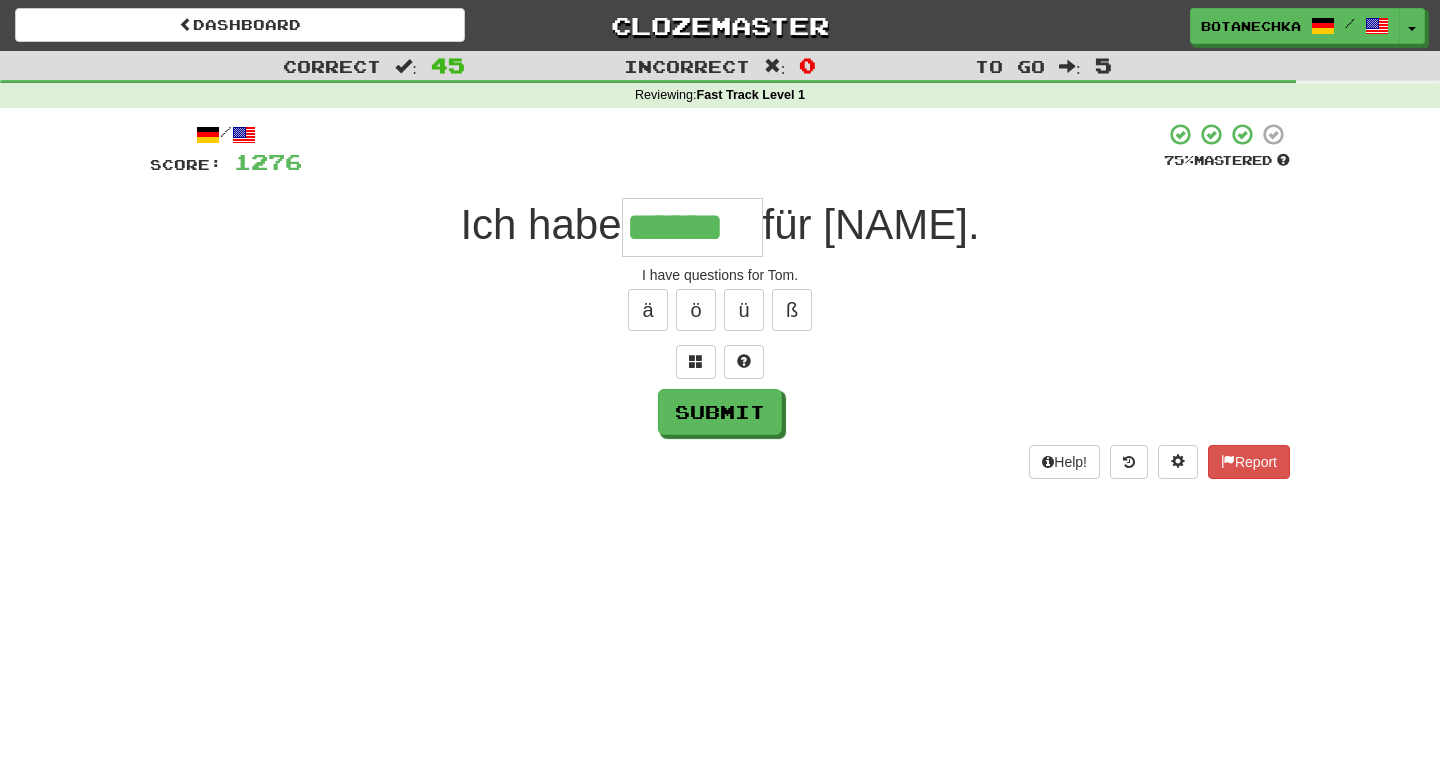 type on "******" 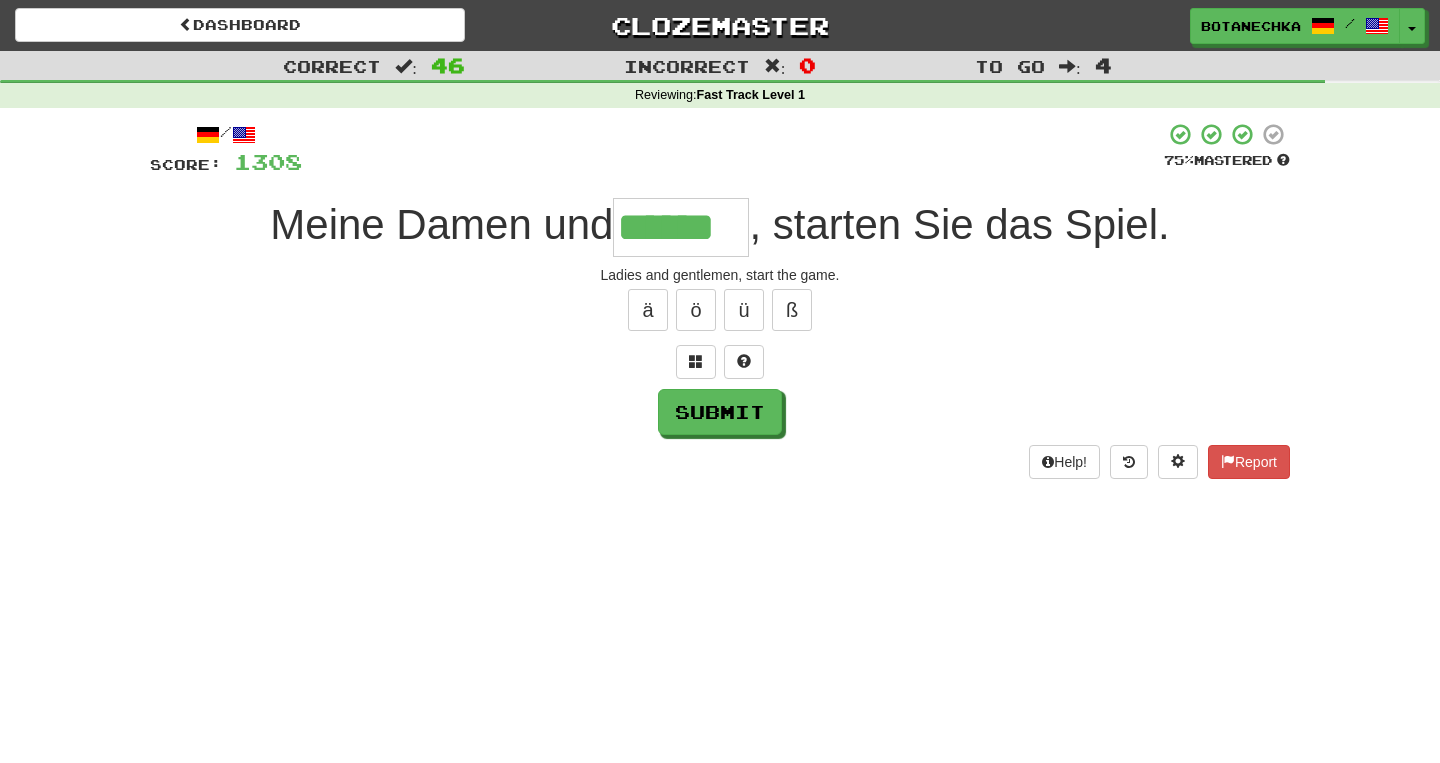 type on "******" 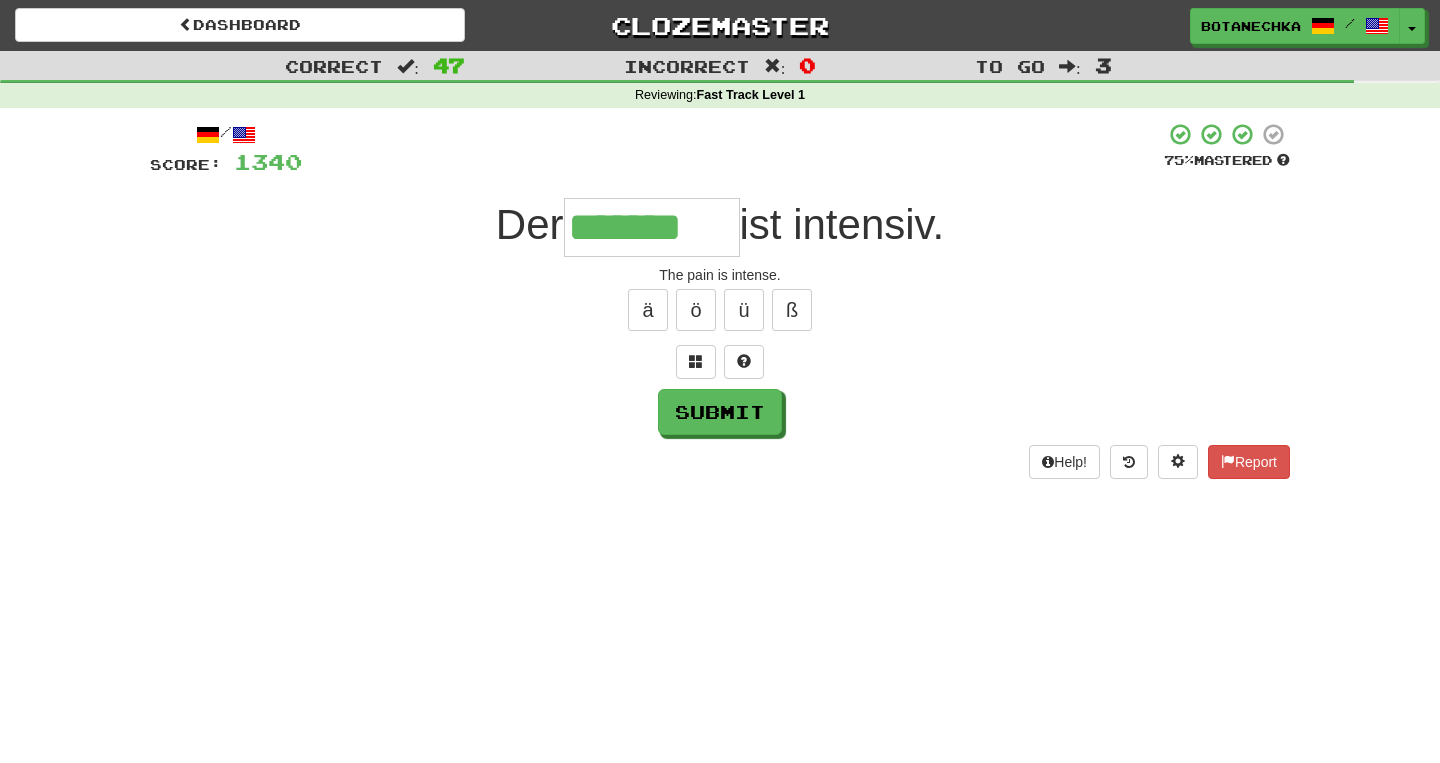 type on "*******" 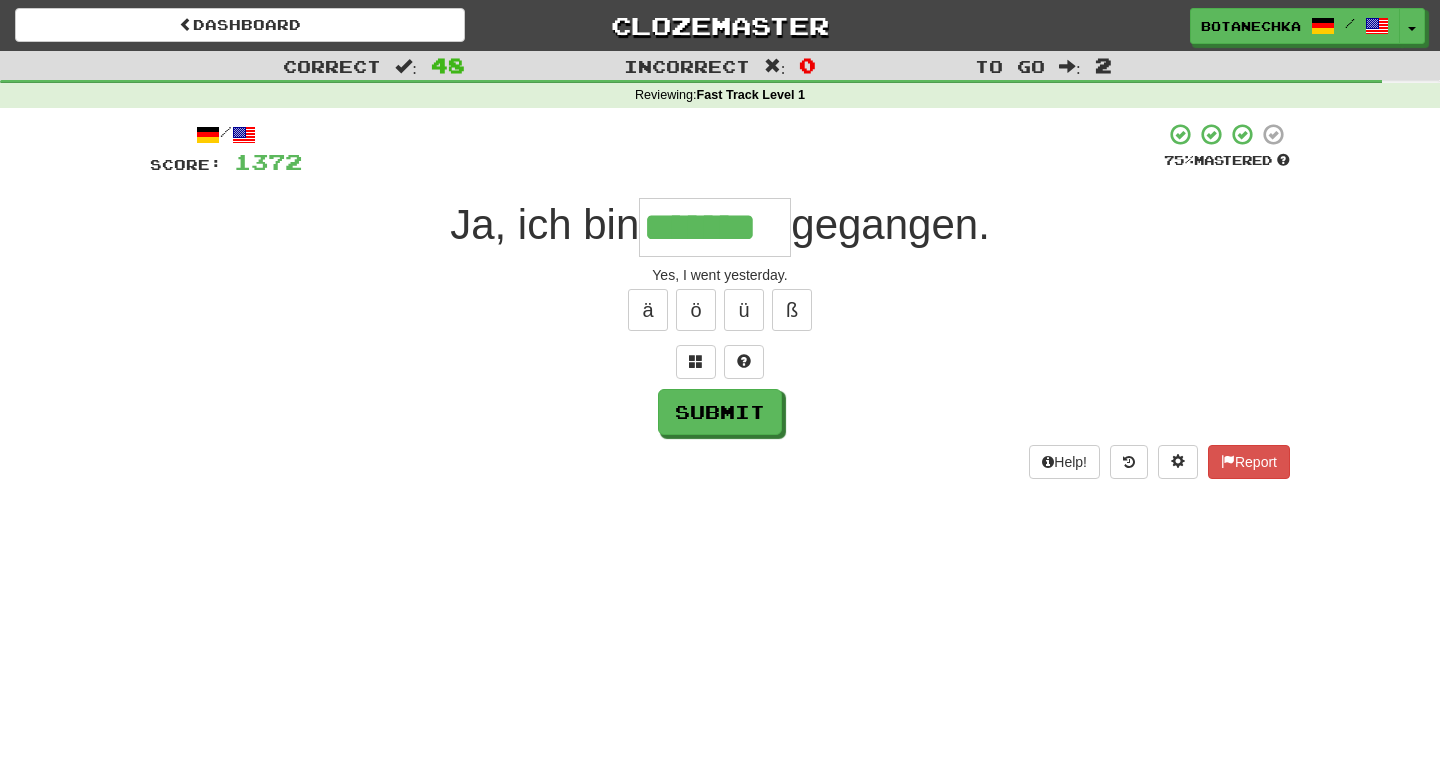 type on "*******" 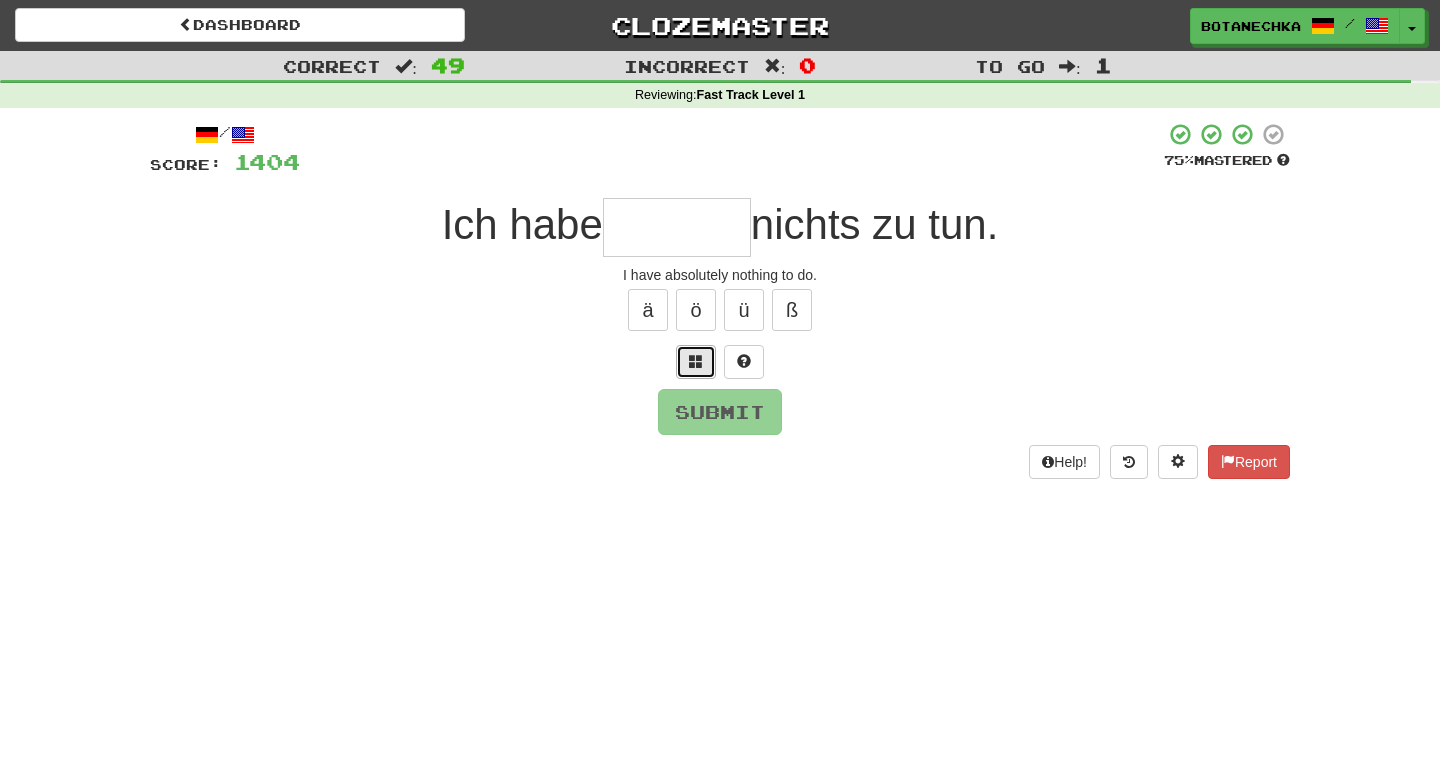 click at bounding box center (696, 361) 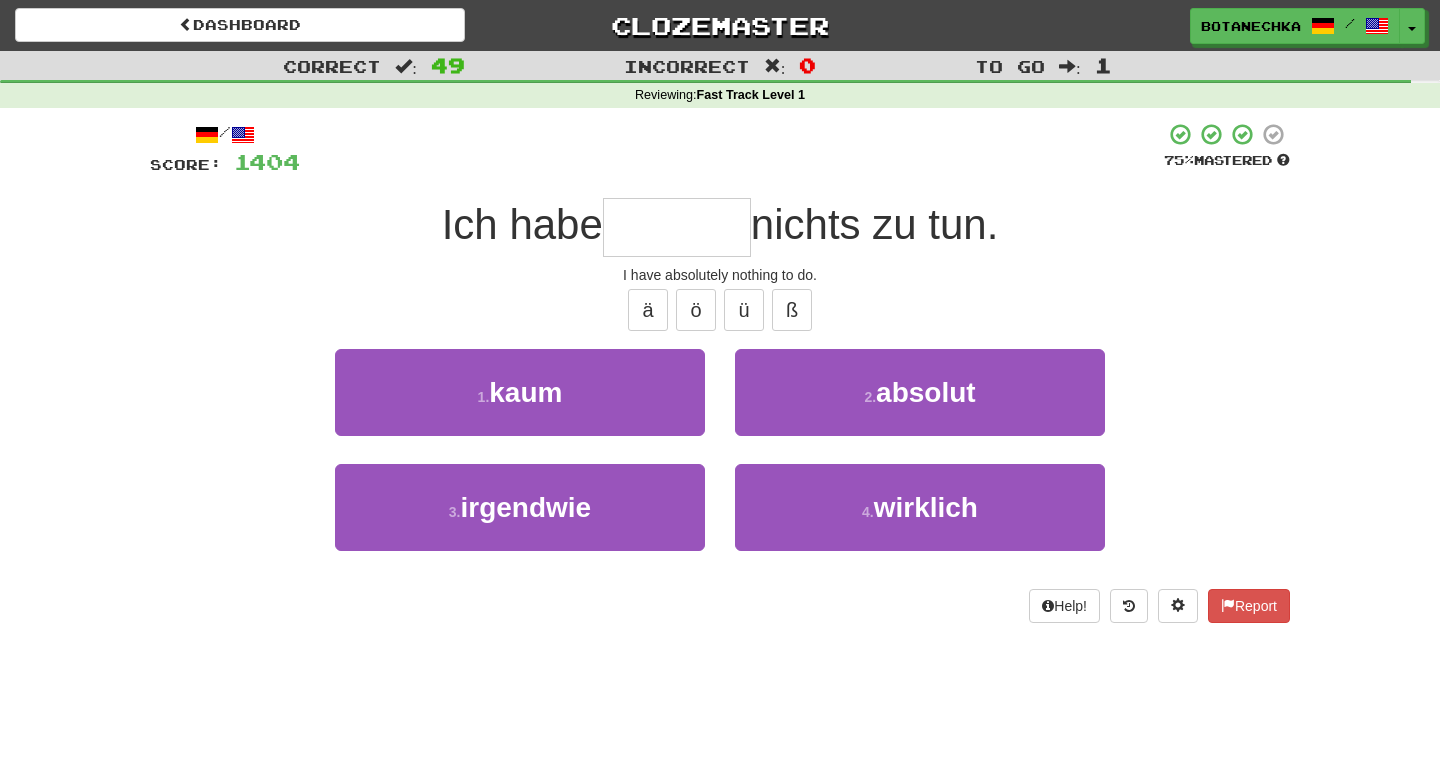 click at bounding box center (677, 227) 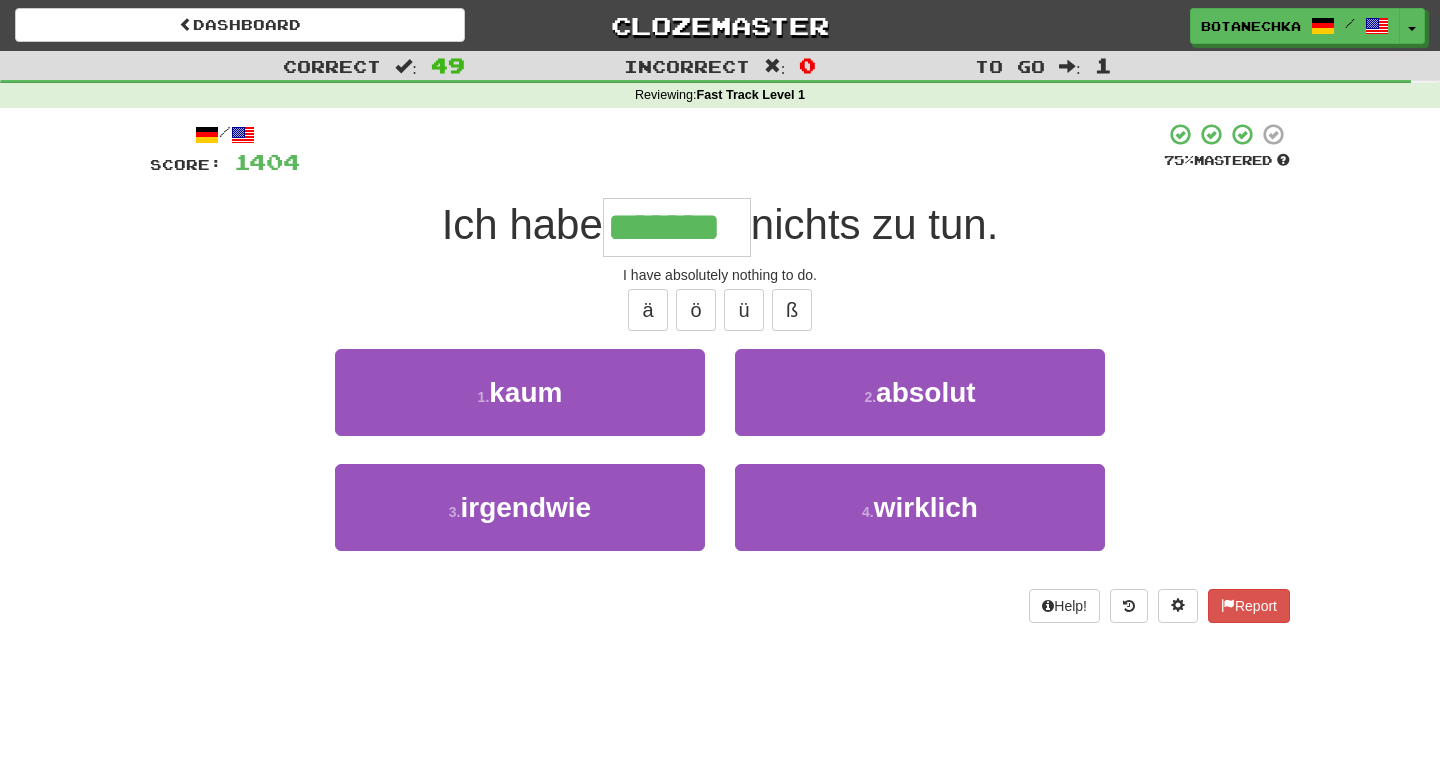 type on "*******" 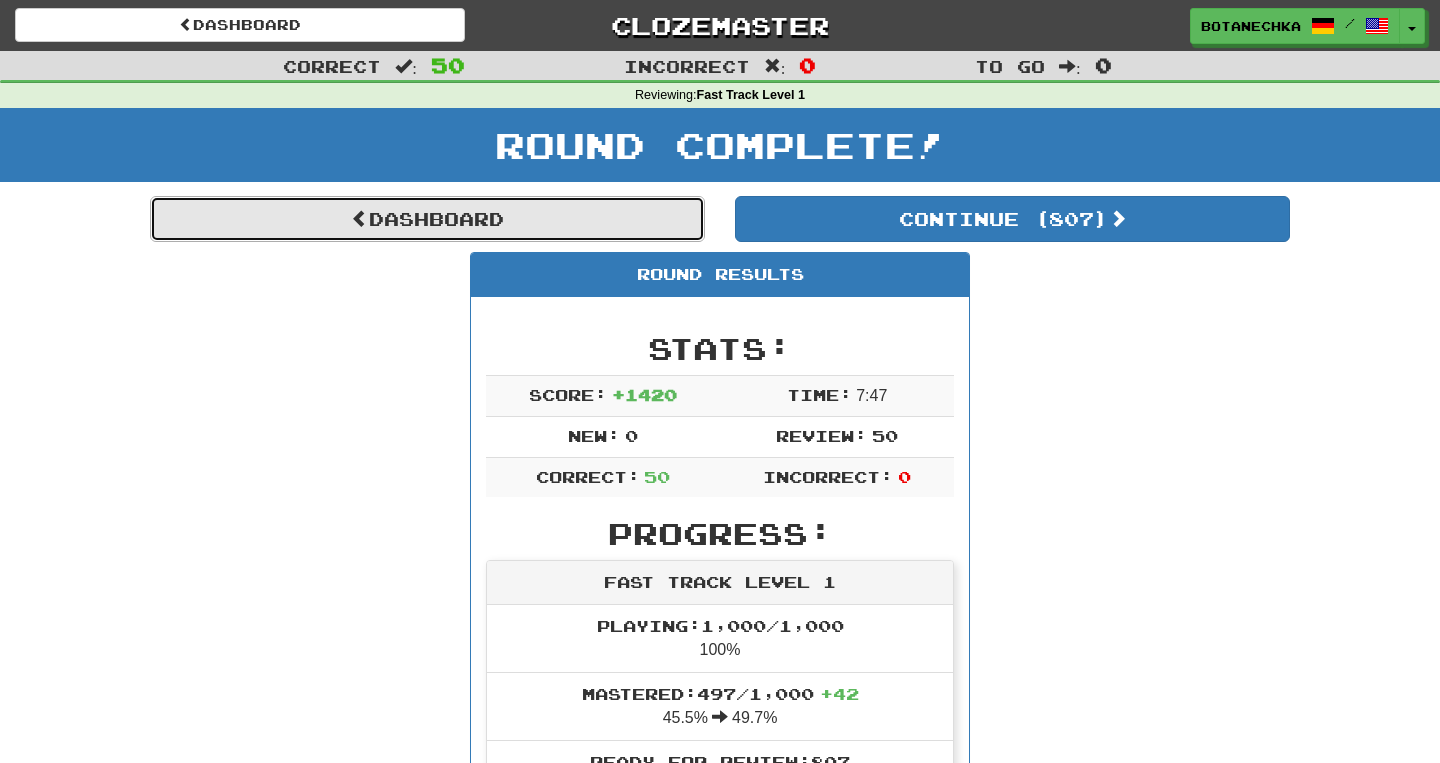 click on "Dashboard" at bounding box center (427, 219) 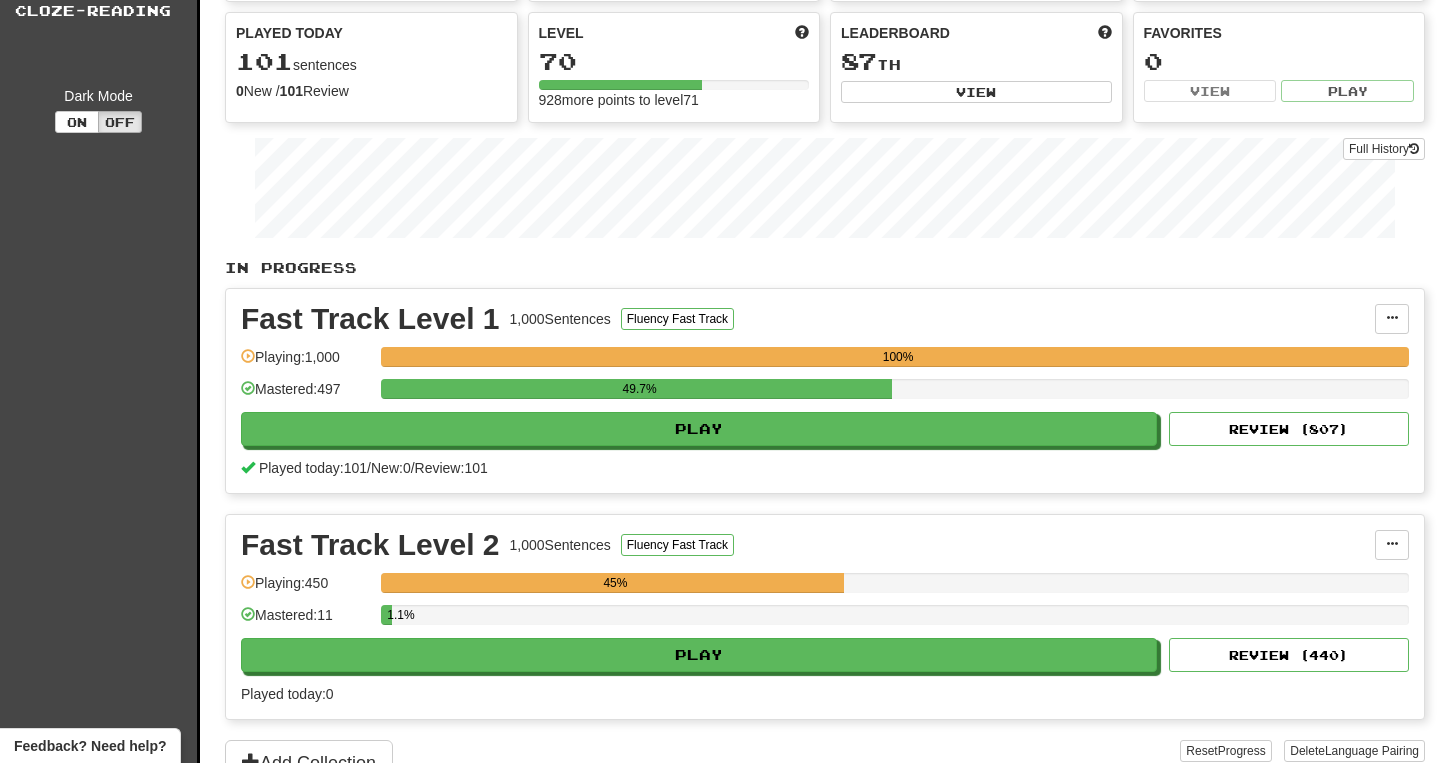 scroll, scrollTop: 0, scrollLeft: 0, axis: both 